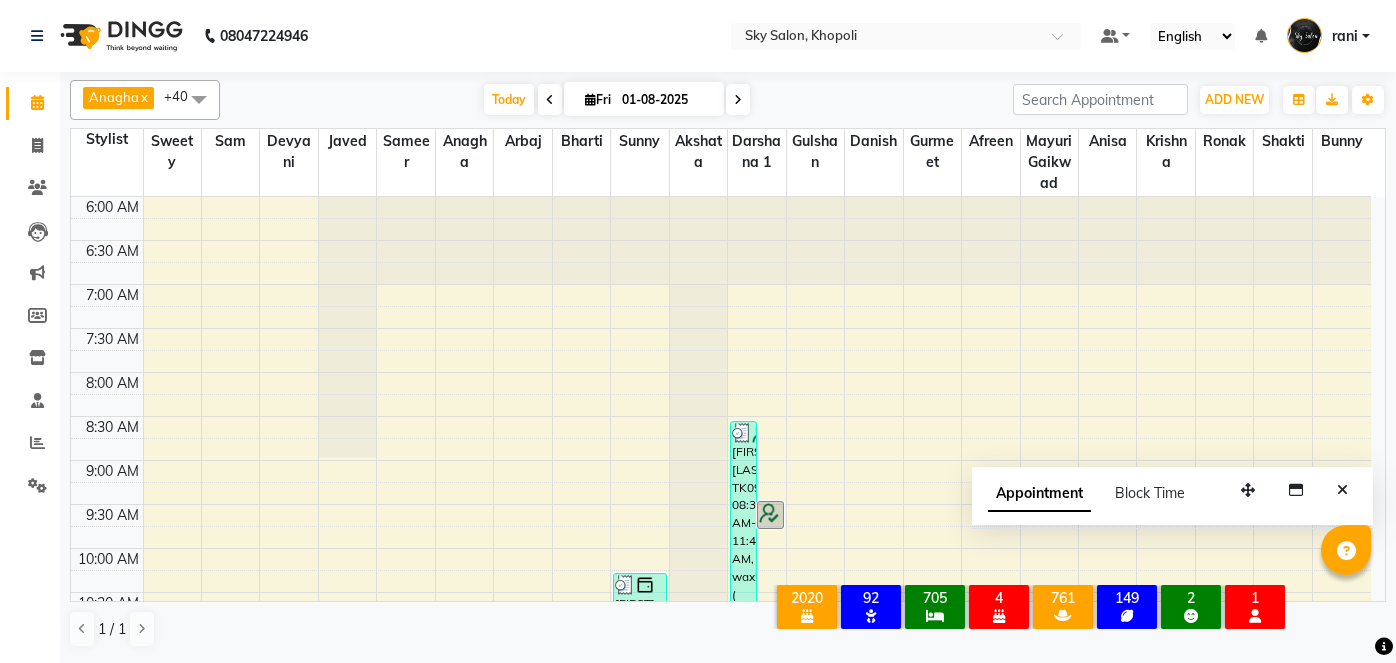 scroll, scrollTop: 0, scrollLeft: 0, axis: both 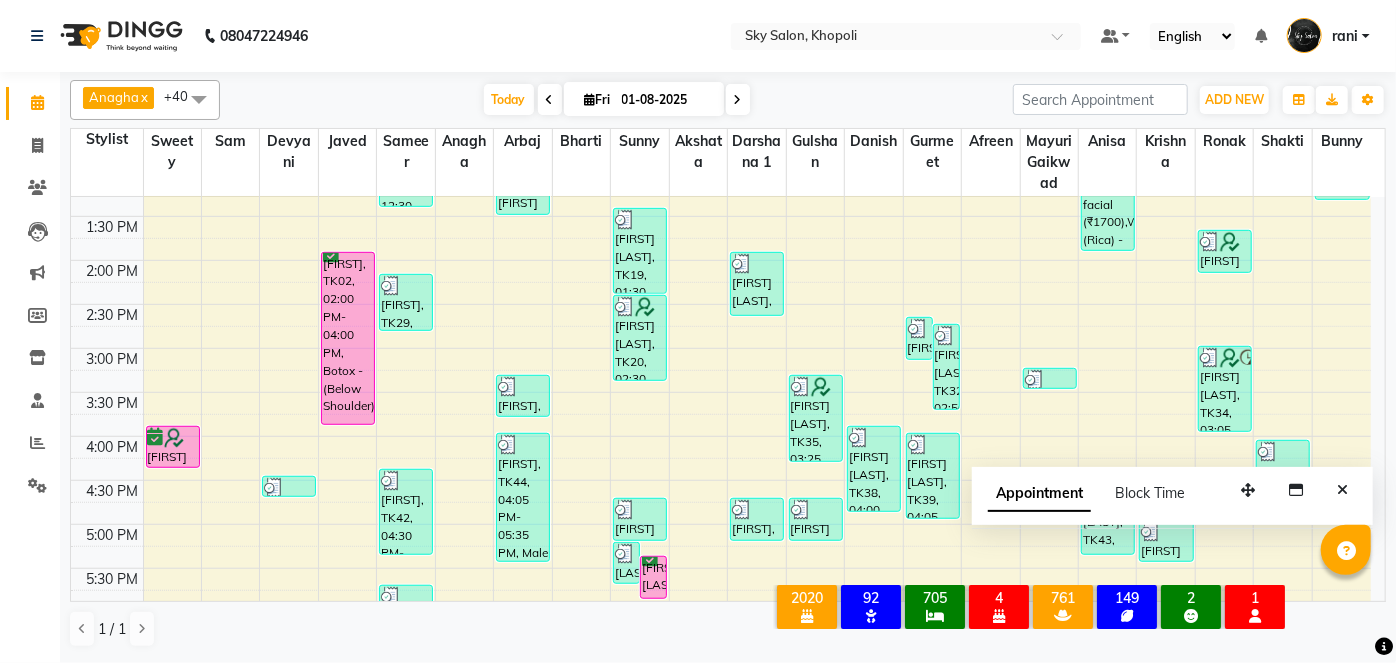 click at bounding box center [174, 438] 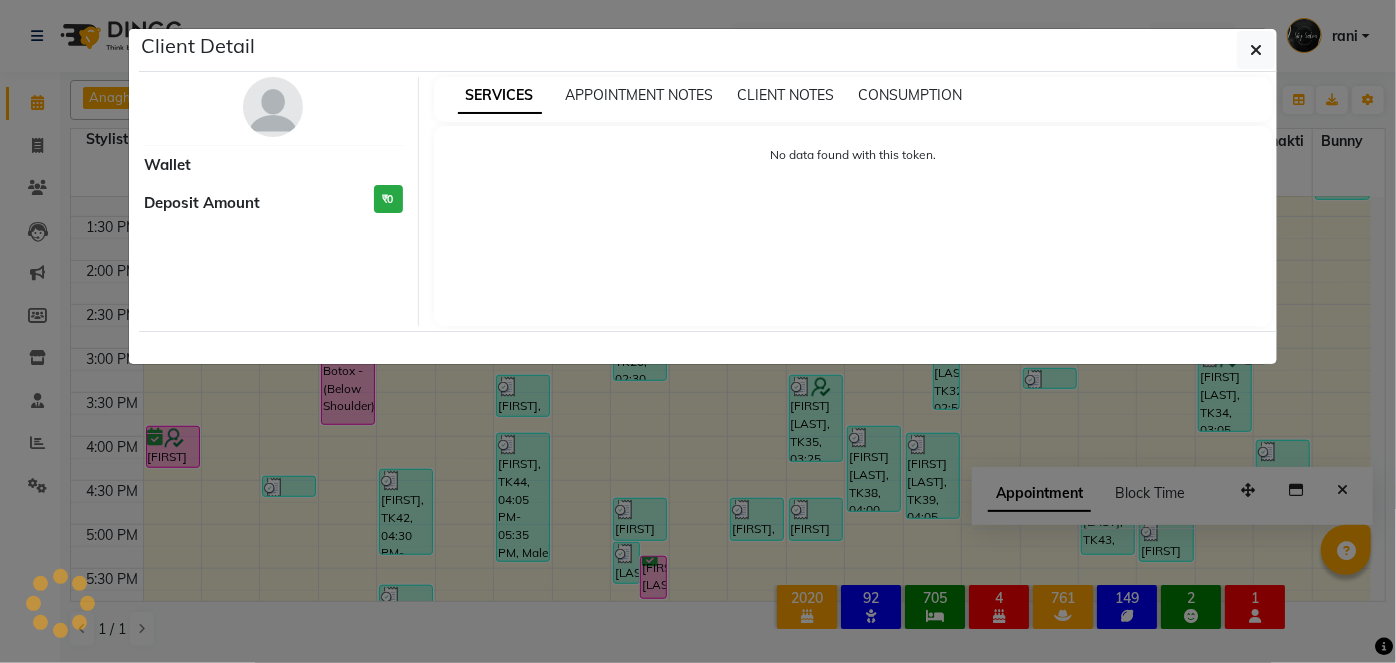 select on "6" 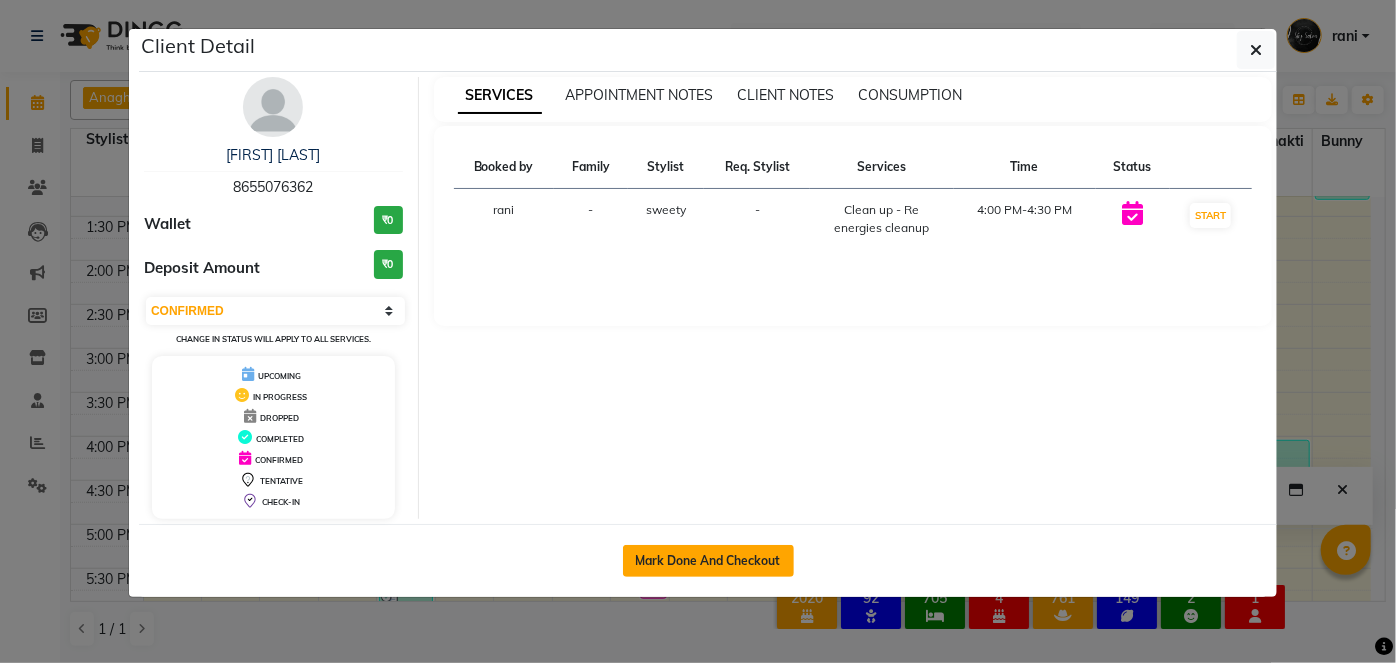 click on "Mark Done And Checkout" 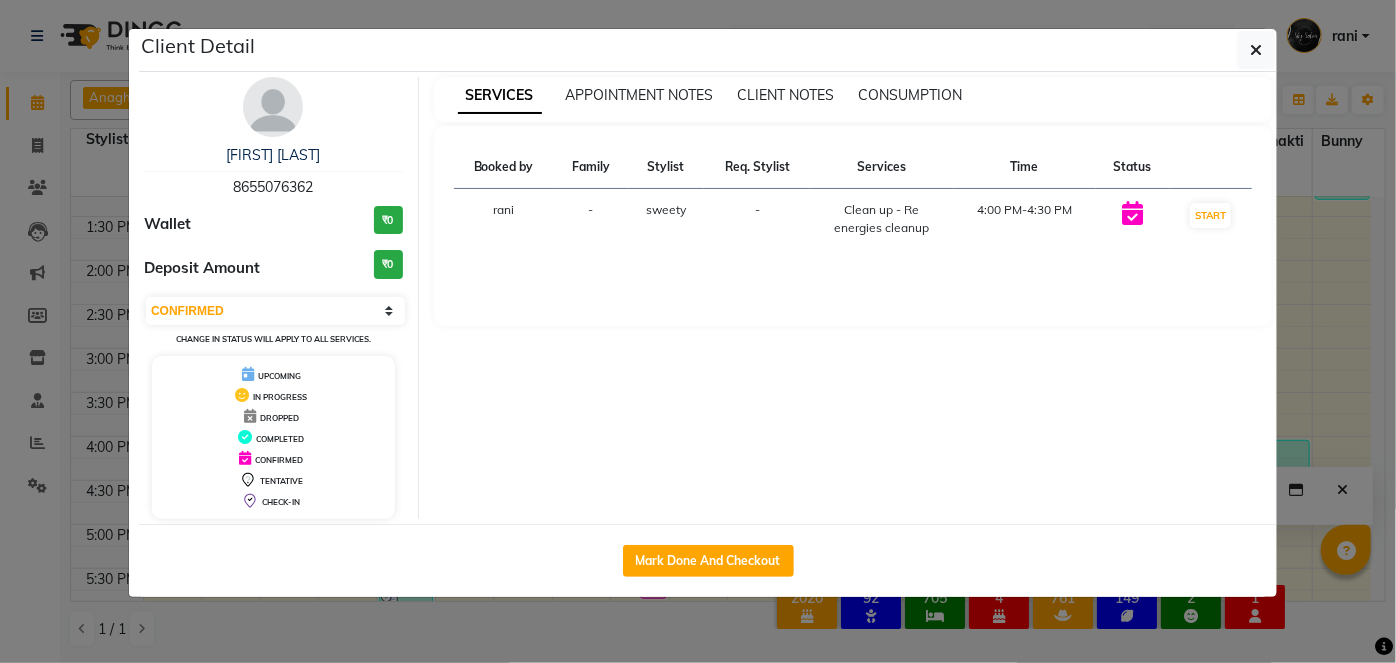 select on "service" 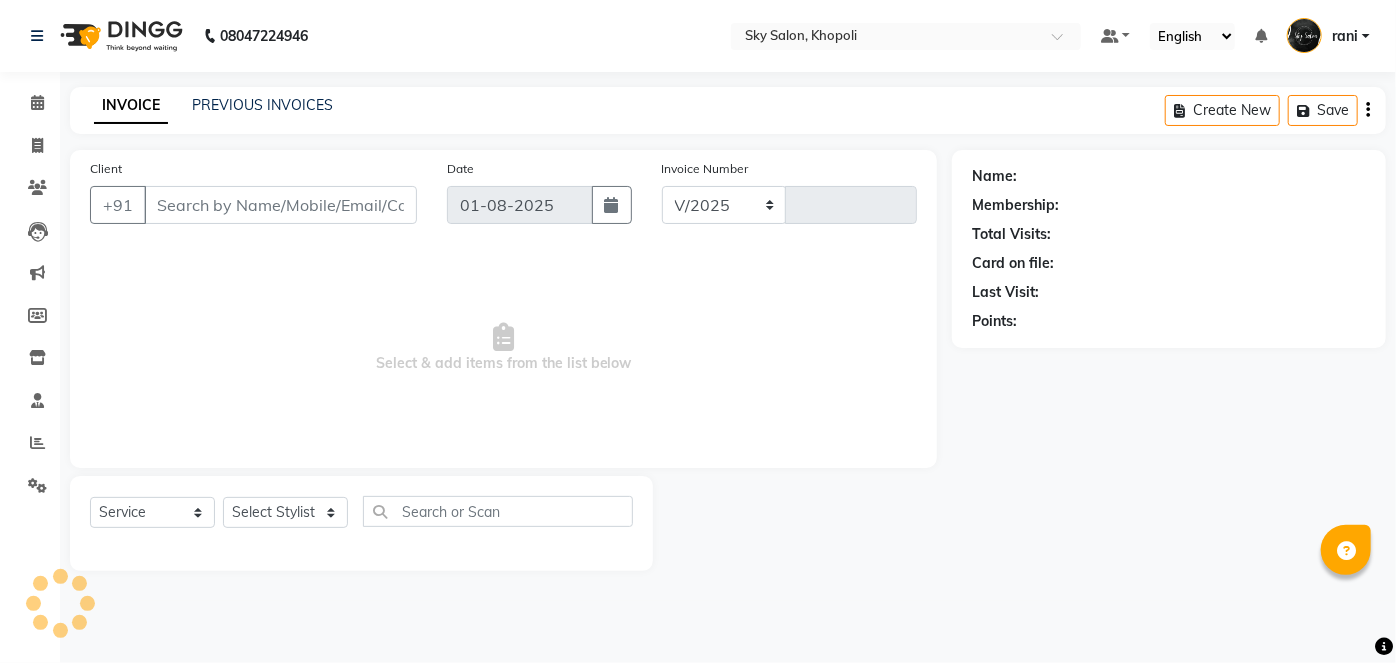select on "3537" 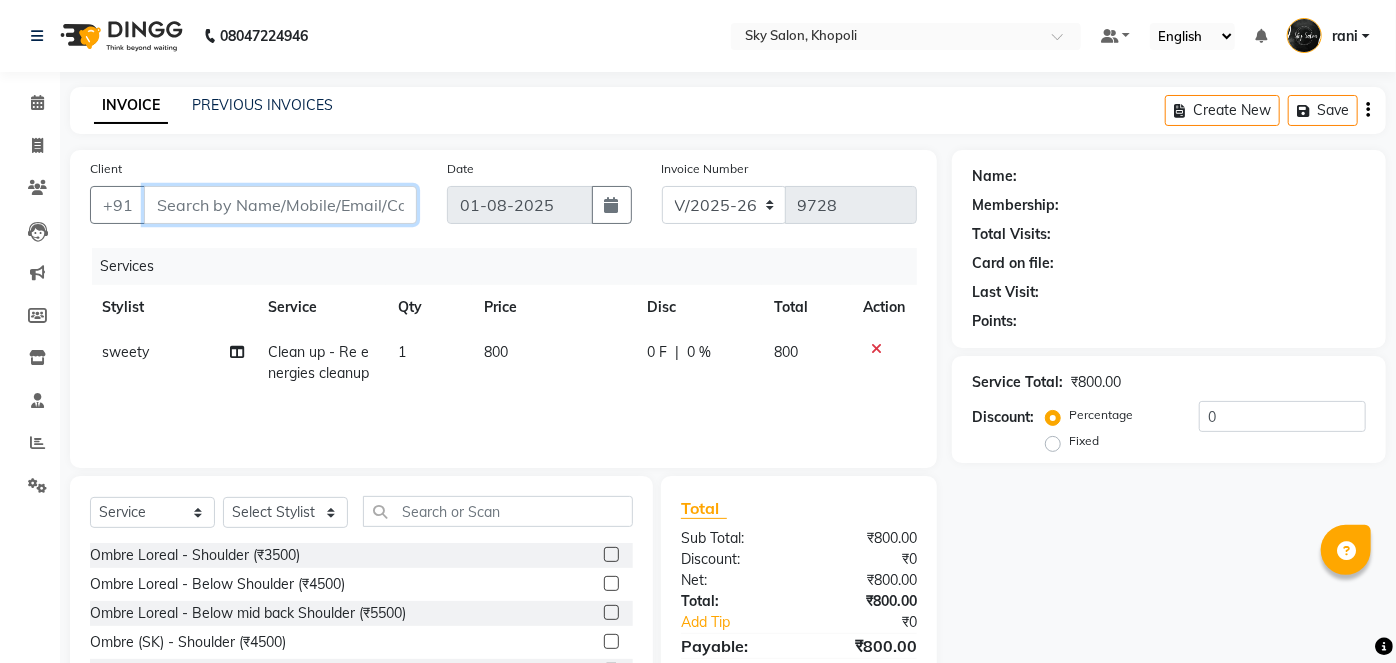 type on "8655076362" 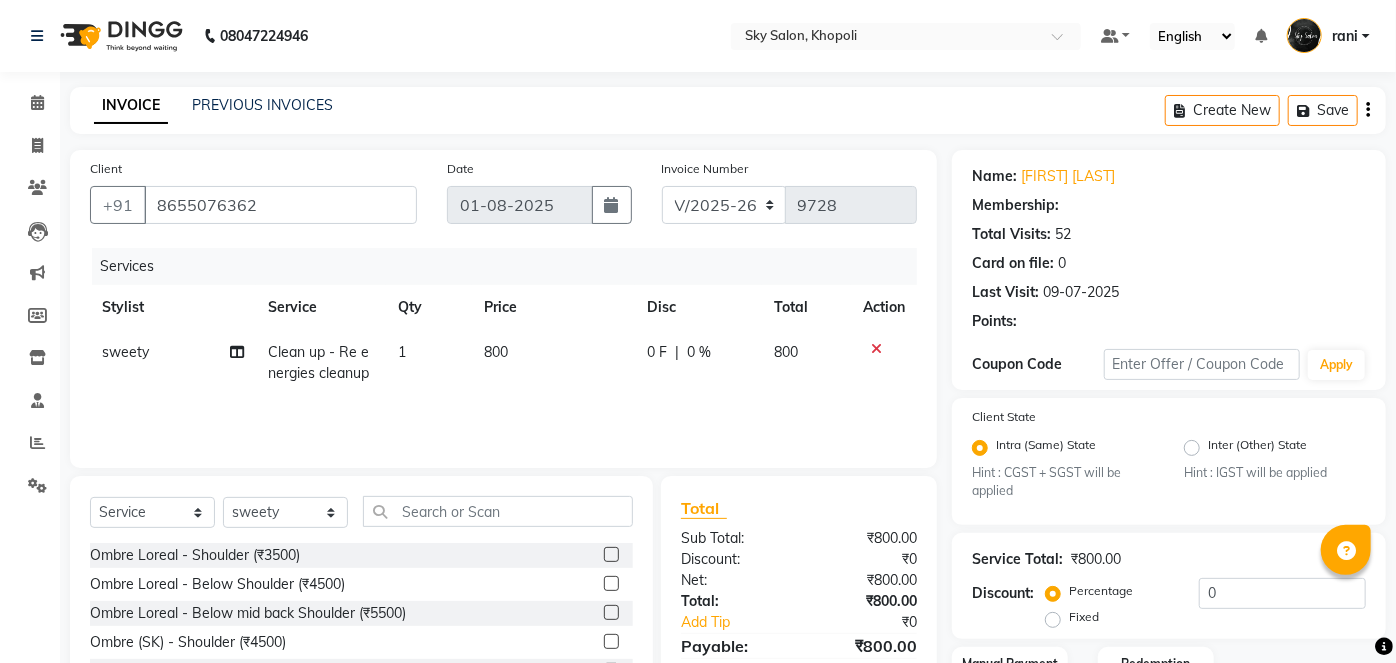 select on "1: Object" 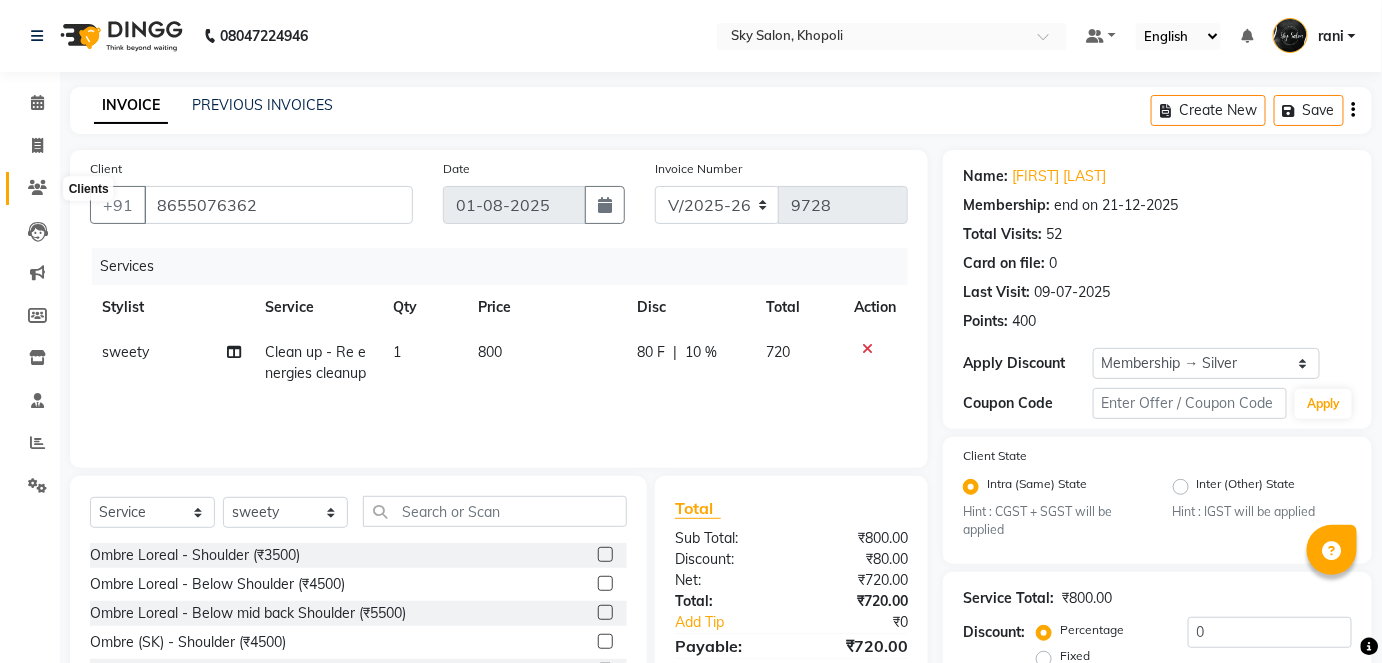 type on "10" 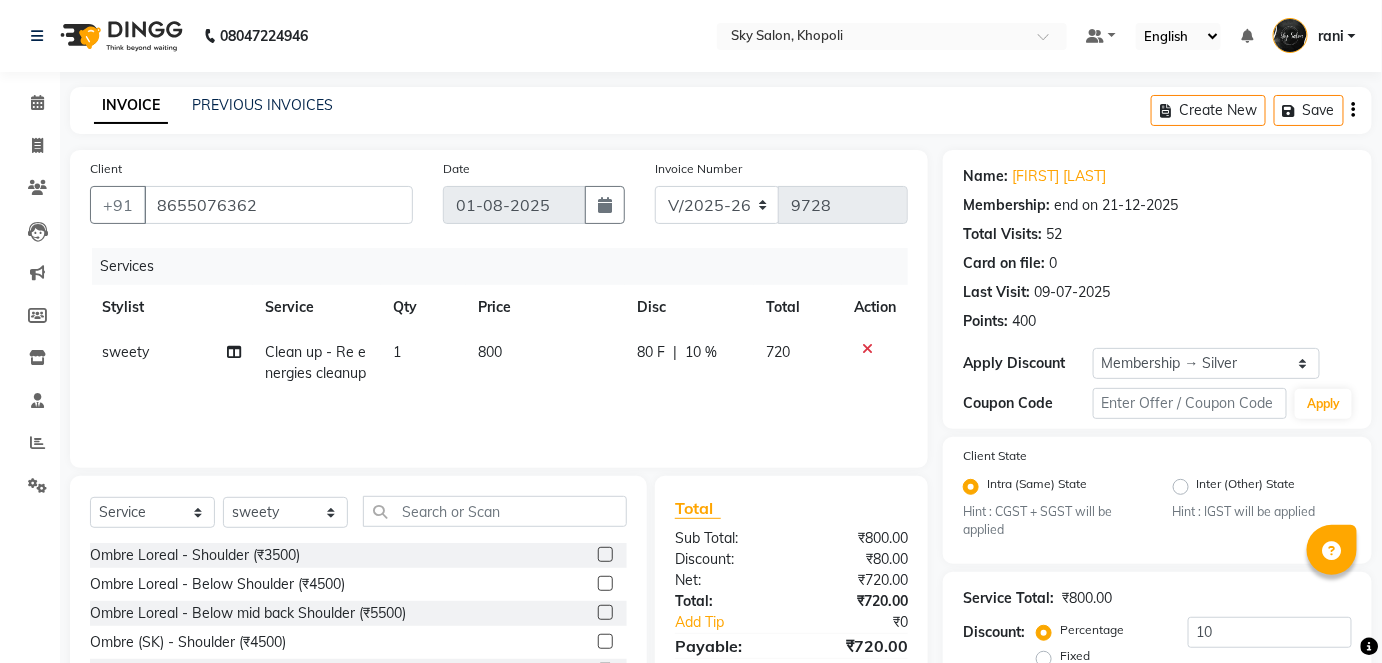 scroll, scrollTop: 76, scrollLeft: 0, axis: vertical 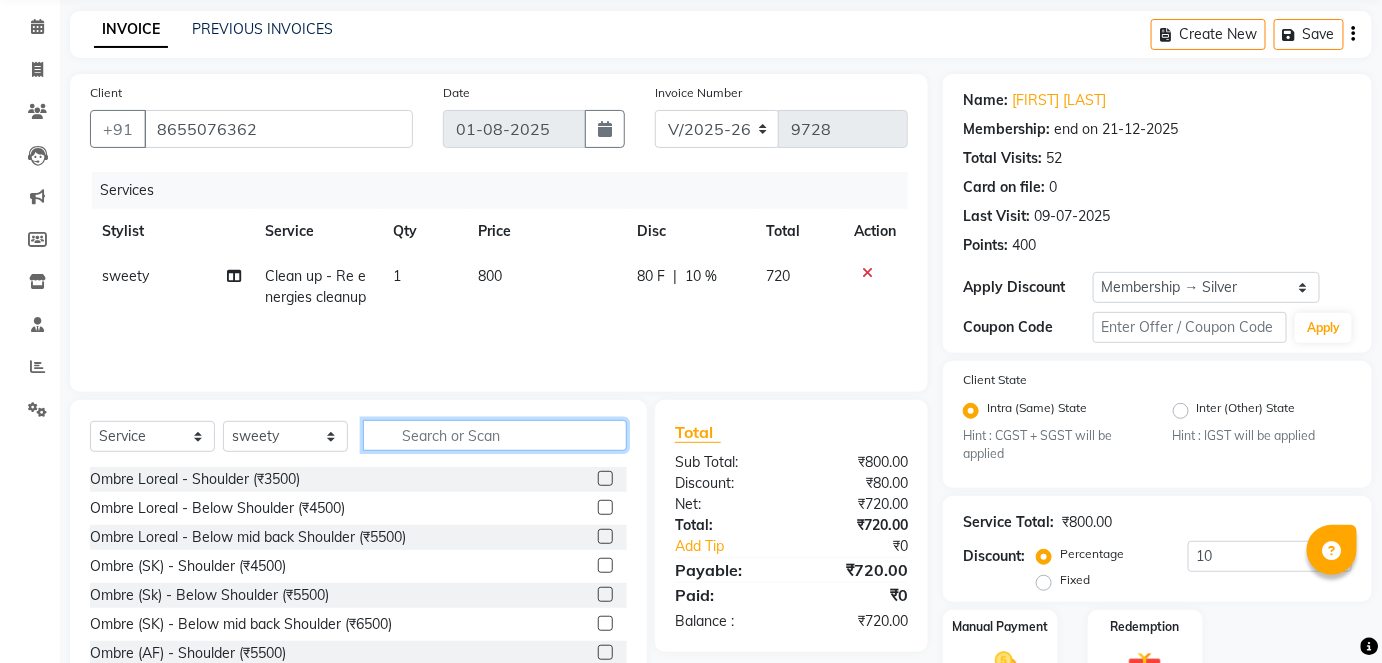 click 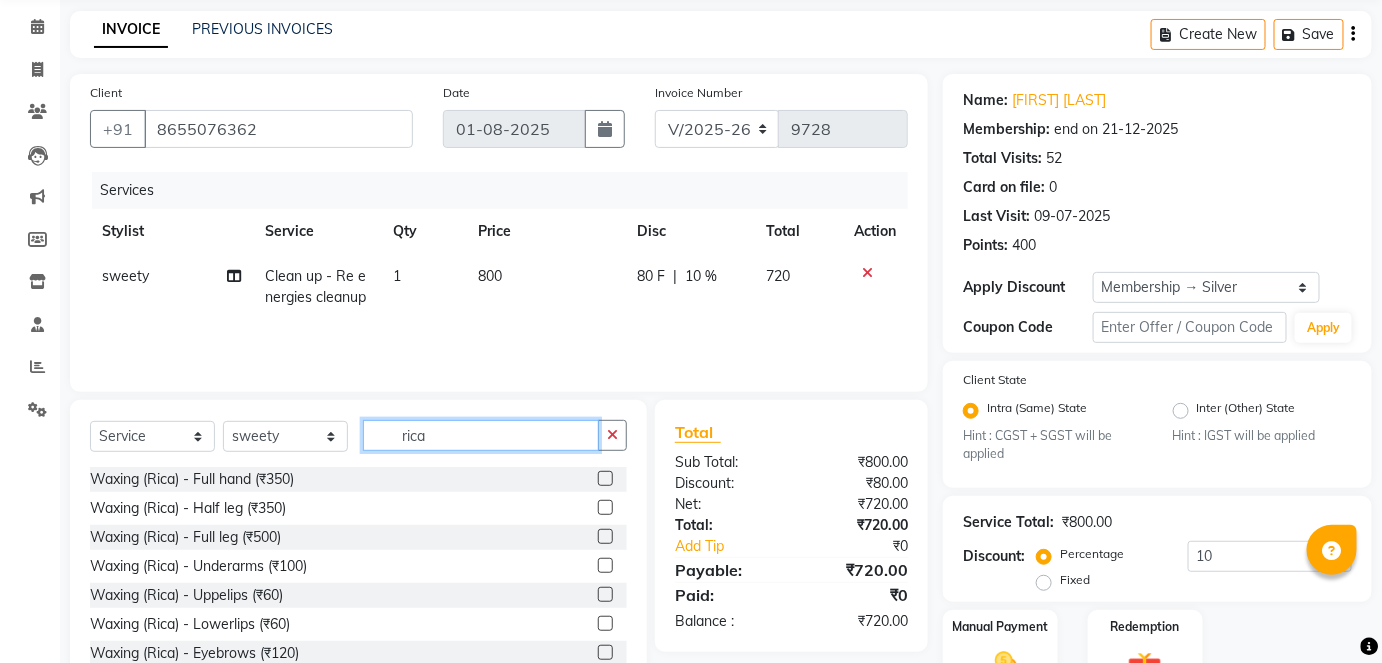 type on "rica" 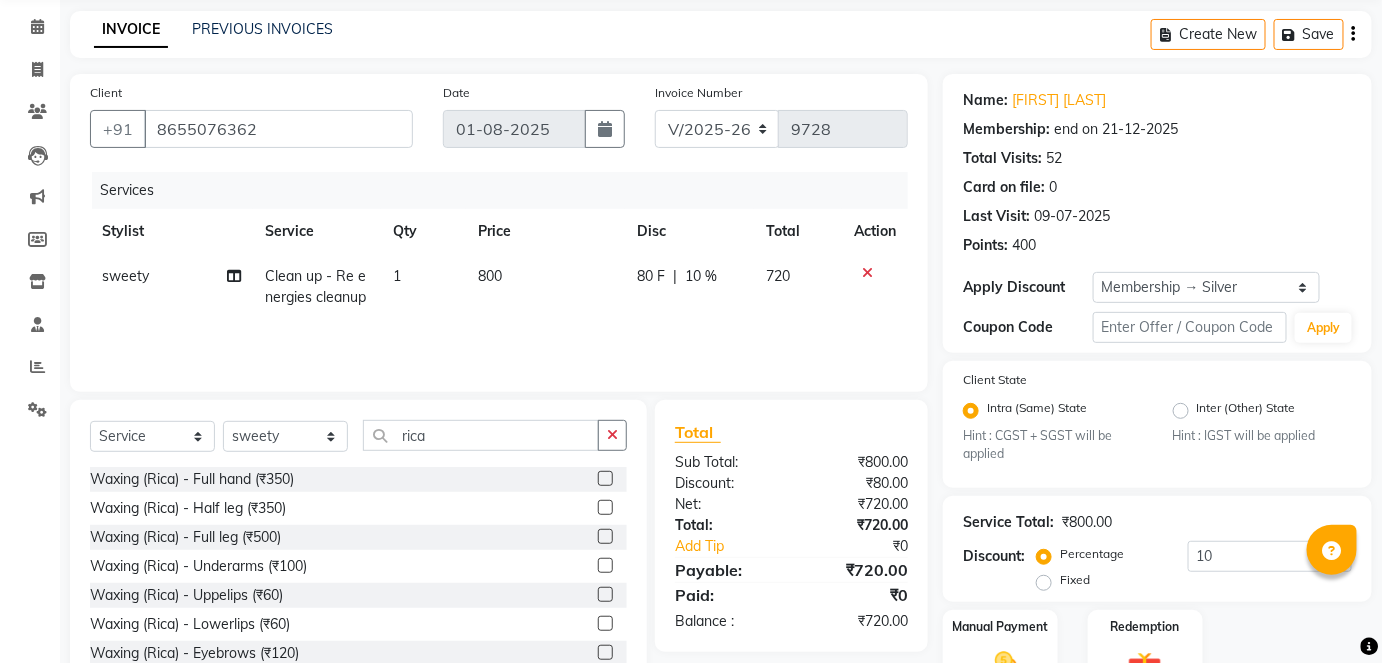 click 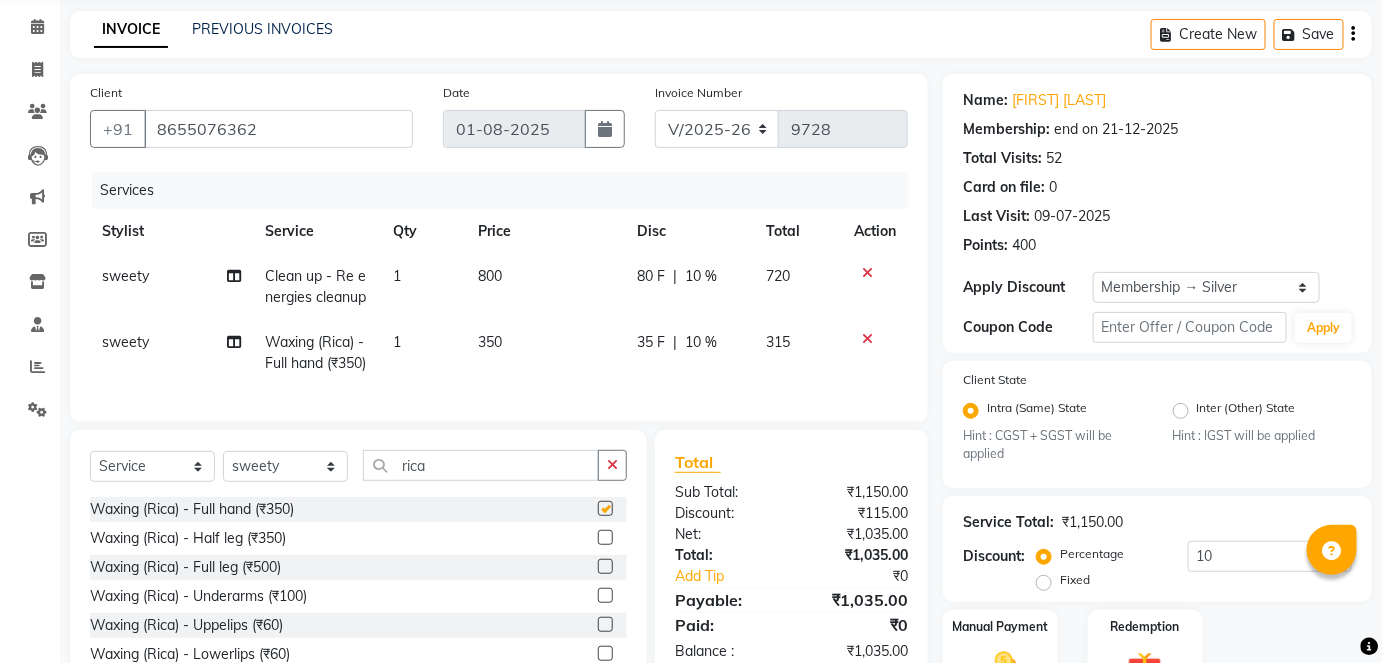 checkbox on "false" 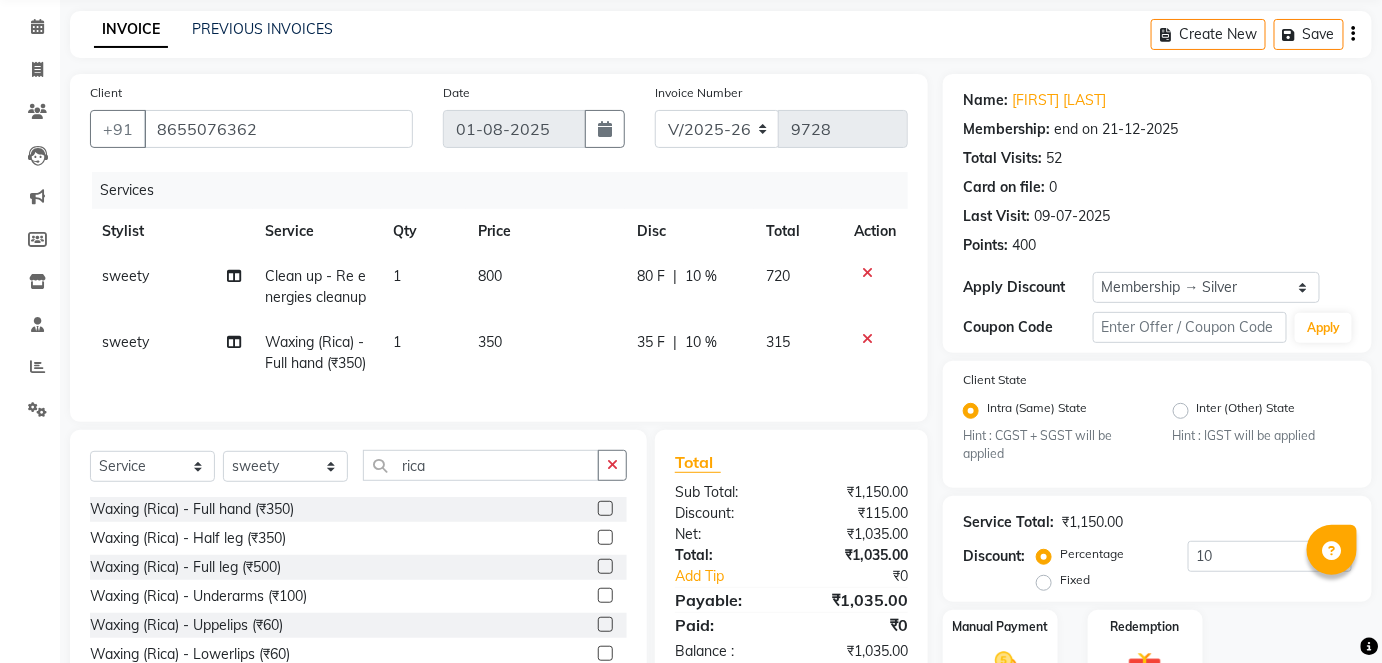 scroll, scrollTop: 193, scrollLeft: 0, axis: vertical 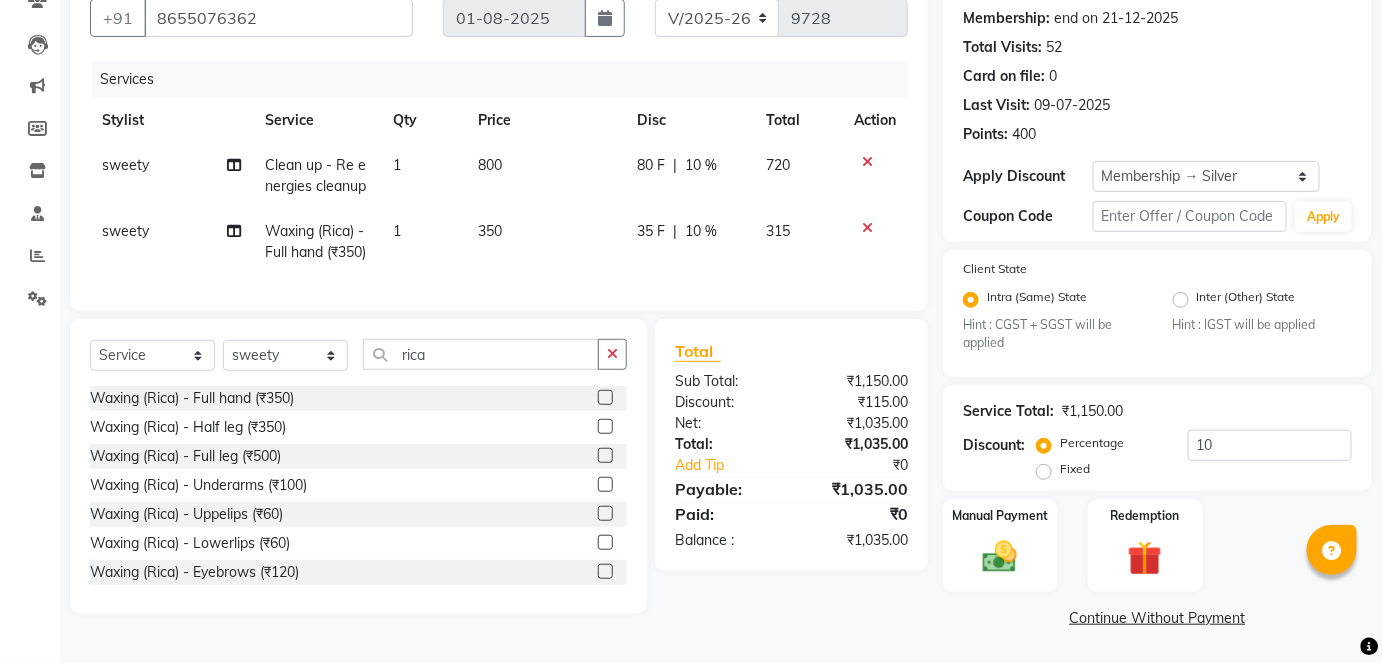 click 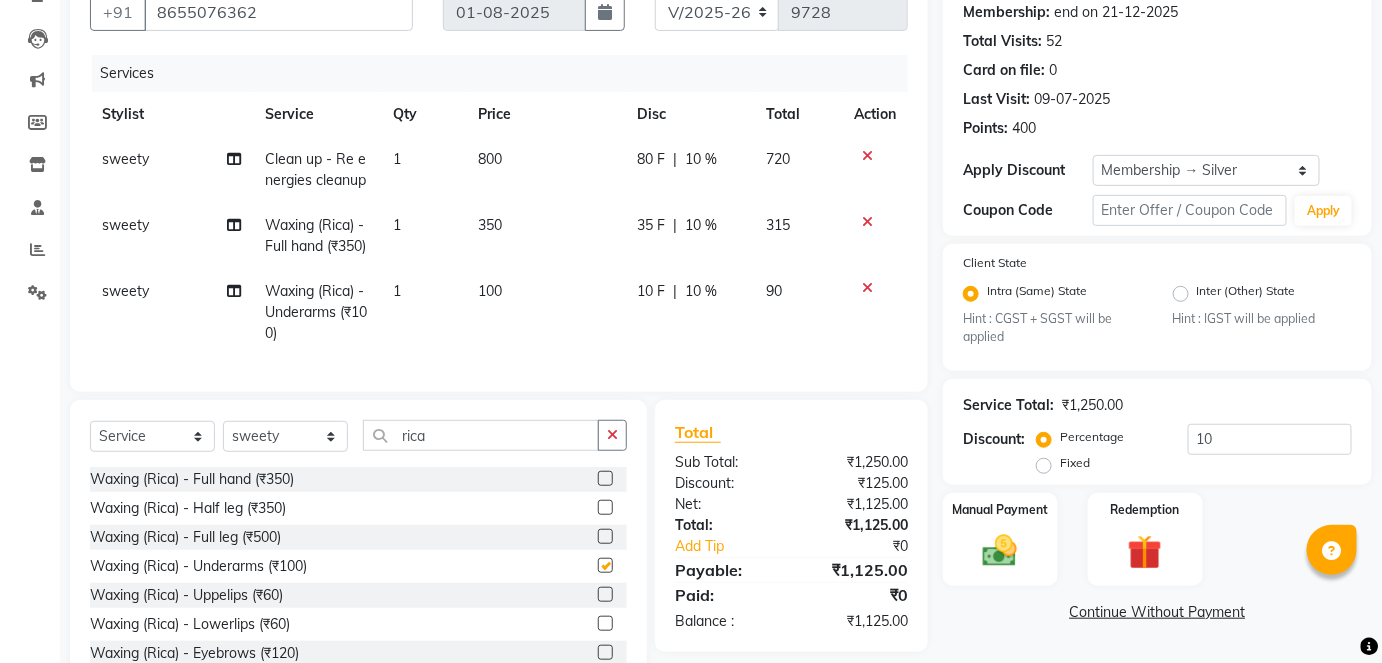 checkbox on "false" 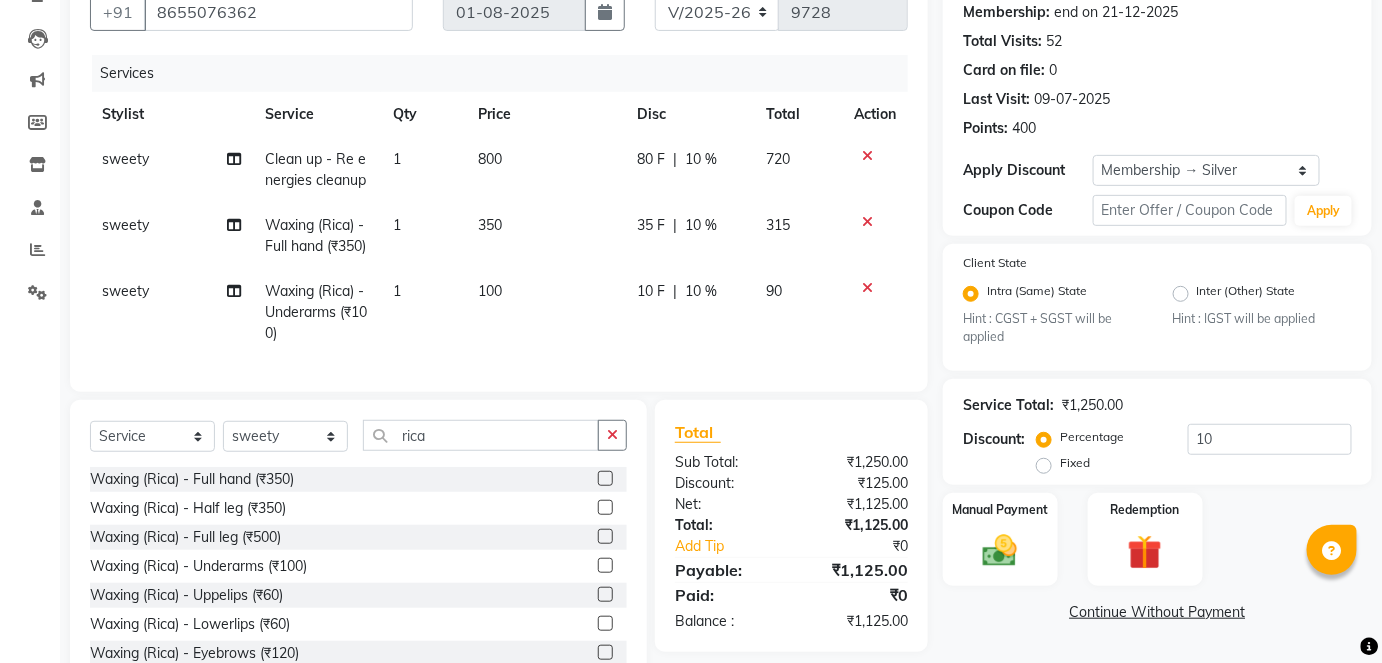 scroll, scrollTop: 289, scrollLeft: 0, axis: vertical 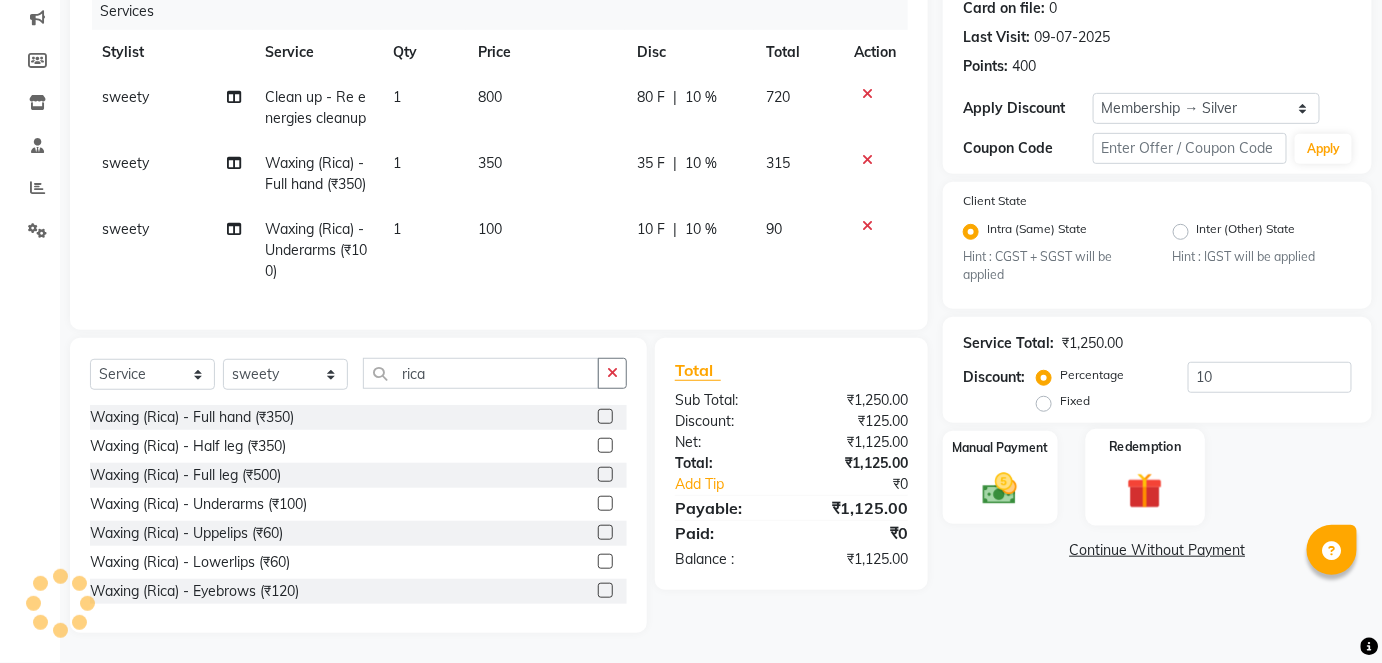 click 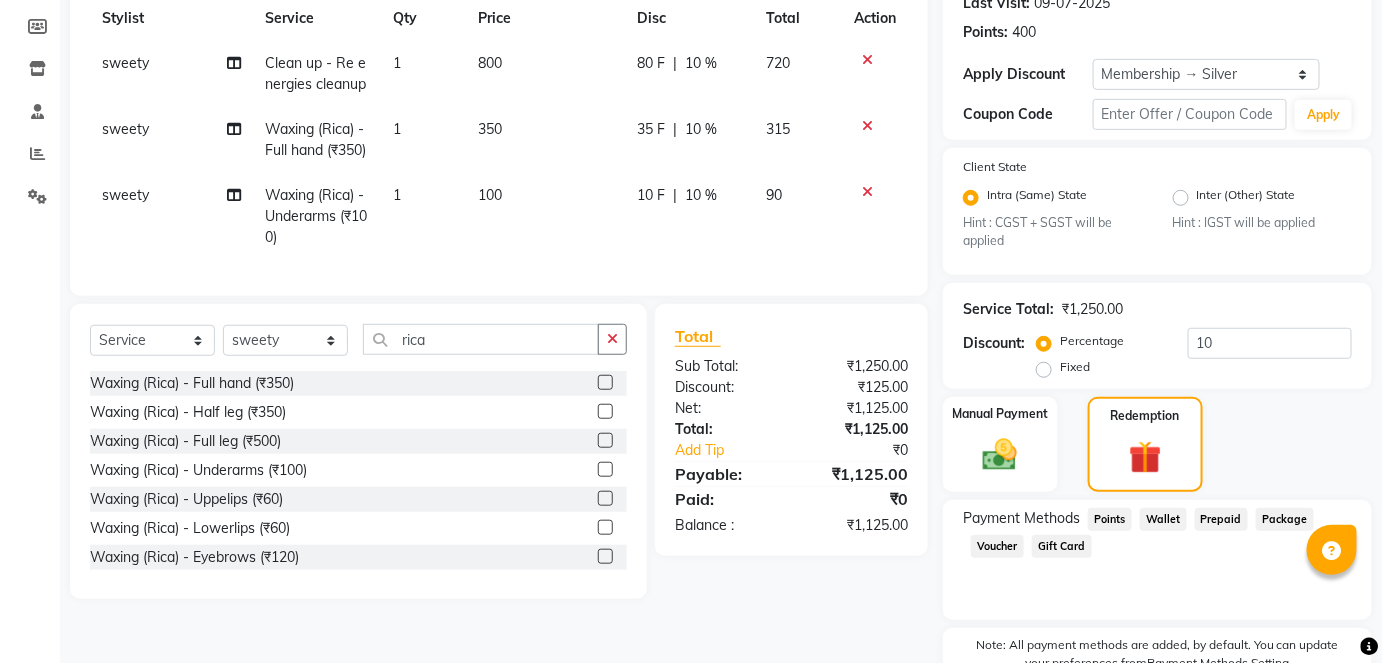 click on "Points" 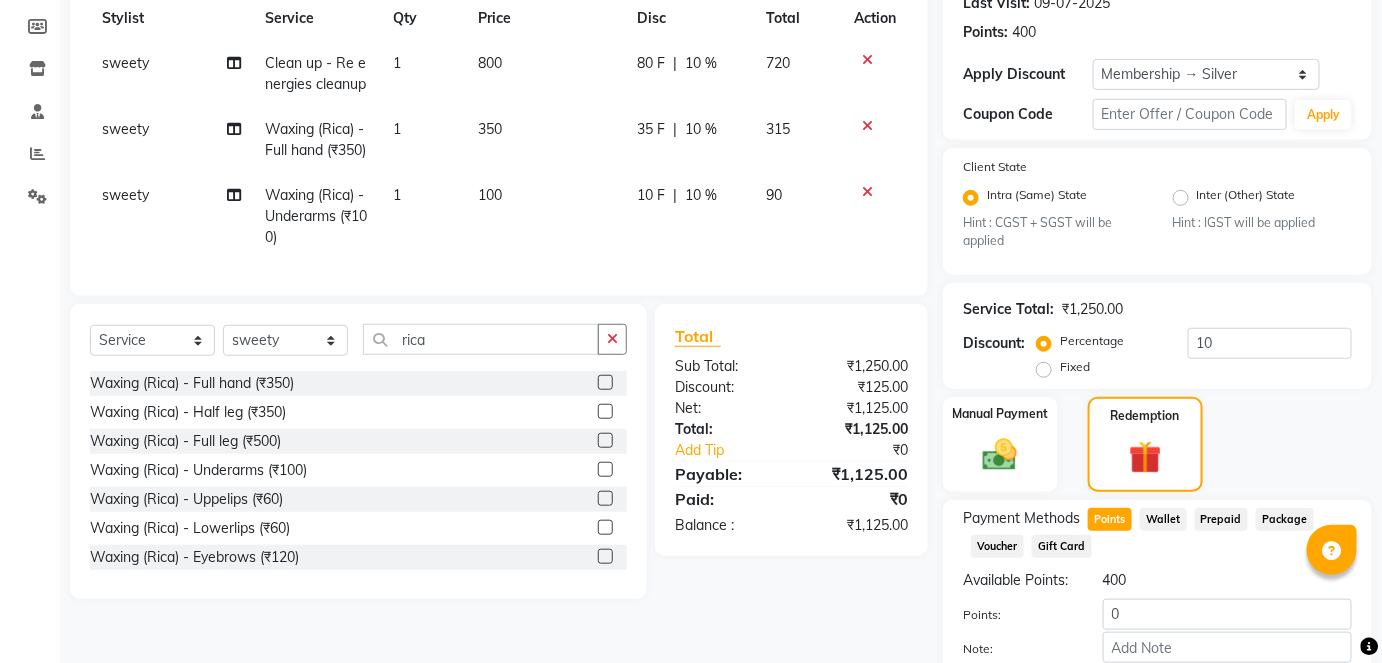 scroll, scrollTop: 448, scrollLeft: 0, axis: vertical 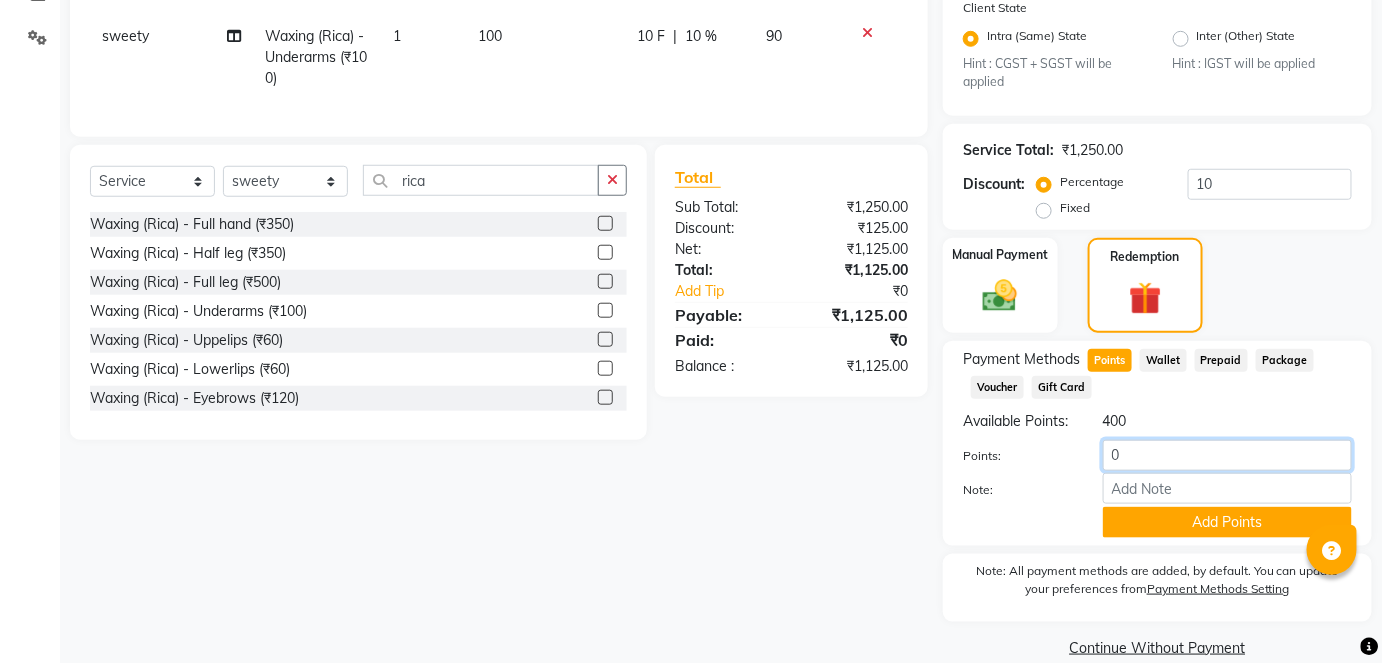 click on "0" 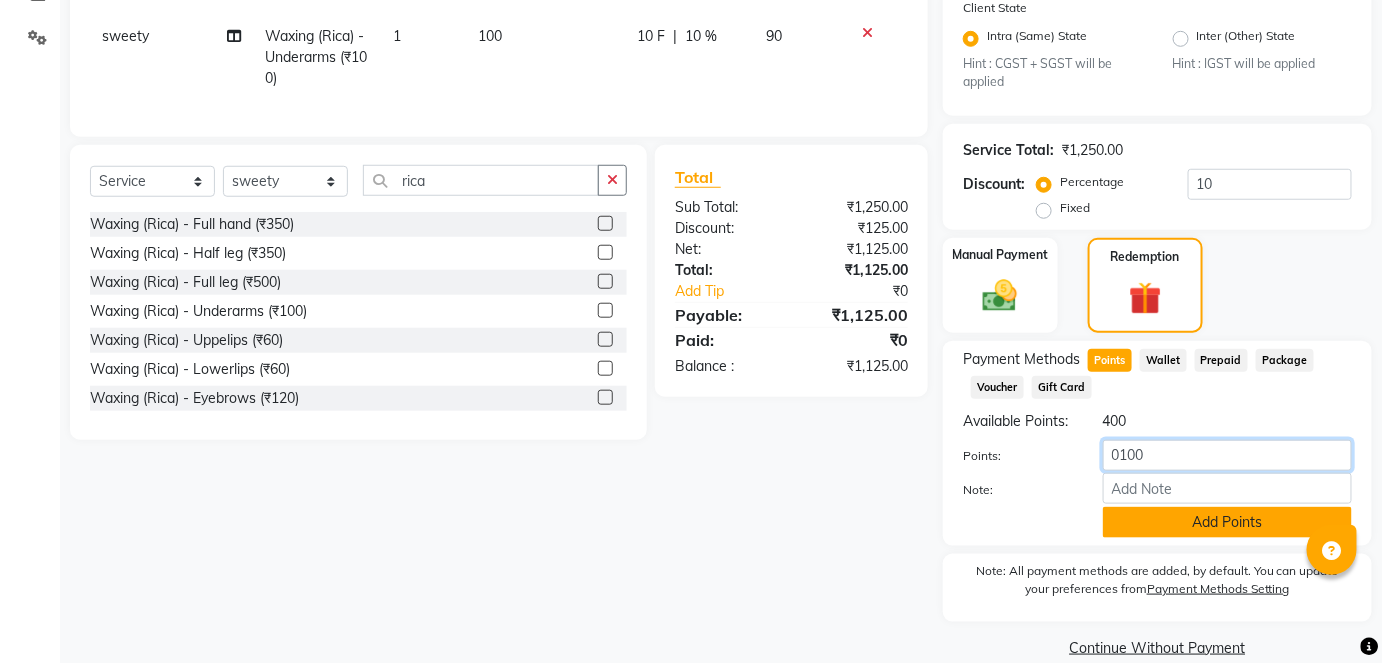 type on "0100" 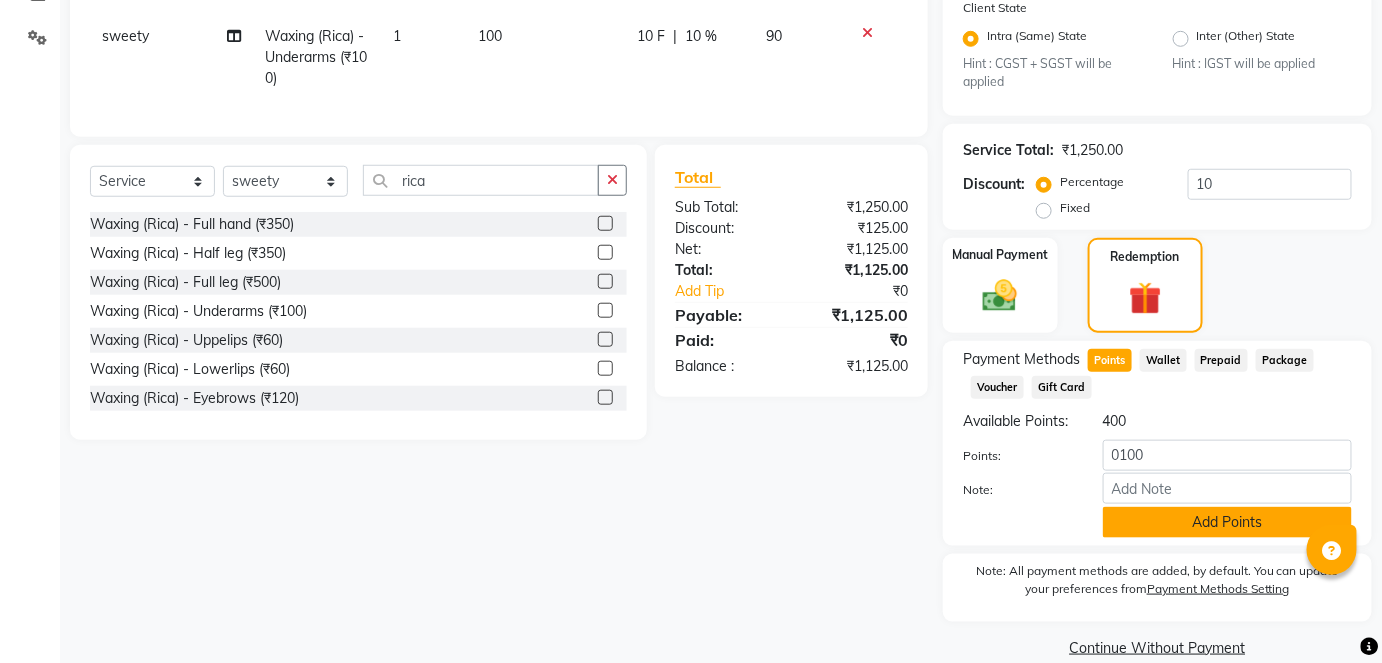 click on "Add Points" 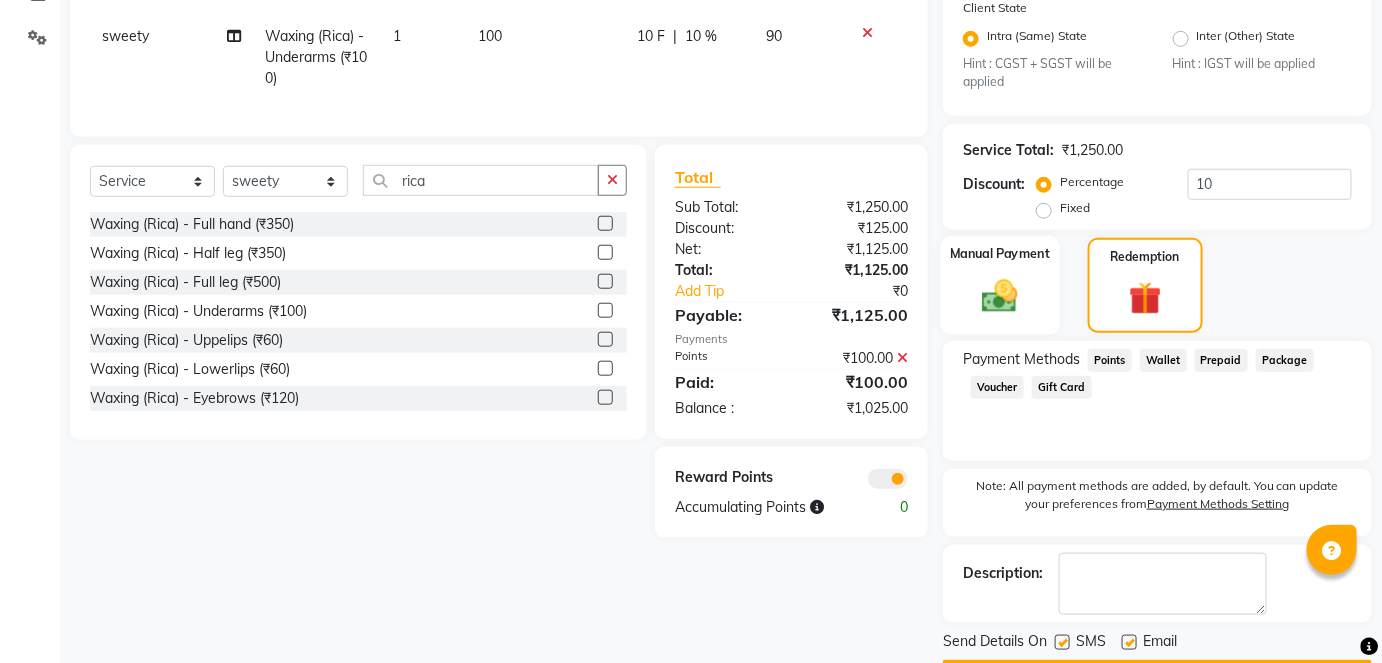 click 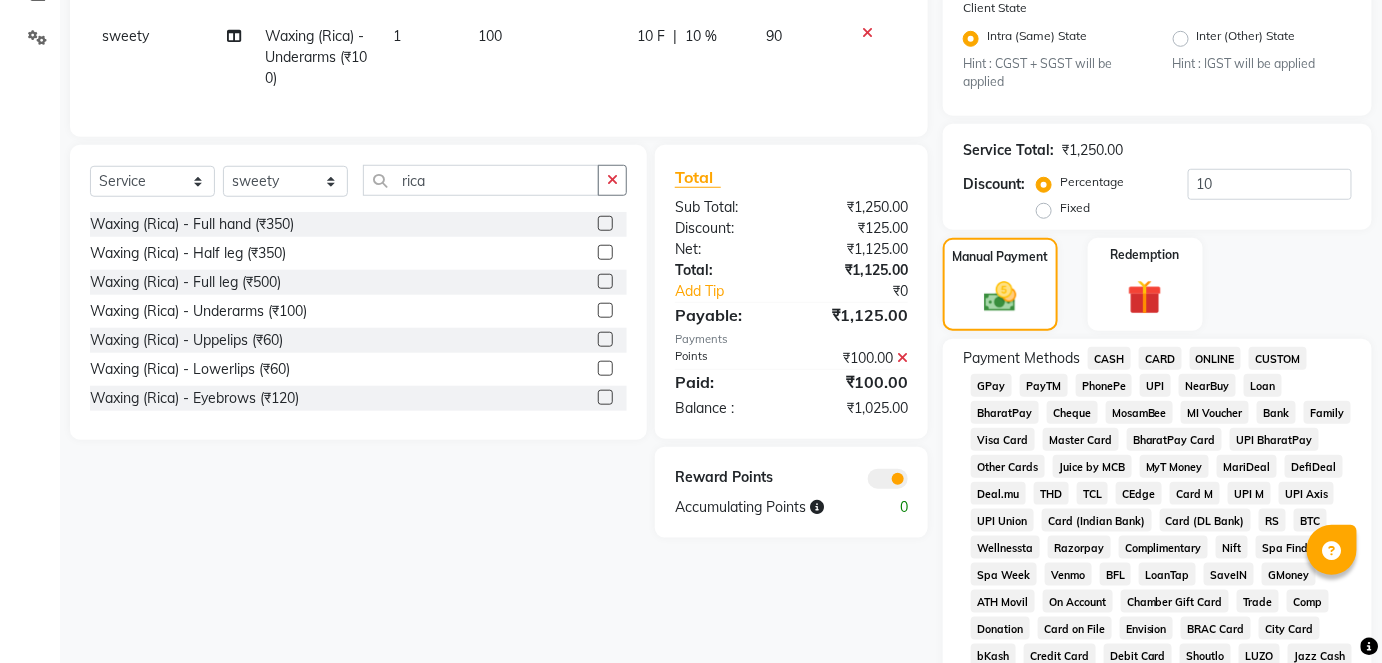 click on "CASH" 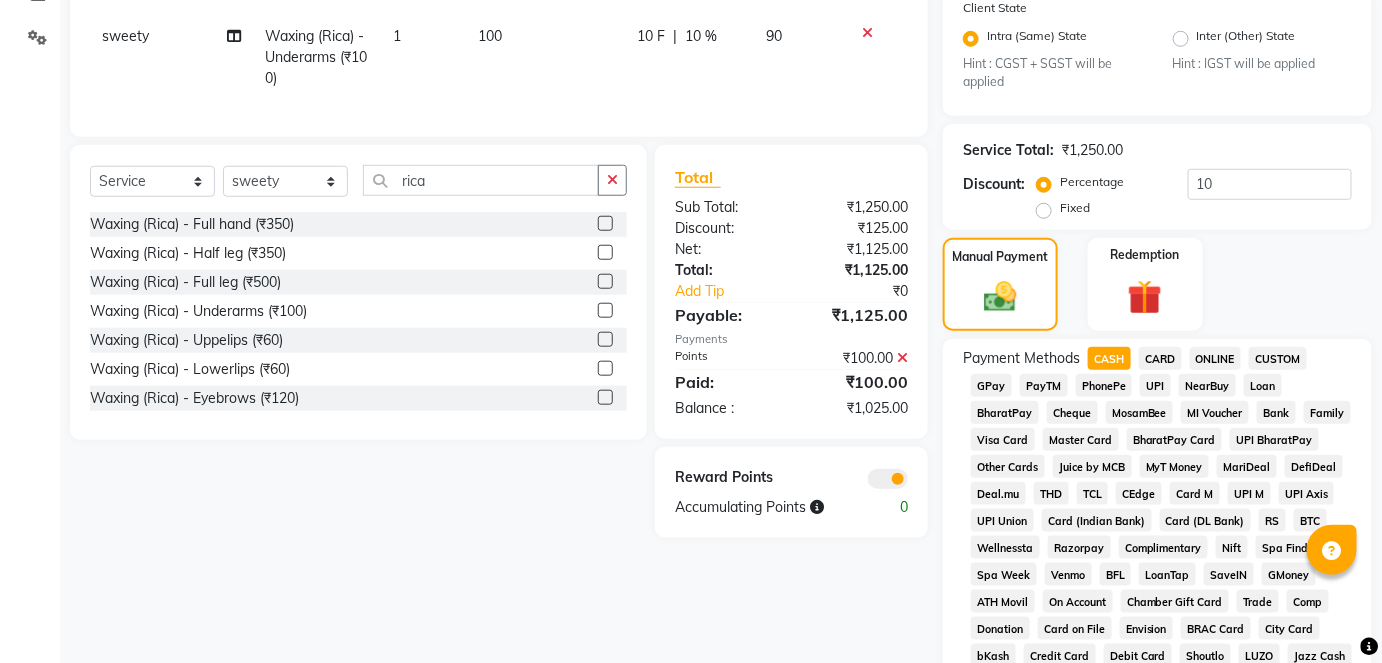 scroll, scrollTop: 1101, scrollLeft: 0, axis: vertical 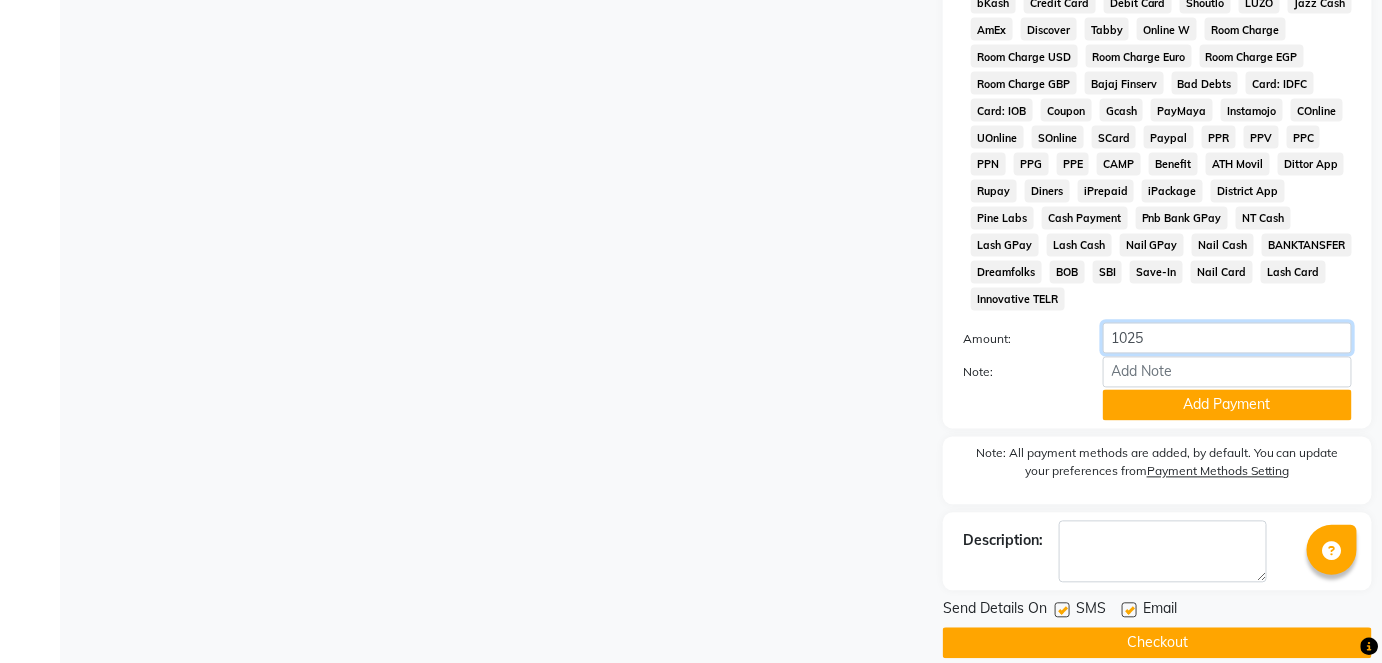 click on "1025" 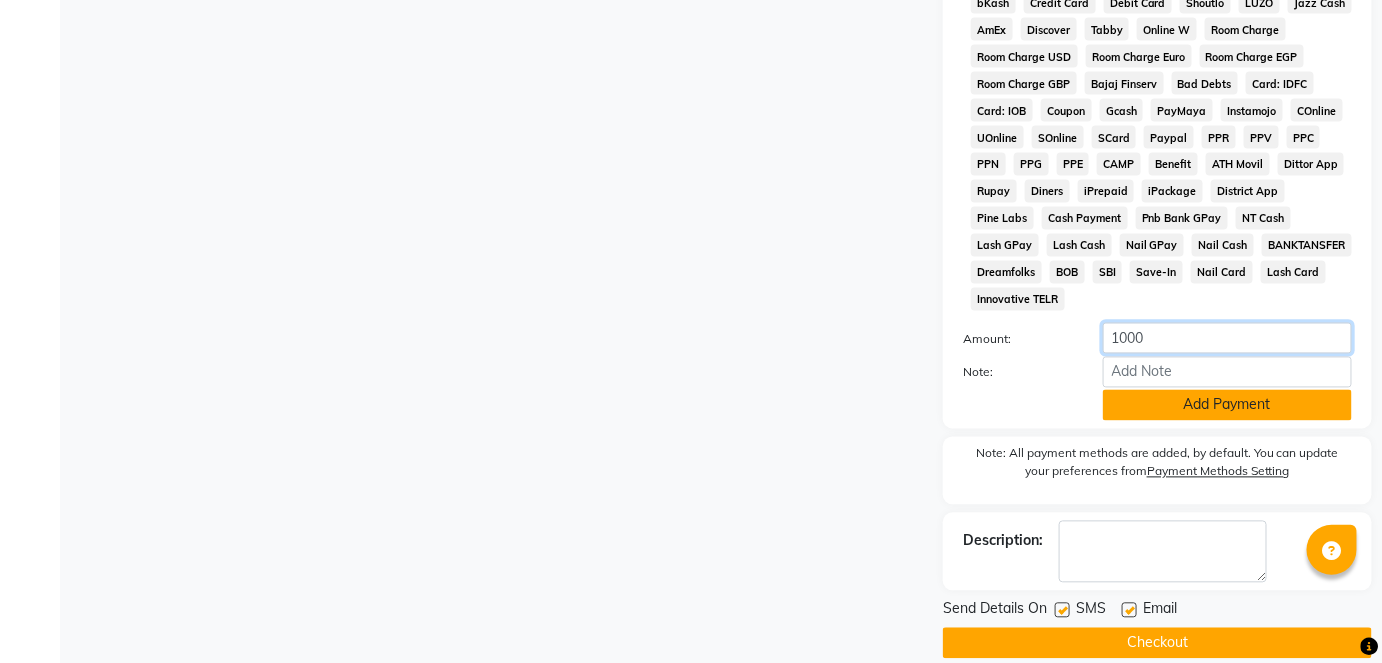 type on "1000" 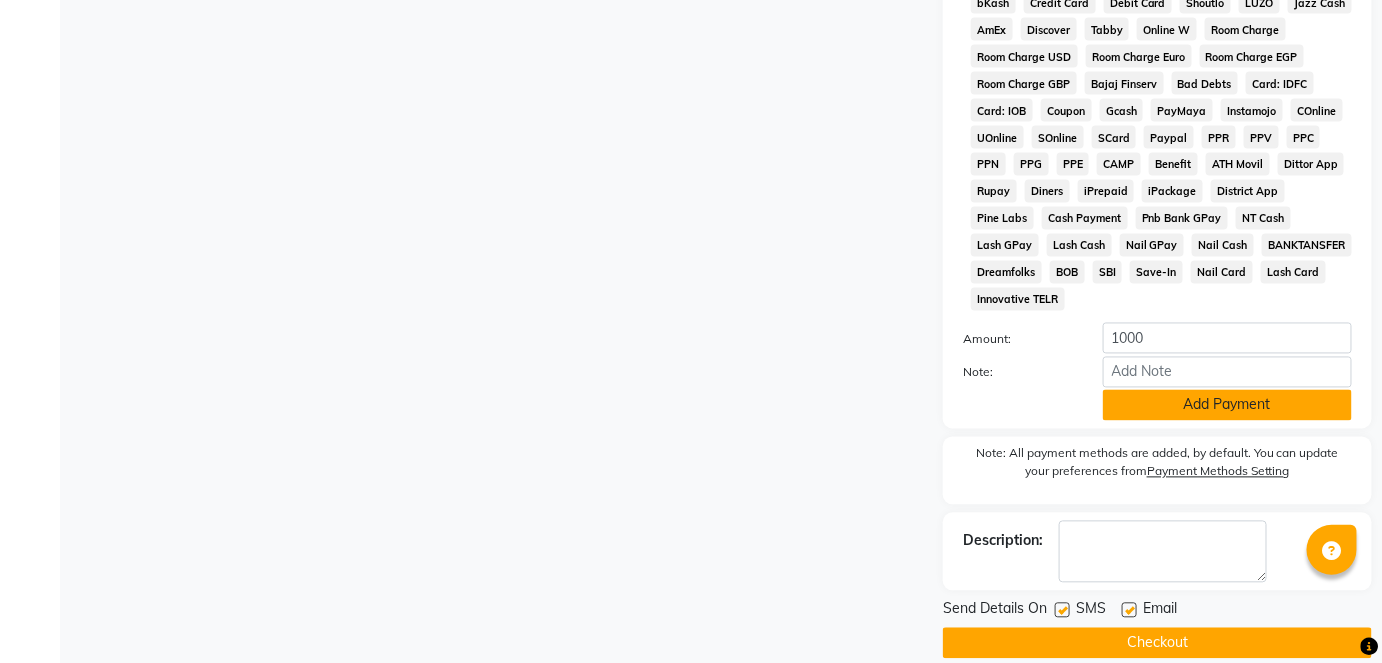 click on "Add Payment" 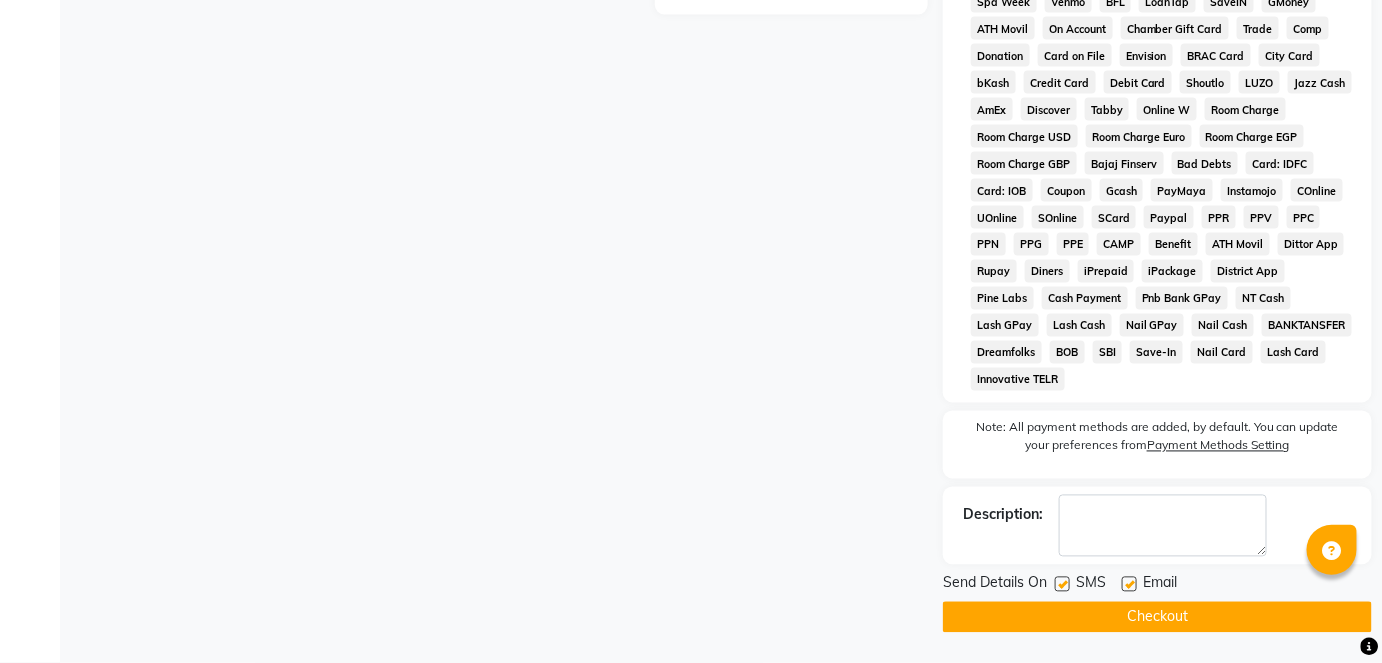 scroll, scrollTop: 995, scrollLeft: 0, axis: vertical 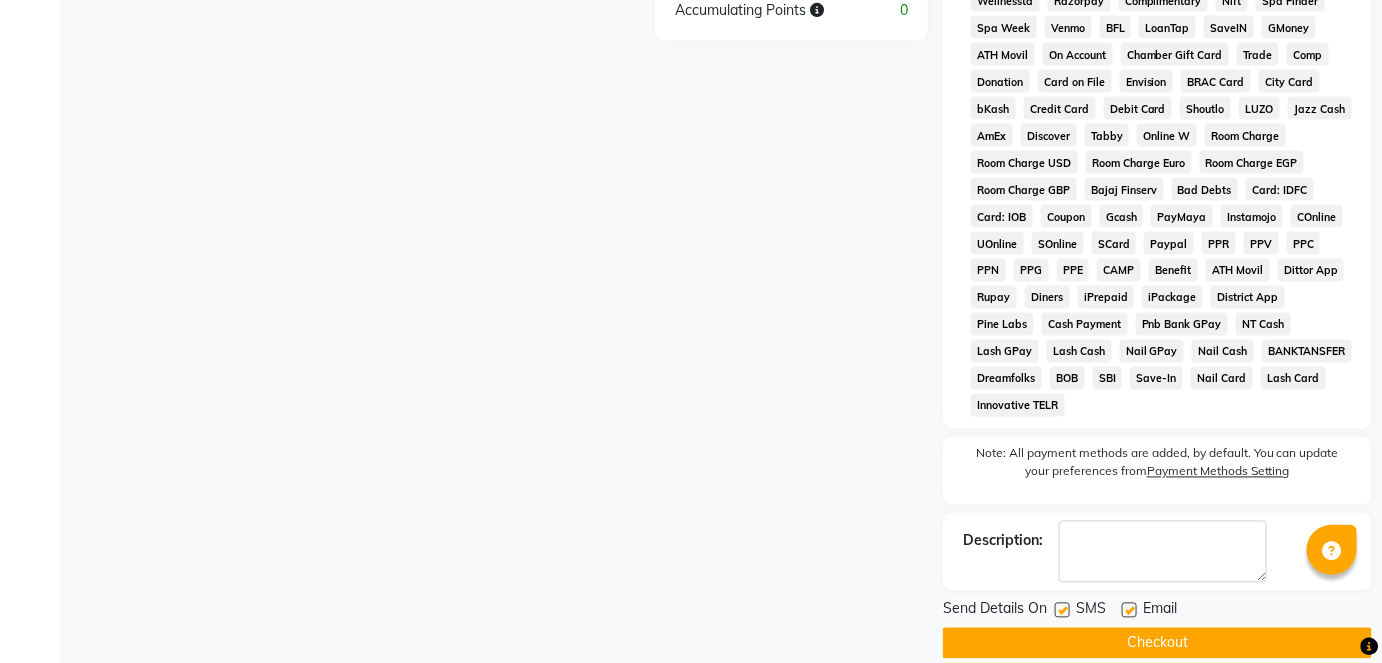 click on "Checkout" 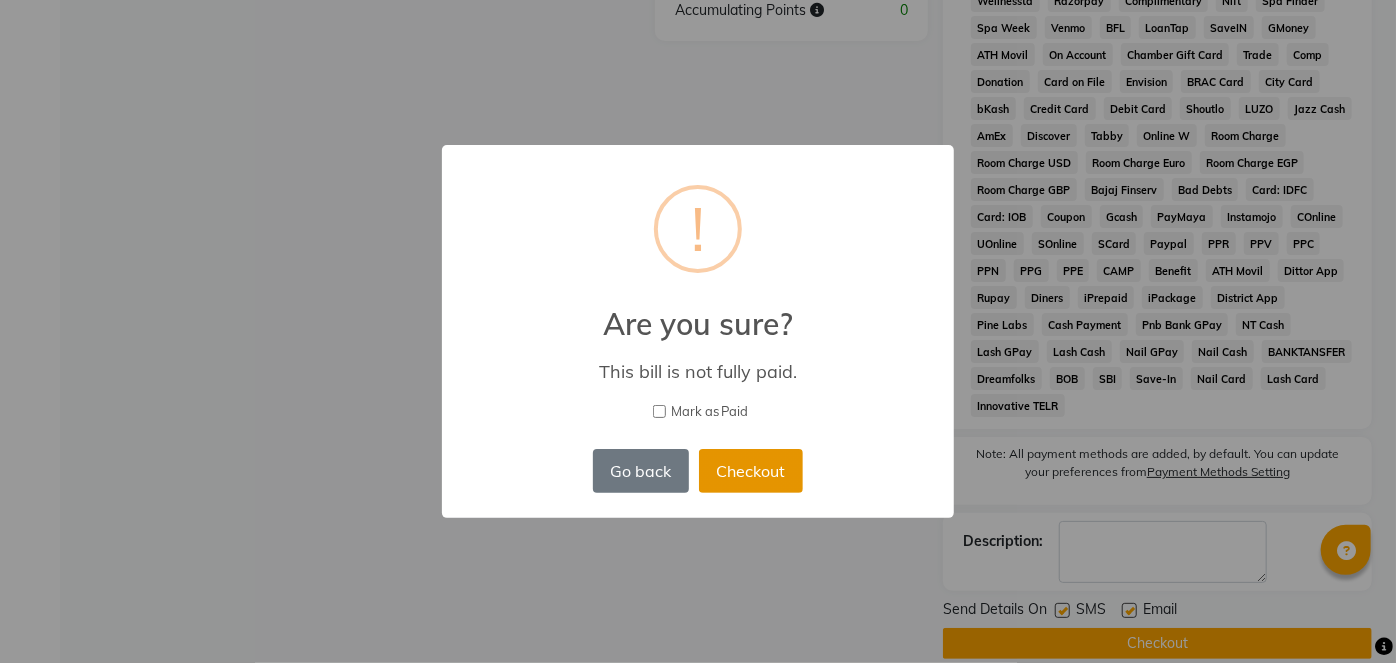 click on "Checkout" at bounding box center (751, 471) 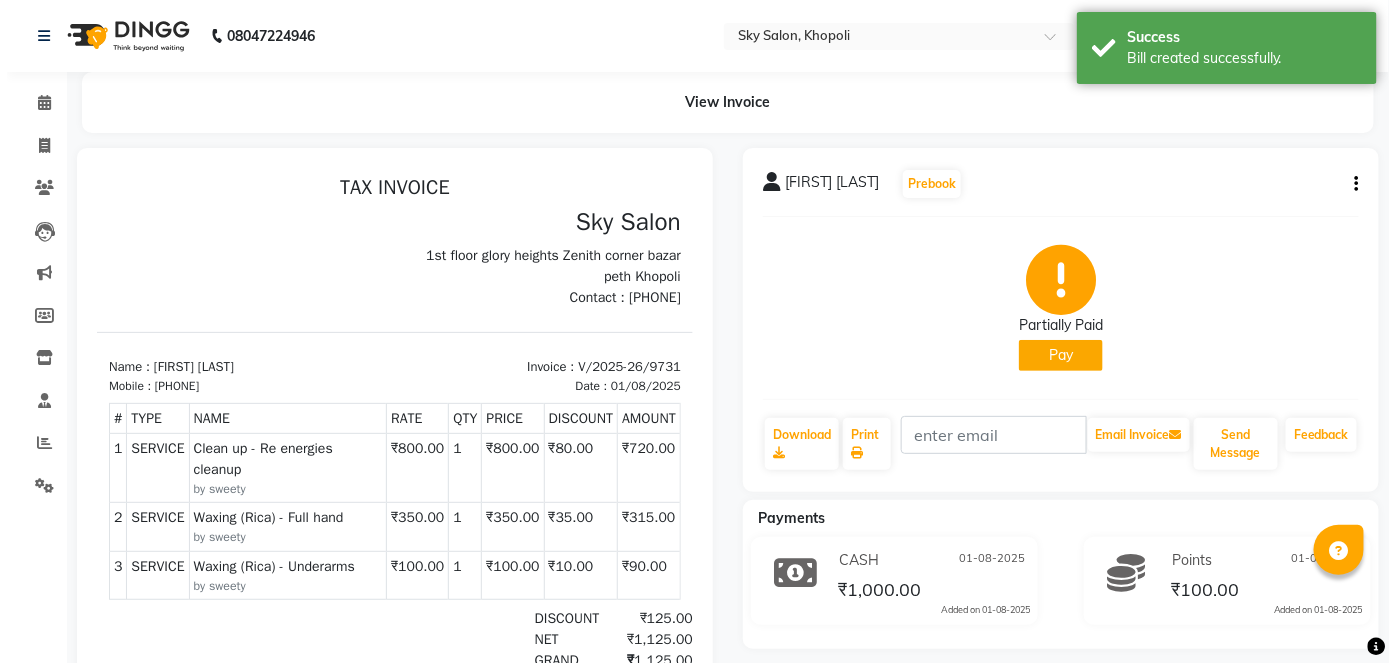 scroll, scrollTop: 0, scrollLeft: 0, axis: both 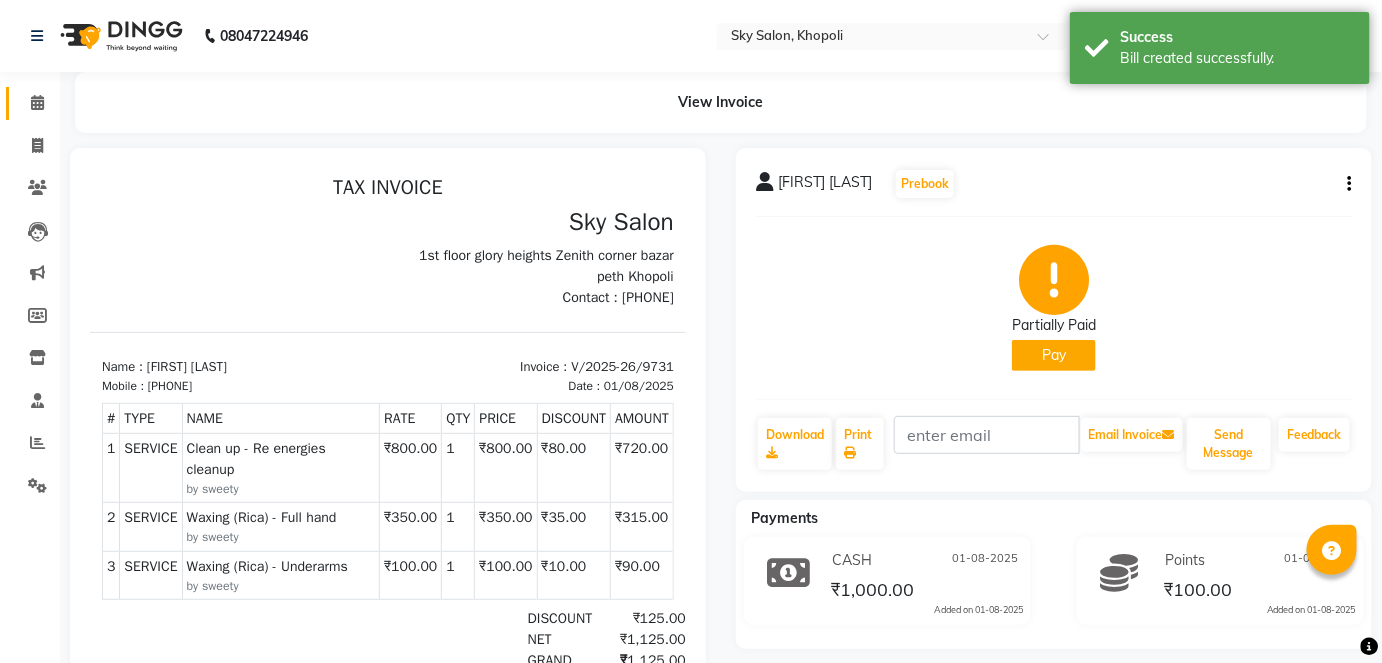 click on "Calendar" 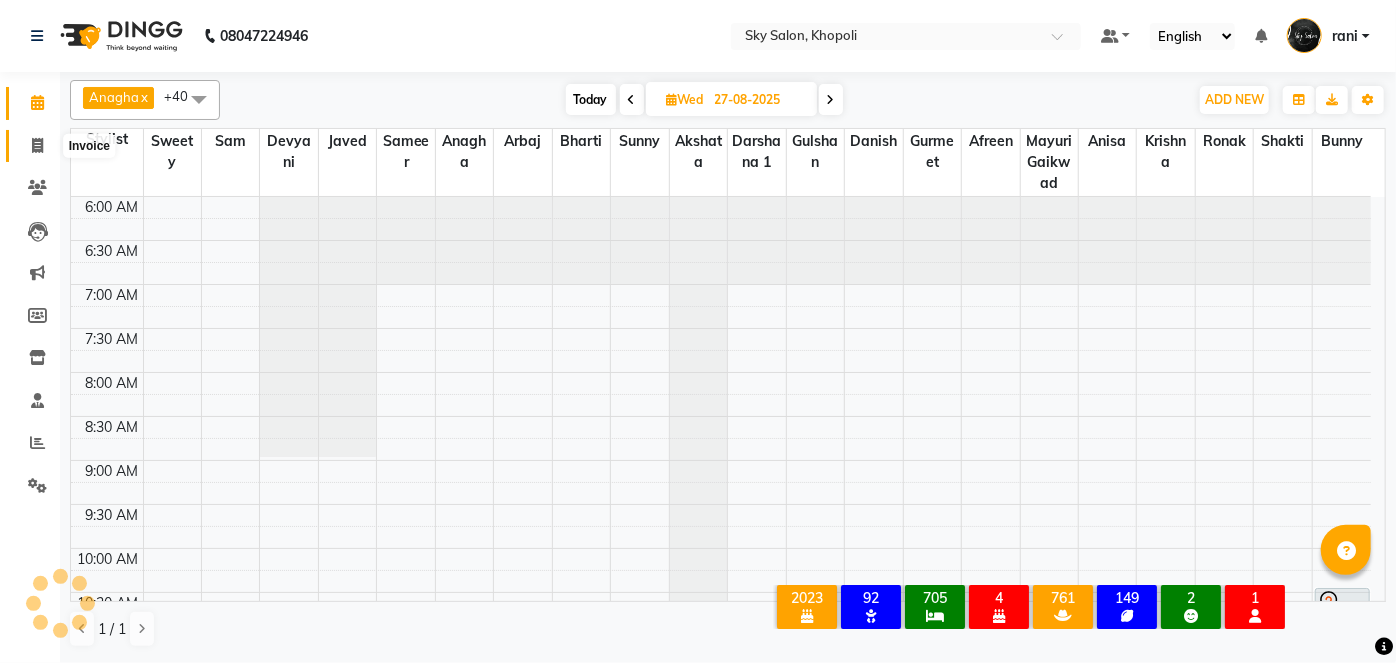 click 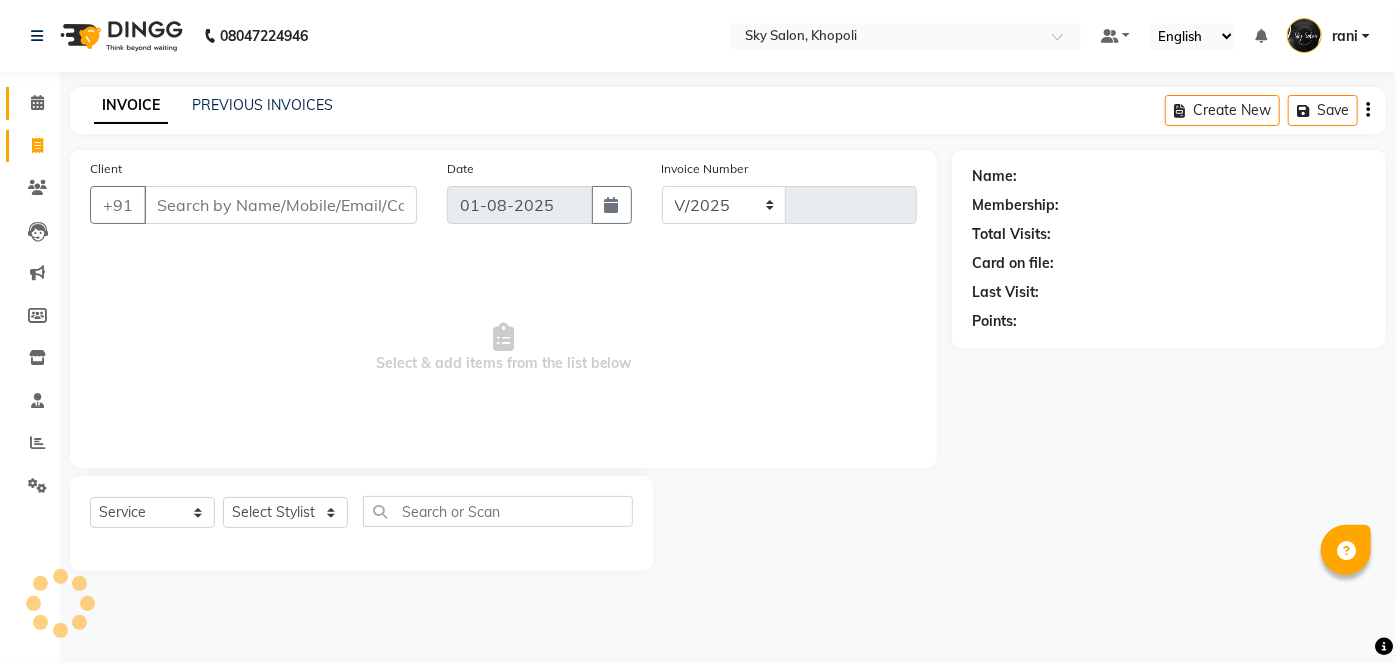 select on "3537" 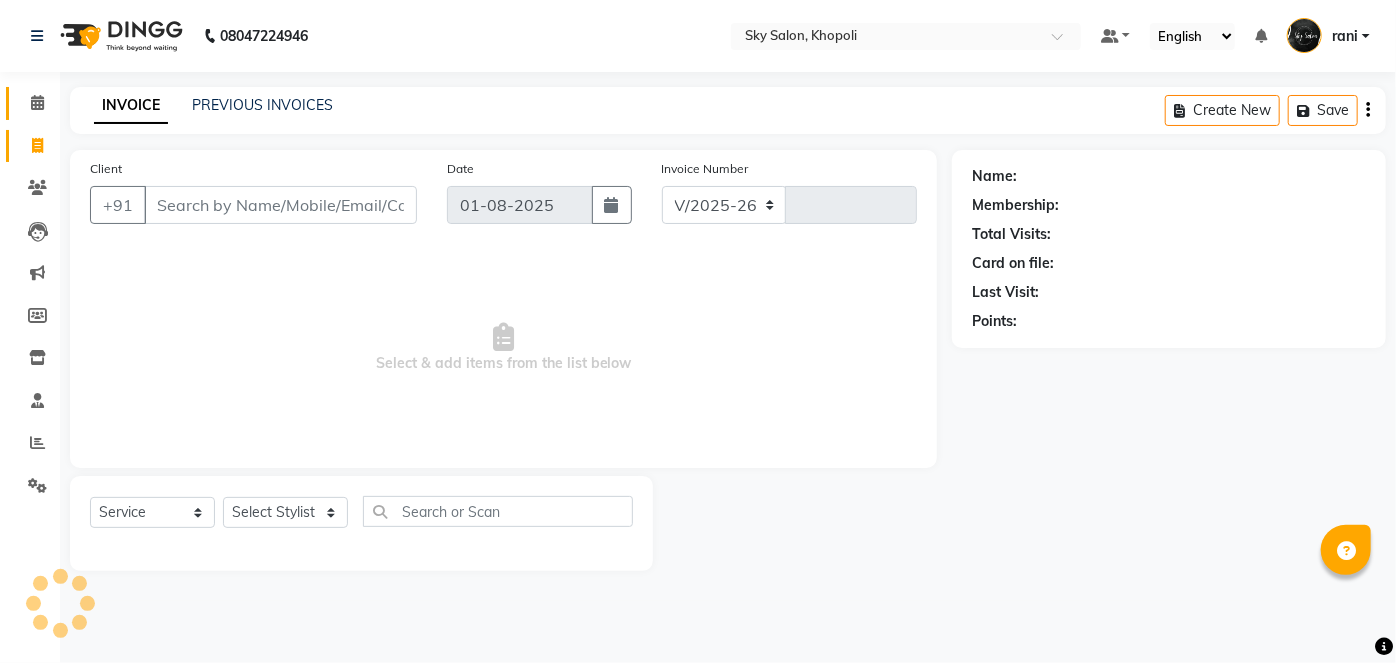 type on "9732" 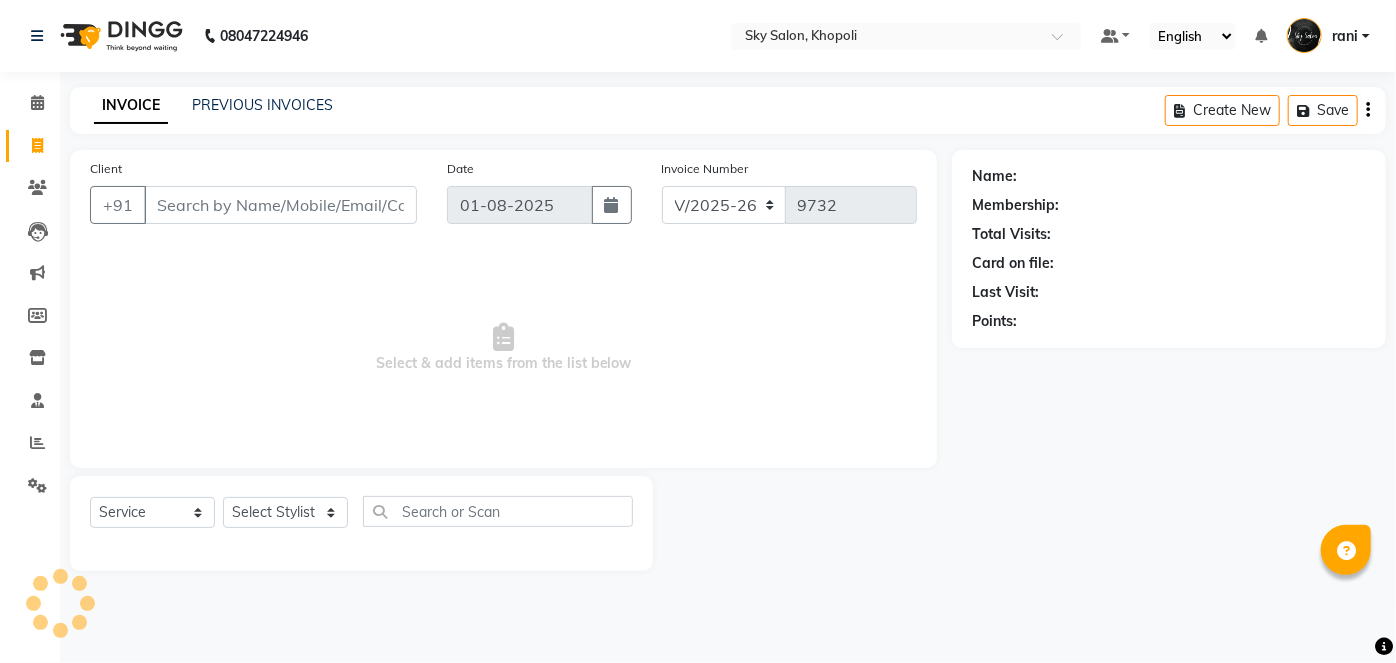 click on "PREVIOUS INVOICES" 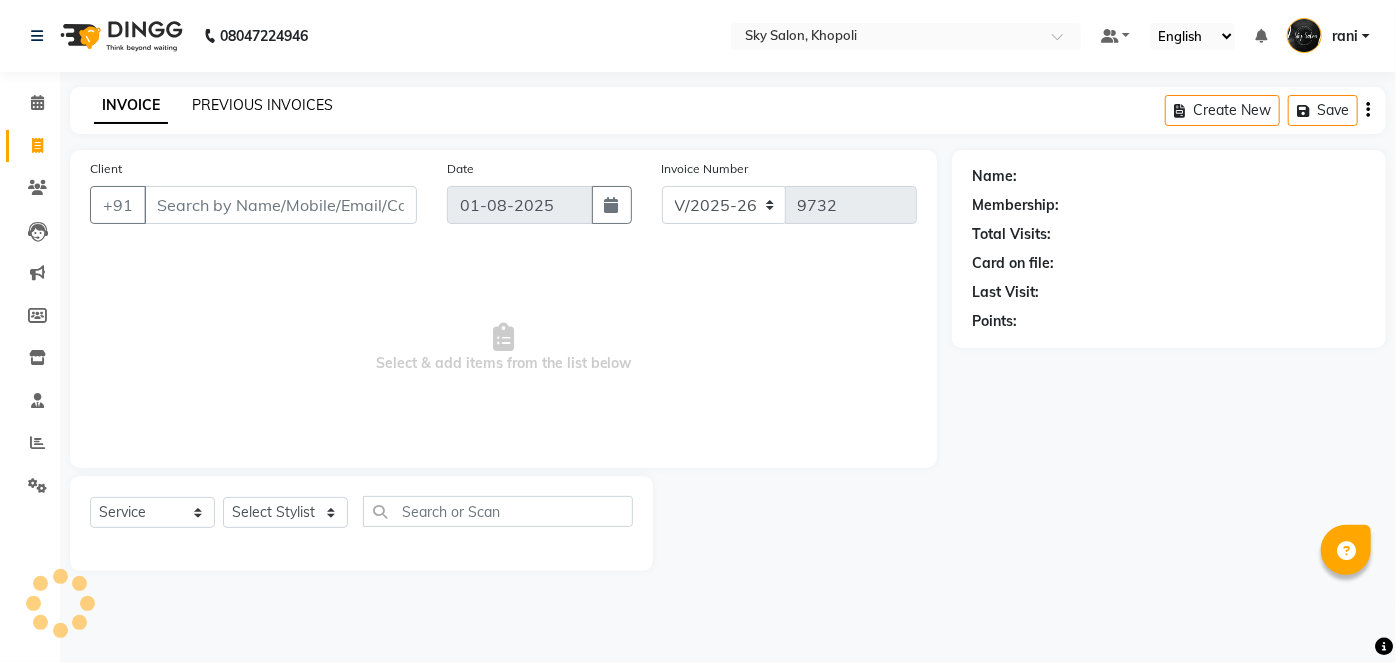 click on "PREVIOUS INVOICES" 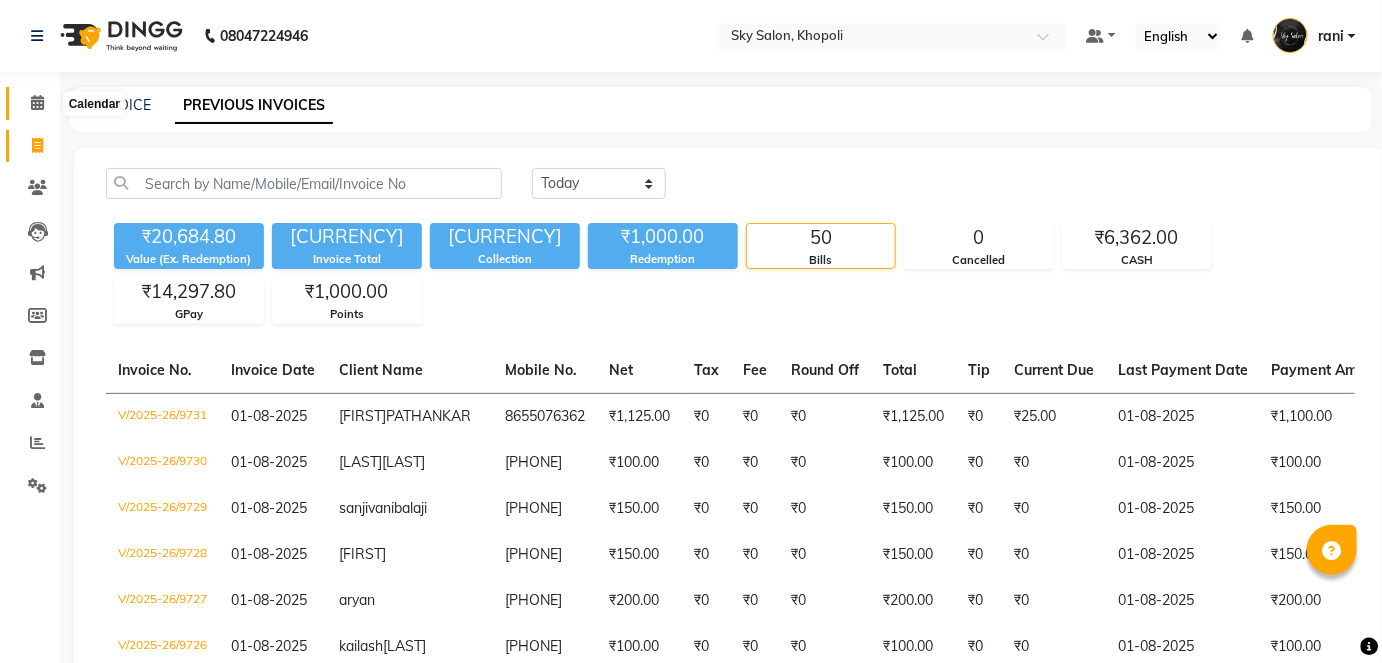 click 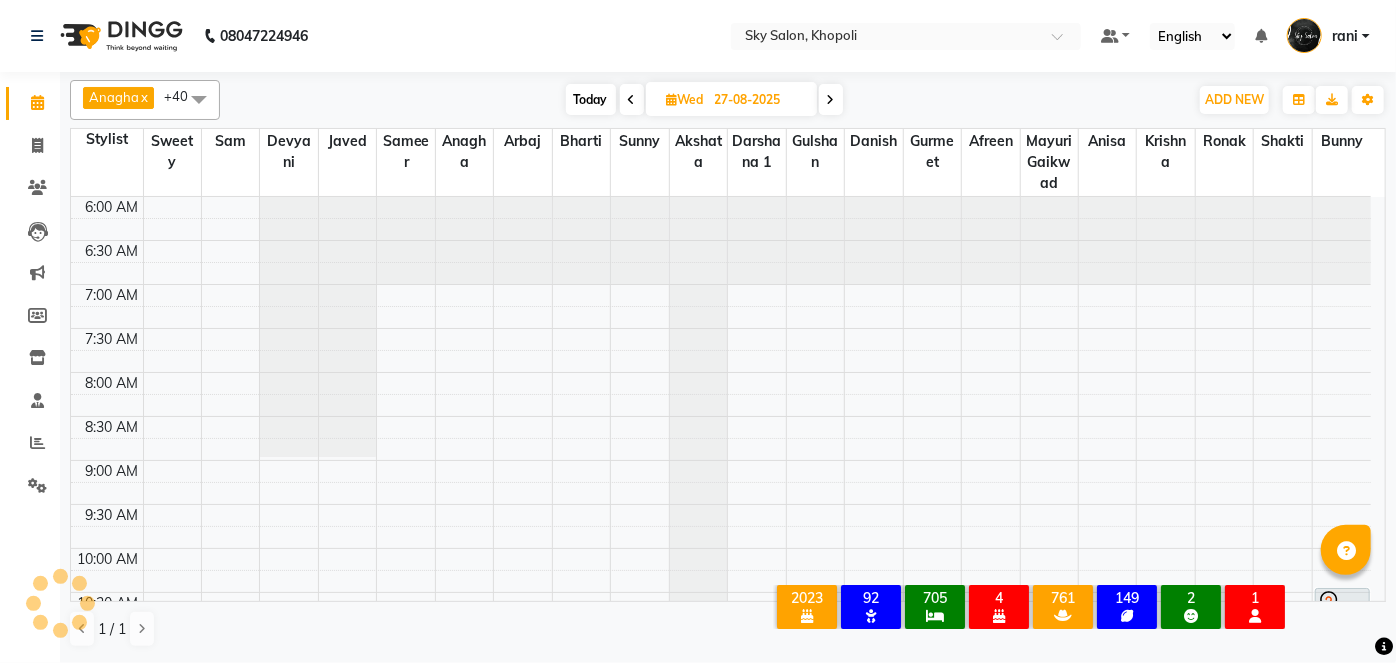 scroll, scrollTop: 1044, scrollLeft: 0, axis: vertical 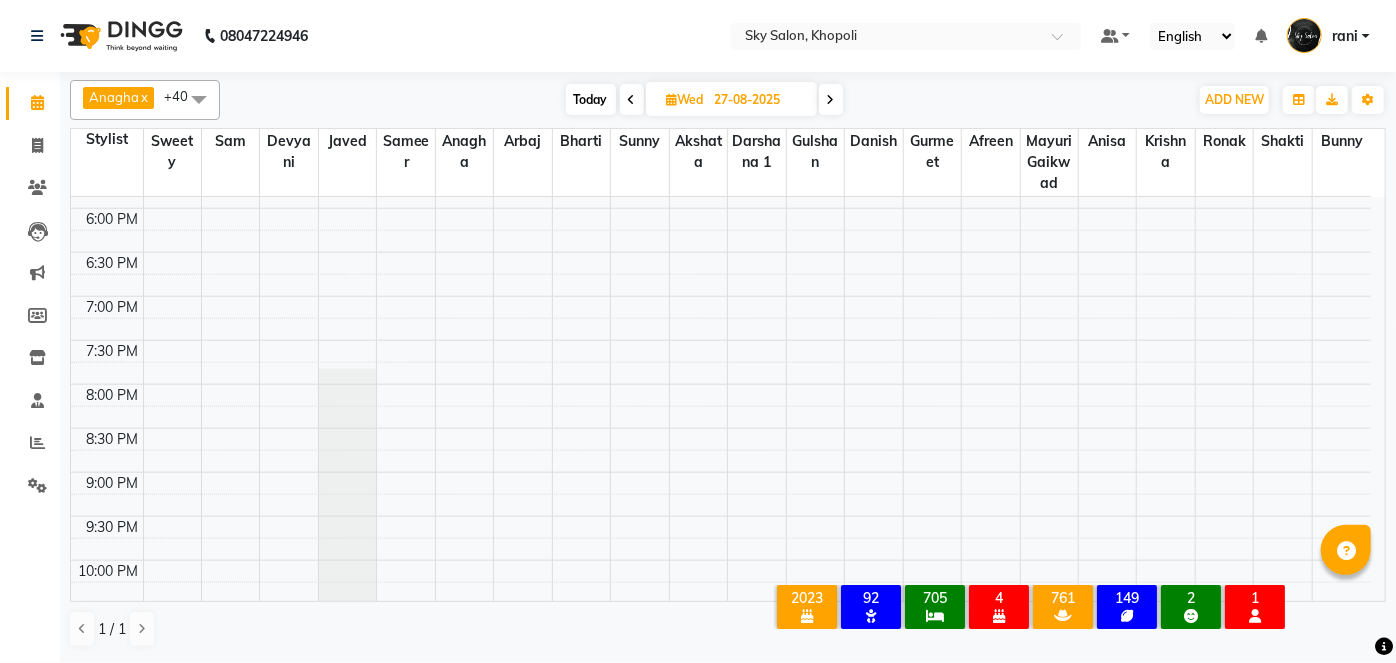 click on "Today" at bounding box center (591, 99) 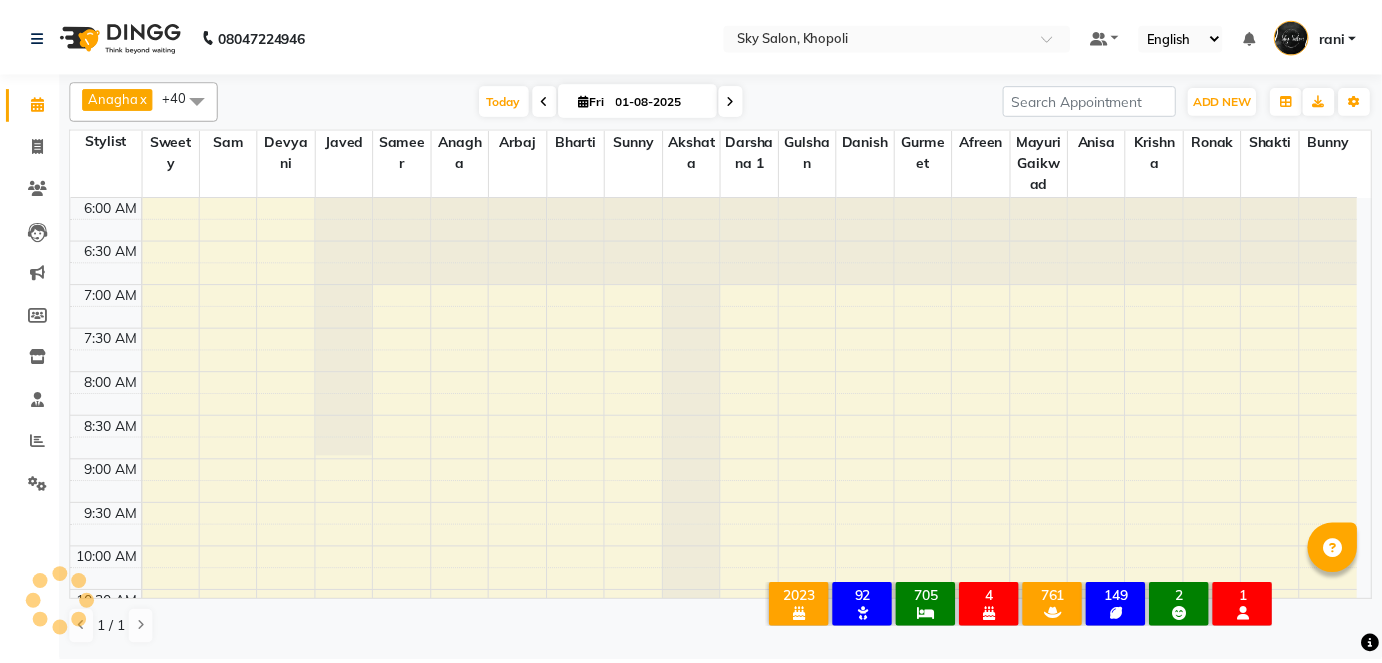 scroll, scrollTop: 1044, scrollLeft: 0, axis: vertical 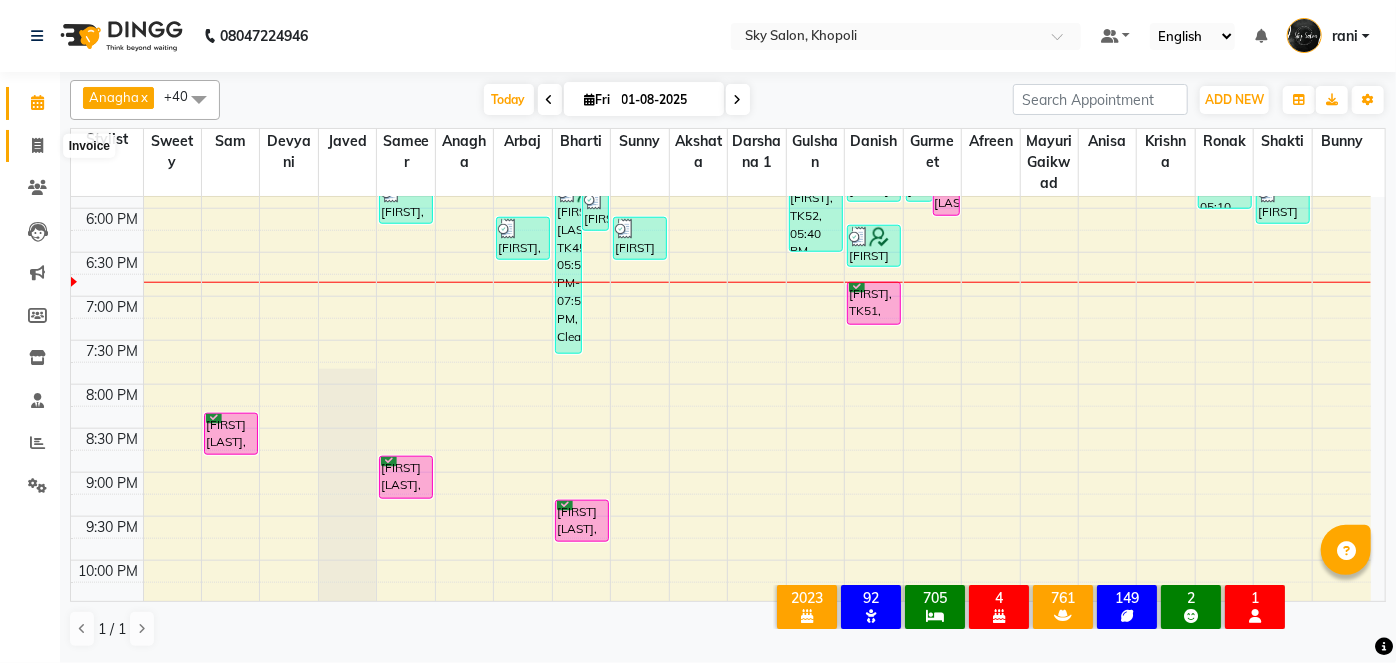 click 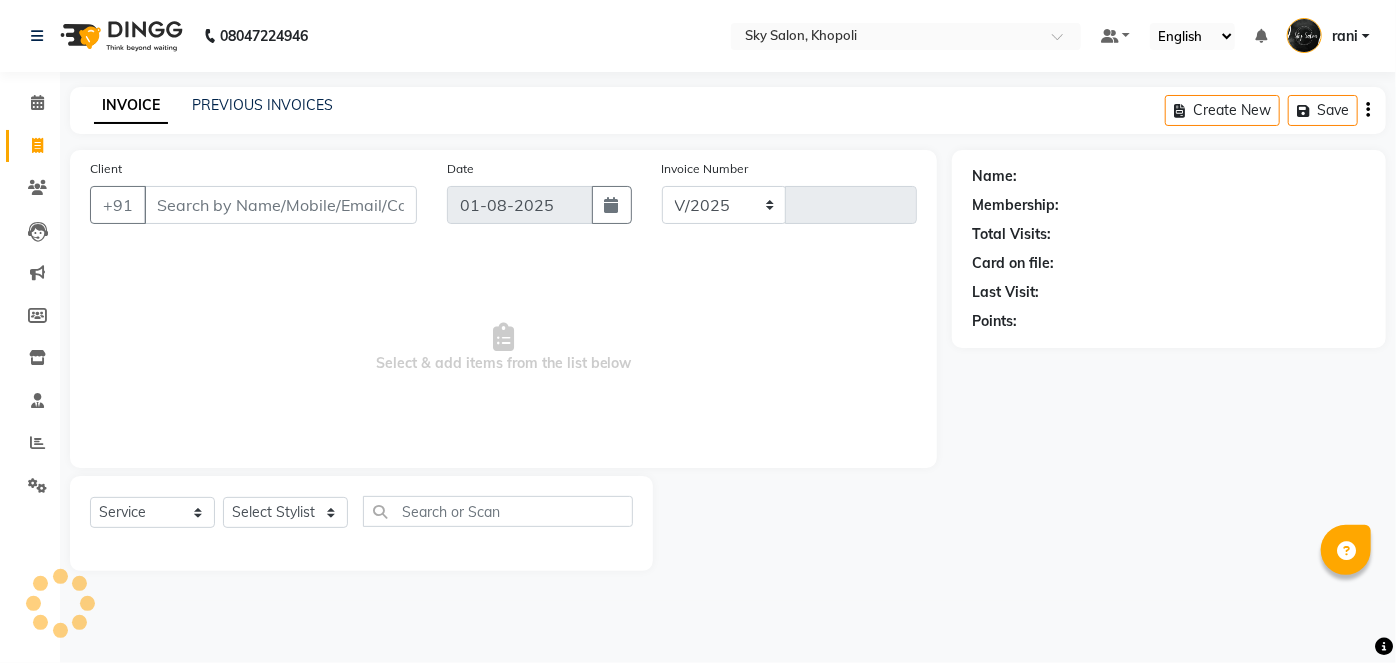 select on "3537" 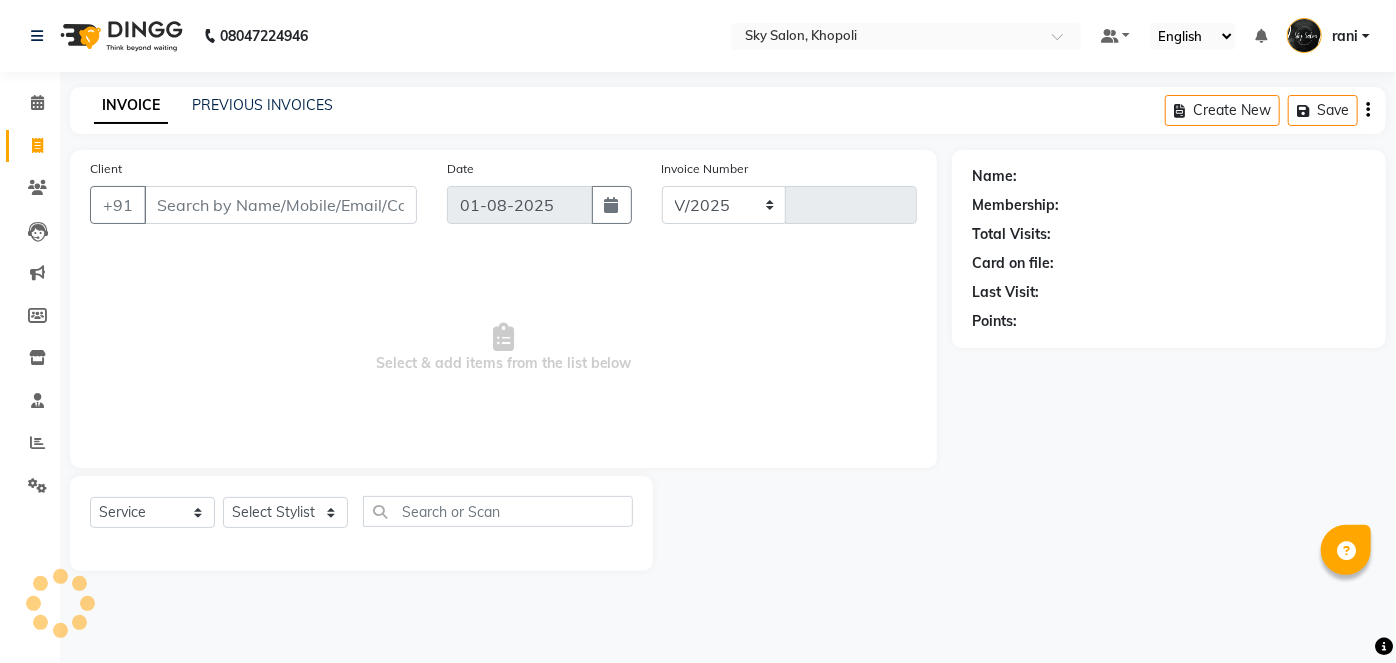 type on "9733" 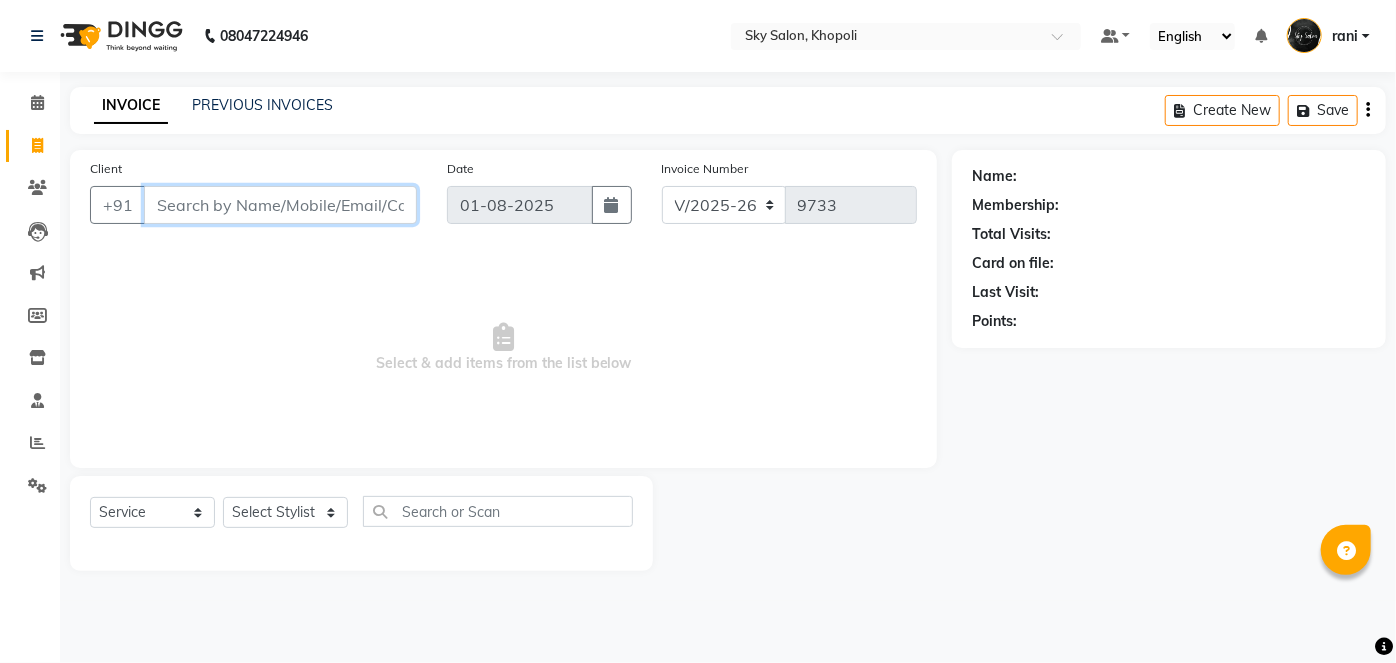 click on "Client" at bounding box center [280, 205] 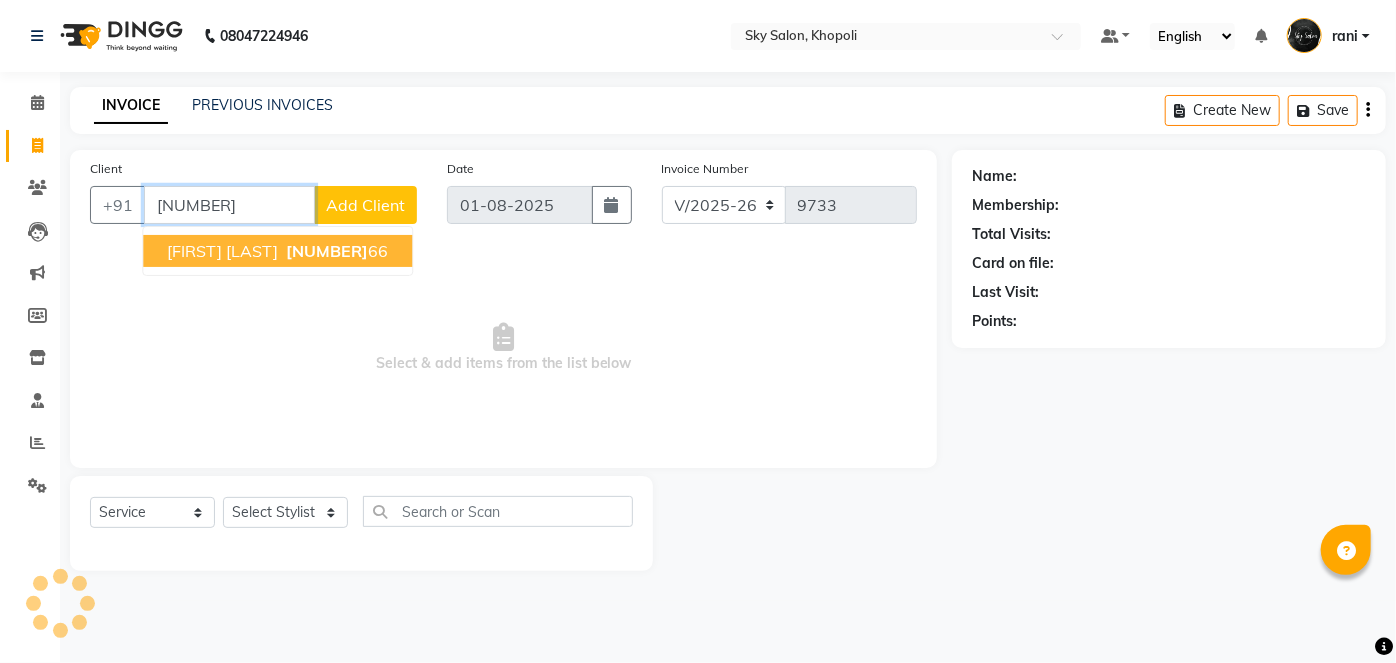click on "[FIRST] [LAST] [PHONE]" at bounding box center [277, 251] 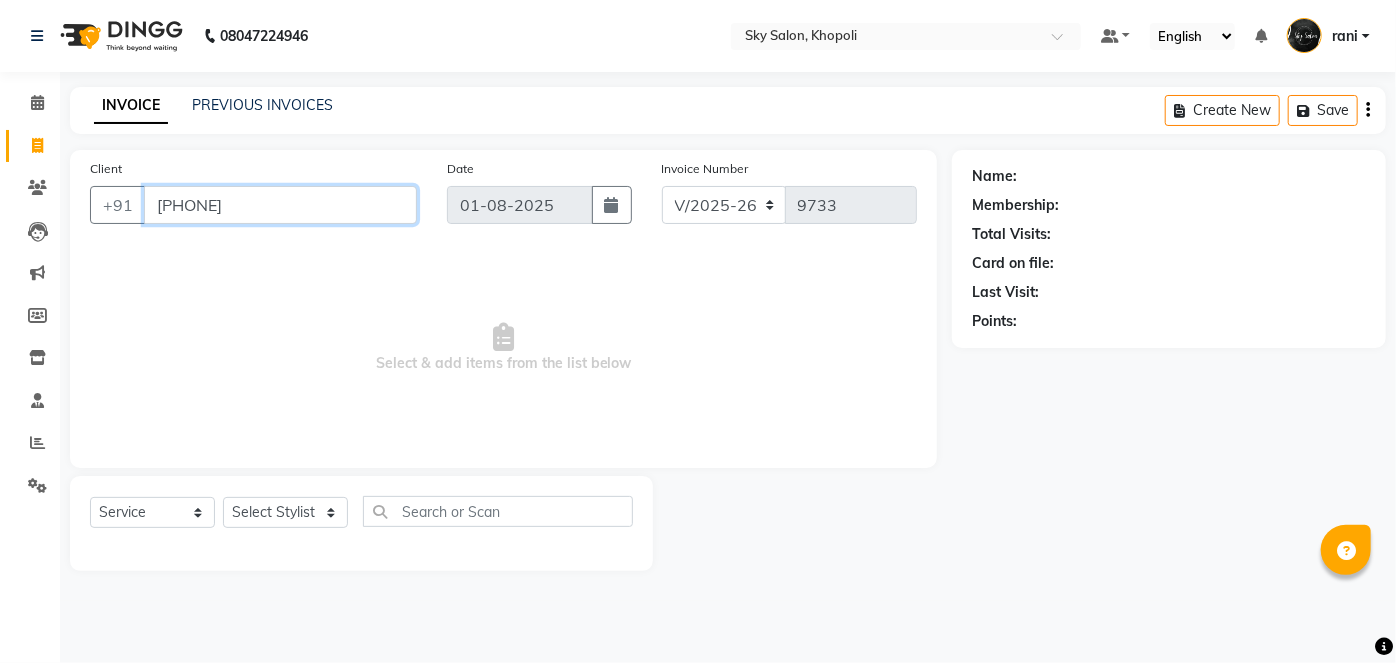 type on "[PHONE]" 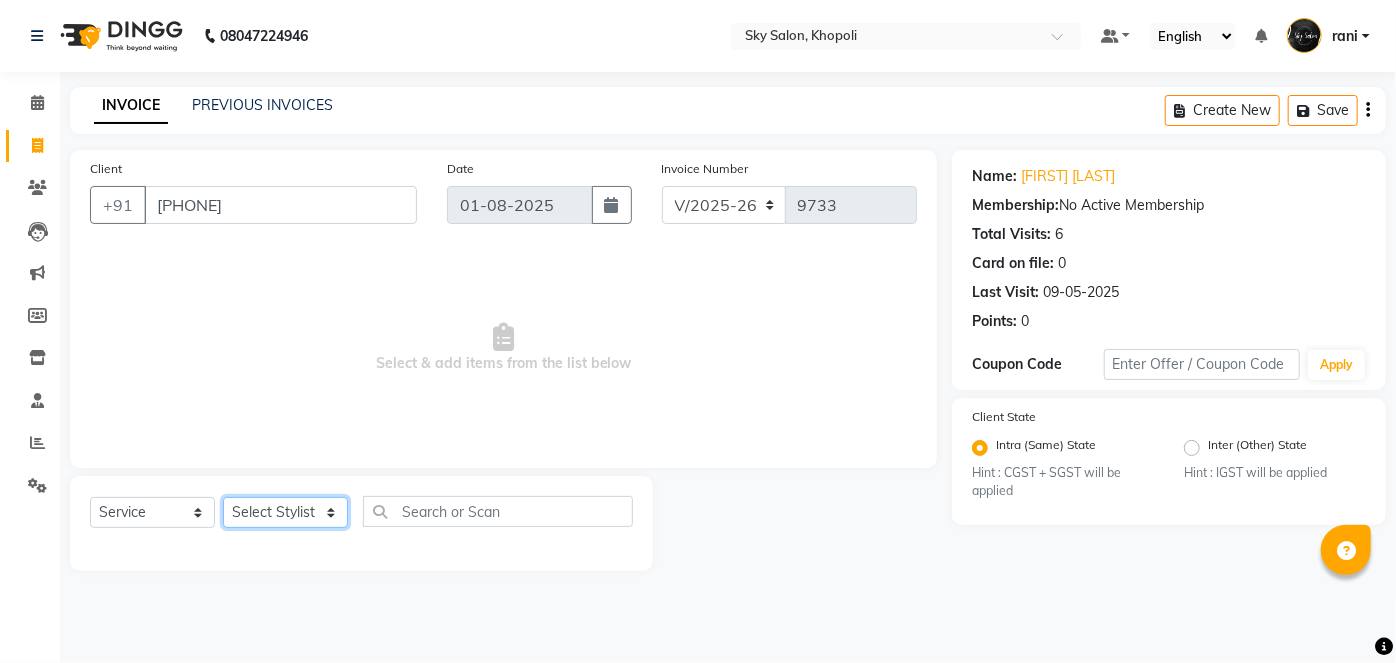 click on "Select Stylist afreen akshata aman saha ameer Anagha anisa arbaj bharti Bunny Danish Darshana 1 devyani dilshad gaurav Gulshan gurmeet javed jishan krishna mayuri gaikwad muskan rani rinku rocky Ronak sachin sahil sam sameer sameer 2 sandhya shabnam shakti sunny sweety vivek" 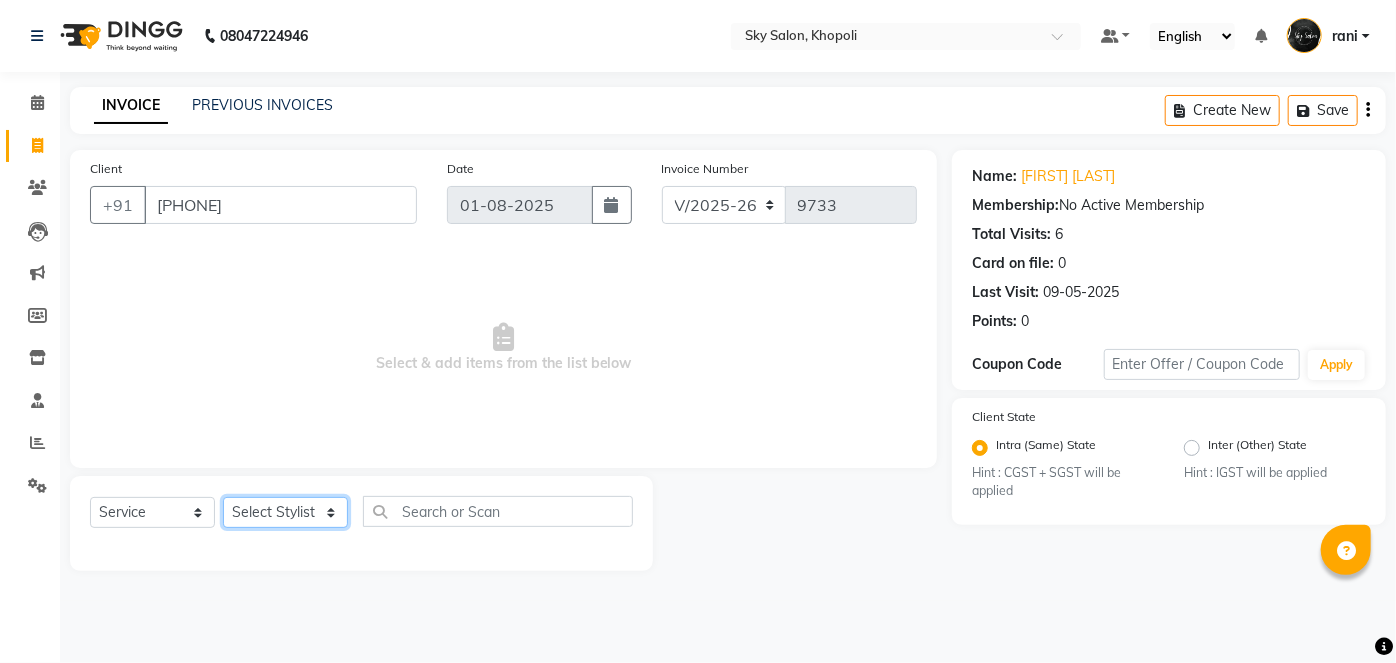 select on "84353" 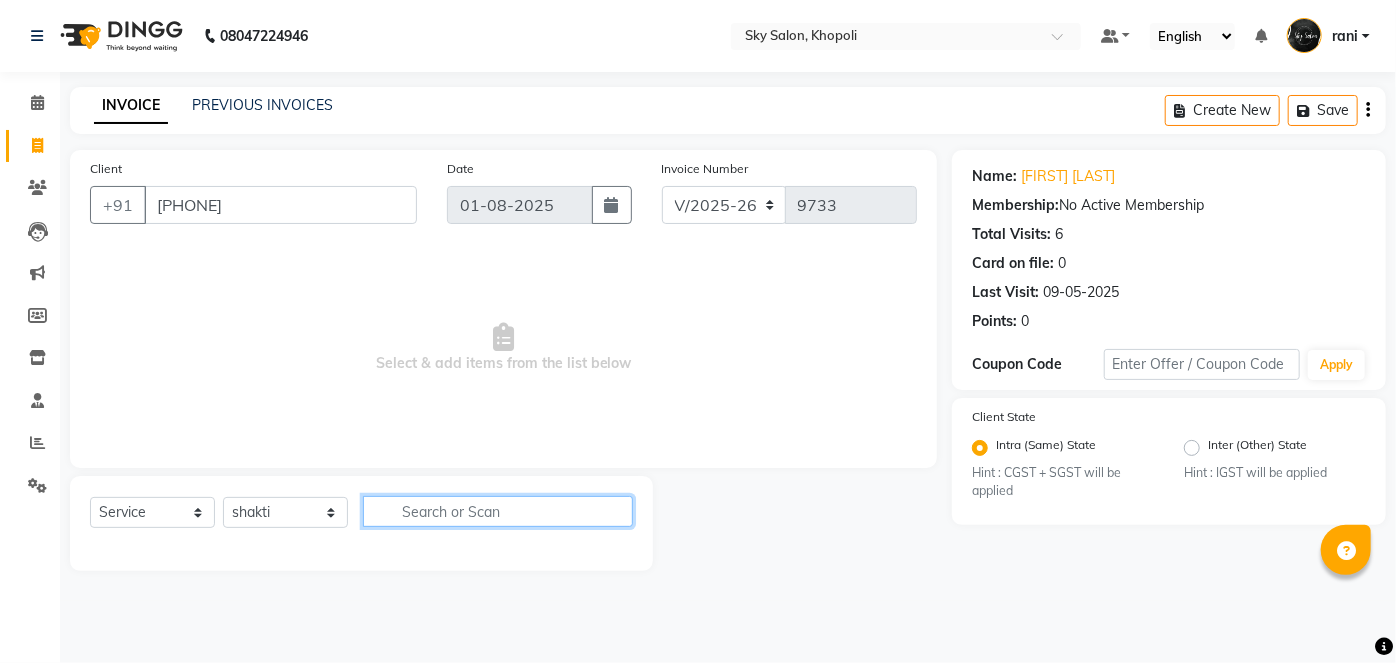 click 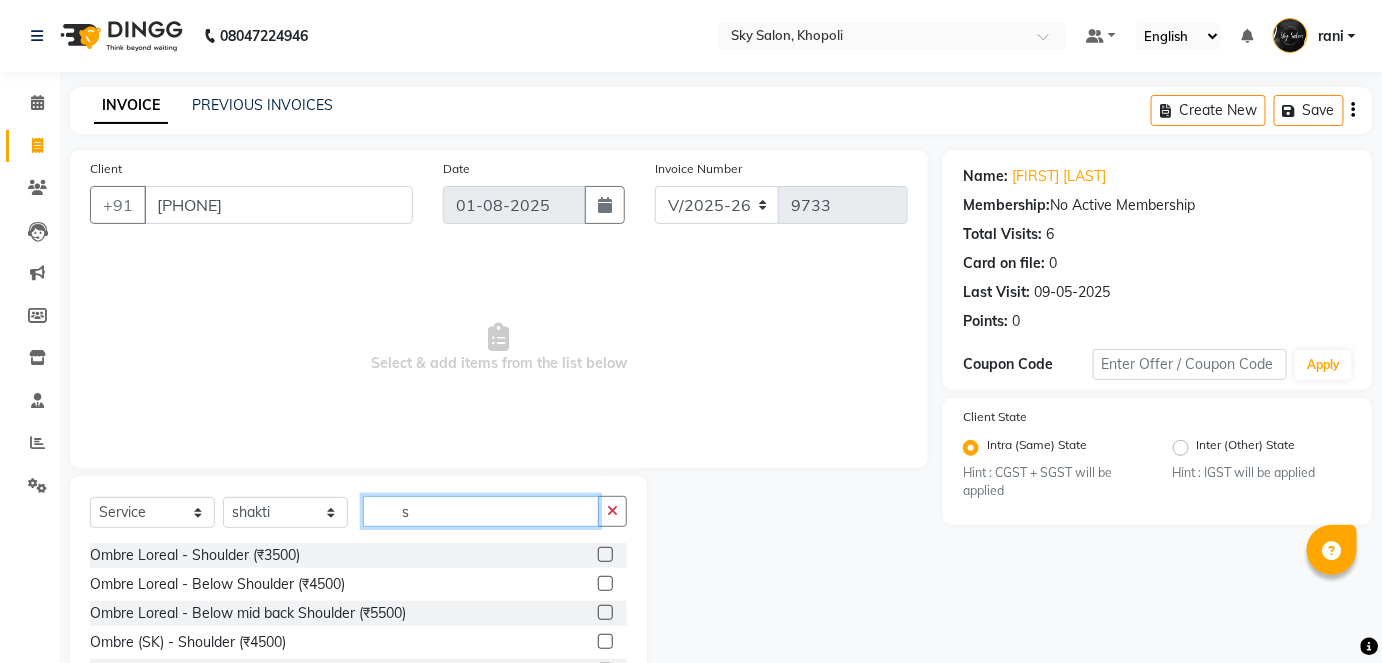 click on "s" 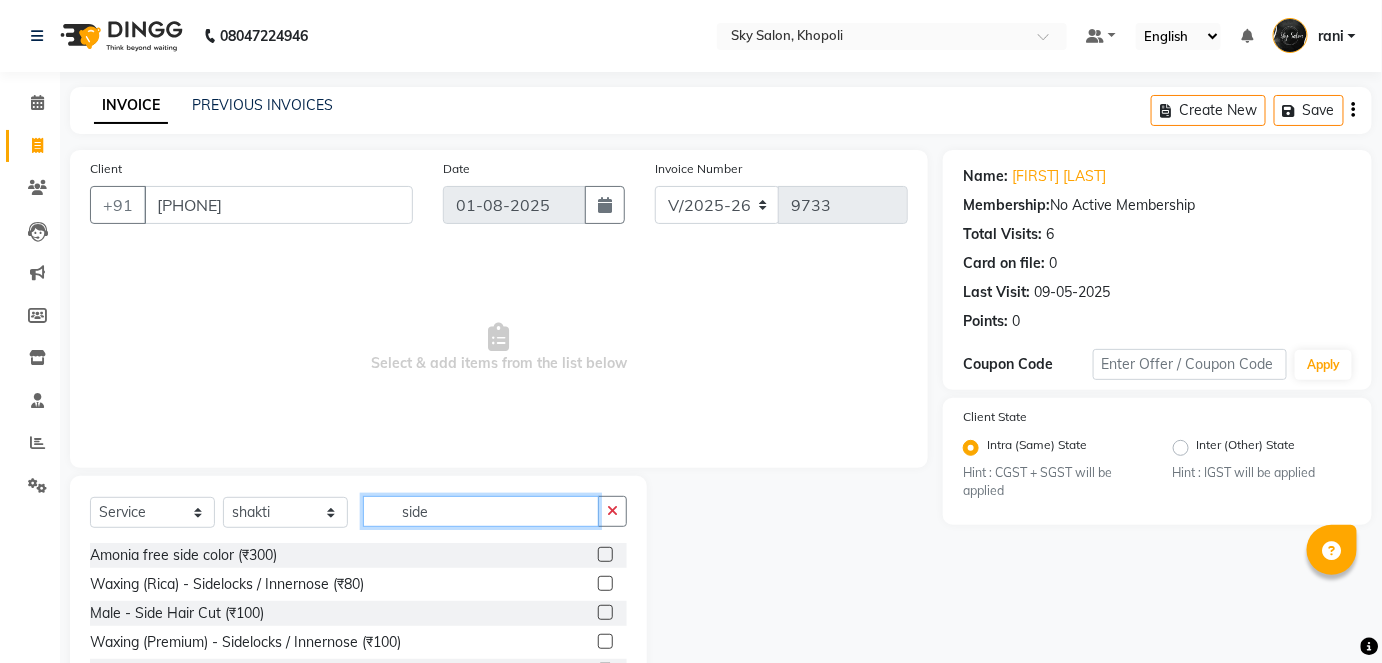 scroll, scrollTop: 82, scrollLeft: 0, axis: vertical 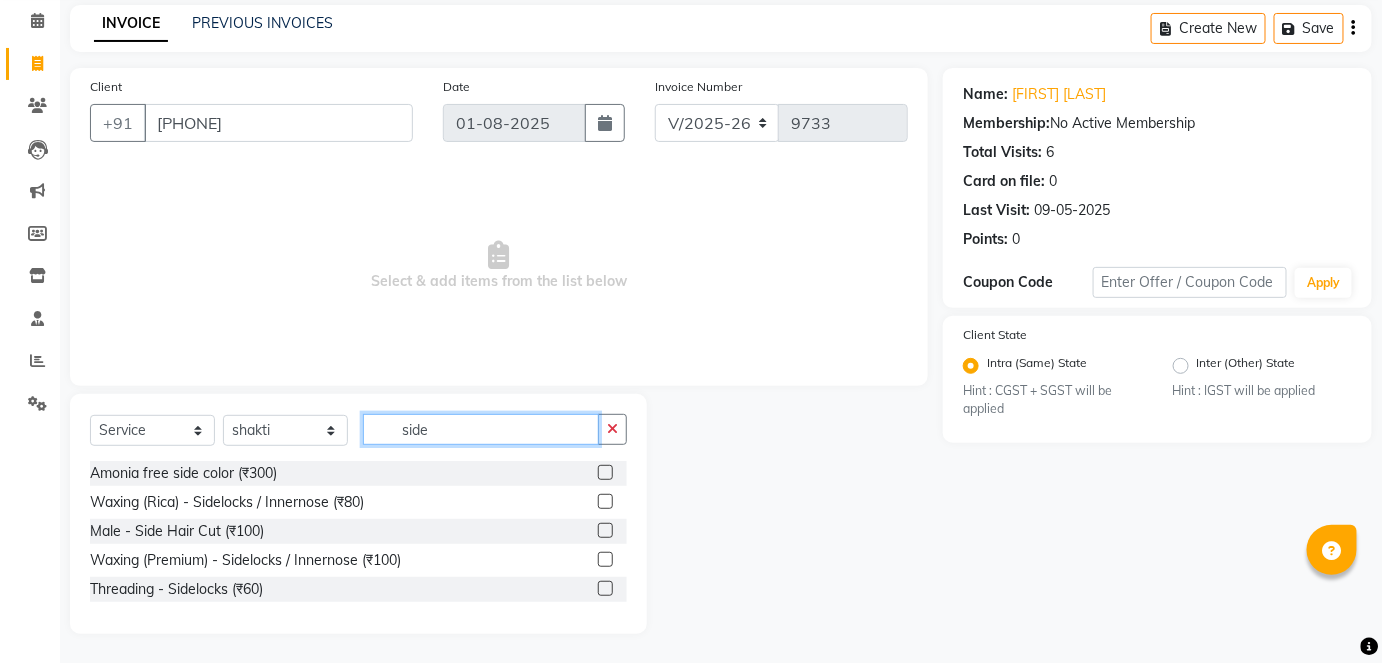 type on "side" 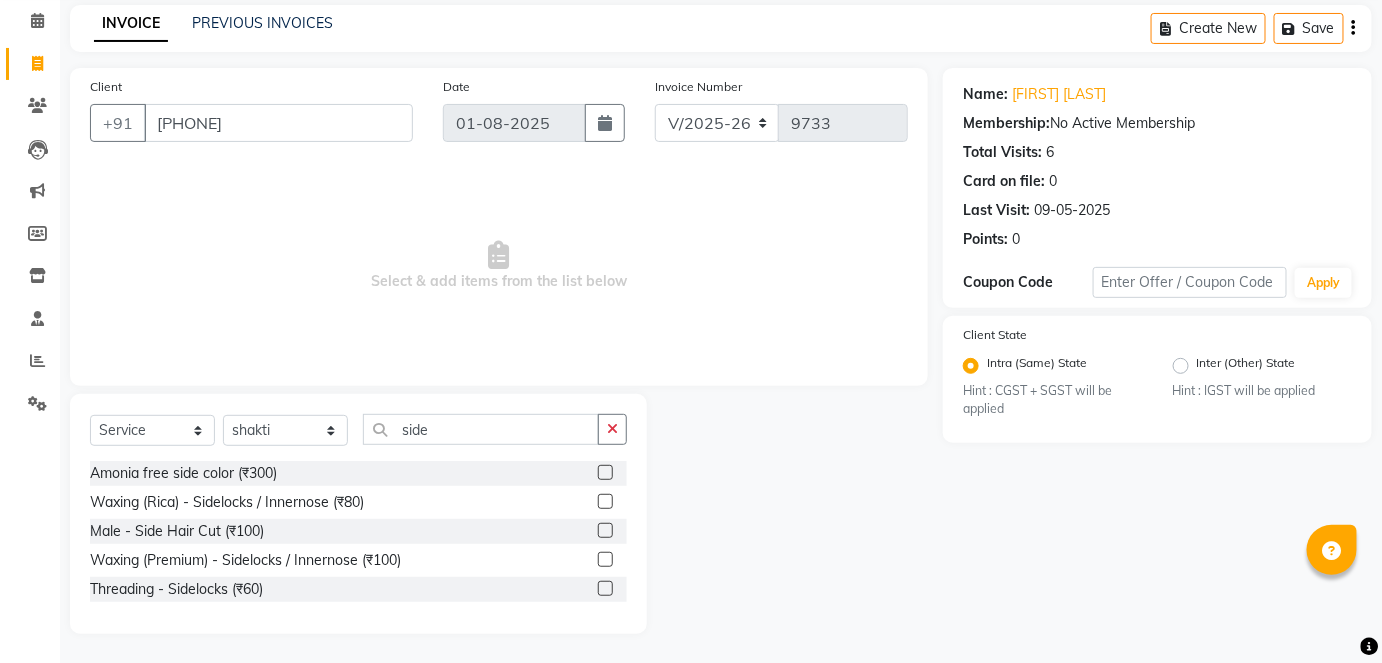 click 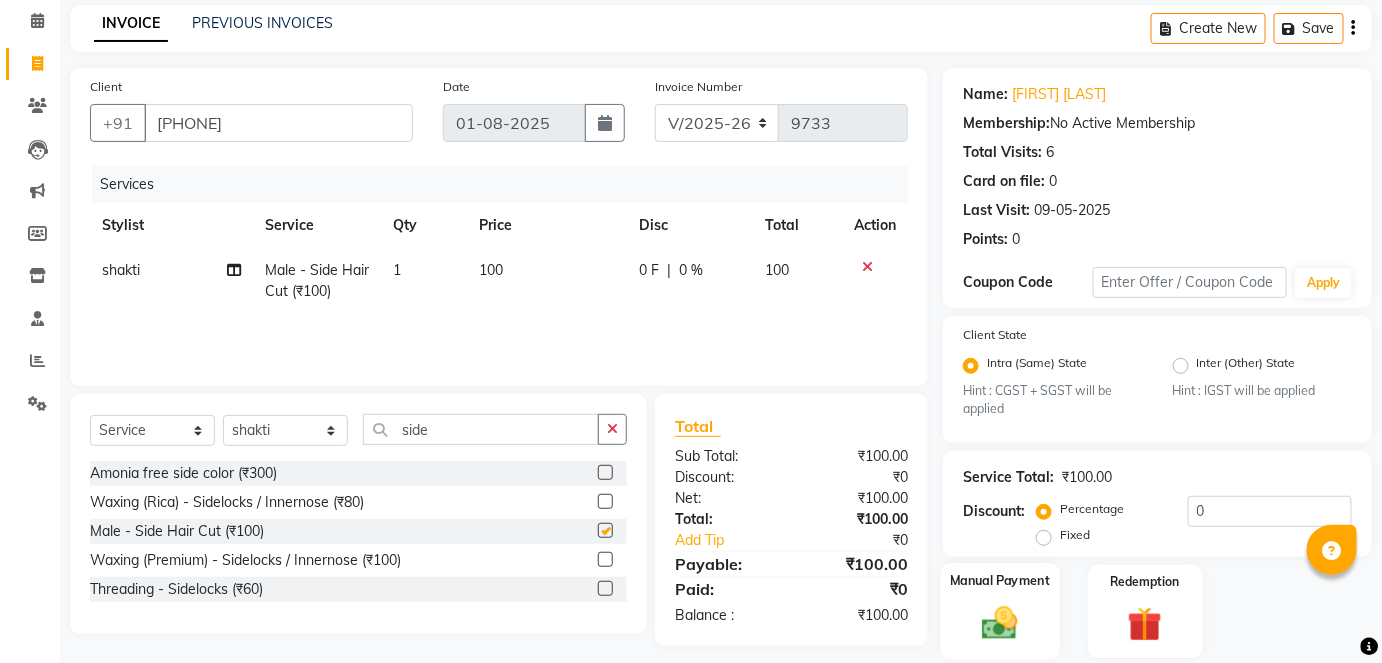 checkbox on "false" 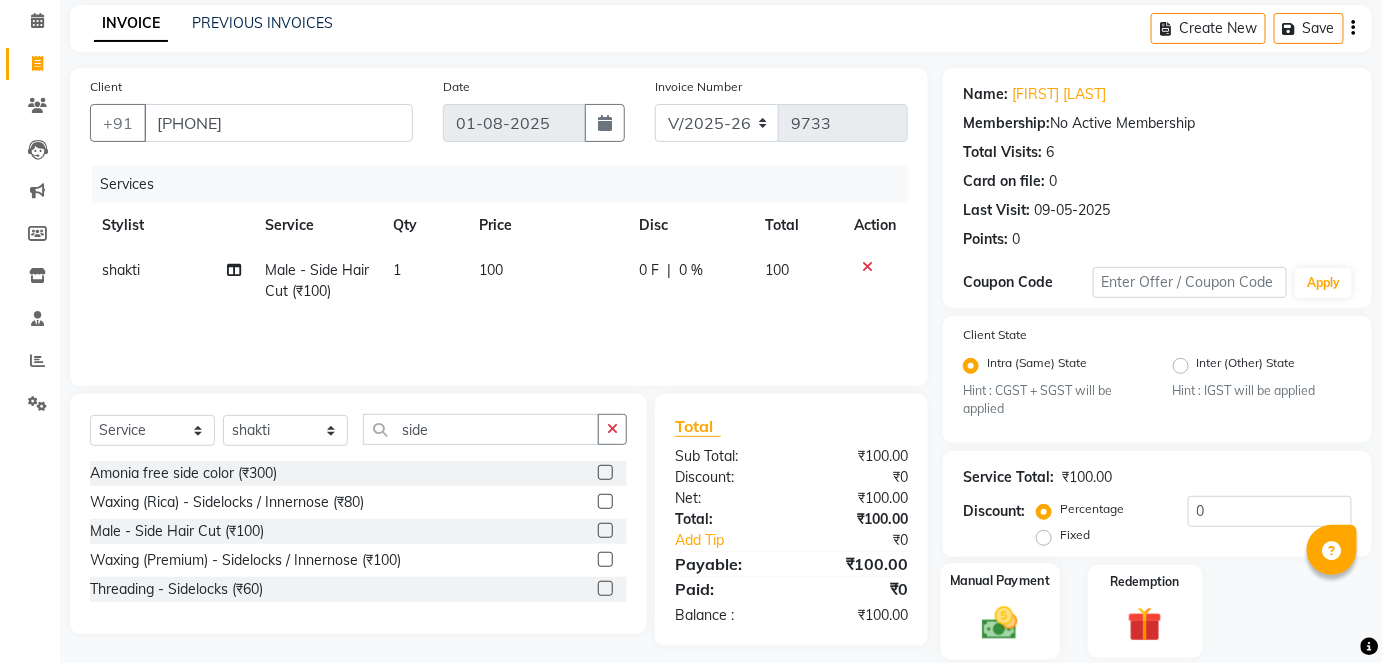 click on "Manual Payment" 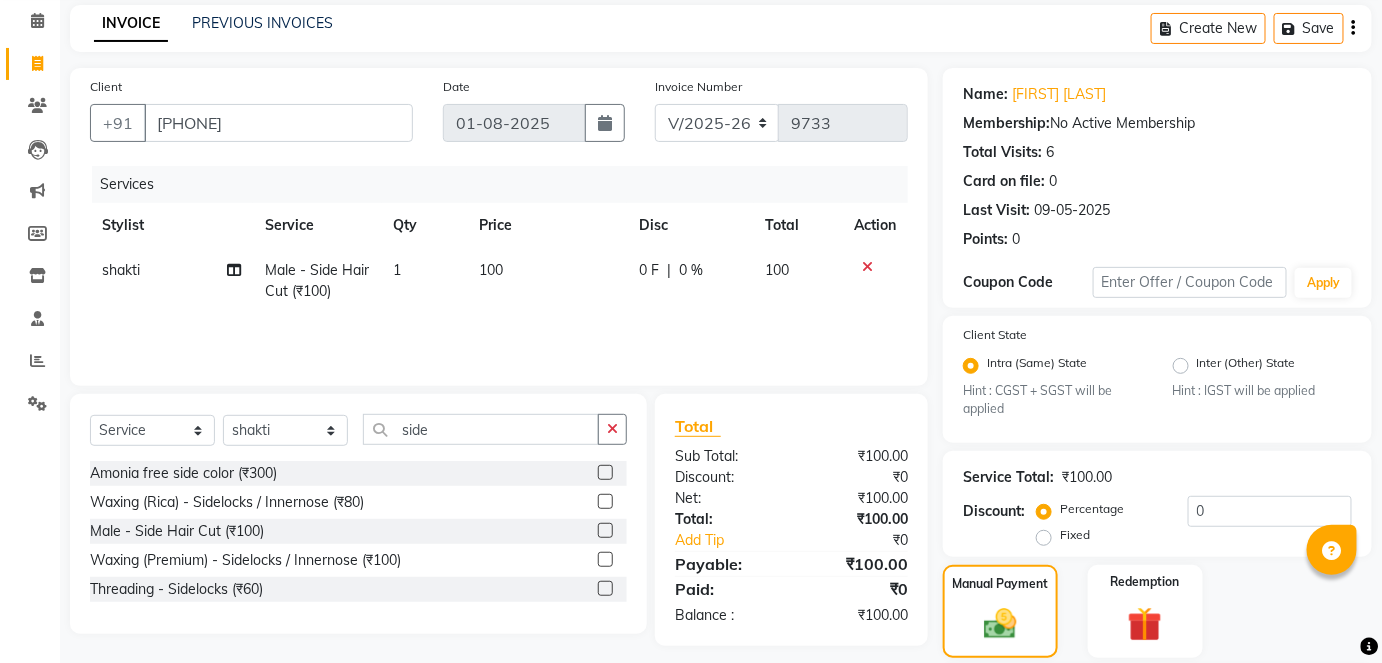 scroll, scrollTop: 213, scrollLeft: 0, axis: vertical 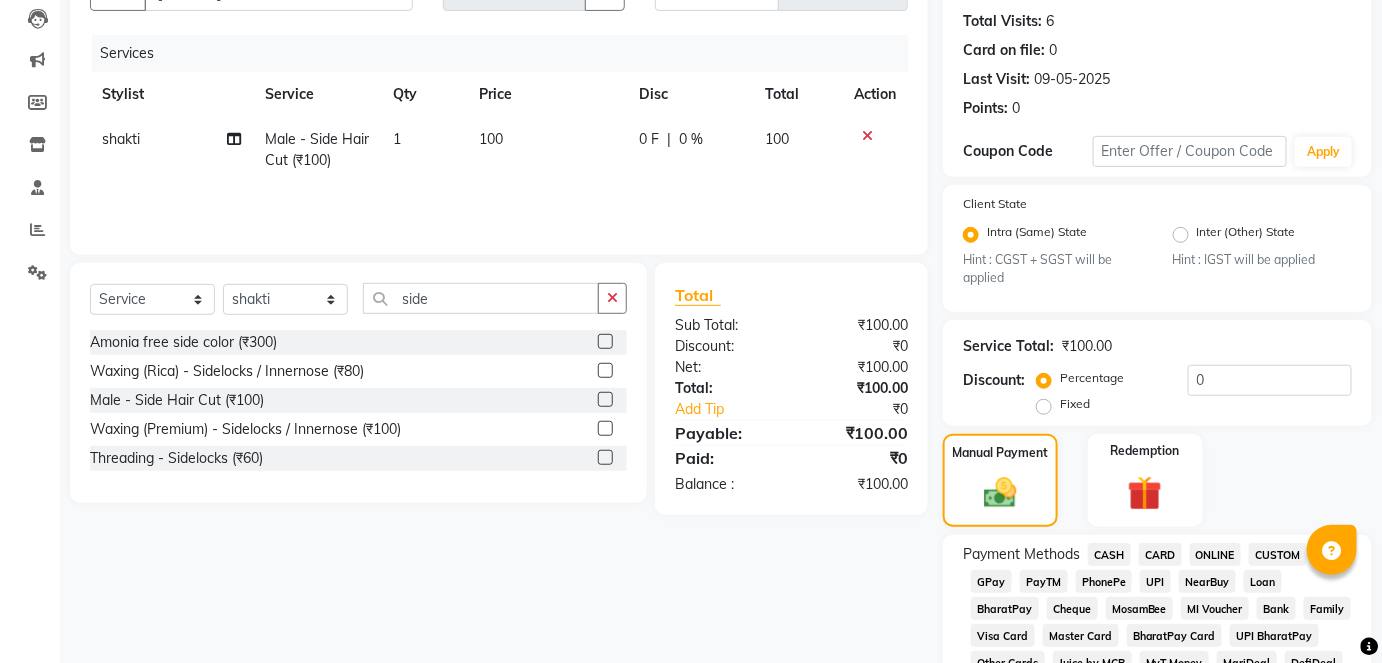 click on "PhonePe" 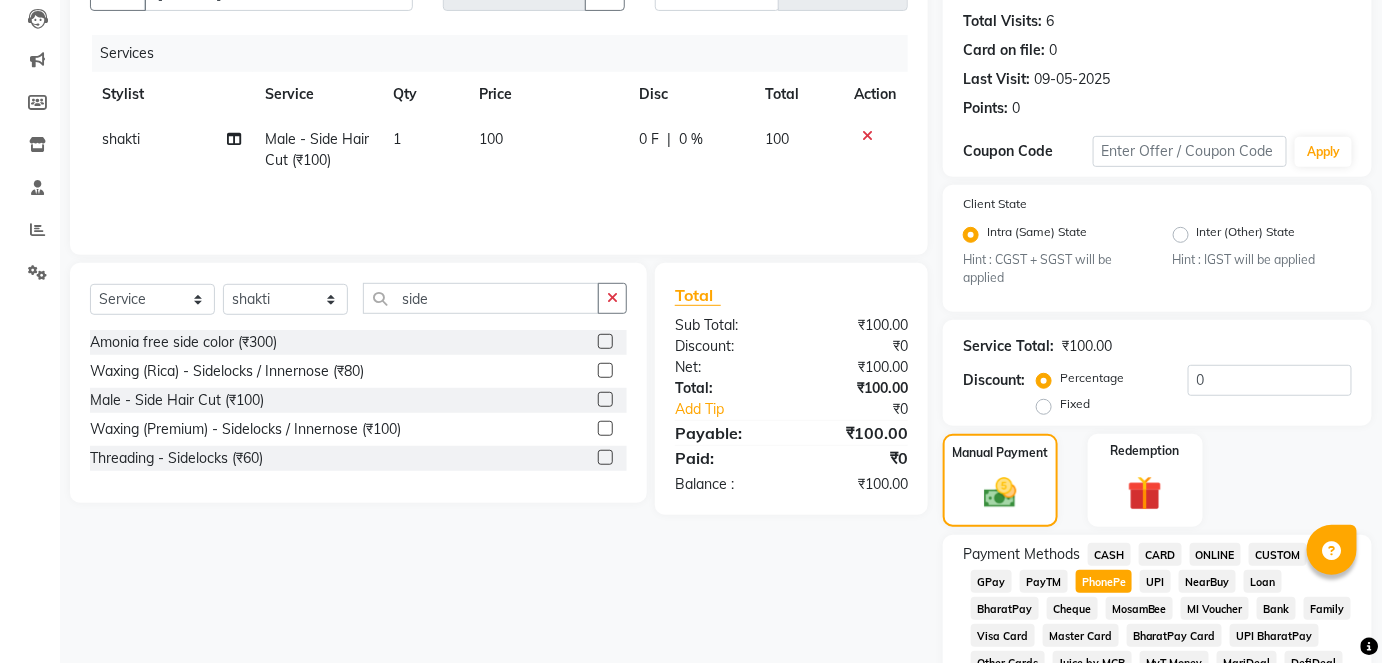 click on "CASH" 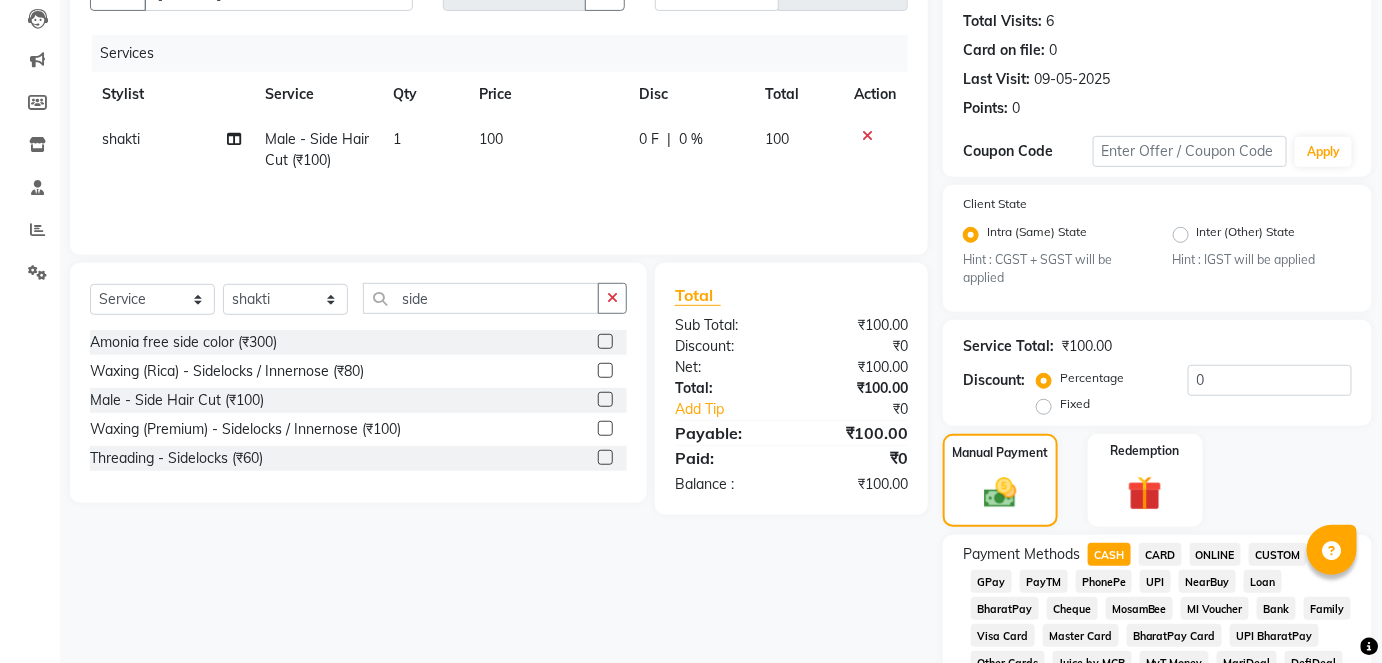 click on "Add Payment" 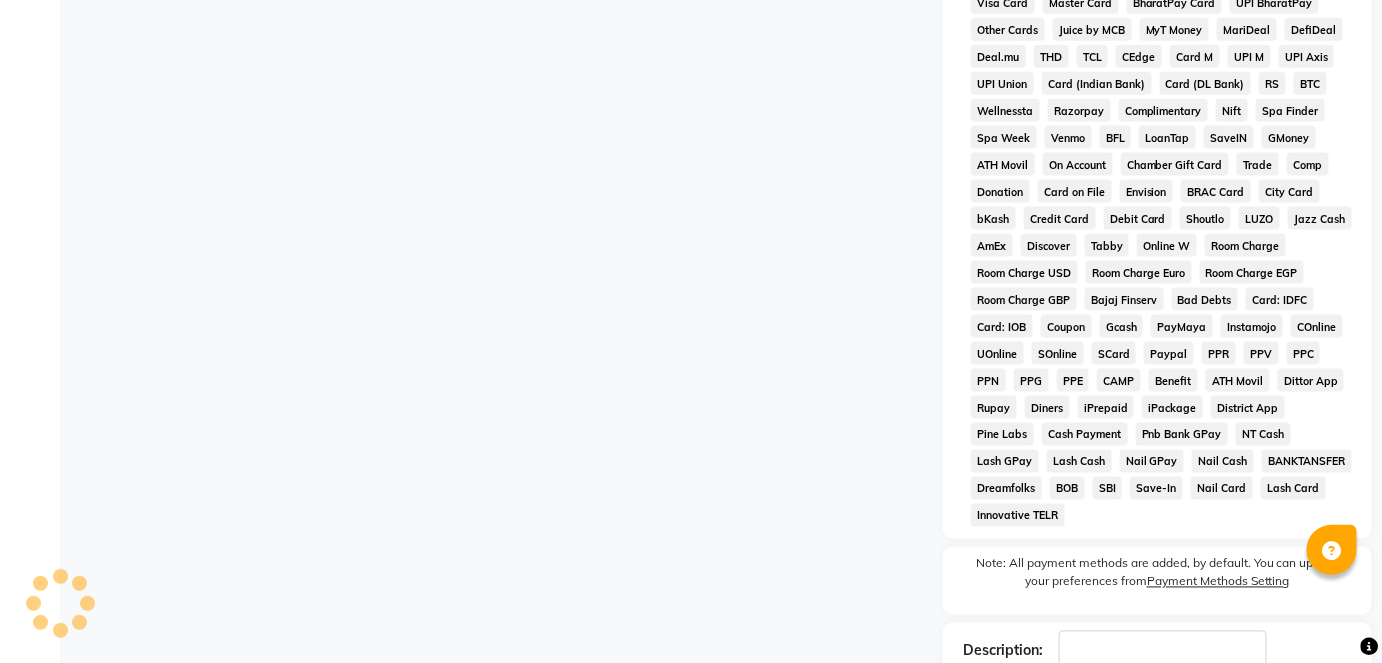 scroll, scrollTop: 957, scrollLeft: 0, axis: vertical 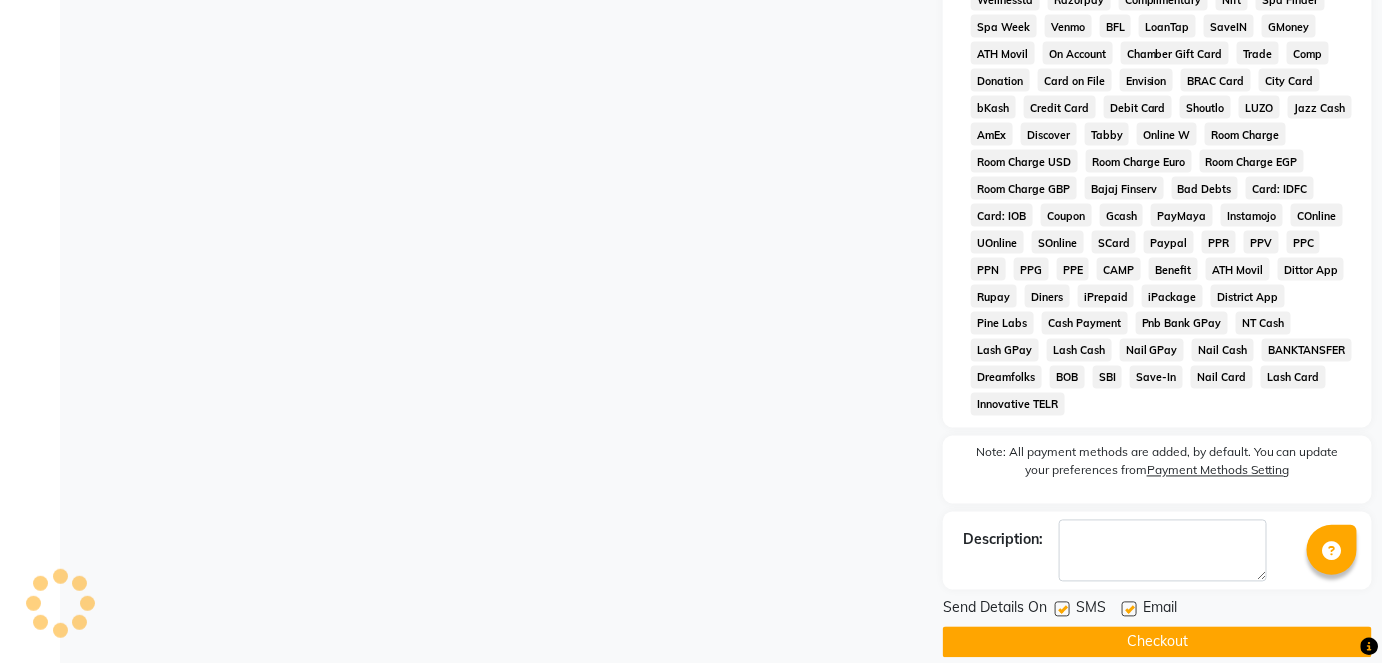 click 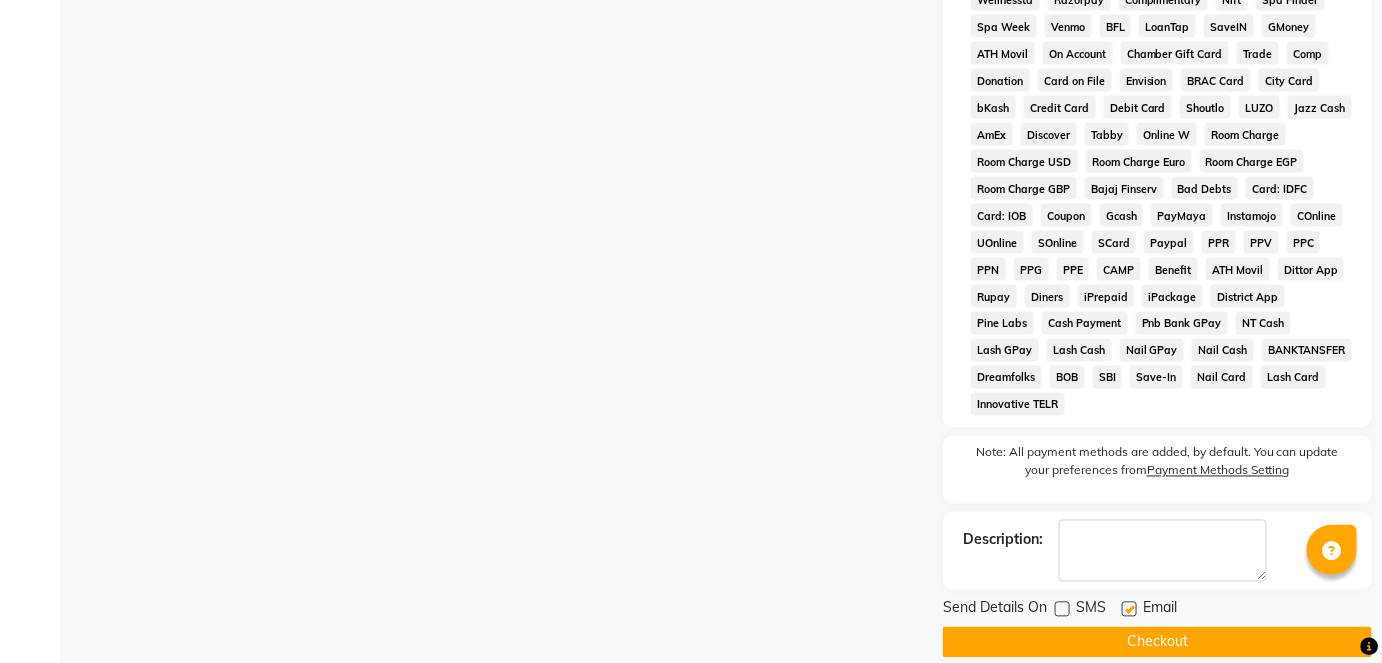 click on "Checkout" 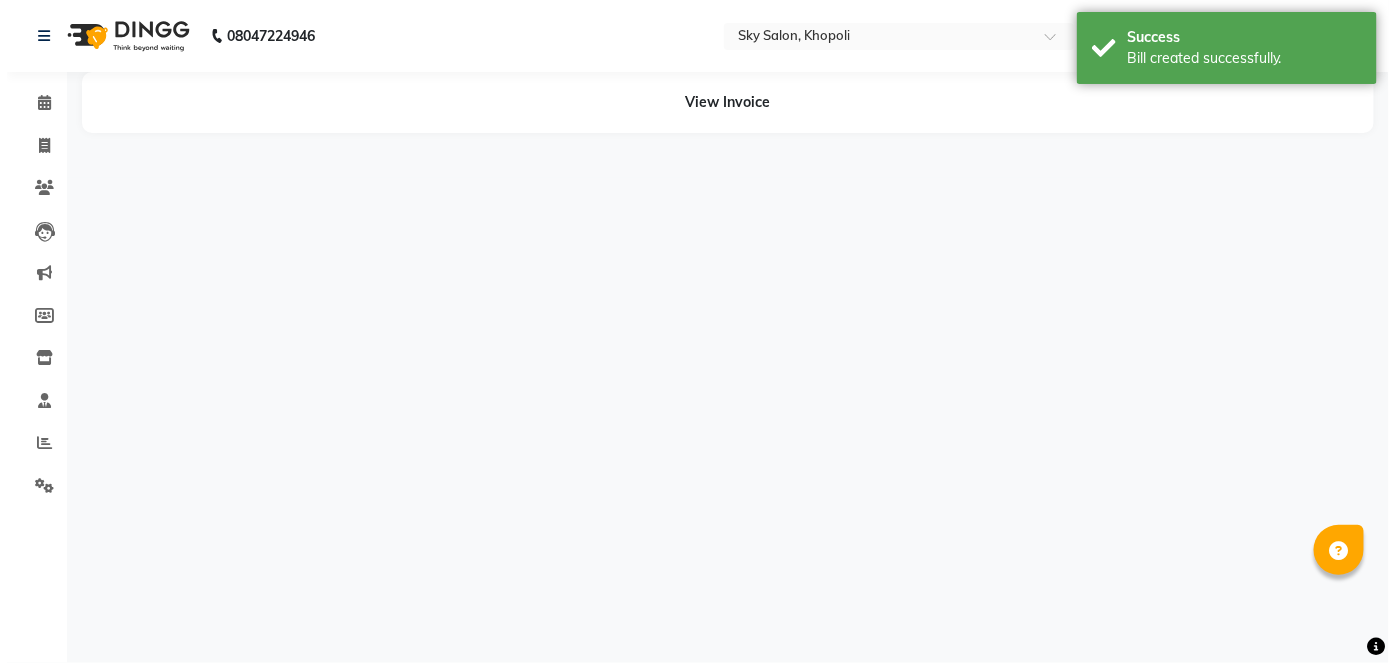 scroll, scrollTop: 0, scrollLeft: 0, axis: both 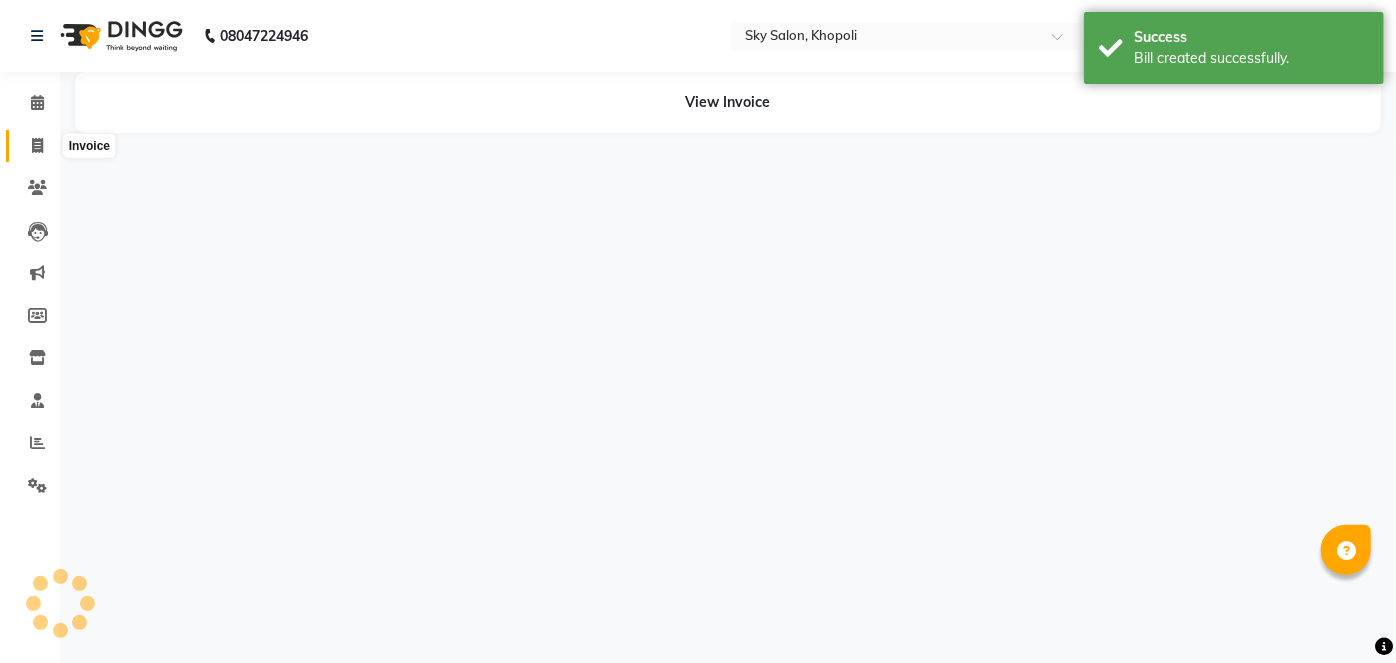 click 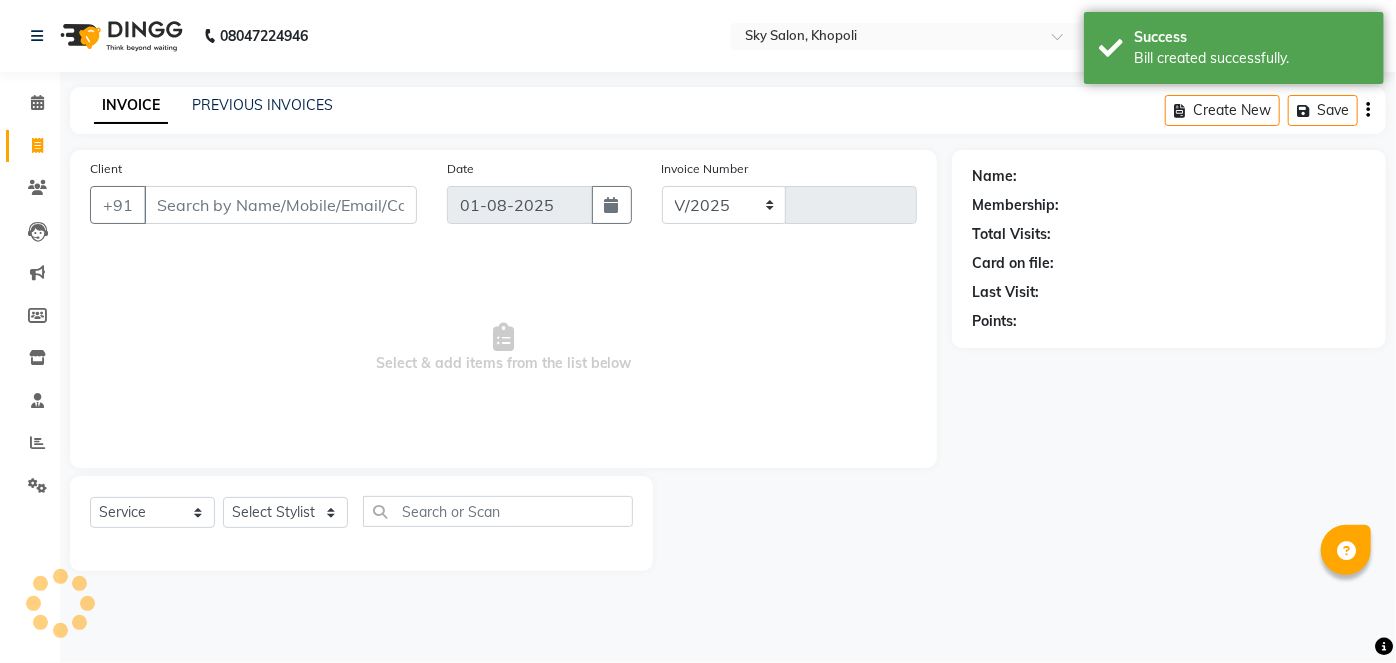 select on "3537" 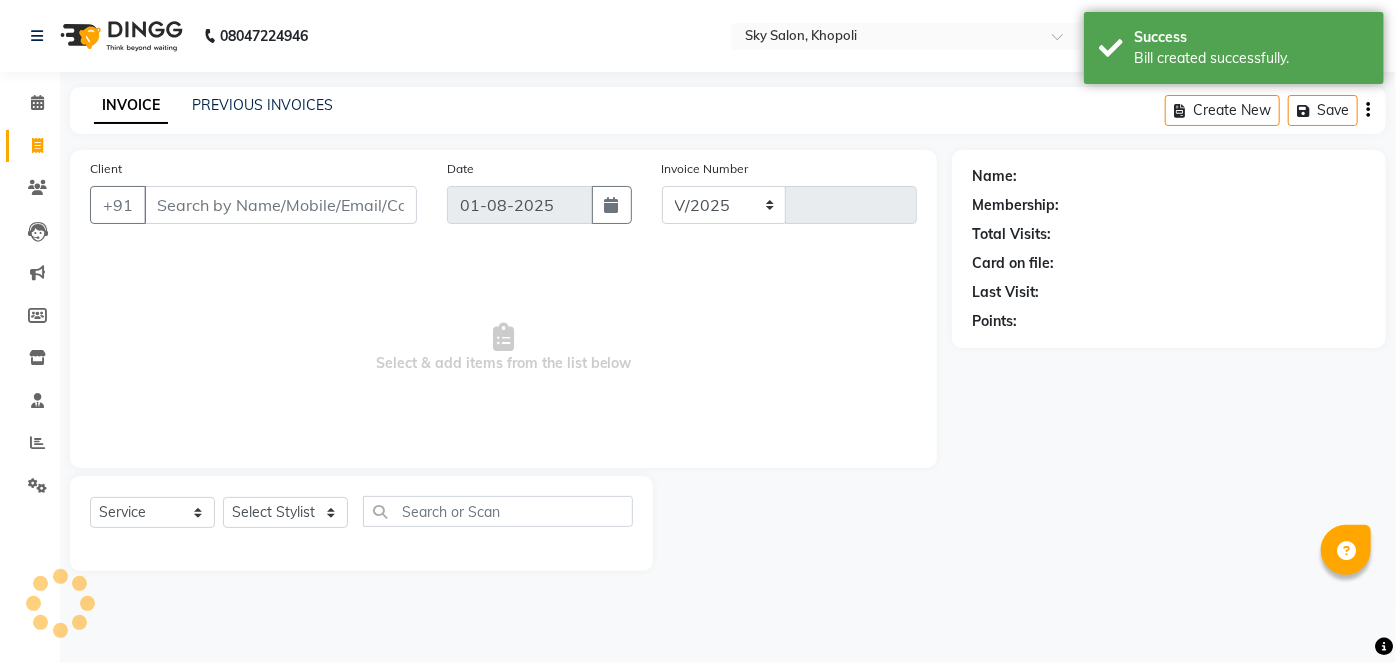 type on "9734" 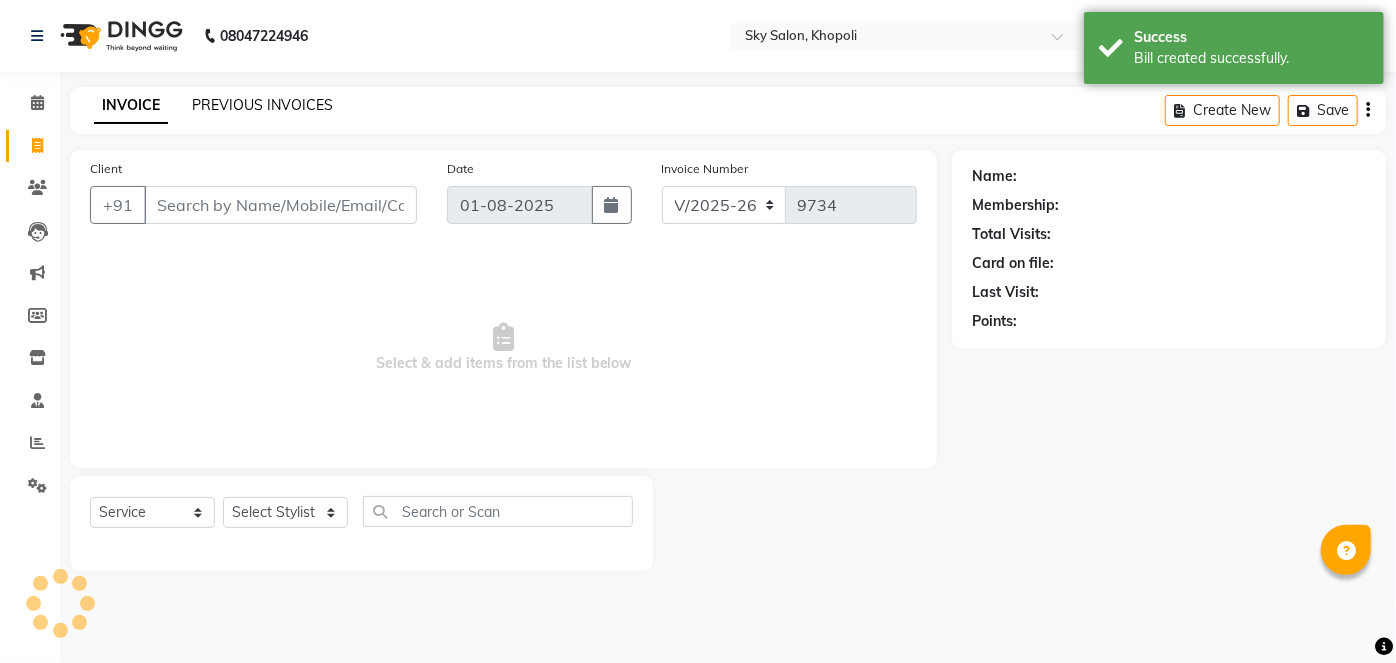 click on "PREVIOUS INVOICES" 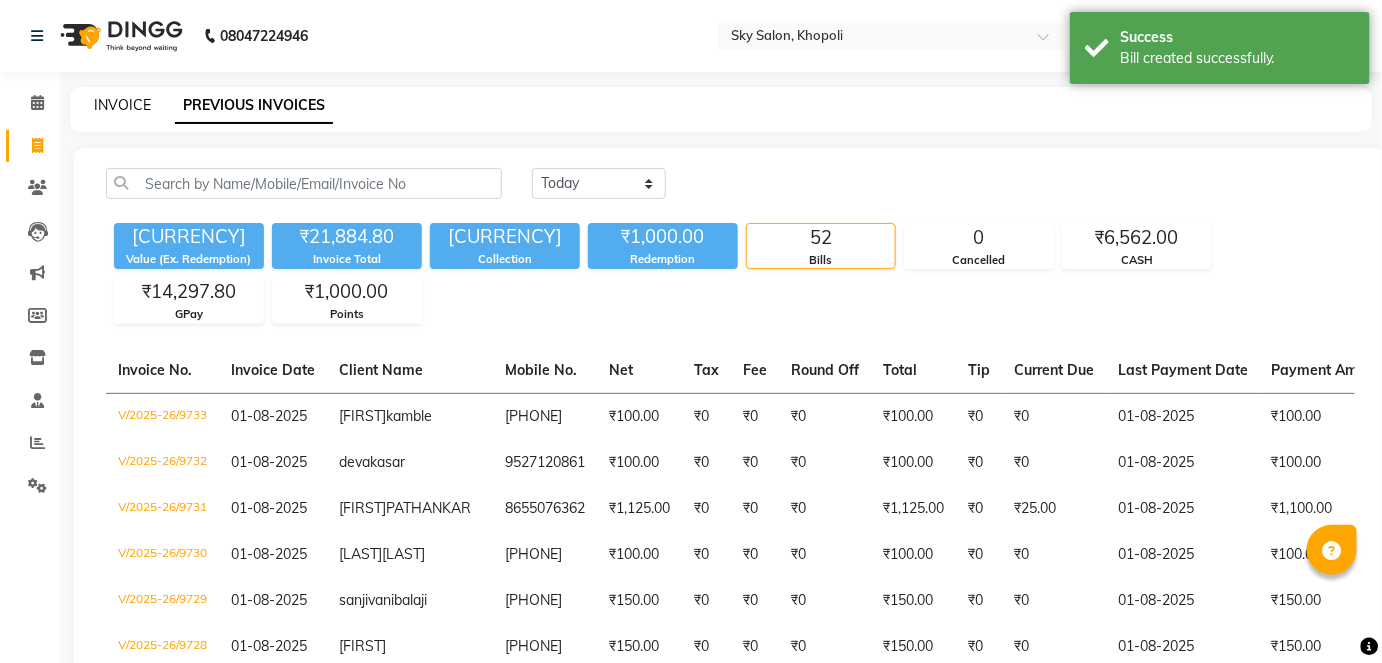 click on "INVOICE" 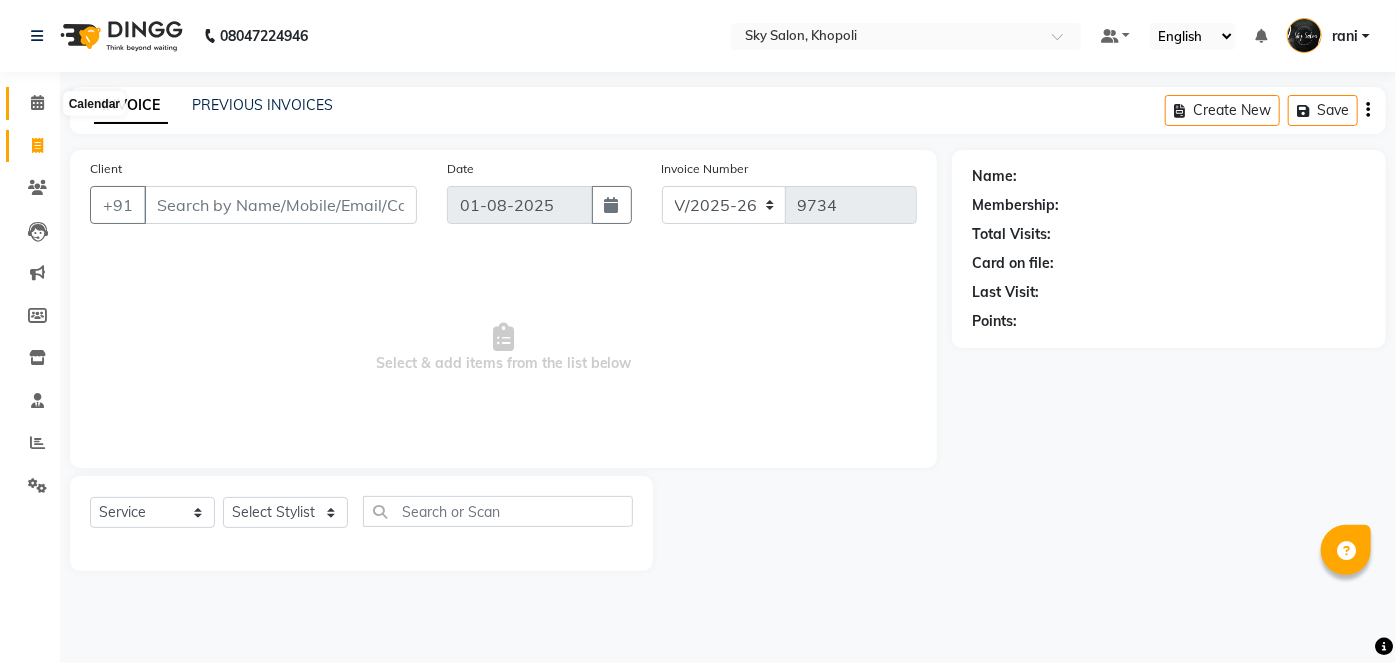 click 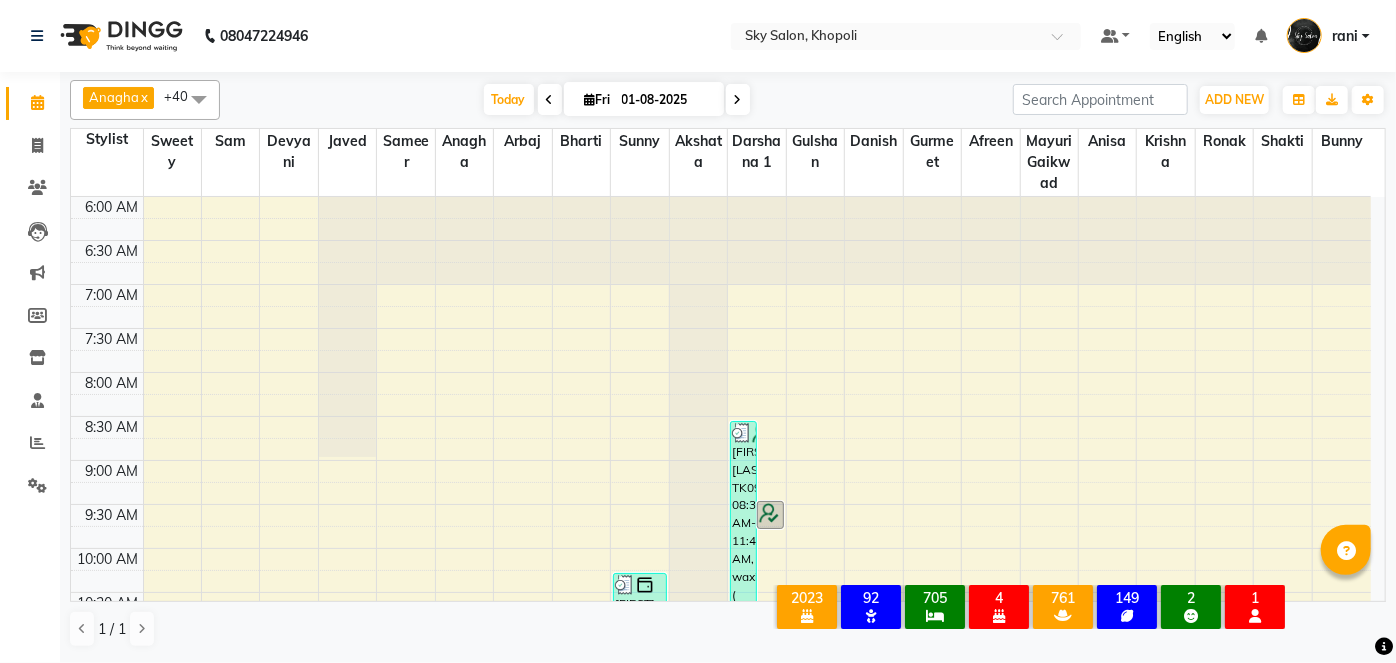 scroll, scrollTop: 1121, scrollLeft: 0, axis: vertical 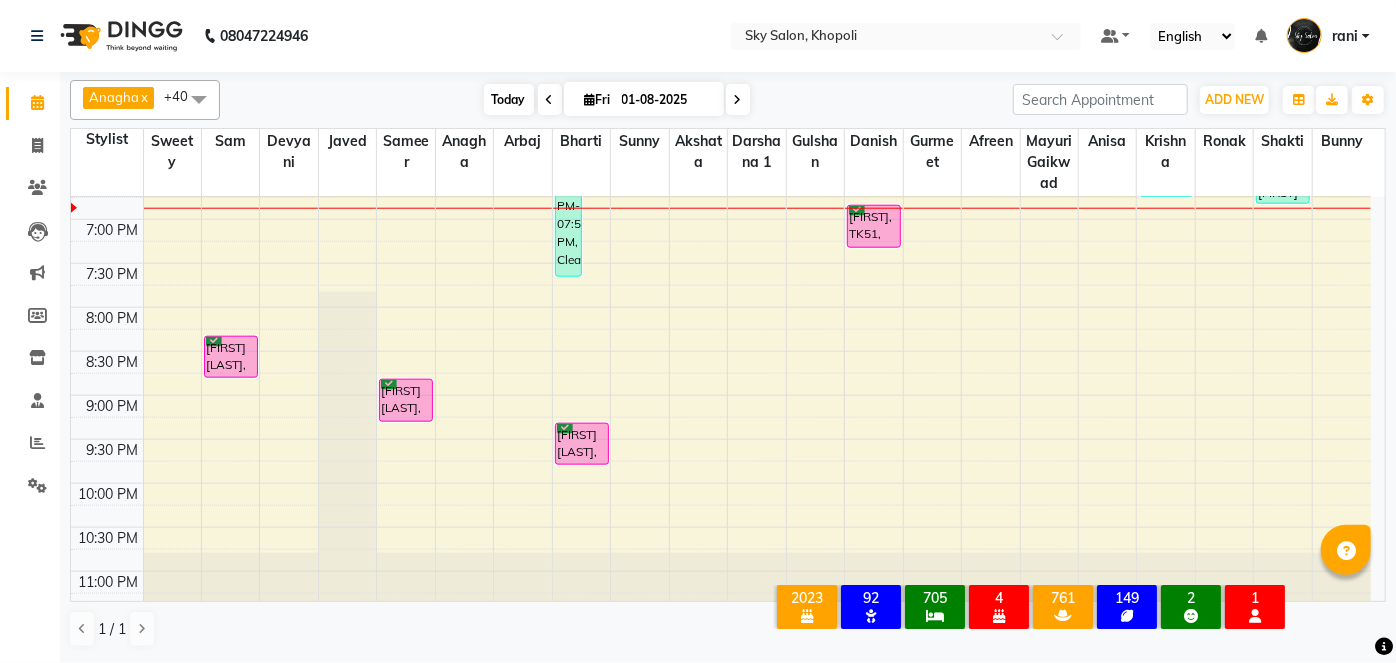 click on "Today" at bounding box center [509, 99] 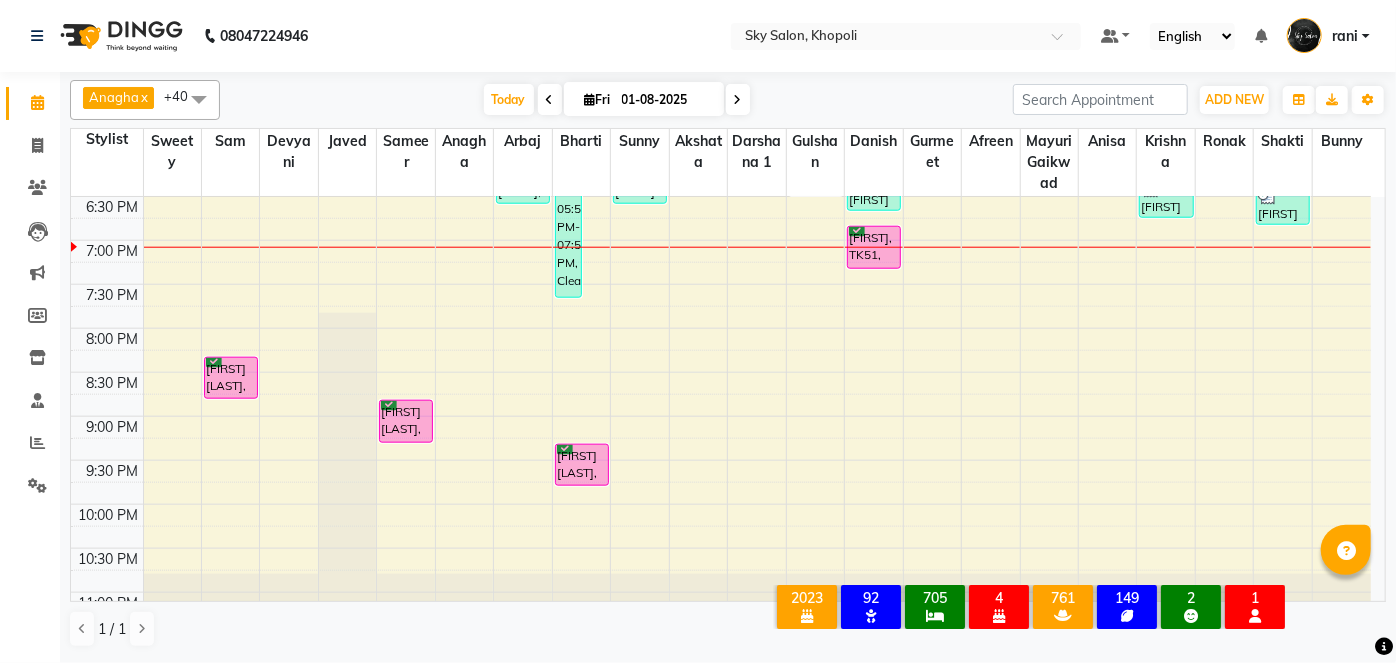 scroll, scrollTop: 1098, scrollLeft: 0, axis: vertical 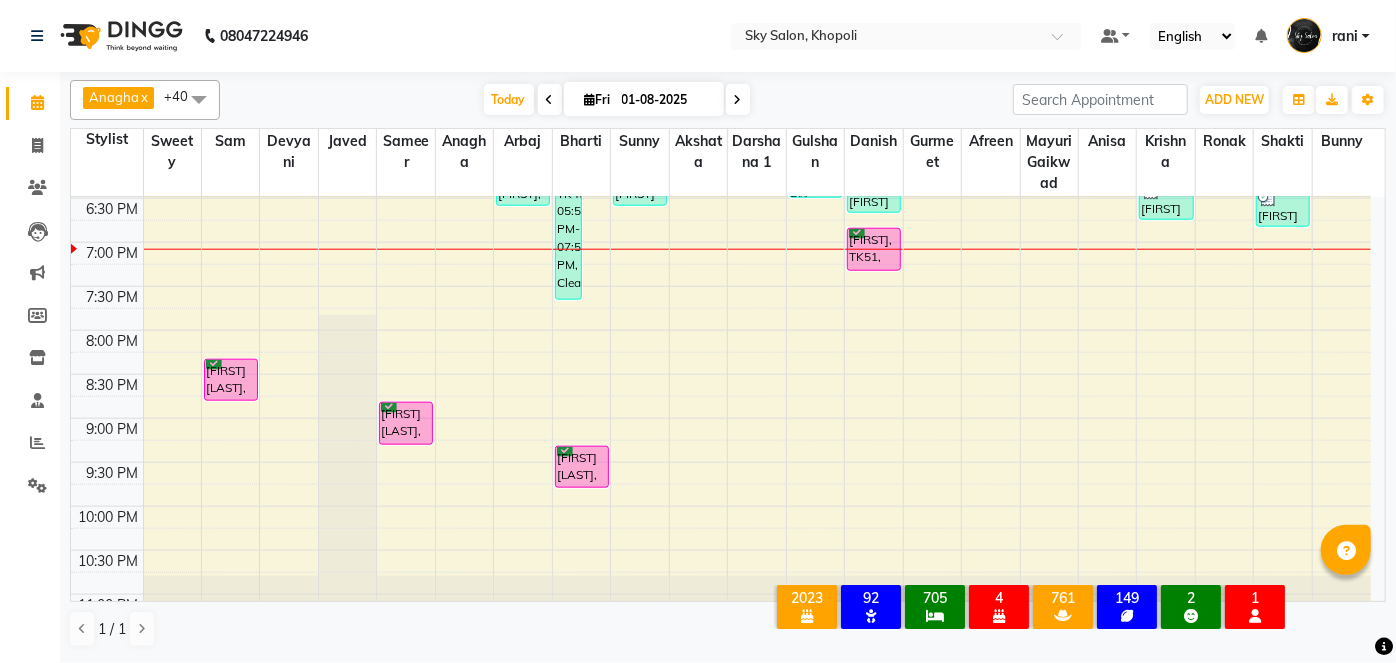 click on "6:00 AM 6:30 AM 7:00 AM 7:30 AM 8:00 AM 8:30 AM 9:00 AM 9:30 AM 10:00 AM 10:30 AM 11:00 AM 11:30 AM 12:00 PM 12:30 PM 1:00 PM 1:30 PM 2:00 PM 2:30 PM 3:00 PM 3:30 PM 4:00 PM 4:30 PM 5:00 PM 5:30 PM 6:00 PM 6:30 PM 7:00 PM 7:30 PM 8:00 PM 8:30 PM 9:00 PM 9:30 PM 10:00 PM 10:30 PM 11:00 PM 11:30 PM     [FIRST] [LAST], TK13, 11:25 AM-12:25 PM, Waxing (Premium) - Uppelips ([CURRENCY]),Waxing (Premium) - Forehead / Chin ([CURRENCY])     [FIRST] shifted, TK12, 12:05 PM-01:05 PM, D Tanning  - Full face ([CURRENCY]),Clean up  - Express cleanup ([CURRENCY])     [FIRST] [LAST], TK30, 04:00 PM-05:30 PM, Clean up  - Re energies cleanup,Waxing (Rica) - Full hand ([CURRENCY]),Waxing (Rica) - Underarms ([CURRENCY])     [FIRST] [LAST], TK28, 08:30 PM-09:00 PM, Regular cut + hair wash     [FIRST], TK37, 04:35 PM-04:50 PM, Threading  - Eyebrows ([CURRENCY])     [FIRST], TK14, 11:50 AM-12:30 PM, advance cut + hair wash ([CURRENCY])     [FIRST] [LAST], TK22, 12:30 PM-01:30 PM, Male  - Basic Hair Cut ([CURRENCY]),Beard - Beard Tream ([CURRENCY])" at bounding box center [721, -110] 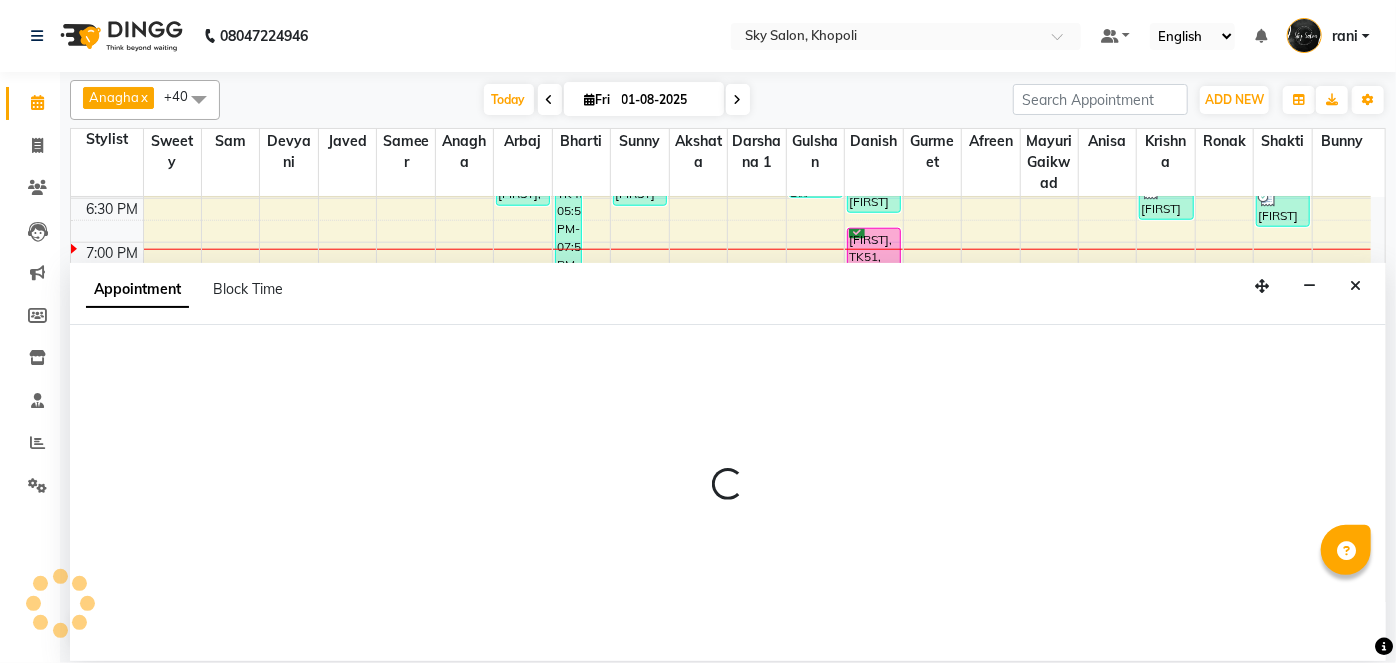select on "57852" 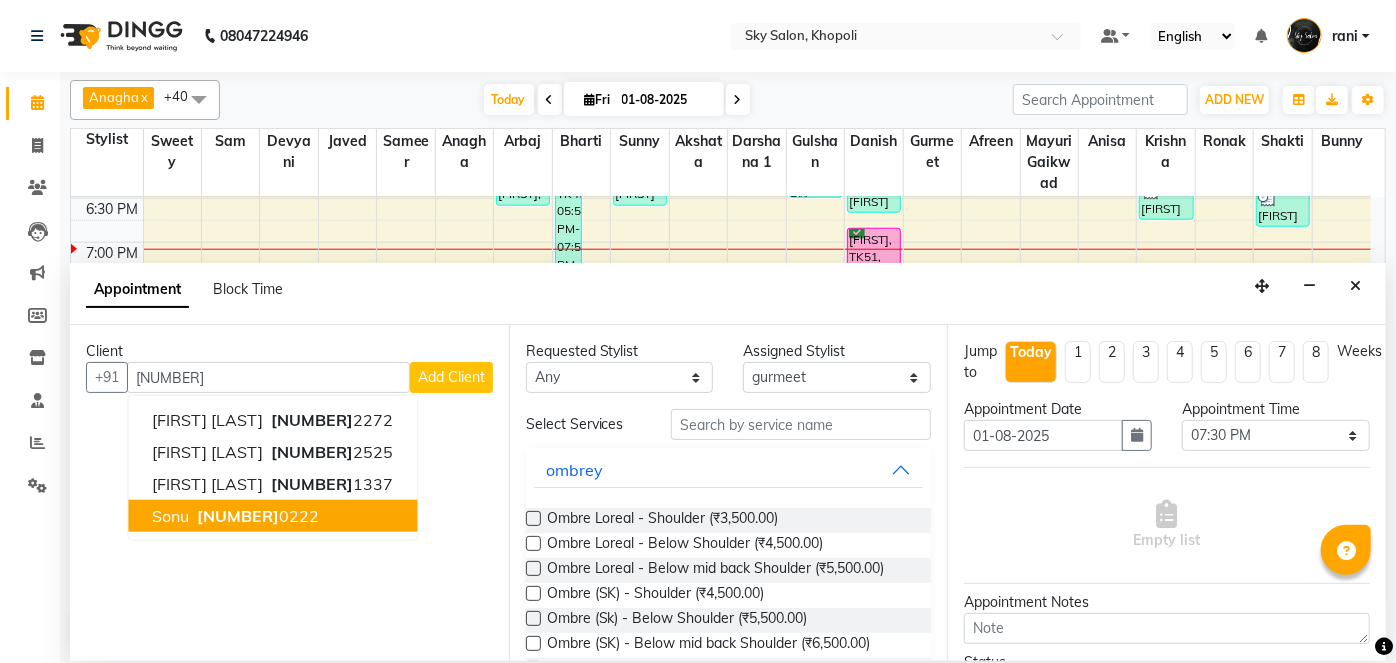 click on "sonu" at bounding box center [170, 516] 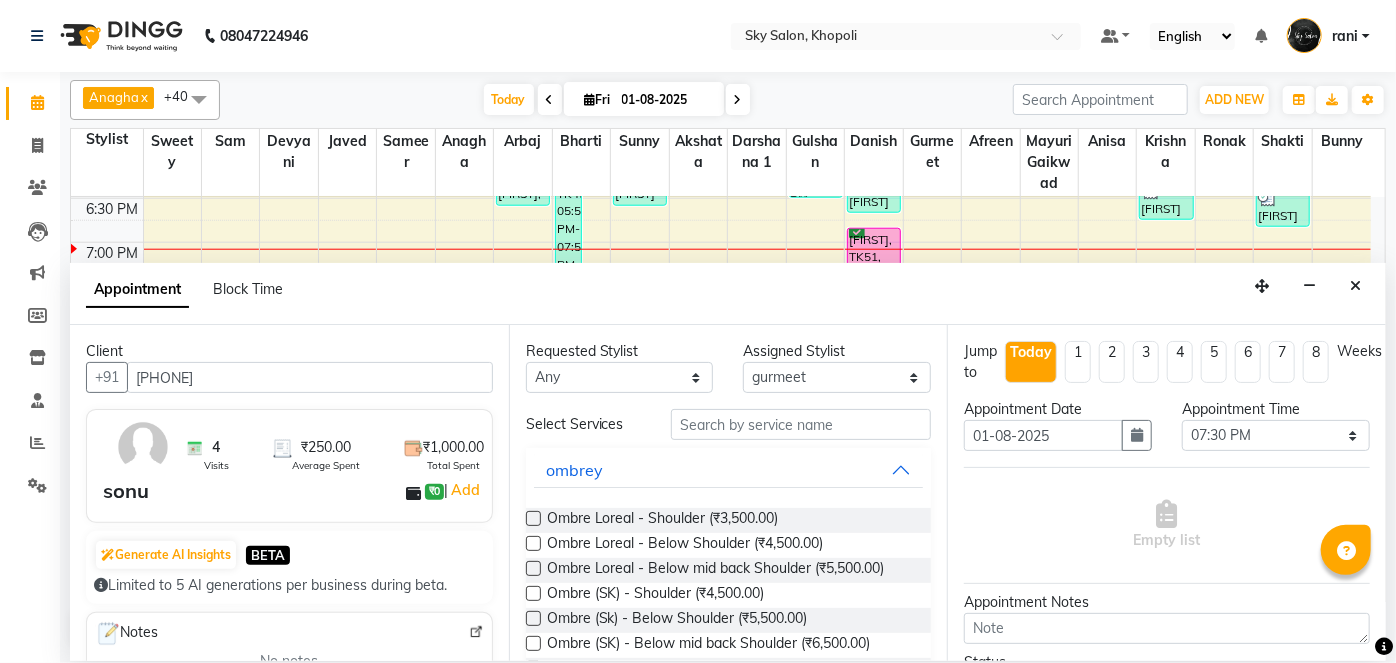 type on "[PHONE]" 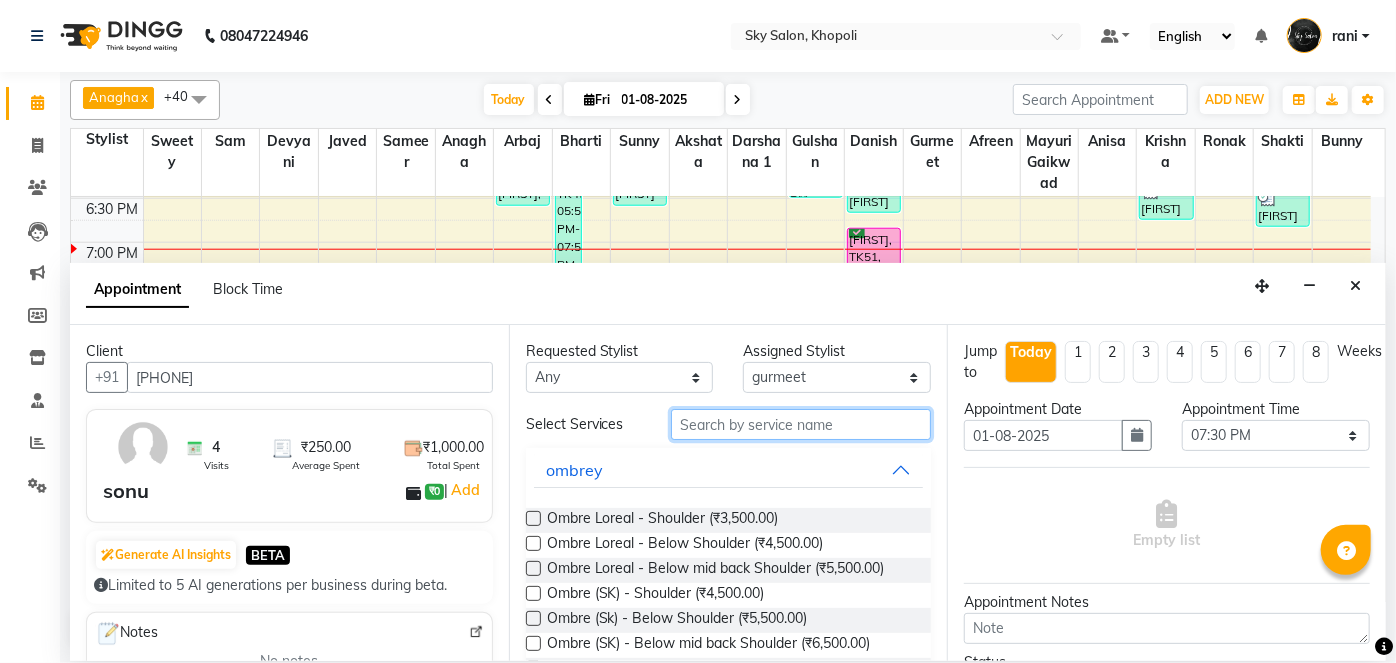 click at bounding box center (801, 424) 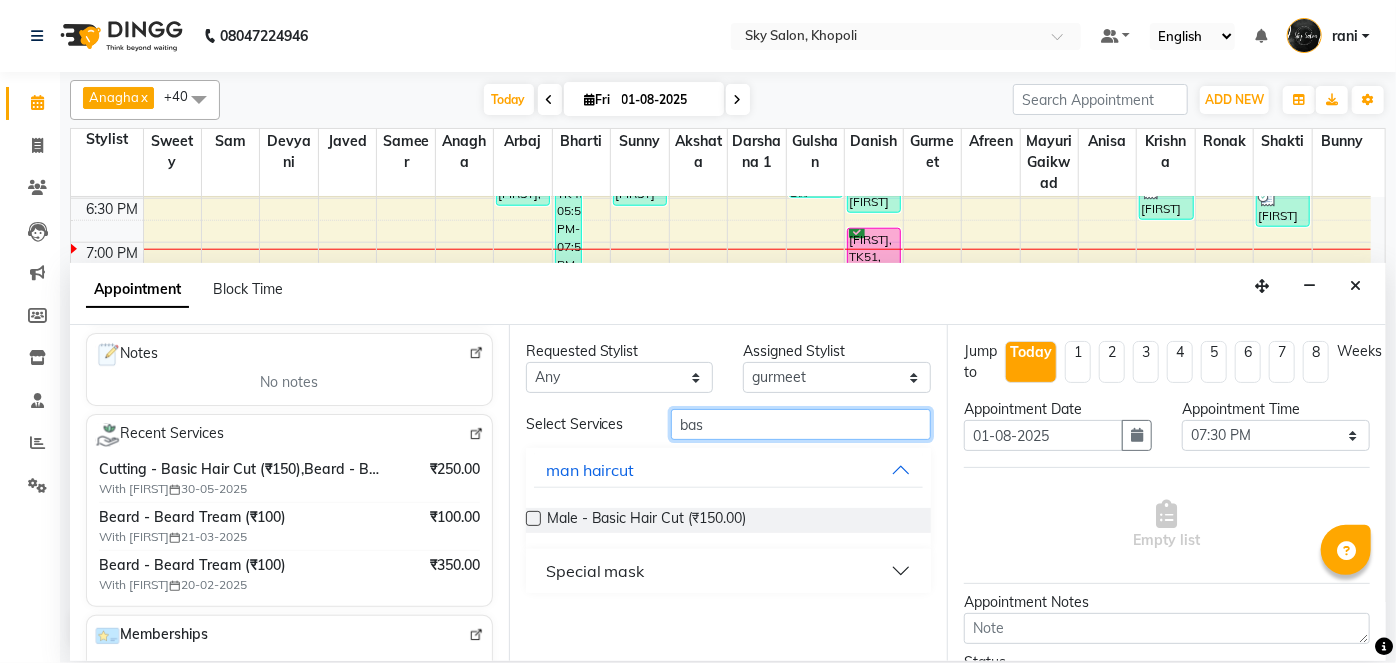 scroll, scrollTop: 280, scrollLeft: 0, axis: vertical 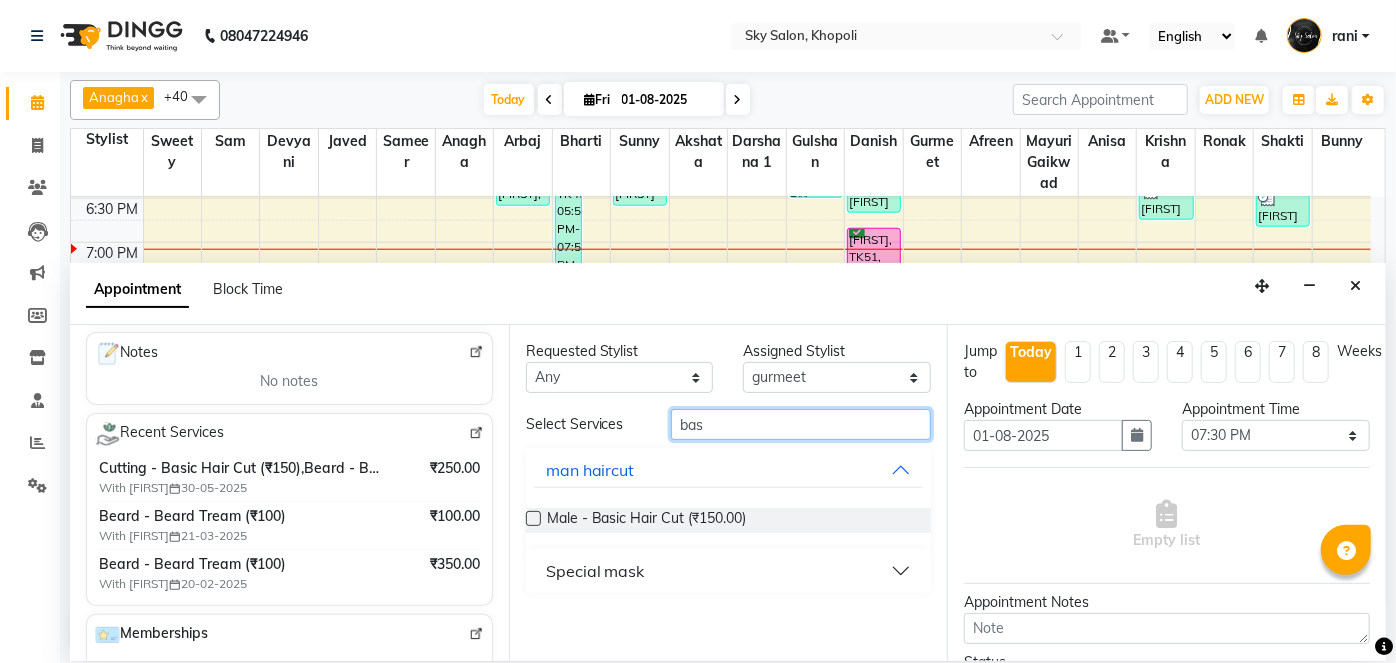type on "bas" 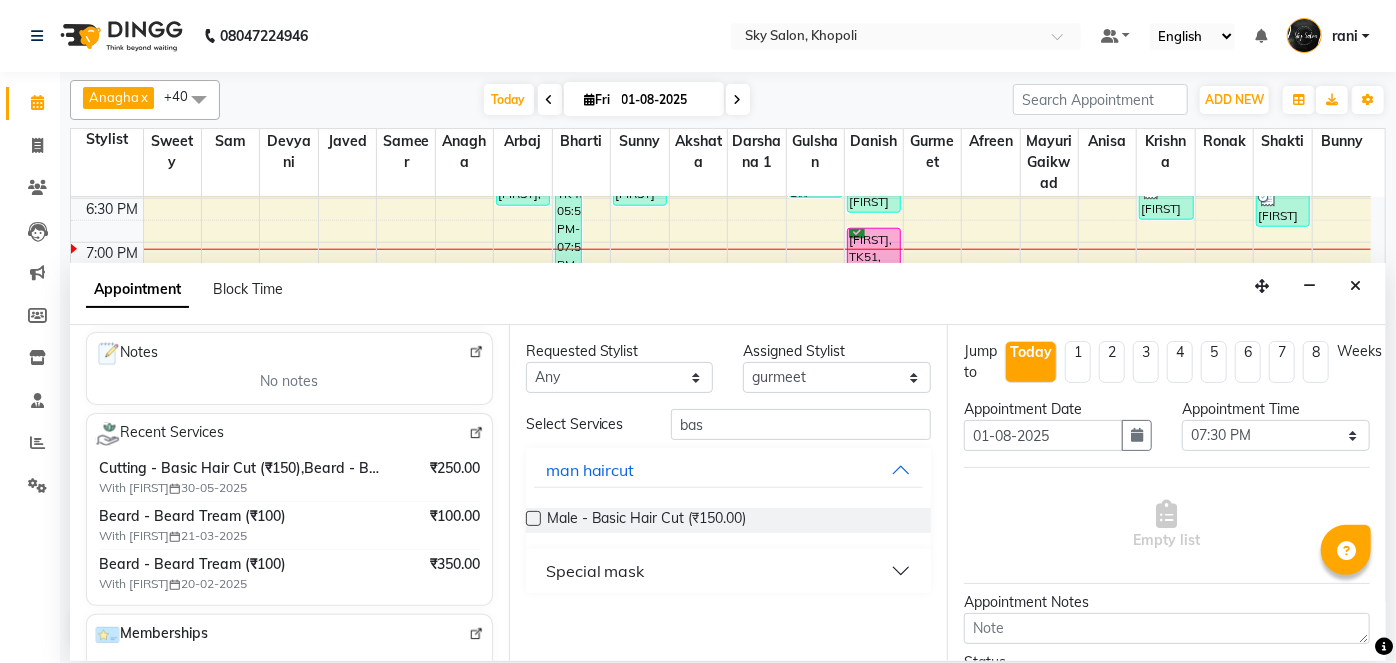 click at bounding box center (533, 518) 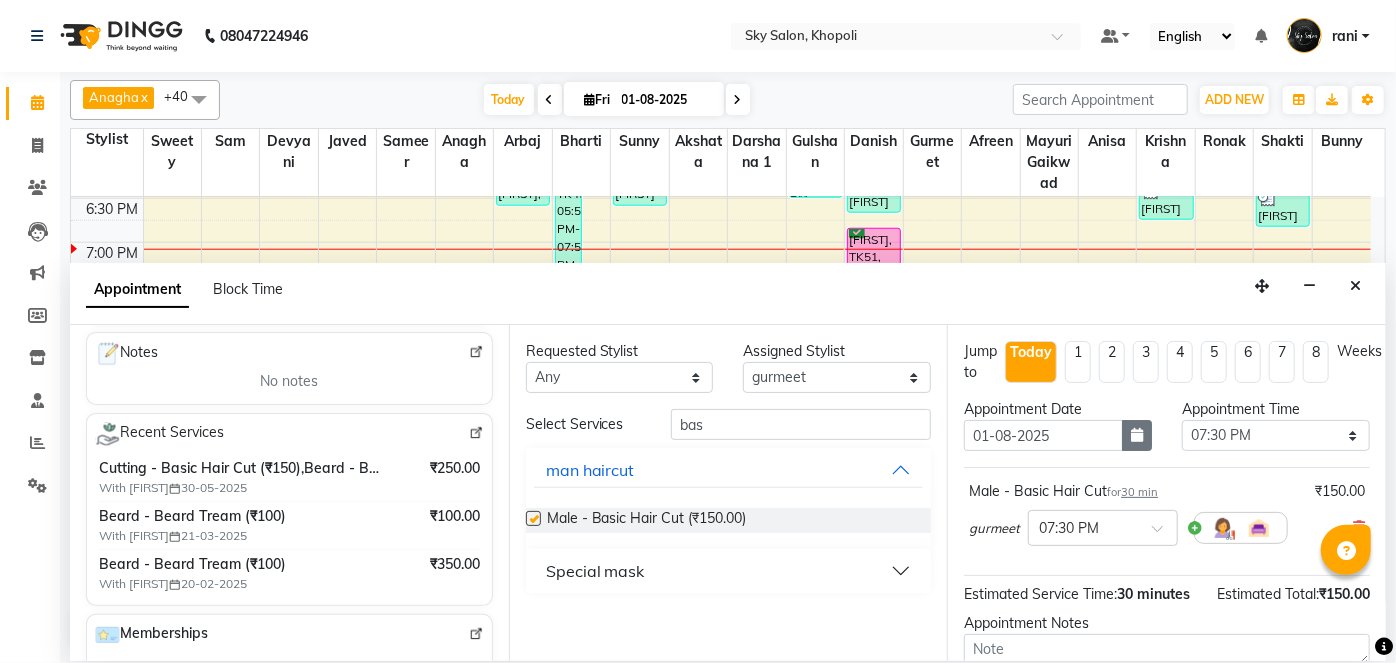 checkbox on "false" 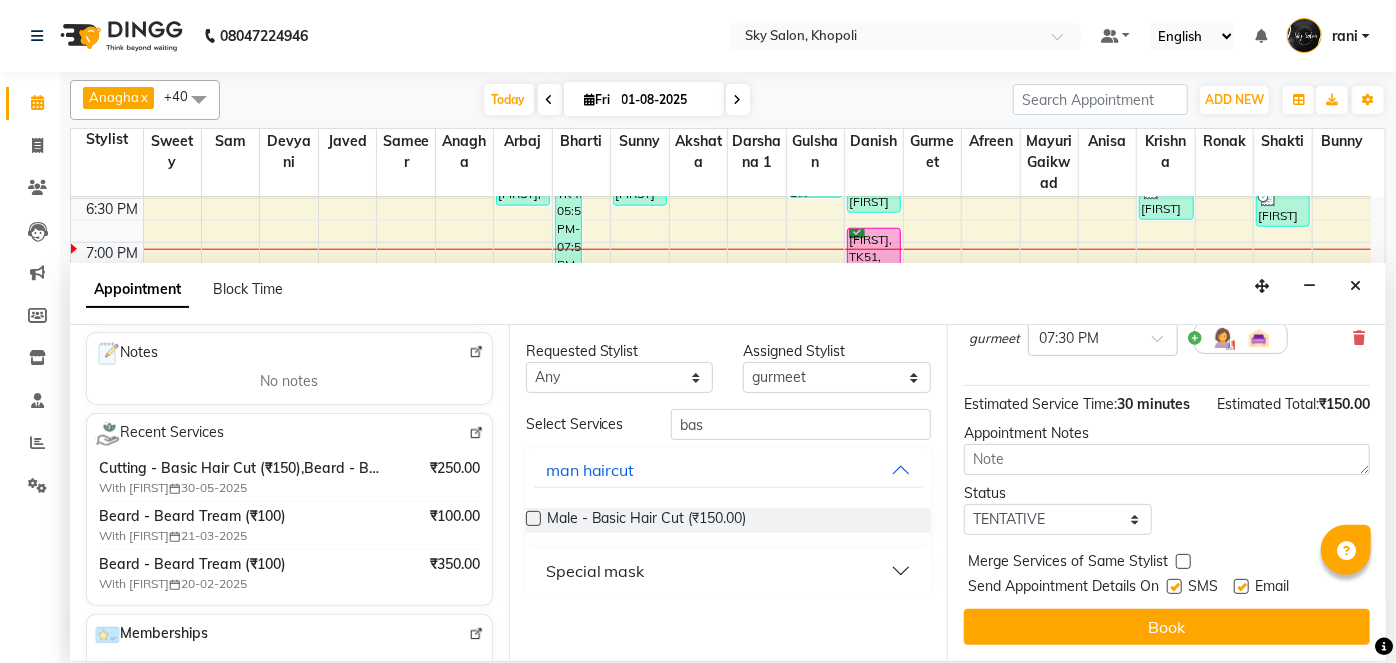 scroll, scrollTop: 210, scrollLeft: 0, axis: vertical 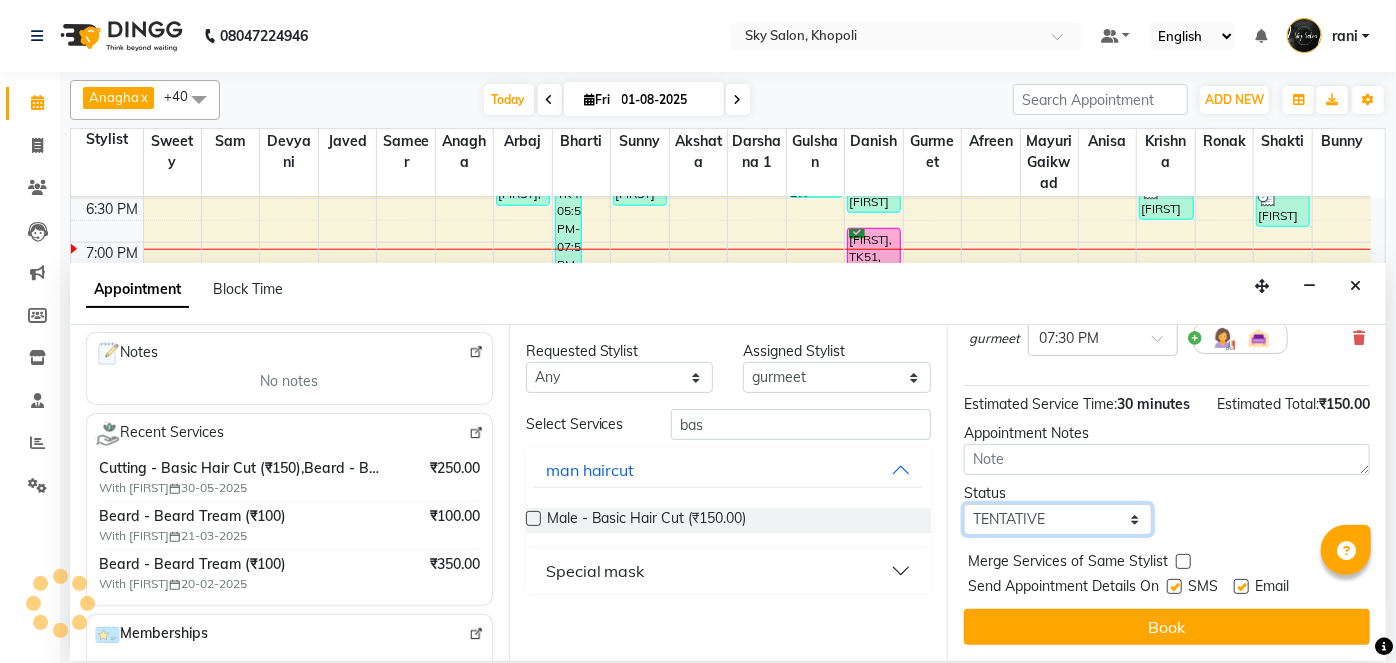 click on "Select TENTATIVE CONFIRM CHECK-IN UPCOMING" at bounding box center [1058, 519] 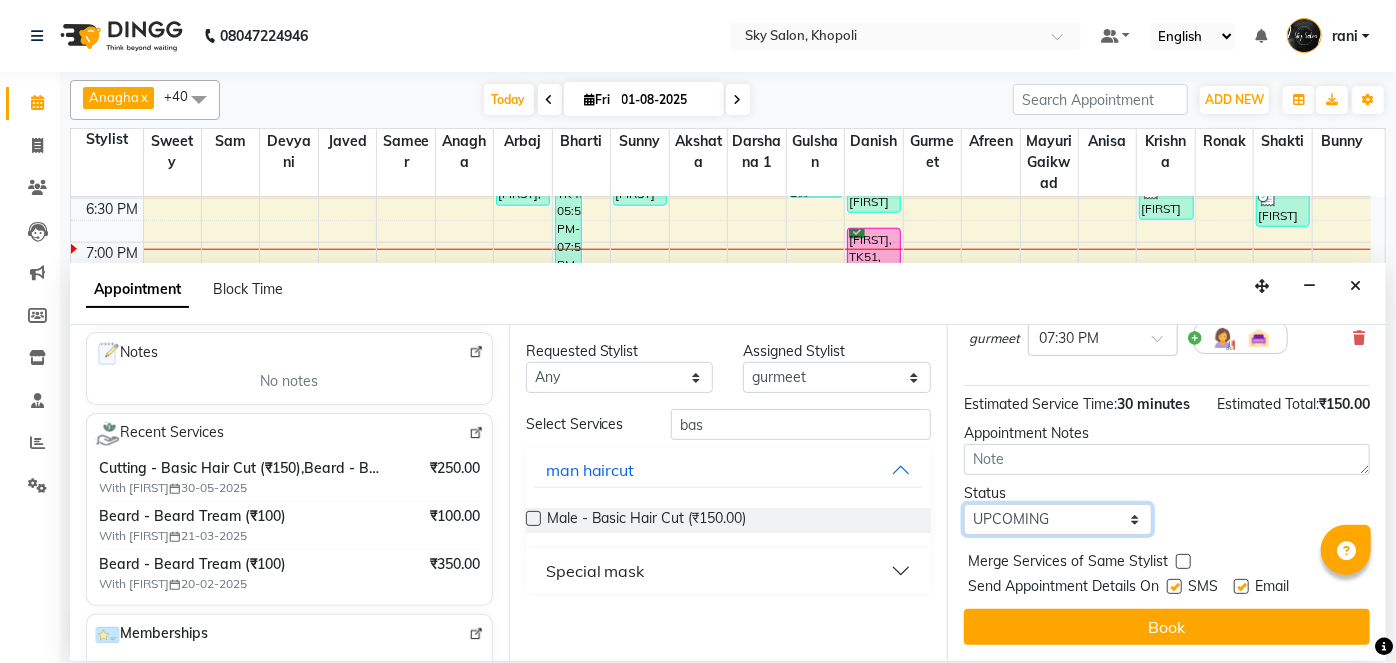 click on "Select TENTATIVE CONFIRM CHECK-IN UPCOMING" at bounding box center (1058, 519) 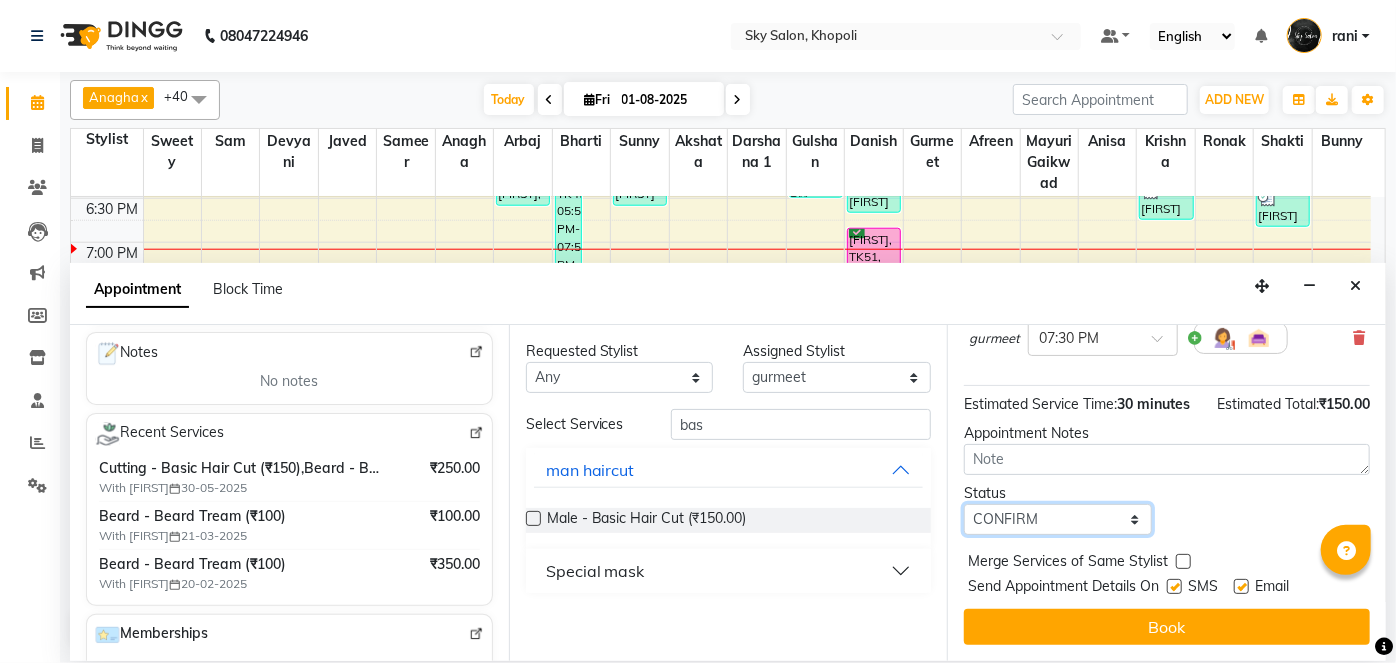click on "Select TENTATIVE CONFIRM CHECK-IN UPCOMING" at bounding box center (1058, 519) 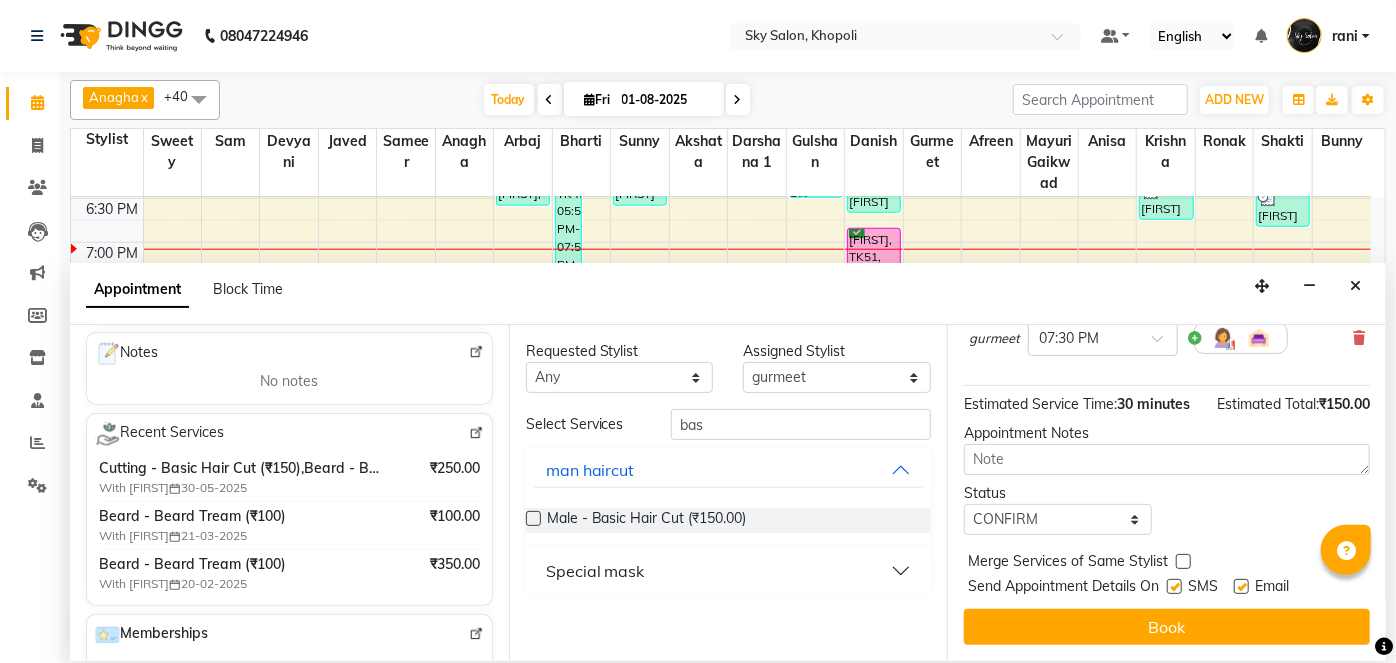 click on "Send Appointment Details On SMS Email" at bounding box center [1169, 588] 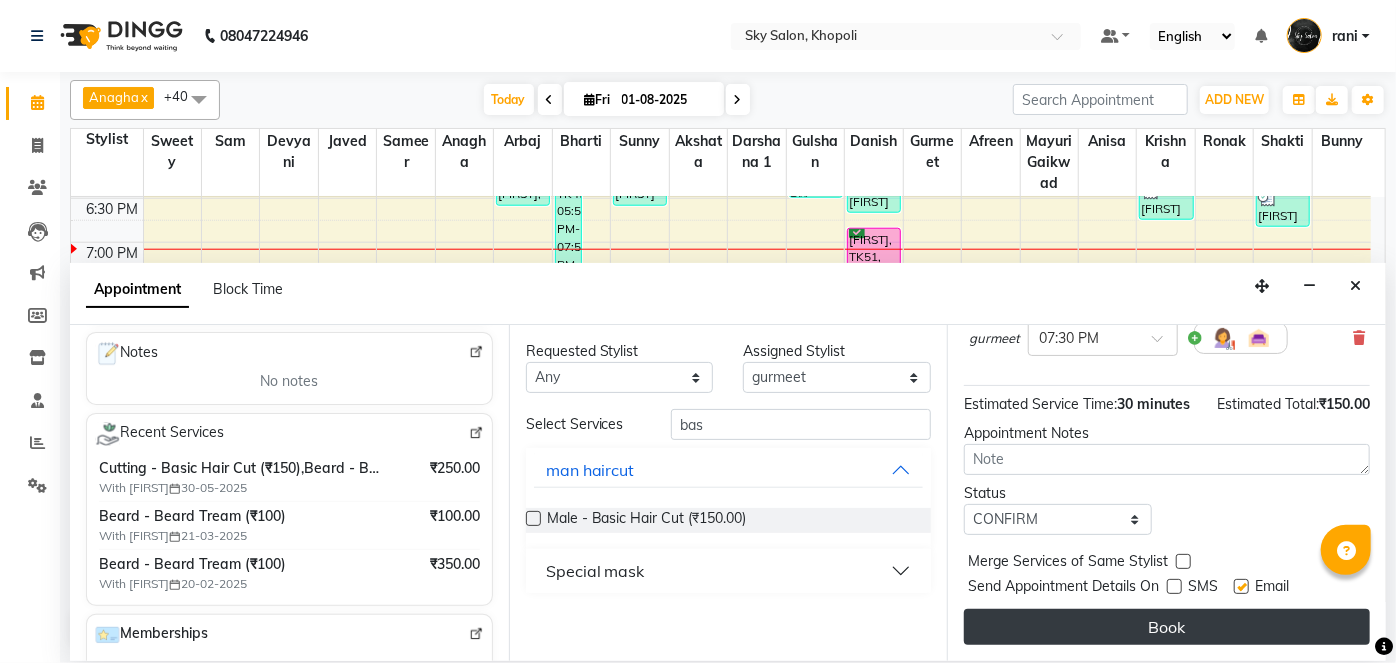 click on "Book" at bounding box center [1167, 627] 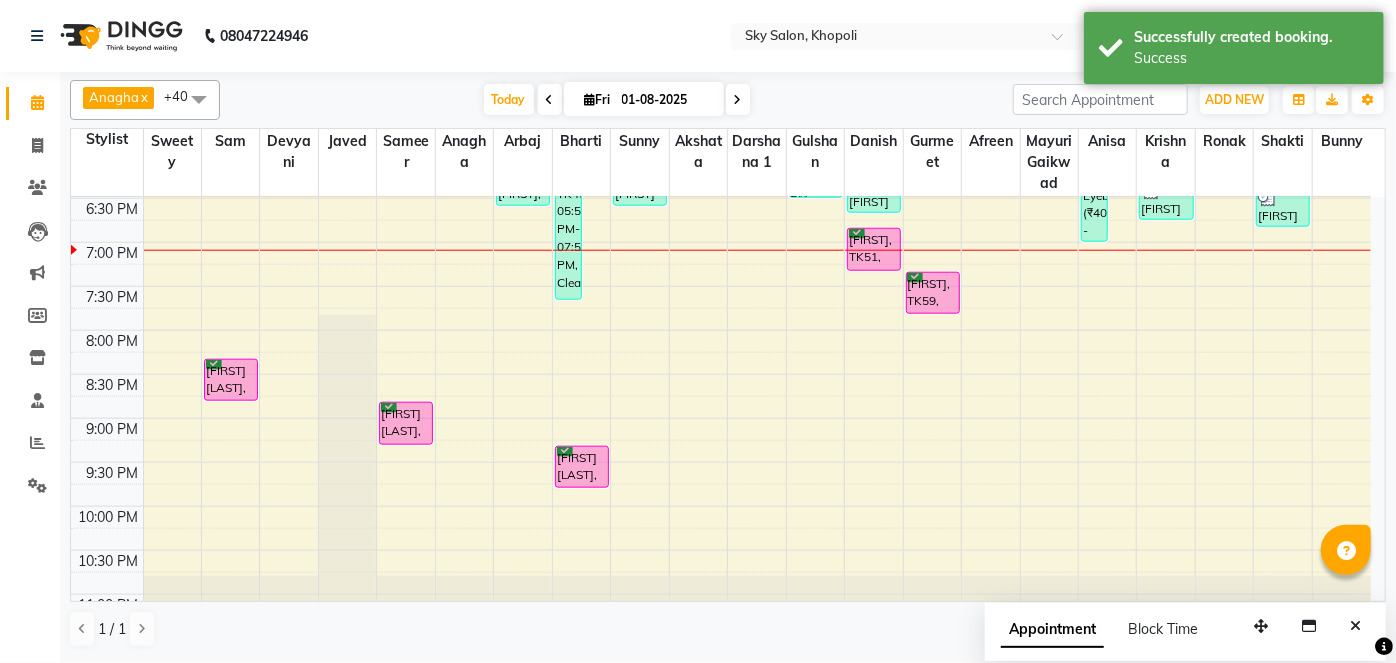 scroll, scrollTop: 1159, scrollLeft: 0, axis: vertical 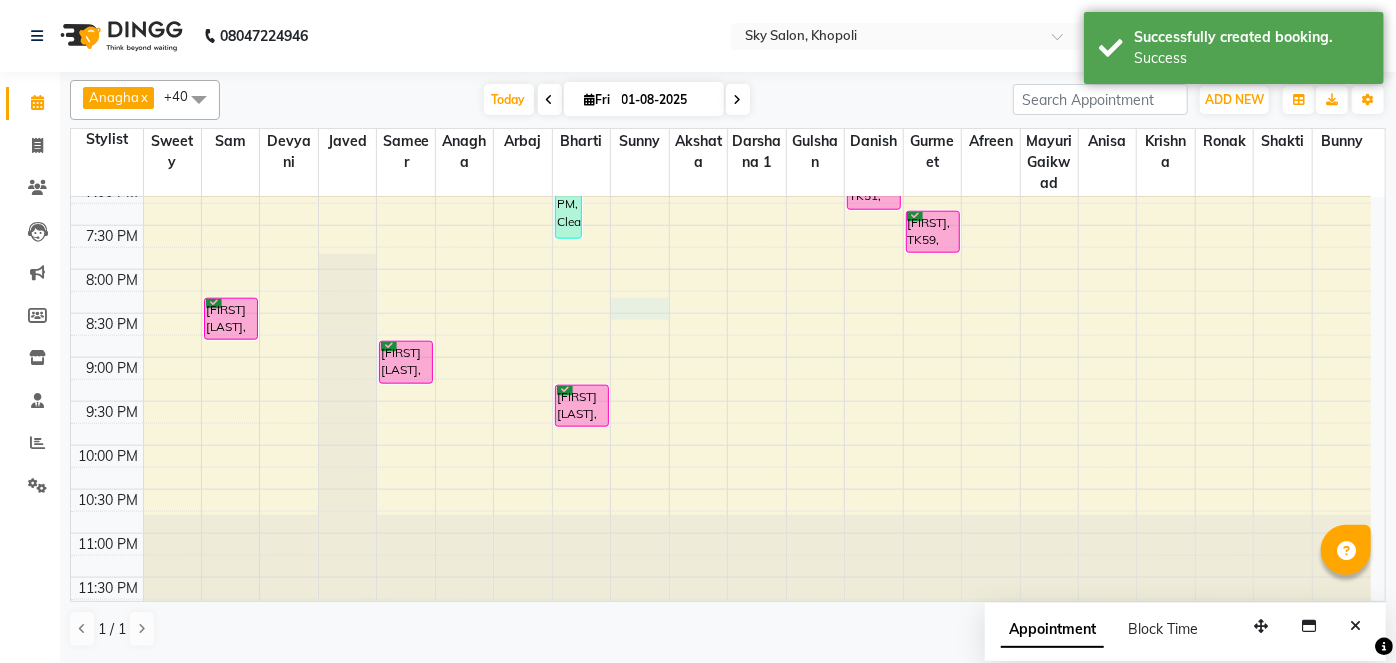 click on "6:00 AM 6:30 AM 7:00 AM 7:30 AM 8:00 AM 8:30 AM 9:00 AM 9:30 AM 10:00 AM 10:30 AM 11:00 AM 11:30 AM 12:00 PM 12:30 PM 1:00 PM 1:30 PM 2:00 PM 2:30 PM 3:00 PM 3:30 PM 4:00 PM 4:30 PM 5:00 PM 5:30 PM 6:00 PM 6:30 PM 7:00 PM 7:30 PM 8:00 PM 8:30 PM 9:00 PM 9:30 PM 10:00 PM 10:30 PM 11:00 PM 11:30 PM     [FIRST] [LAST], TK13, 11:25 AM-12:25 PM, Waxing (Premium) - Uppelips ([CURRENCY]),Waxing (Premium) - Forehead / Chin ([CURRENCY])     [FIRST] shifted, TK12, 12:05 PM-01:05 PM, D Tanning  - Full face ([CURRENCY]),Clean up  - Express cleanup ([CURRENCY])     [FIRST] [LAST], TK30, 04:00 PM-05:30 PM, Clean up  - Re energies cleanup,Waxing (Rica) - Full hand ([CURRENCY]),Waxing (Rica) - Underarms ([CURRENCY])     [FIRST] [LAST], TK28, 08:30 PM-09:00 PM, Regular cut + hair wash     [FIRST], TK37, 04:35 PM-04:50 PM, Threading  - Eyebrows ([CURRENCY])     [FIRST], TK14, 11:50 AM-12:30 PM, advance cut + hair wash ([CURRENCY])     [FIRST] [LAST], TK22, 12:30 PM-01:30 PM, Male  - Basic Hair Cut ([CURRENCY]),Beard - Beard Tream ([CURRENCY])" at bounding box center (721, -171) 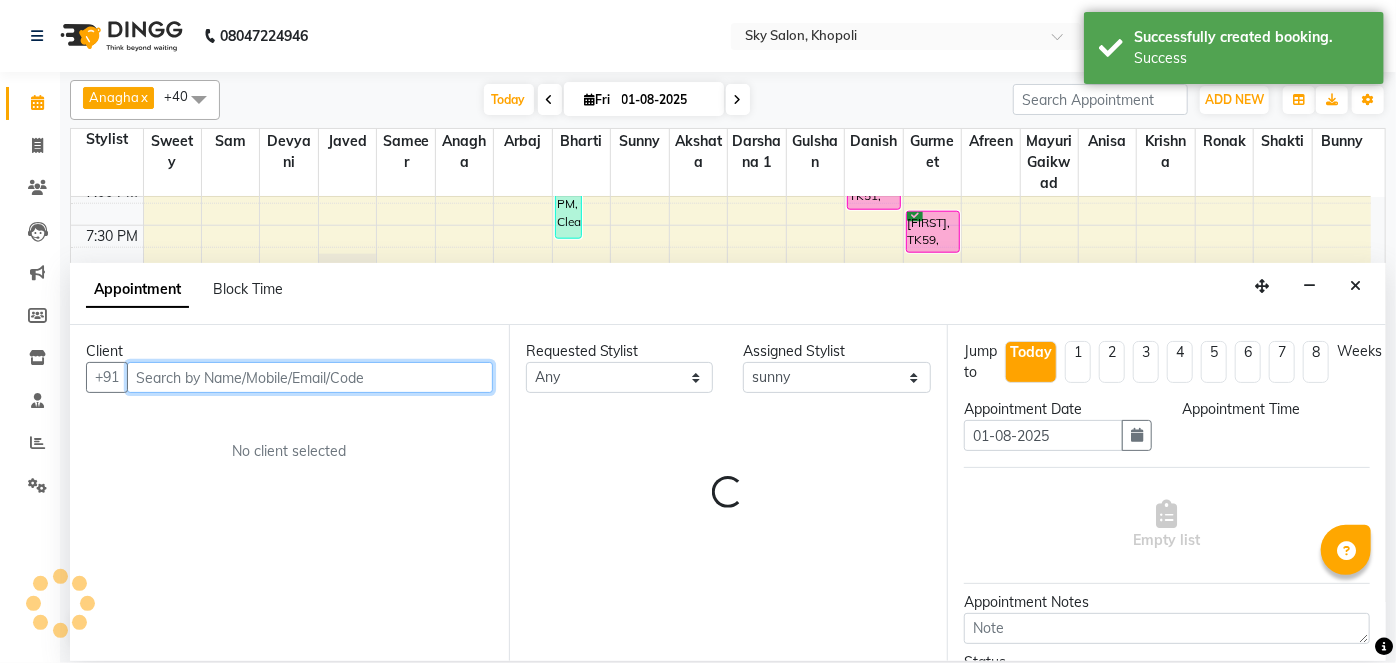 select on "1230" 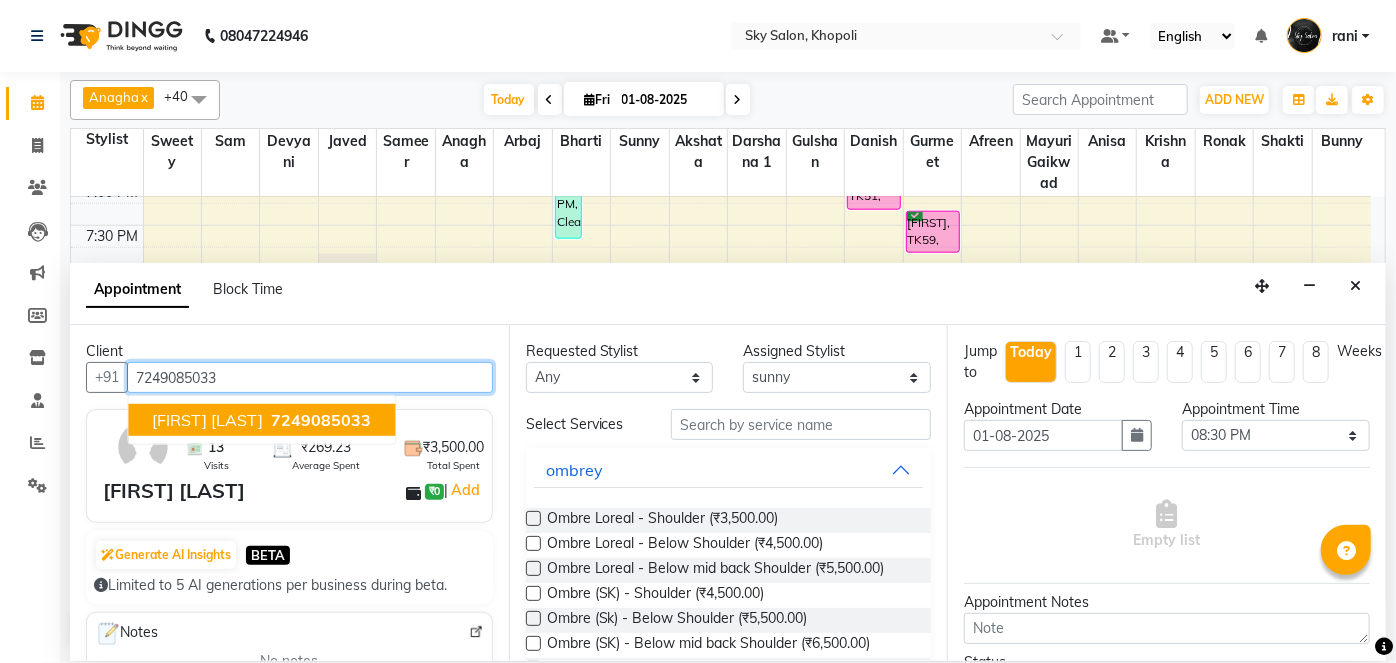 click on "7249085033" at bounding box center (321, 420) 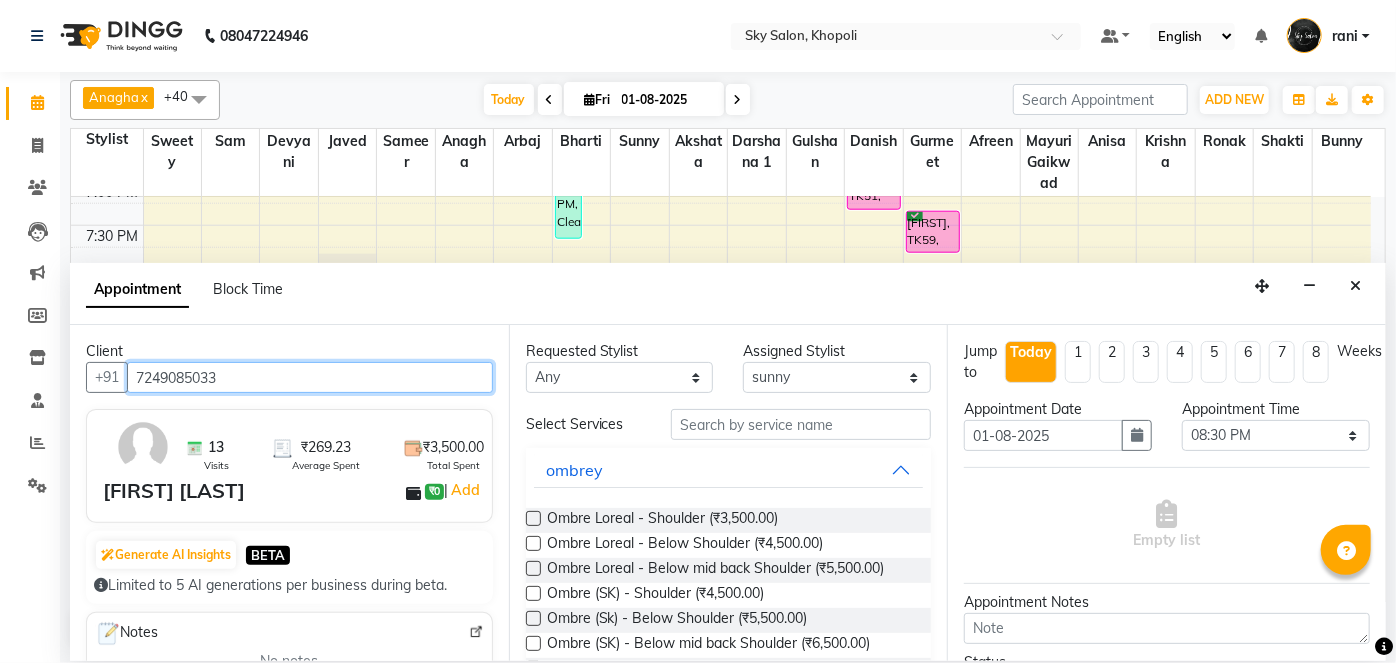 type on "7249085033" 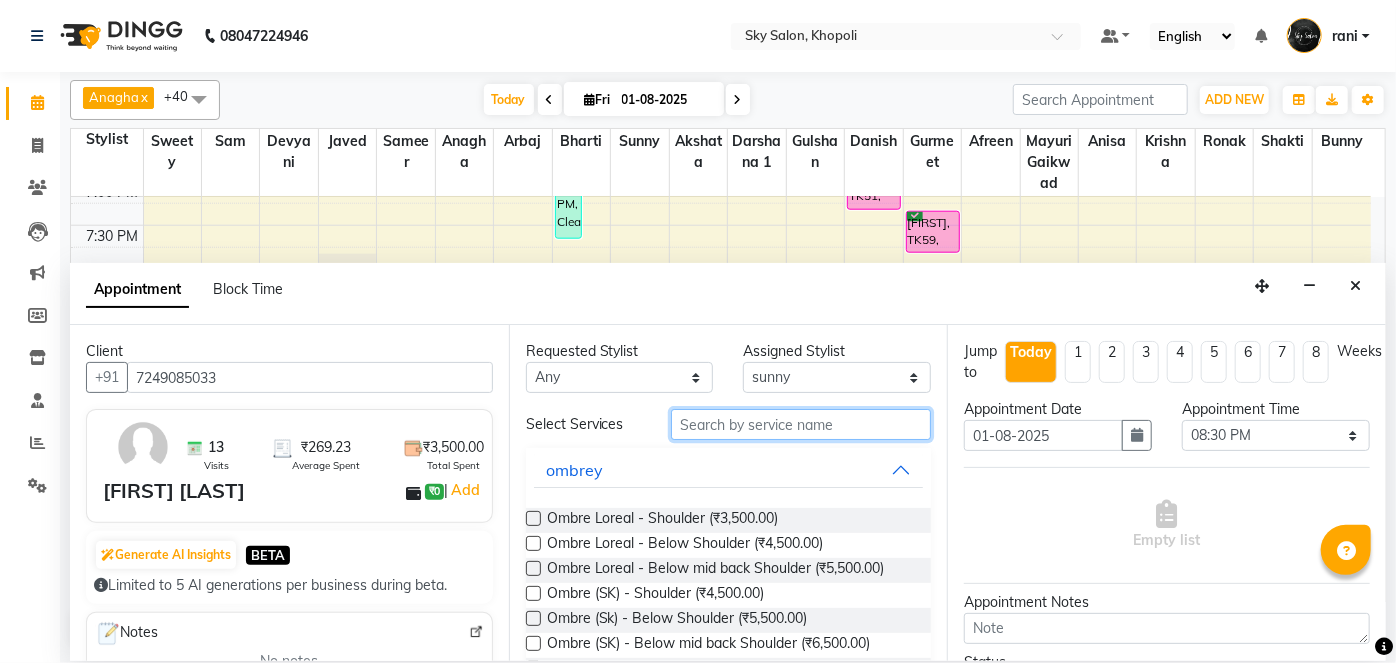 click at bounding box center (801, 424) 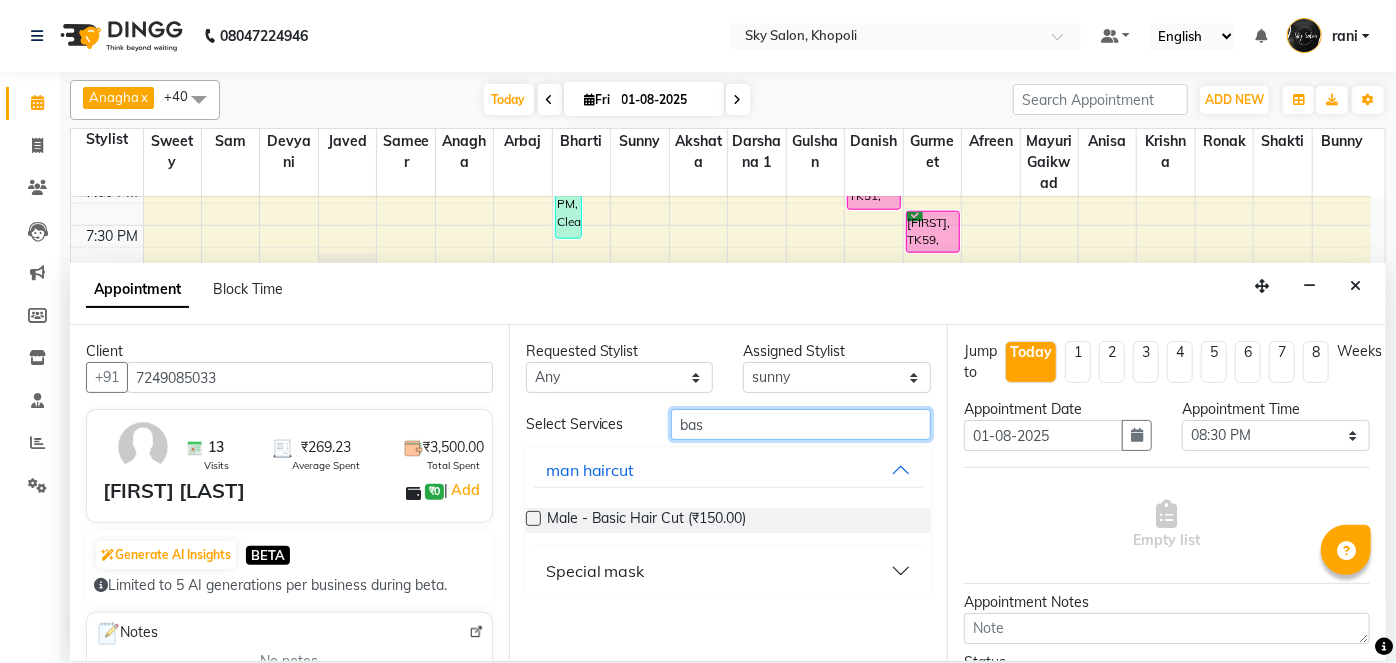 type on "bas" 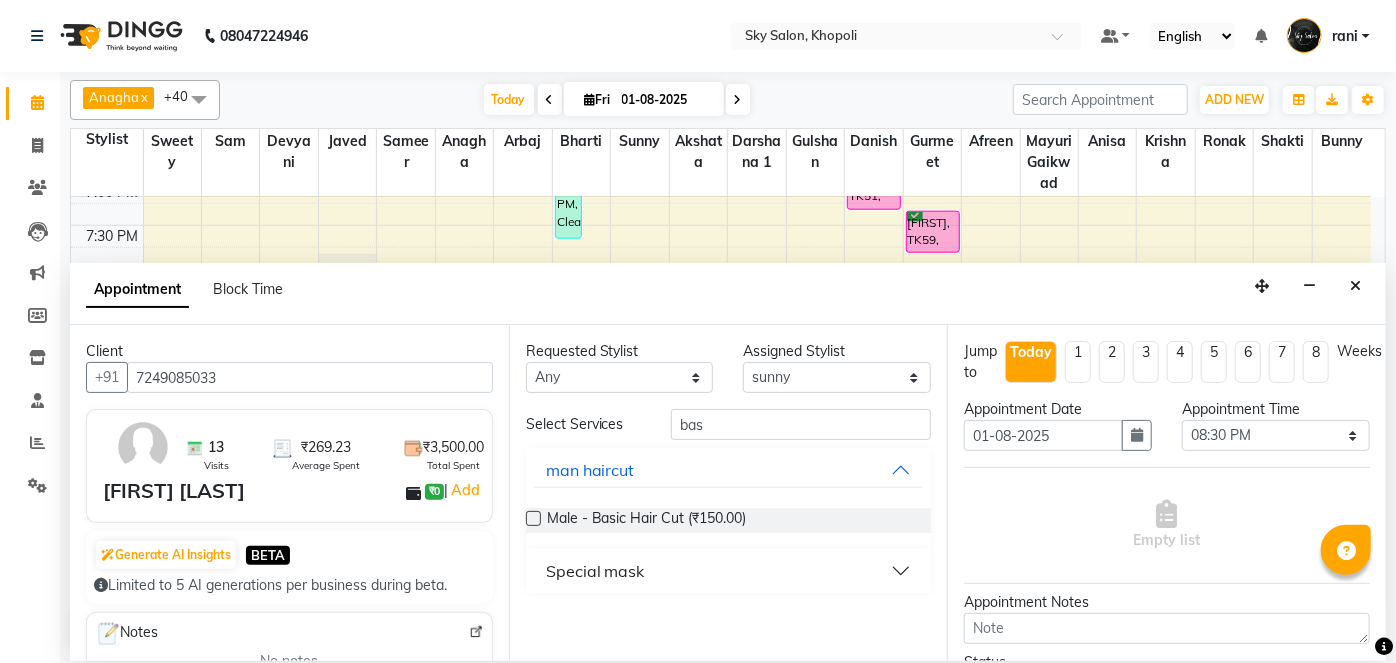 click at bounding box center [533, 518] 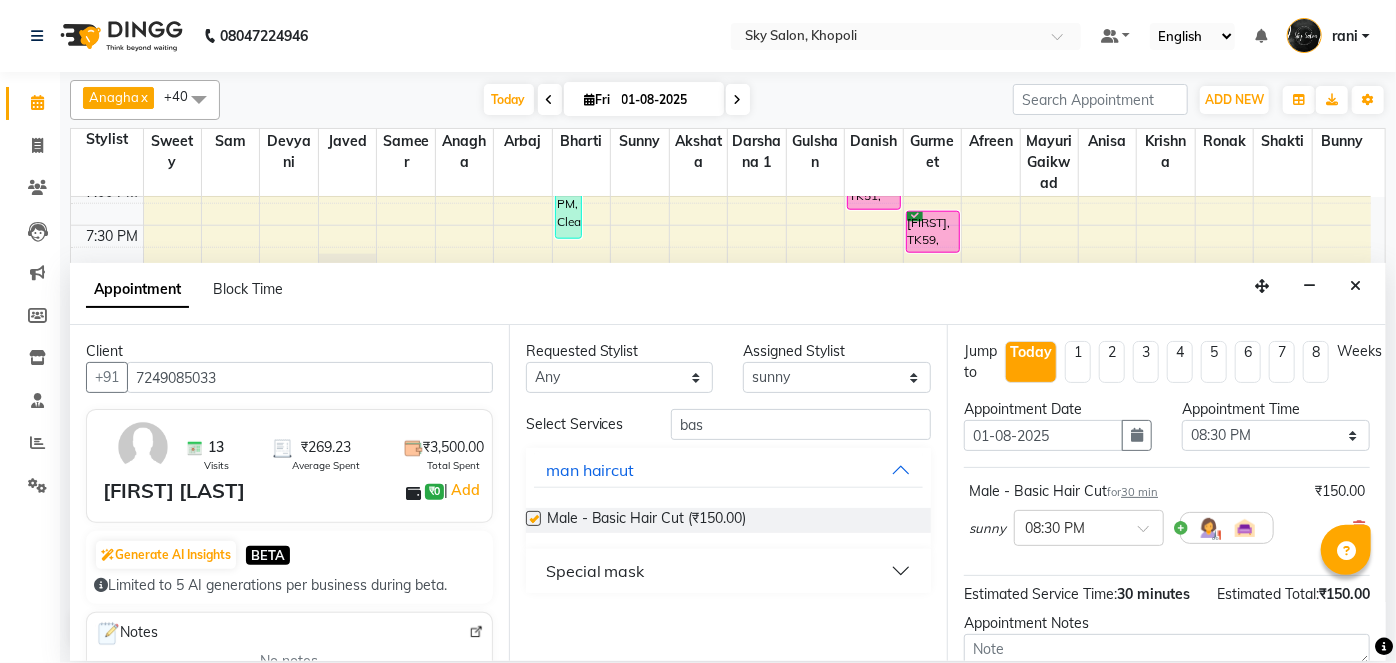 checkbox on "false" 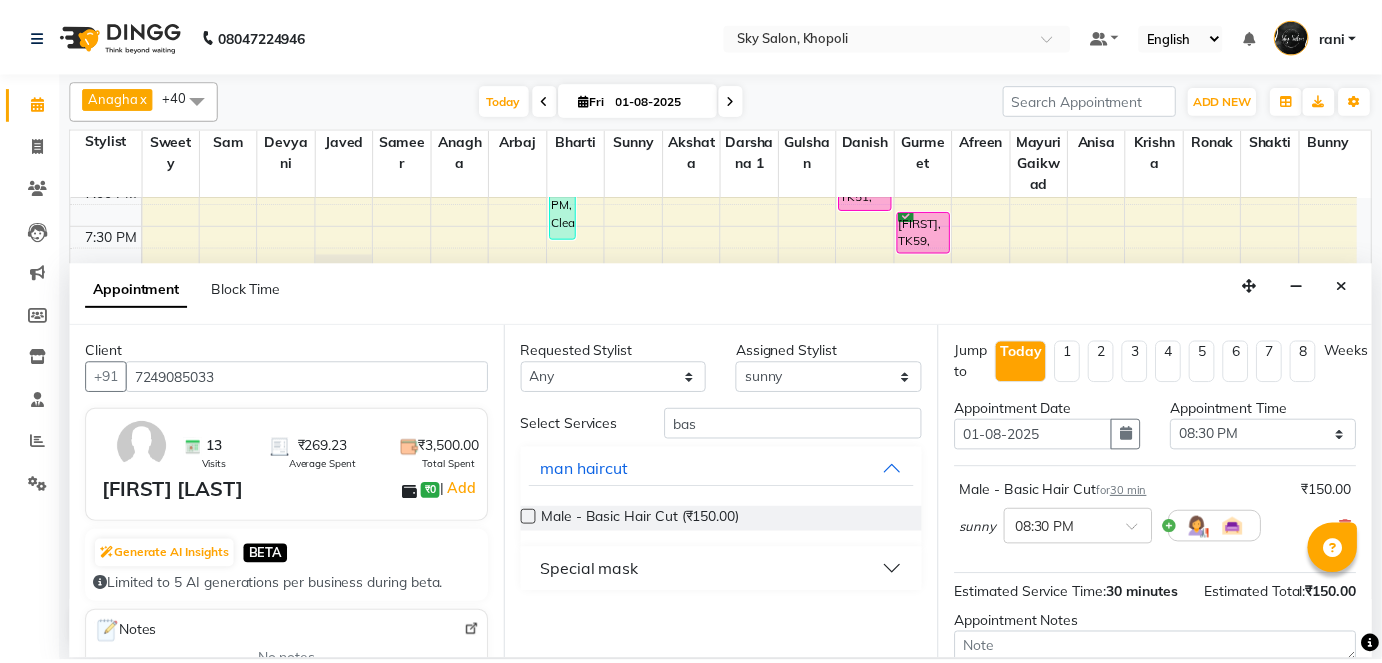 scroll, scrollTop: 210, scrollLeft: 0, axis: vertical 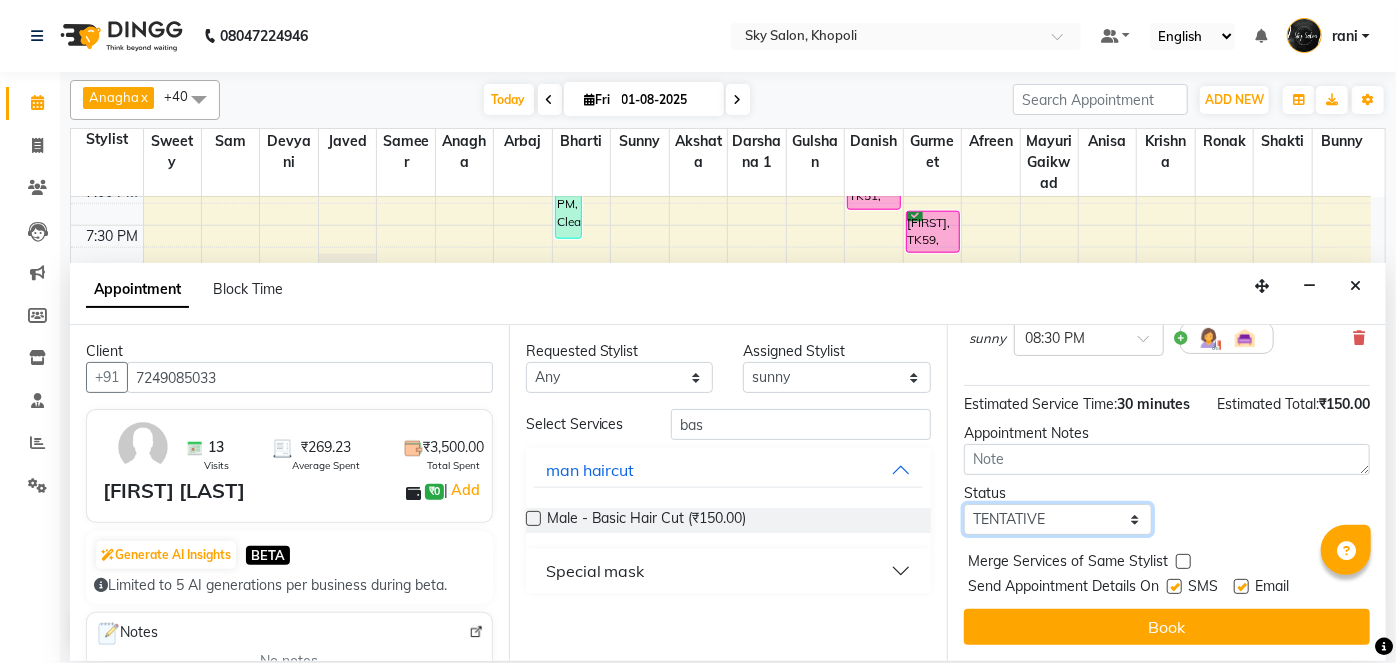 click on "Select TENTATIVE CONFIRM CHECK-IN UPCOMING" at bounding box center (1058, 519) 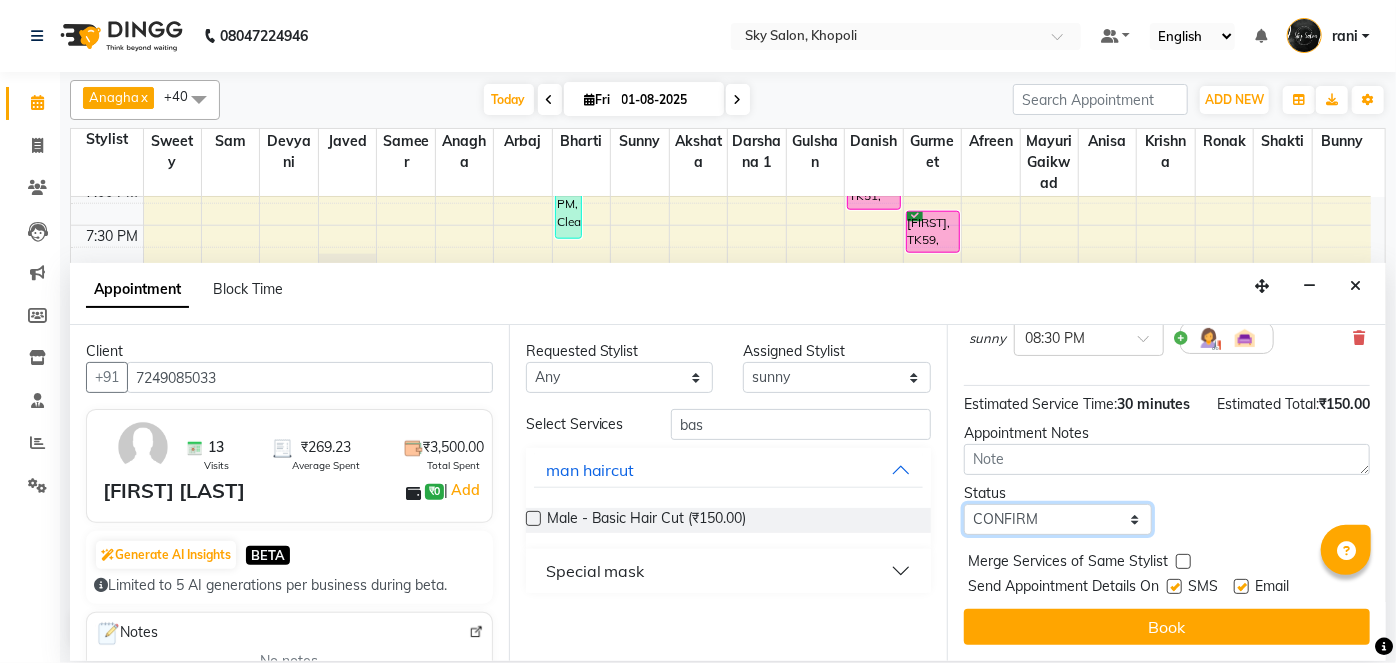 click on "Select TENTATIVE CONFIRM CHECK-IN UPCOMING" at bounding box center (1058, 519) 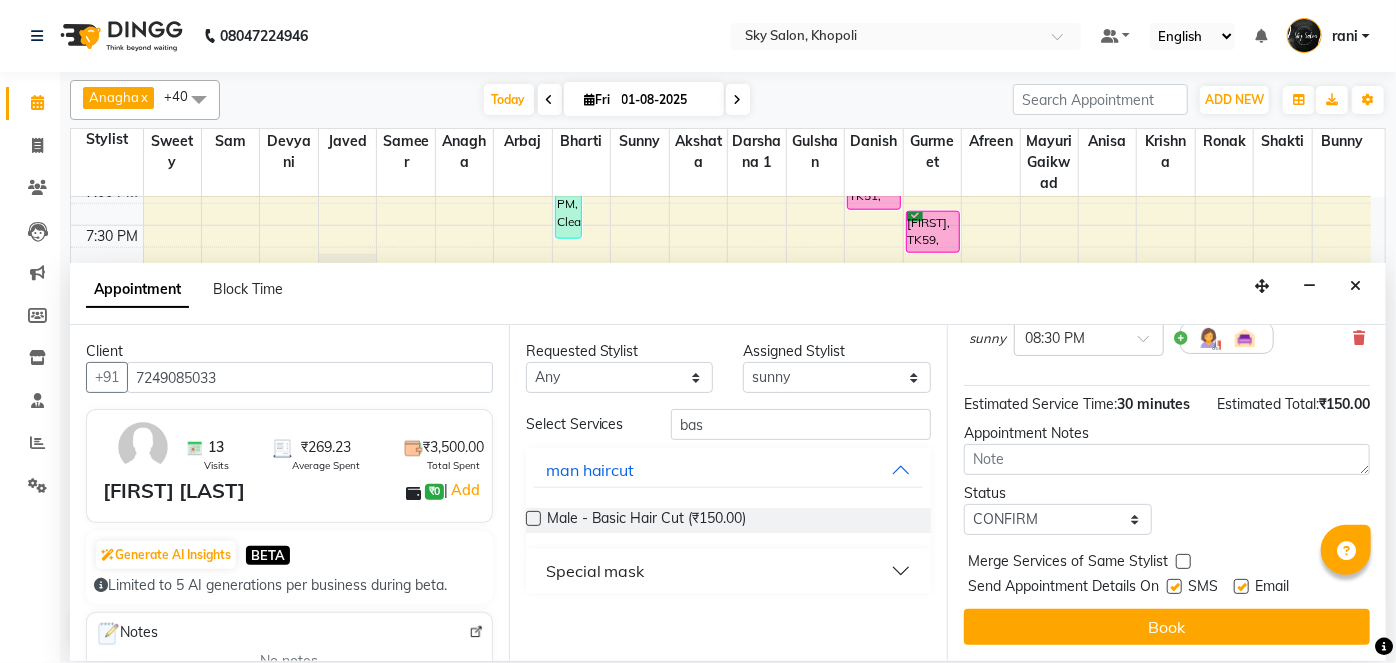 click at bounding box center [1173, 590] 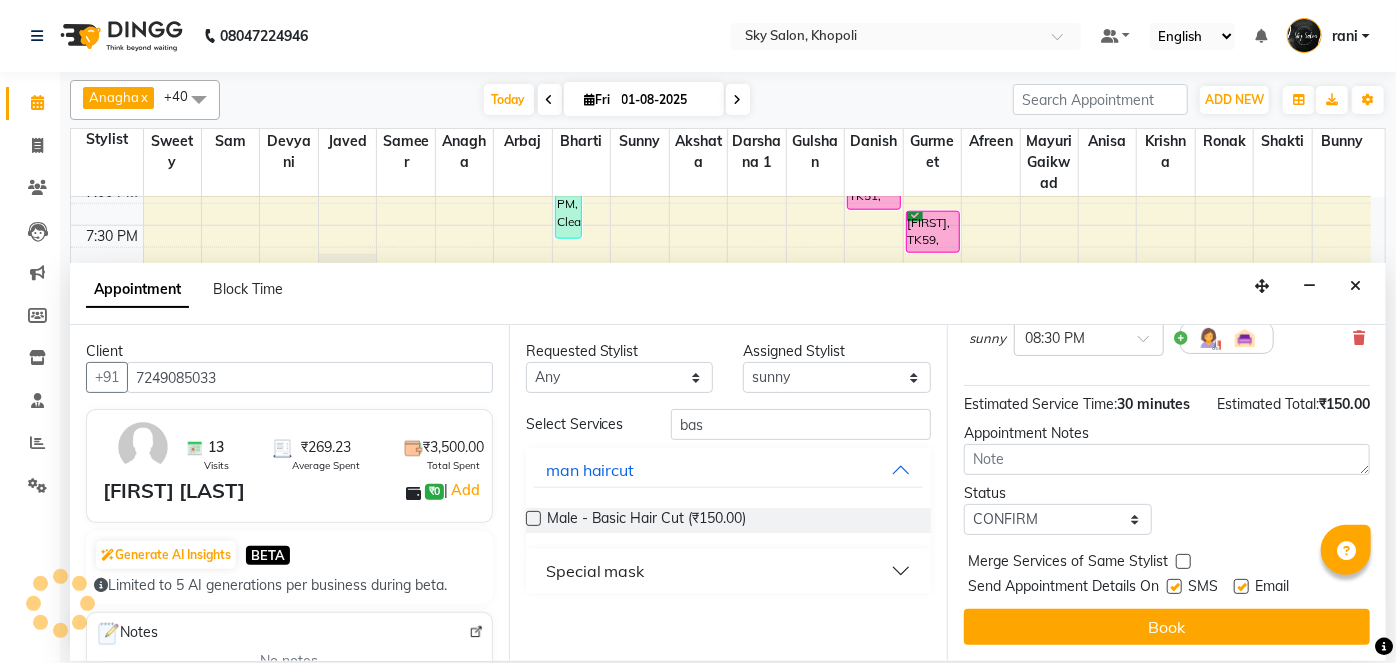 click at bounding box center [1174, 586] 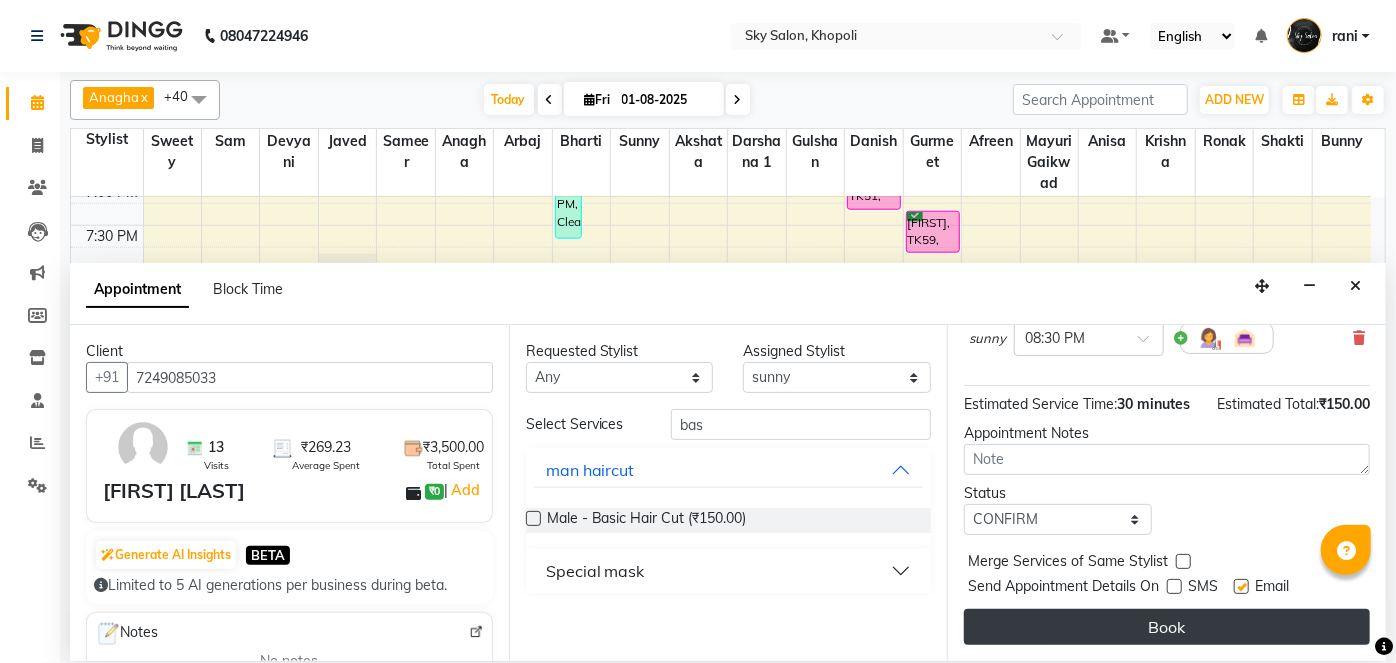 click on "Book" at bounding box center [1167, 627] 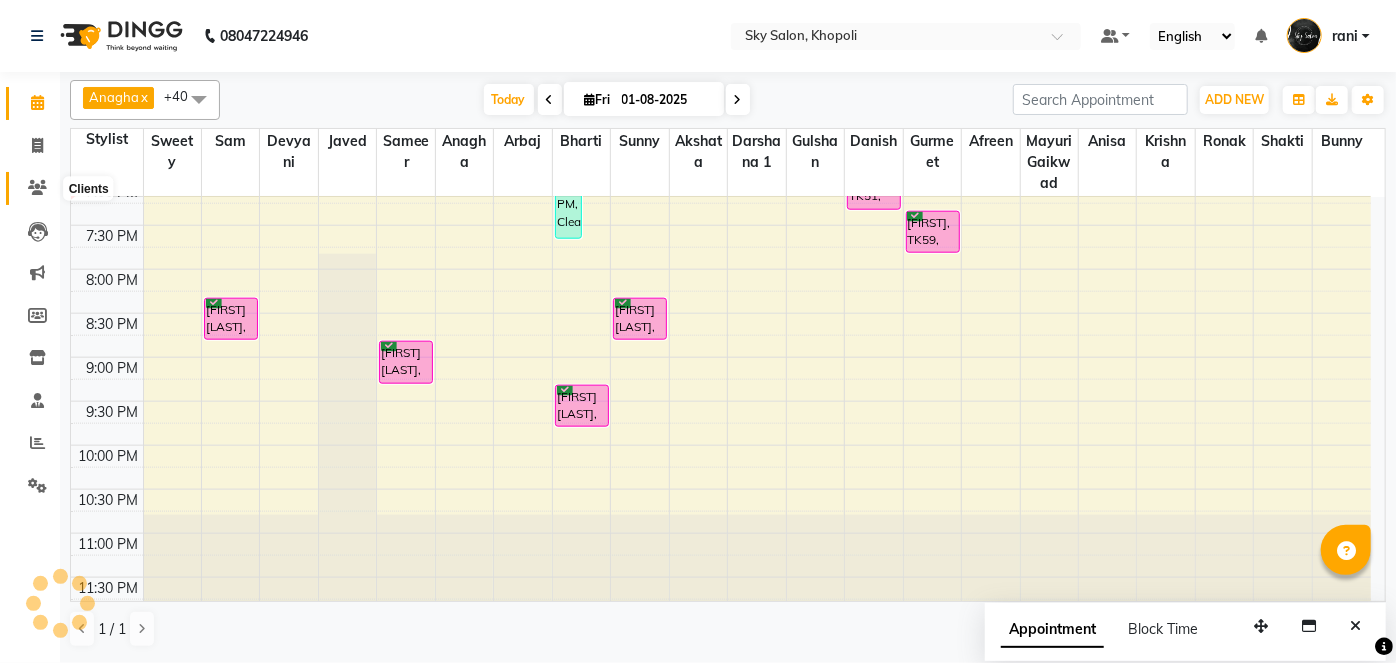 click 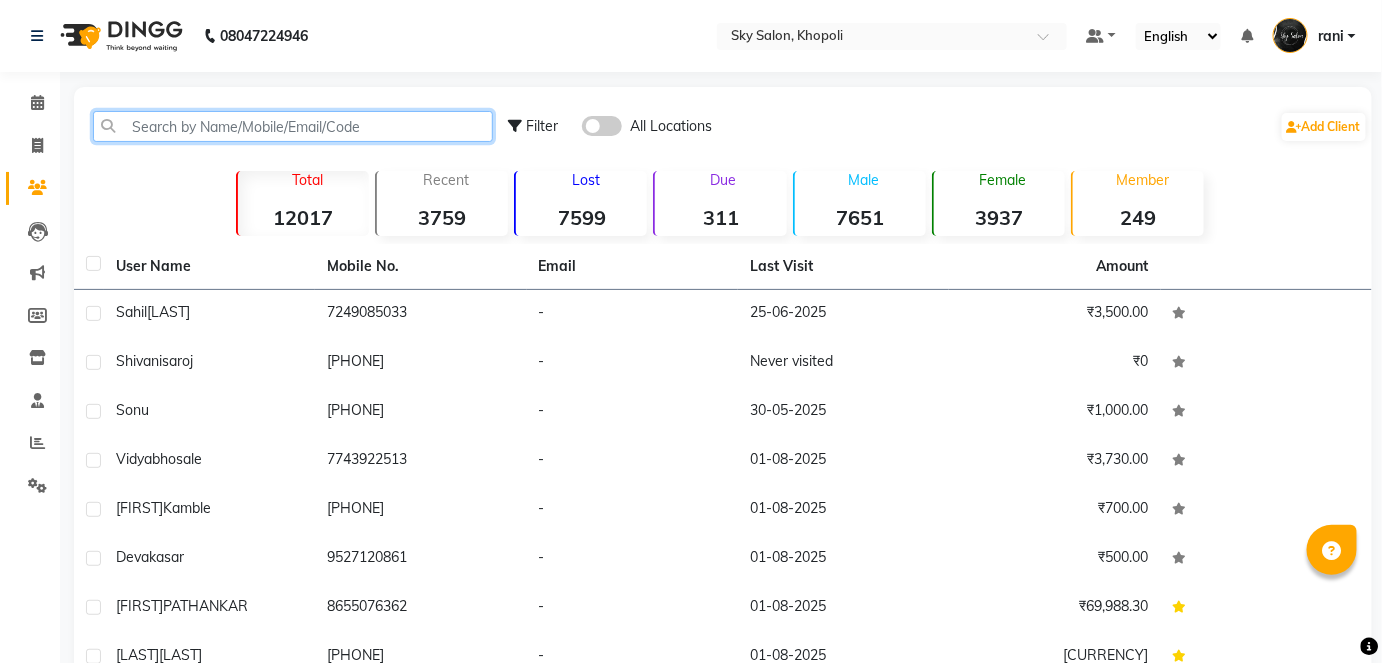click 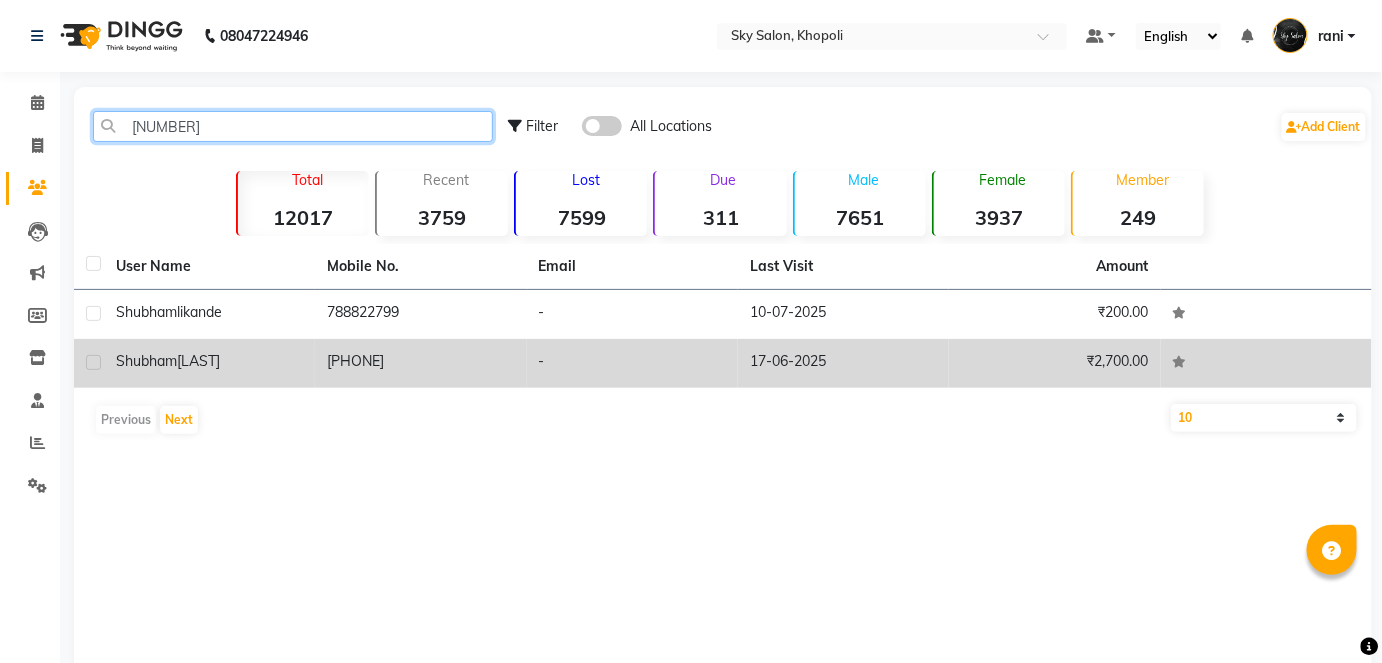 type on "[NUMBER]" 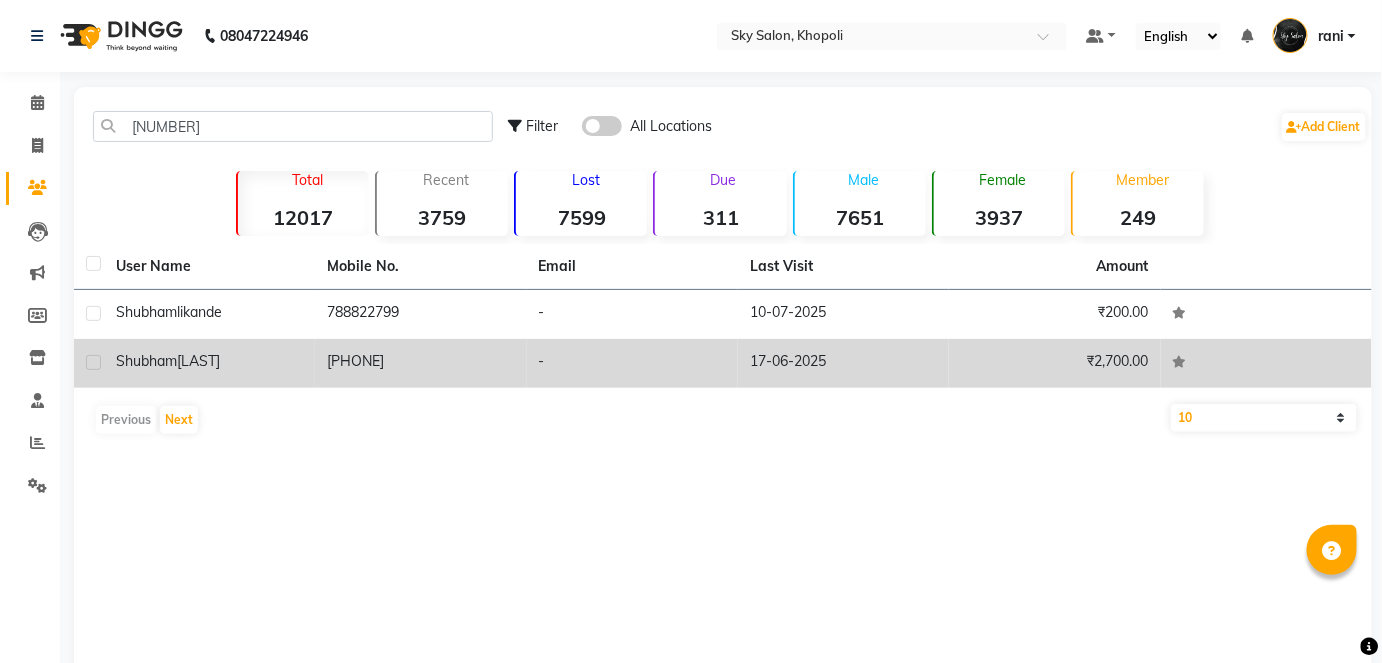 click on "[PHONE]" 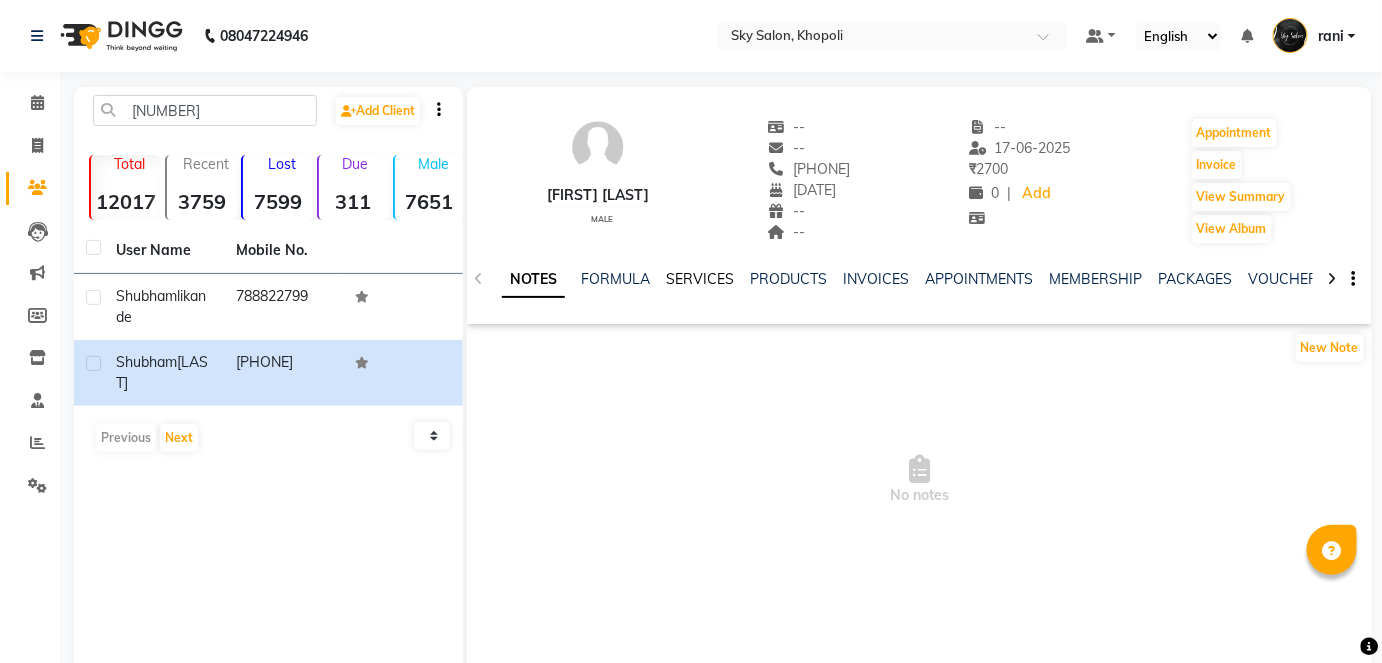 click on "SERVICES" 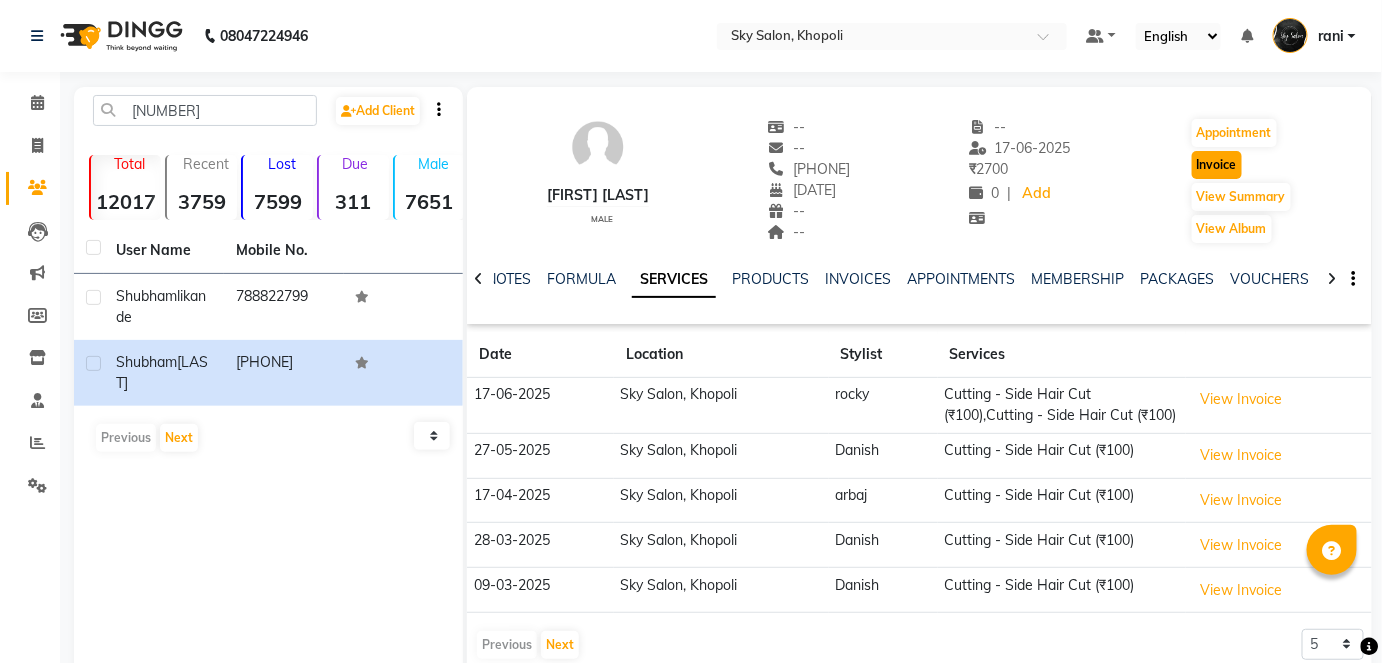 click on "Invoice" 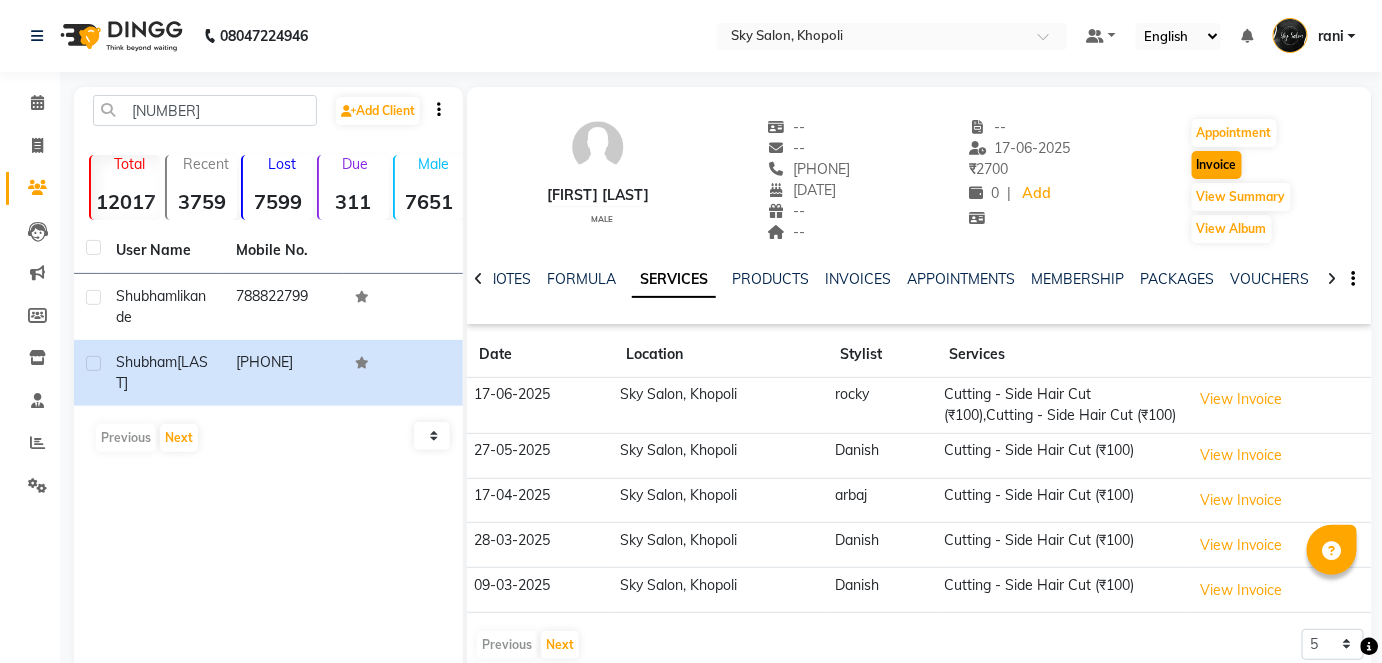select on "3537" 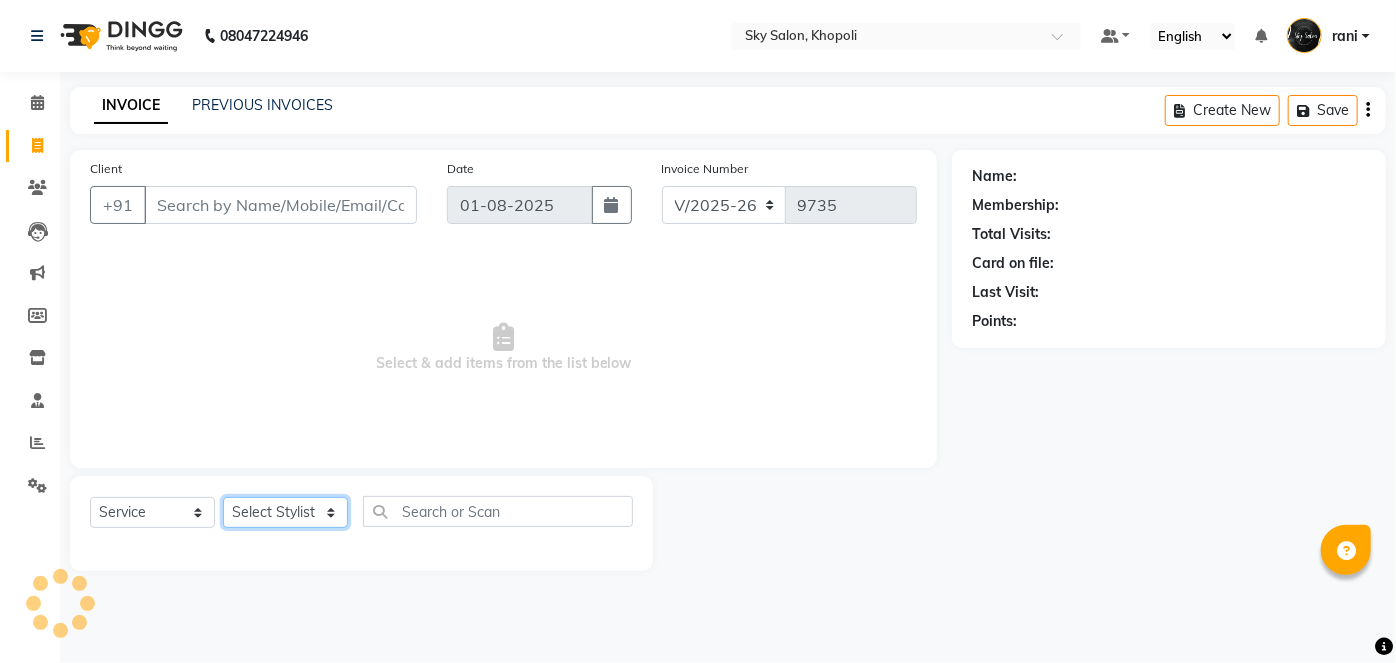 type on "[PHONE]" 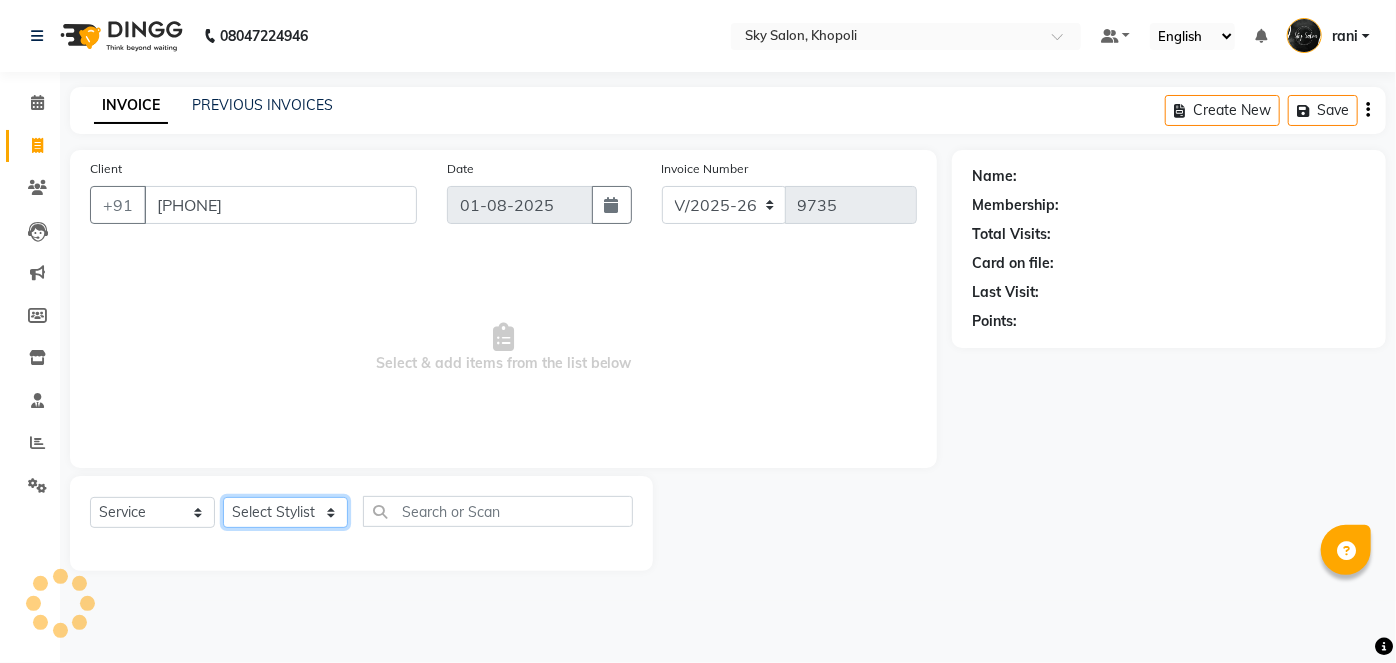 click on "Select Stylist afreen akshata aman saha ameer Anagha anisa arbaj bharti Bunny Danish Darshana 1 devyani dilshad gaurav Gulshan gurmeet javed jishan krishna mayuri gaikwad muskan rani rinku rocky Ronak sachin sahil sam sameer sameer 2 sandhya shabnam shakti sunny sweety vivek" 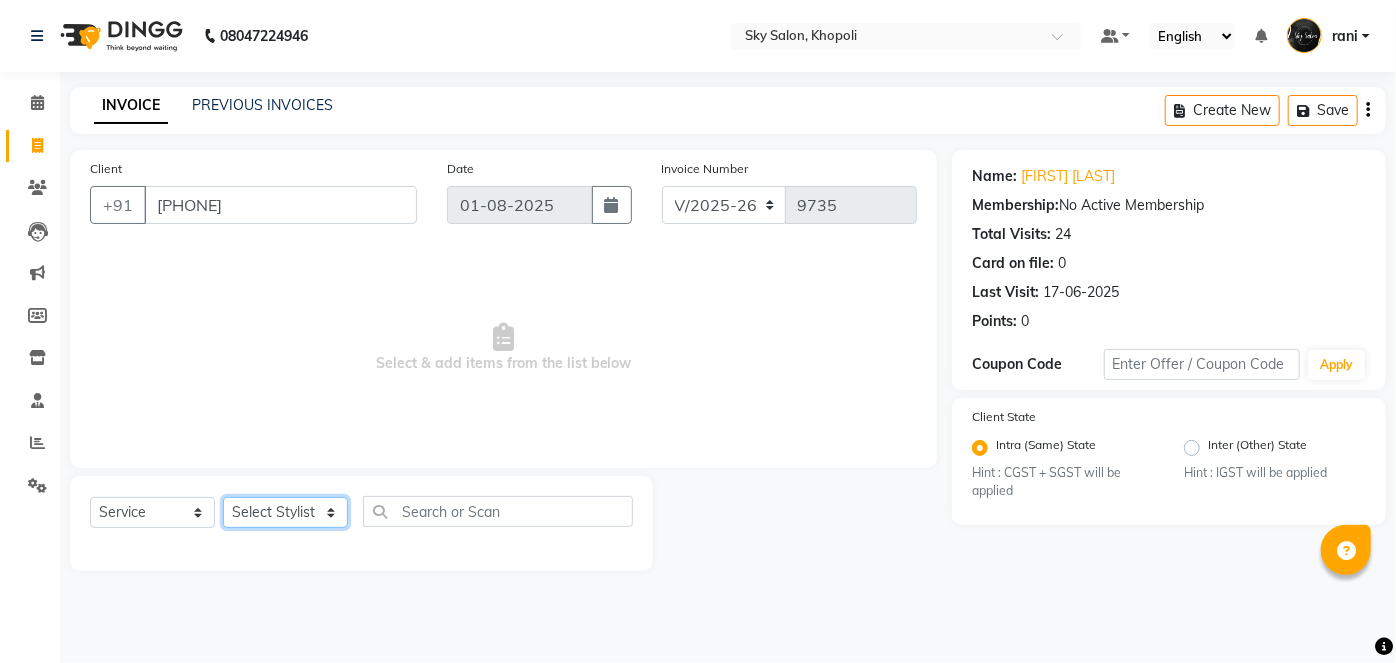select on "57500" 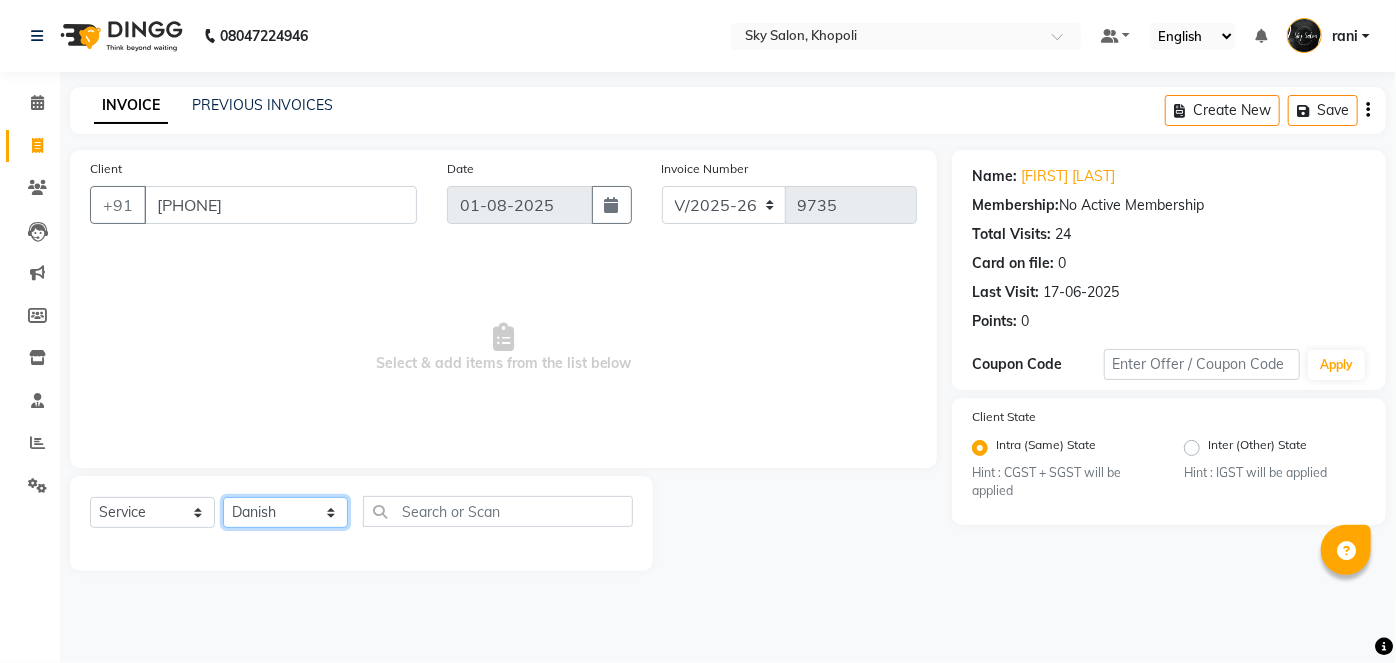 click on "Select Stylist afreen akshata aman saha ameer Anagha anisa arbaj bharti Bunny Danish Darshana 1 devyani dilshad gaurav Gulshan gurmeet javed jishan krishna mayuri gaikwad muskan rani rinku rocky Ronak sachin sahil sam sameer sameer 2 sandhya shabnam shakti sunny sweety vivek" 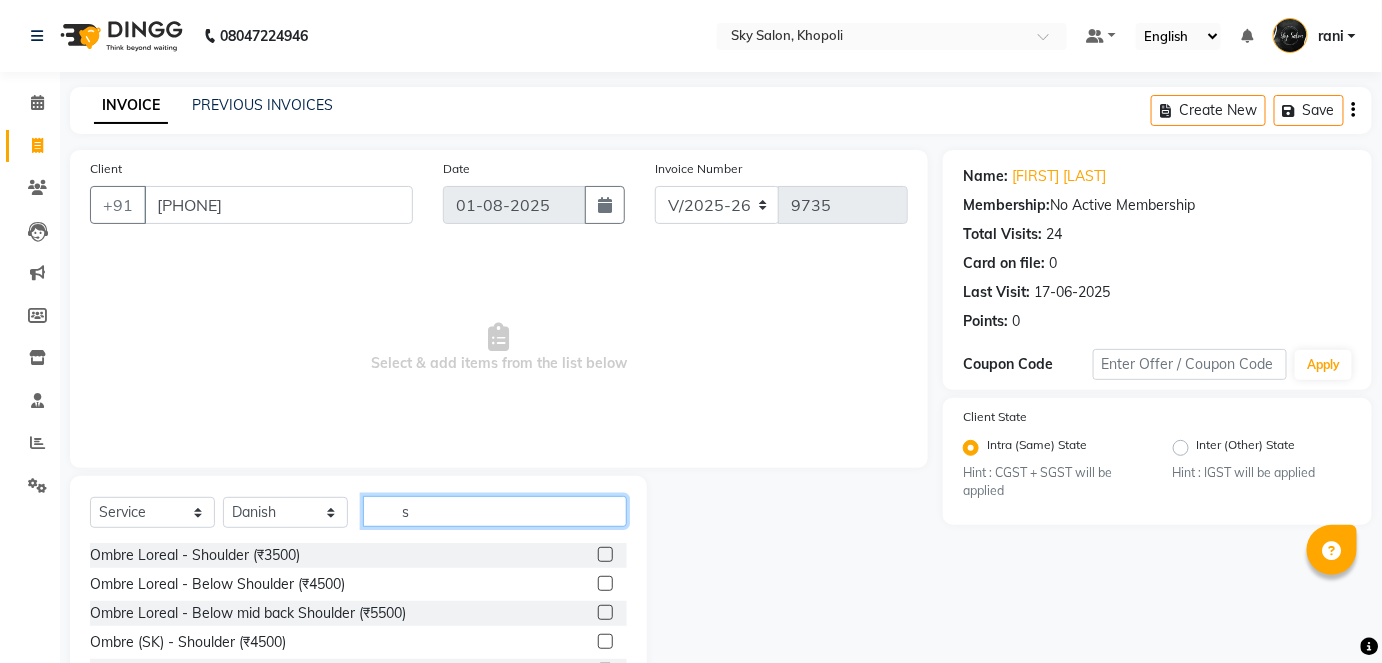 click on "s" 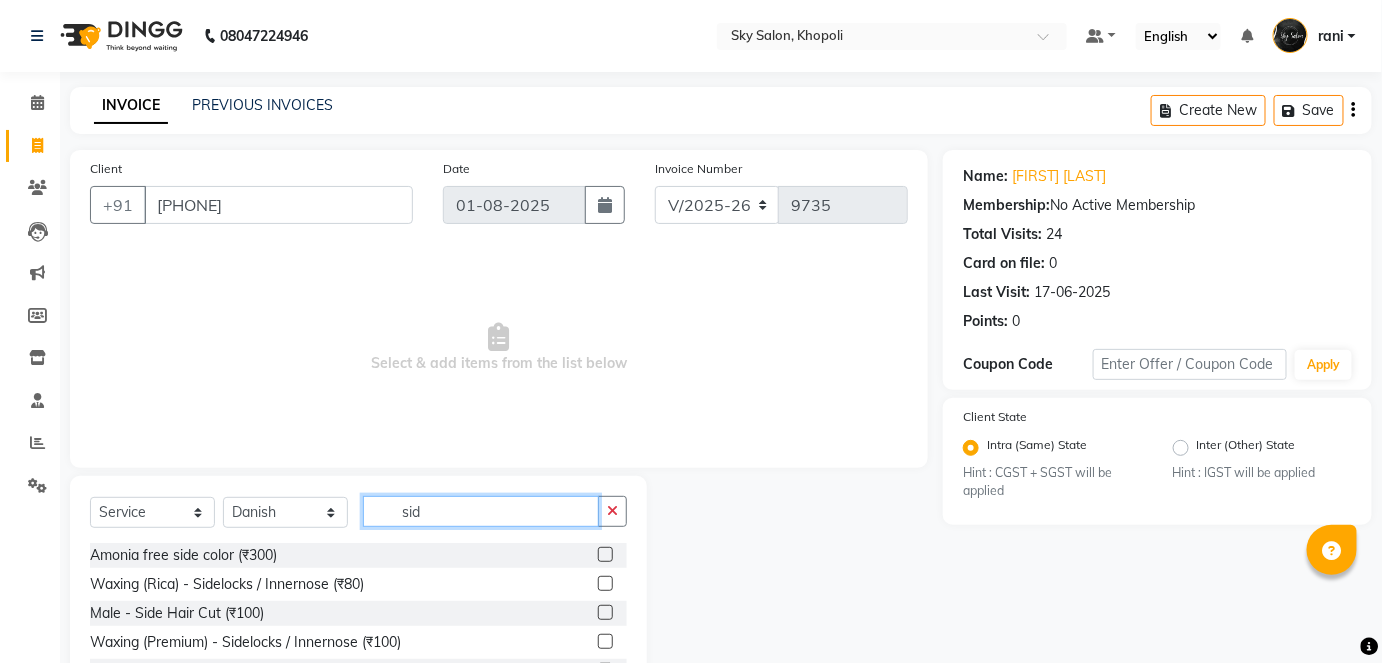 scroll, scrollTop: 82, scrollLeft: 0, axis: vertical 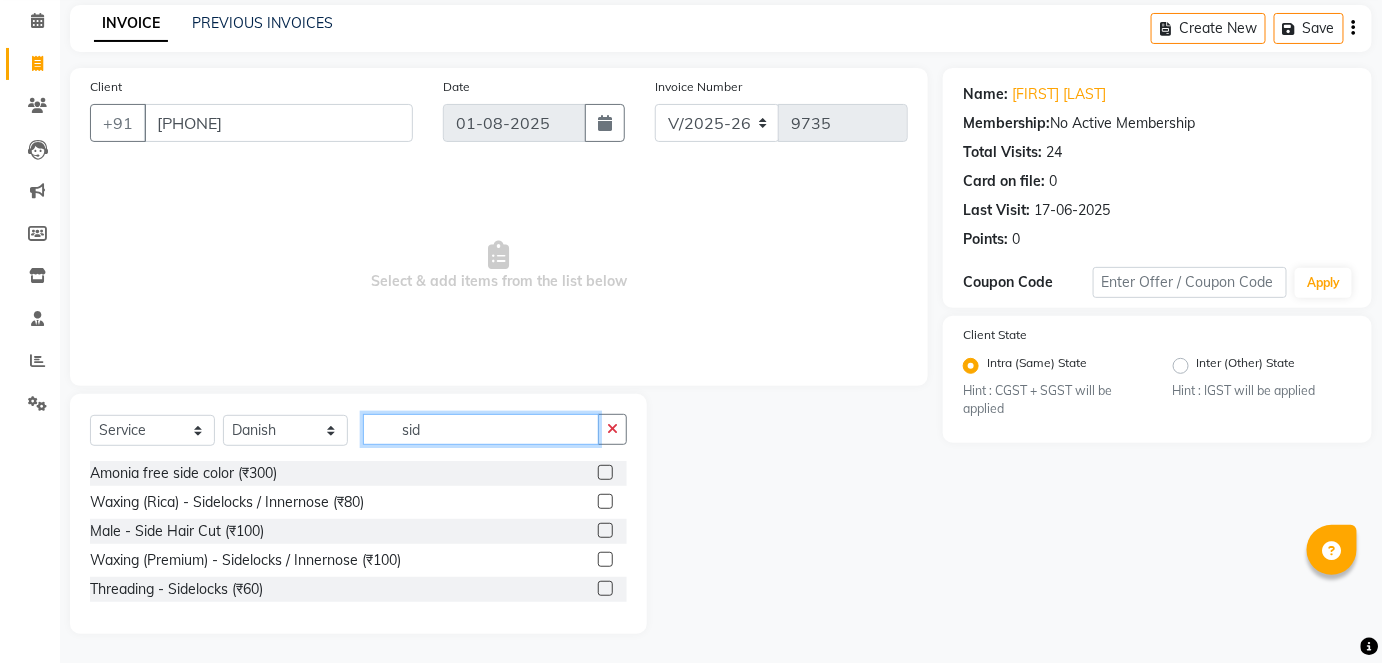 type on "sid" 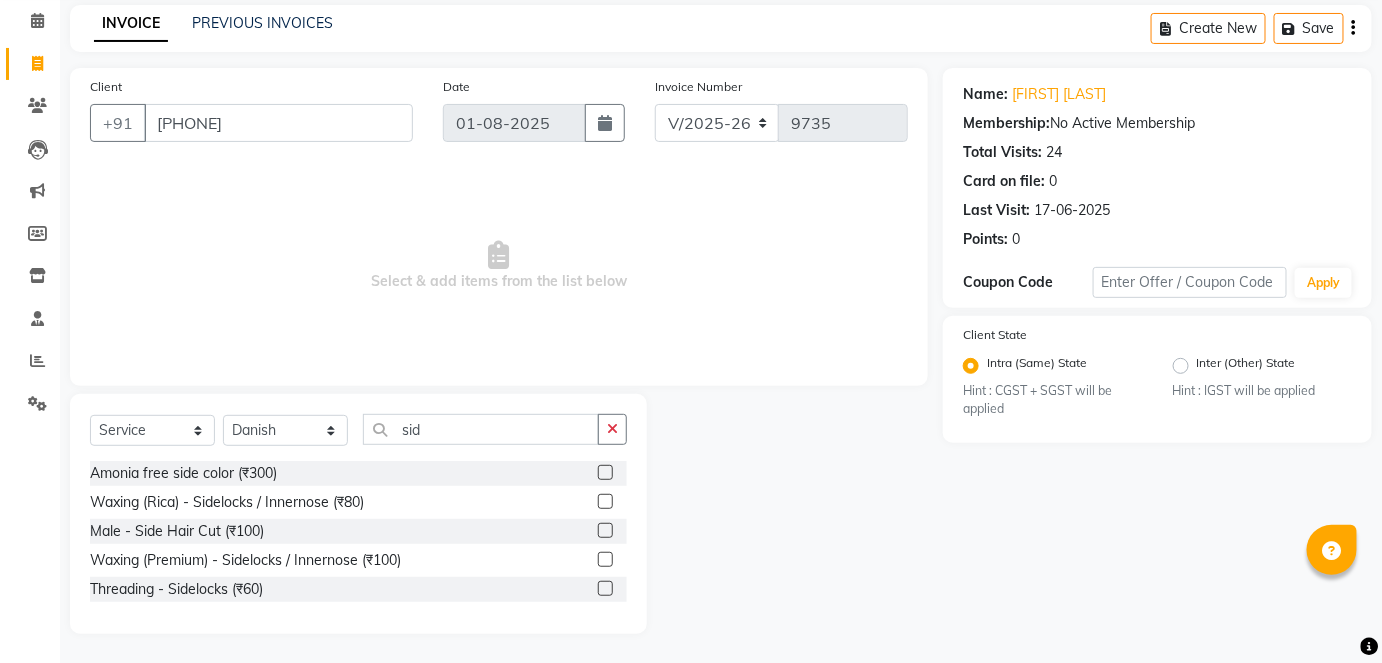 click 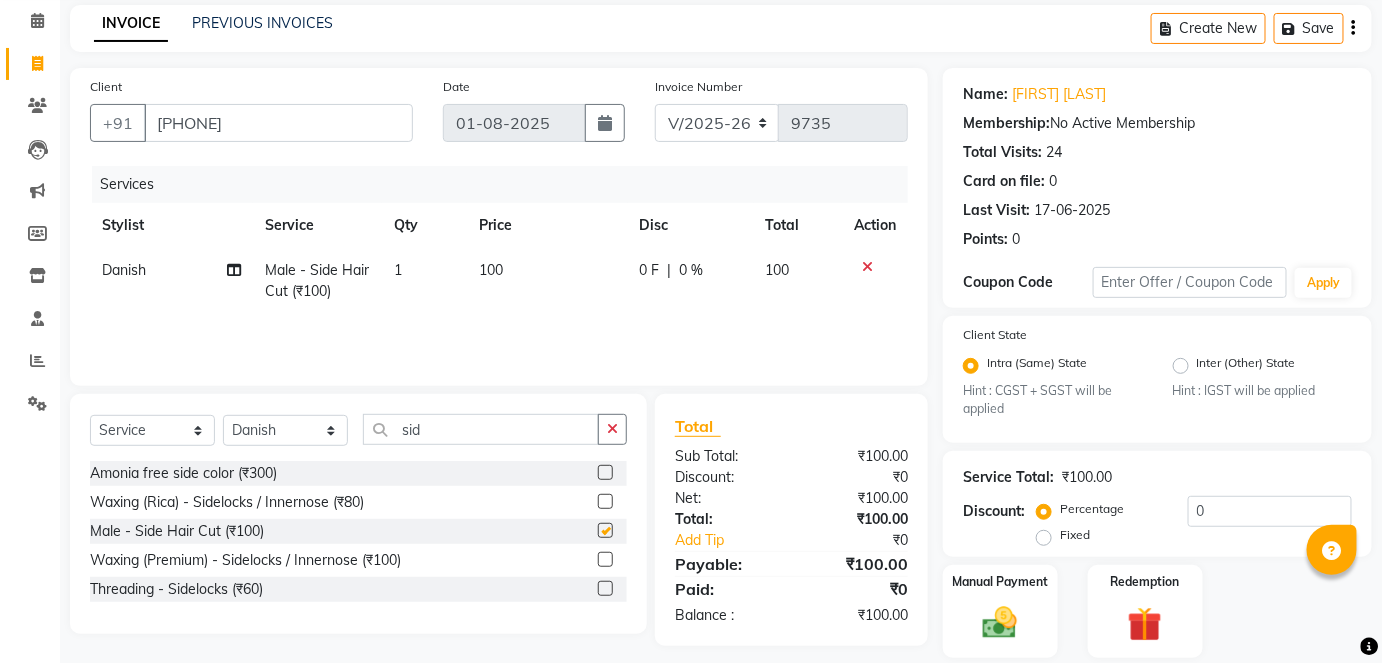 checkbox on "false" 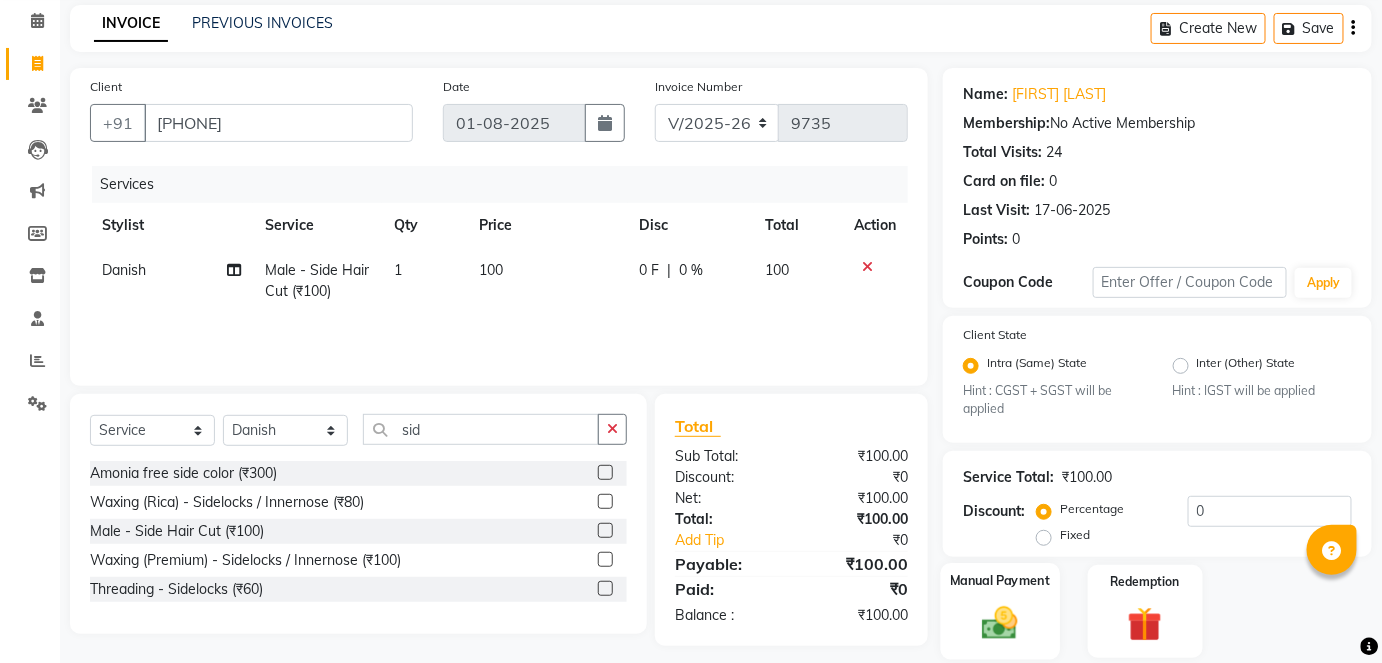 scroll, scrollTop: 147, scrollLeft: 0, axis: vertical 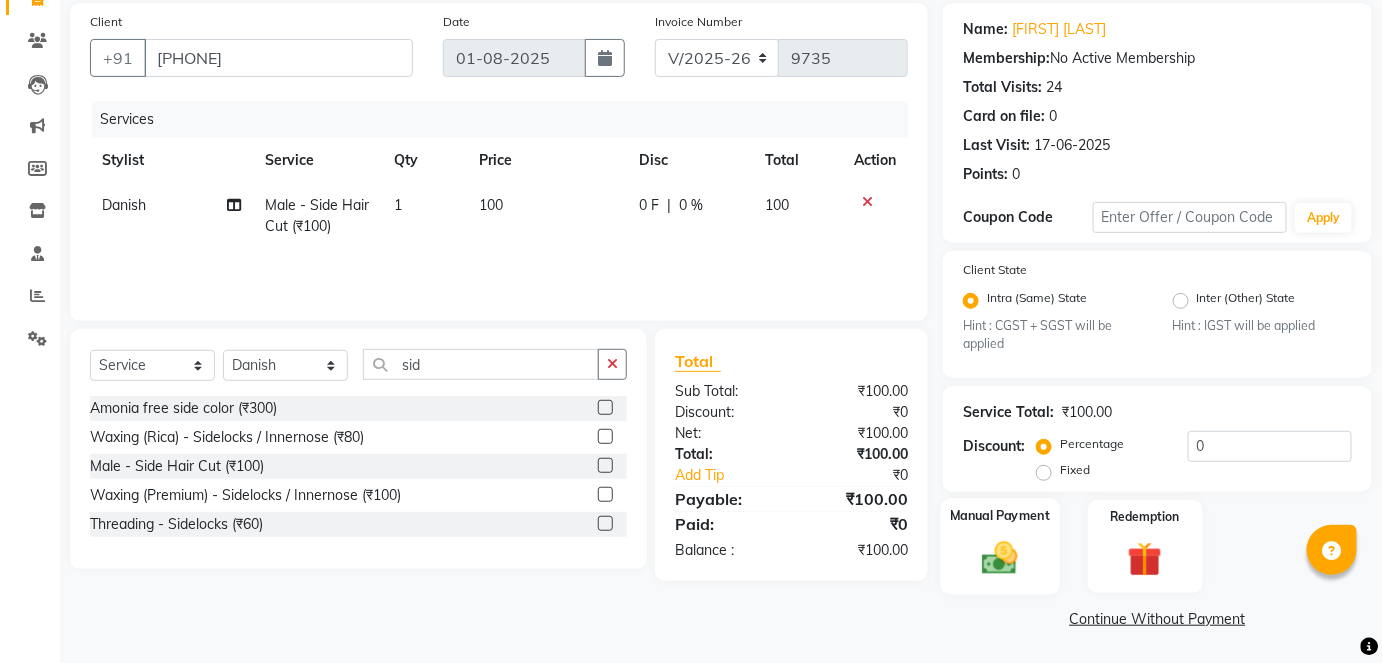 click on "Manual Payment" 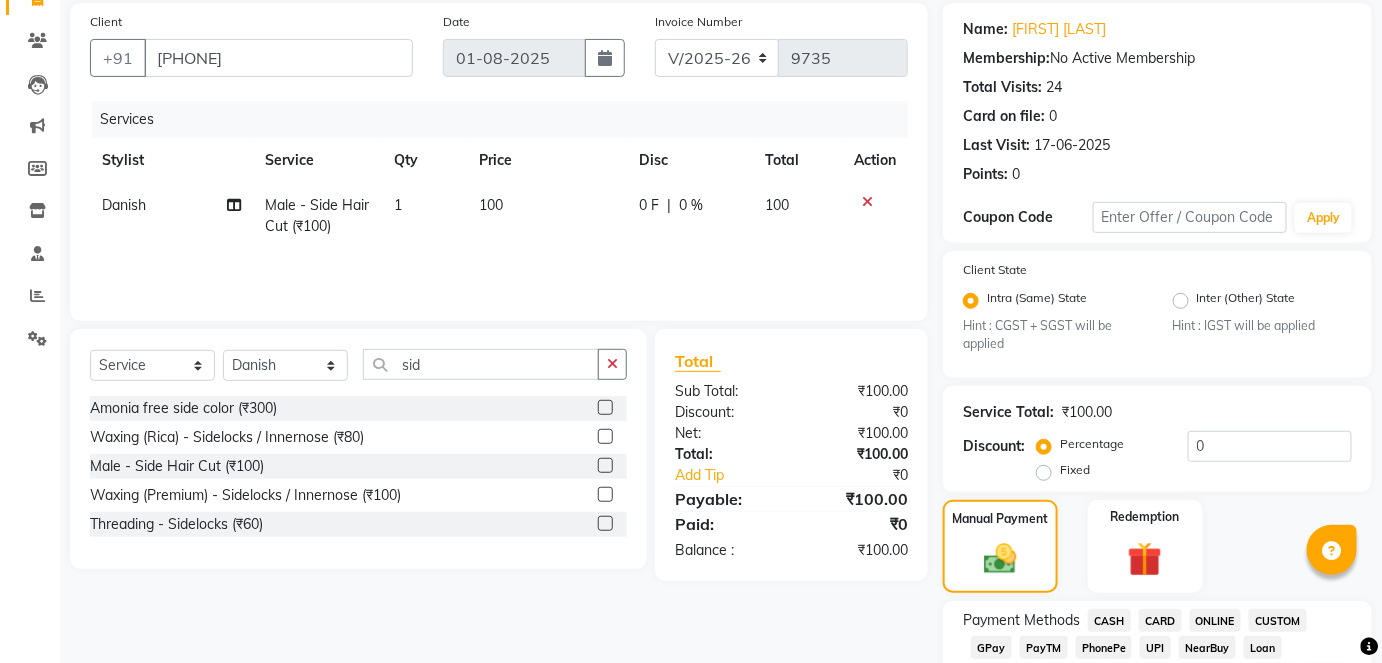 scroll, scrollTop: 295, scrollLeft: 0, axis: vertical 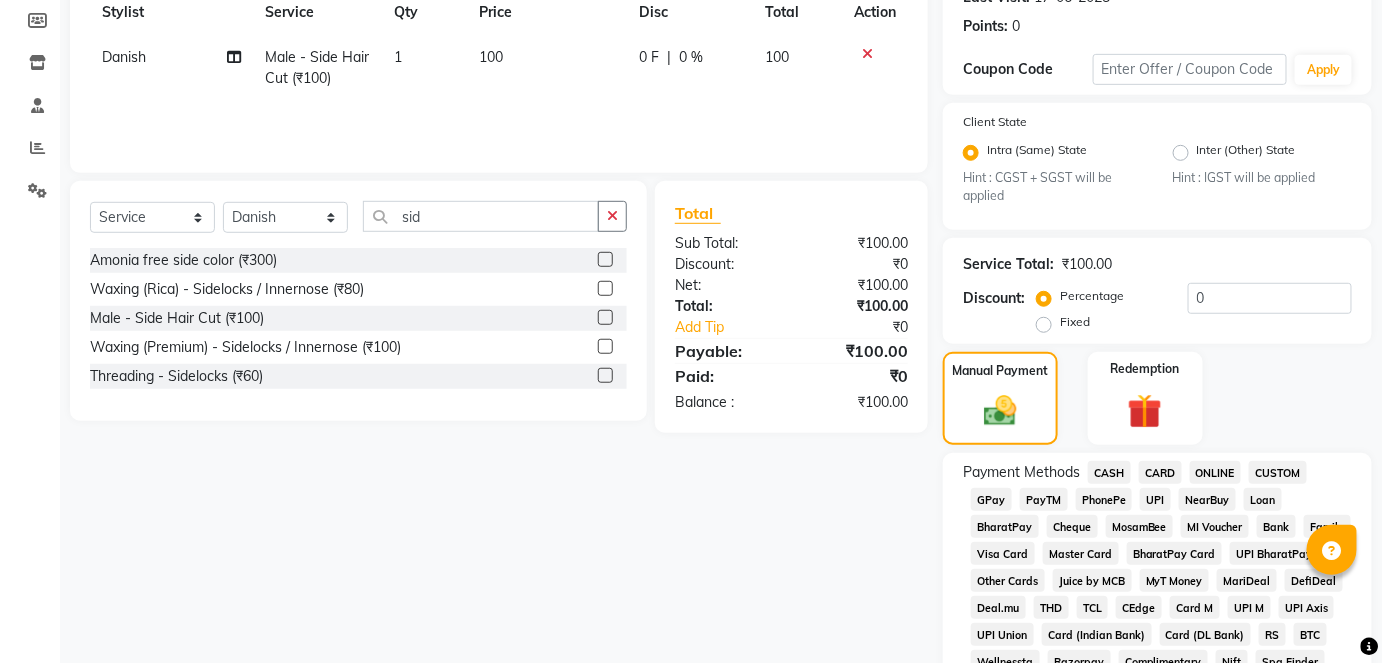 click on "GPay" 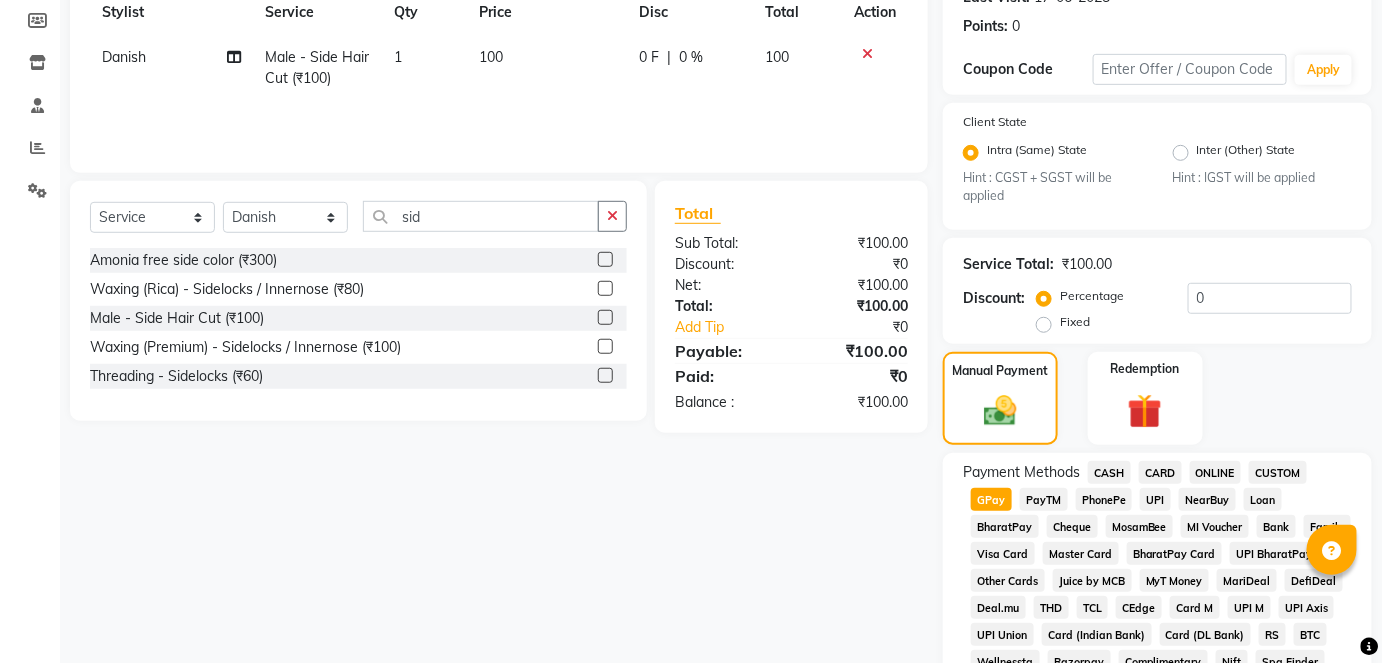 scroll, scrollTop: 950, scrollLeft: 0, axis: vertical 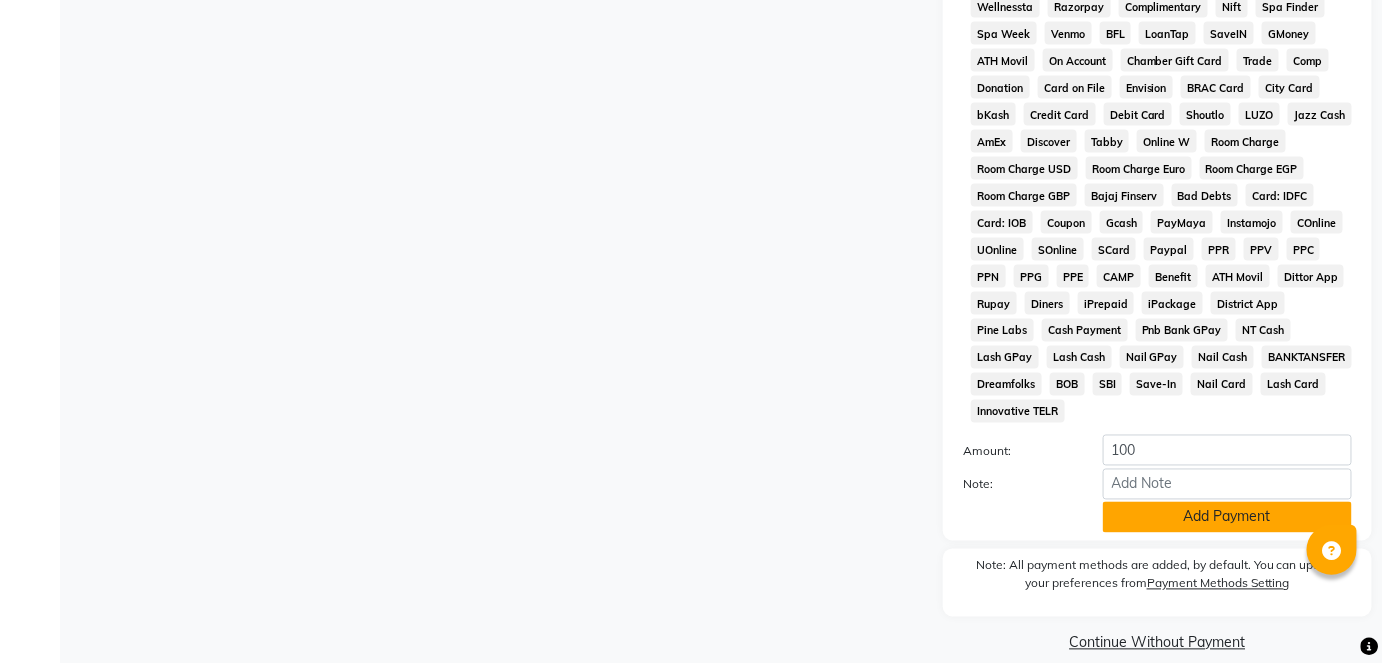 click on "Add Payment" 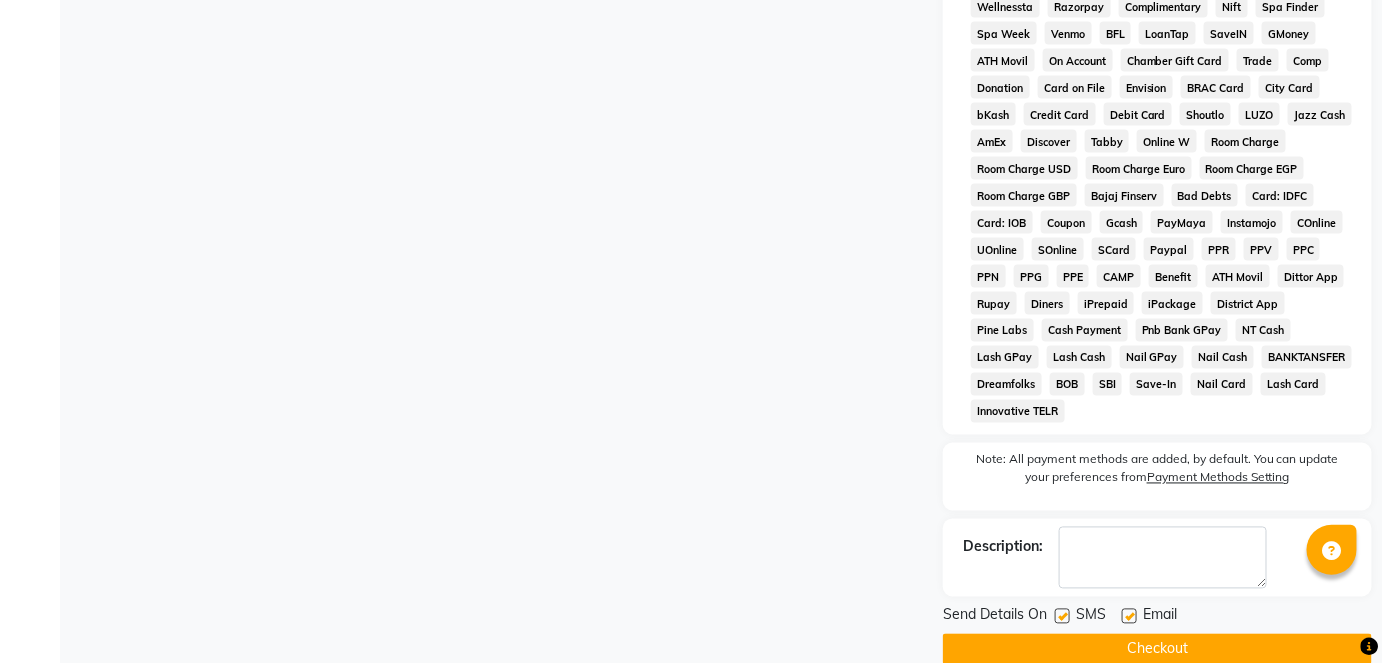 click on "Checkout" 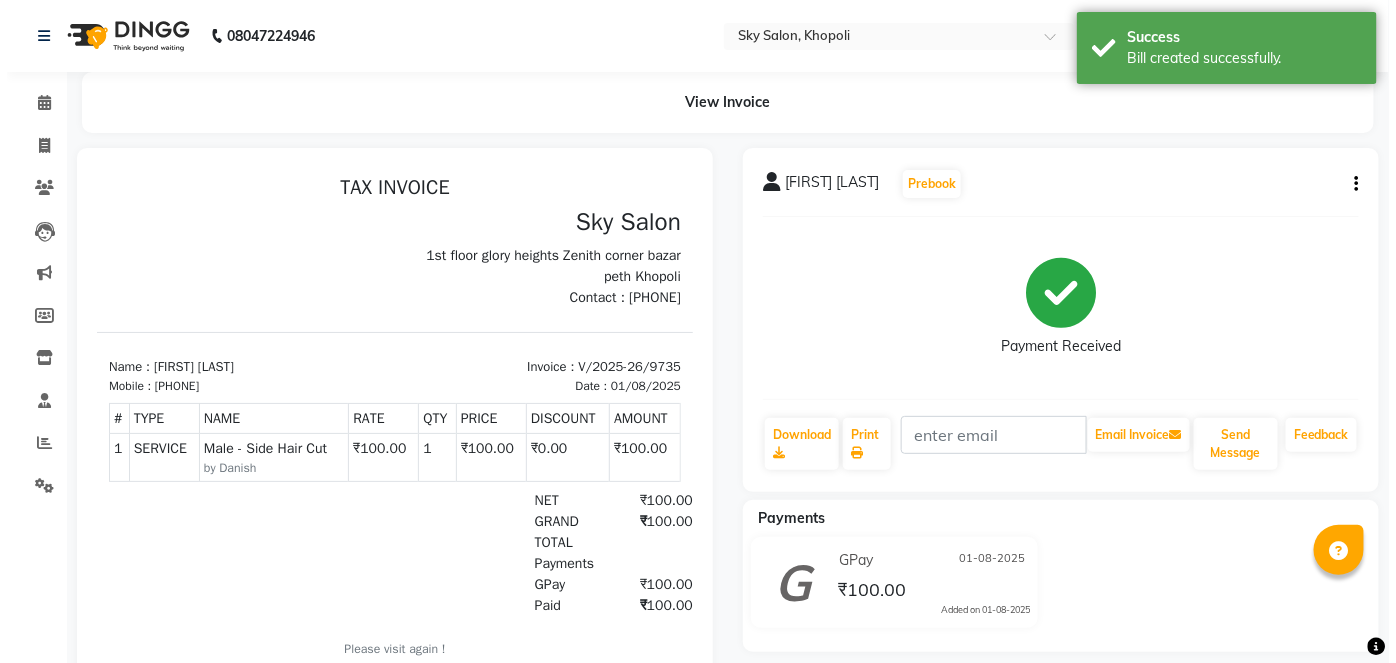 scroll, scrollTop: 0, scrollLeft: 0, axis: both 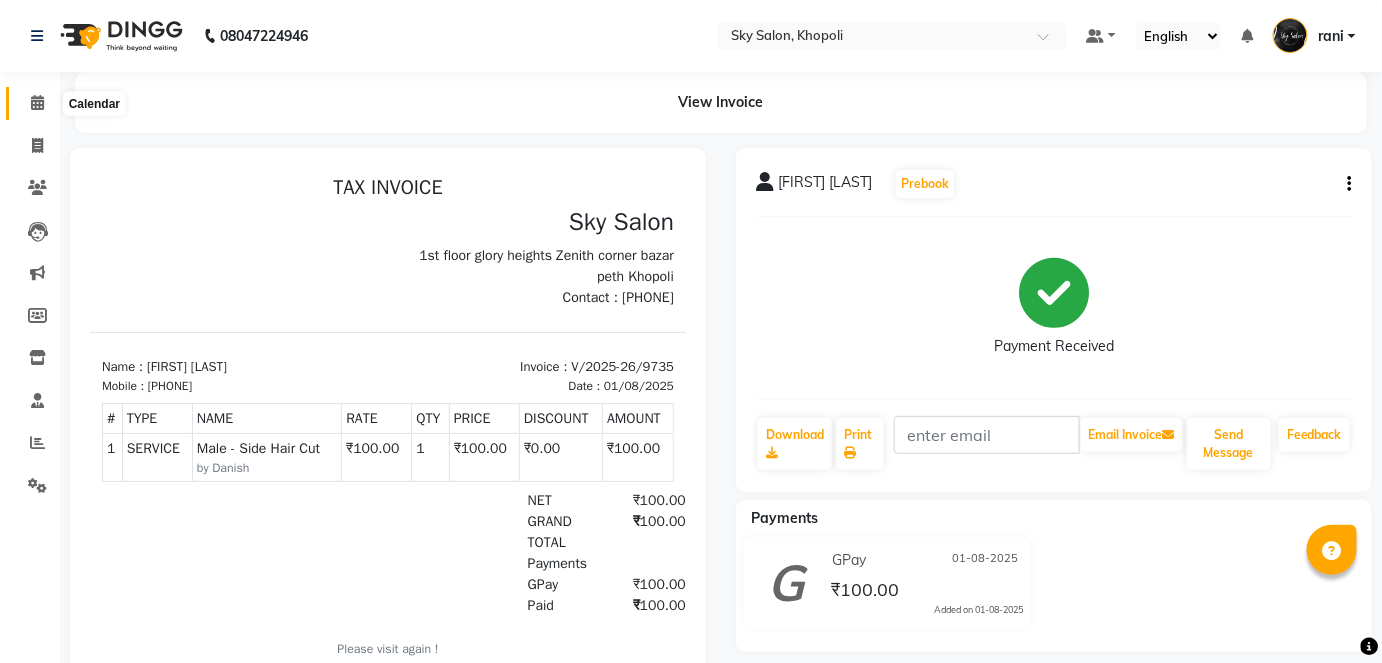 click 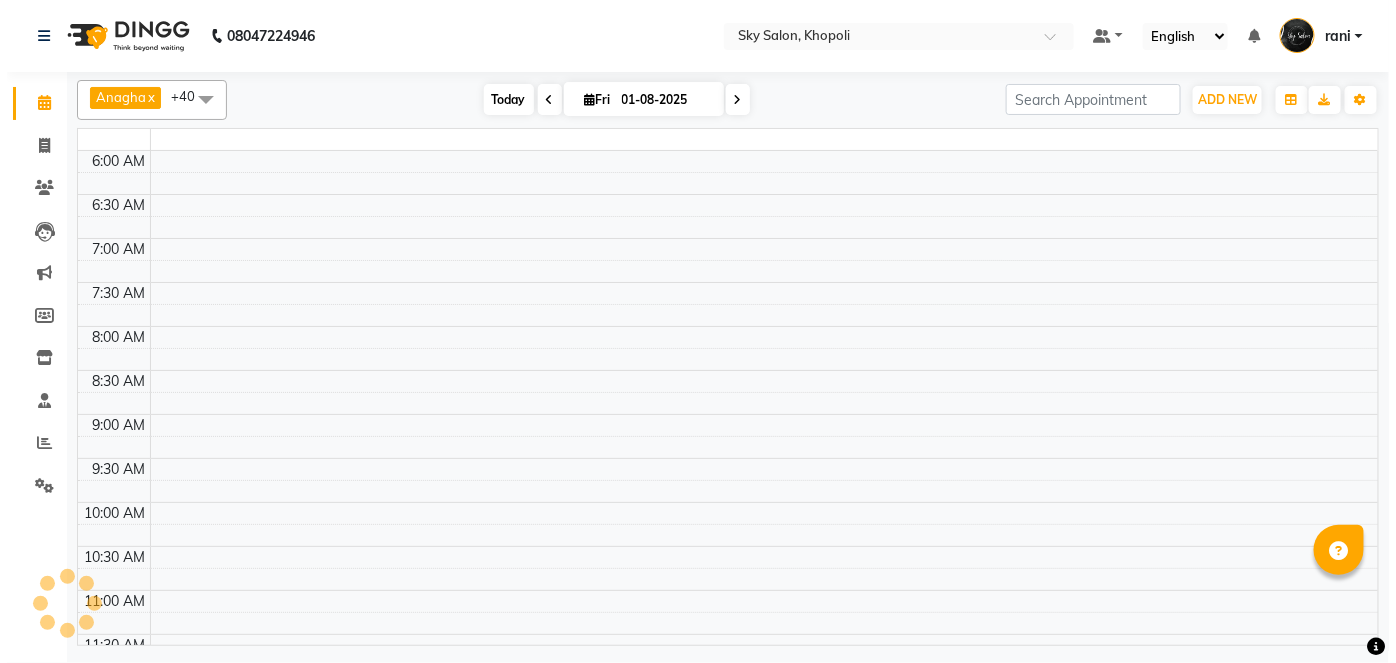 scroll, scrollTop: 0, scrollLeft: 0, axis: both 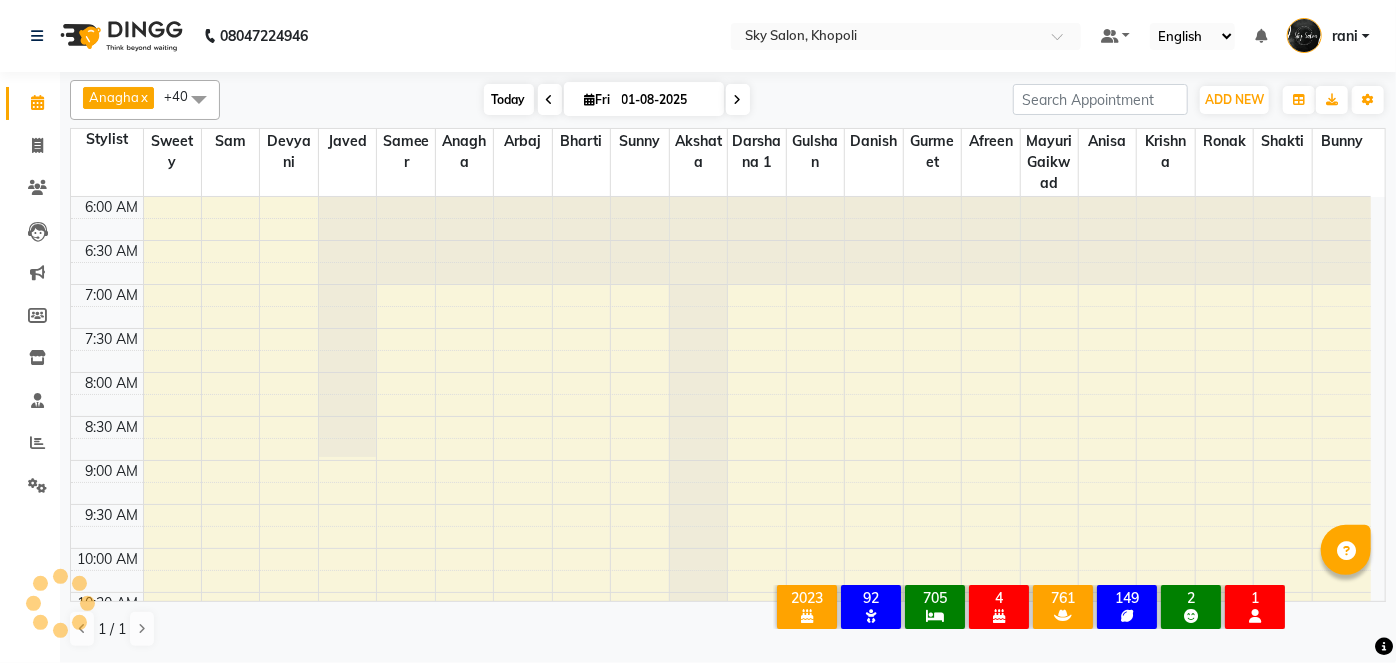 click on "Today" at bounding box center (509, 99) 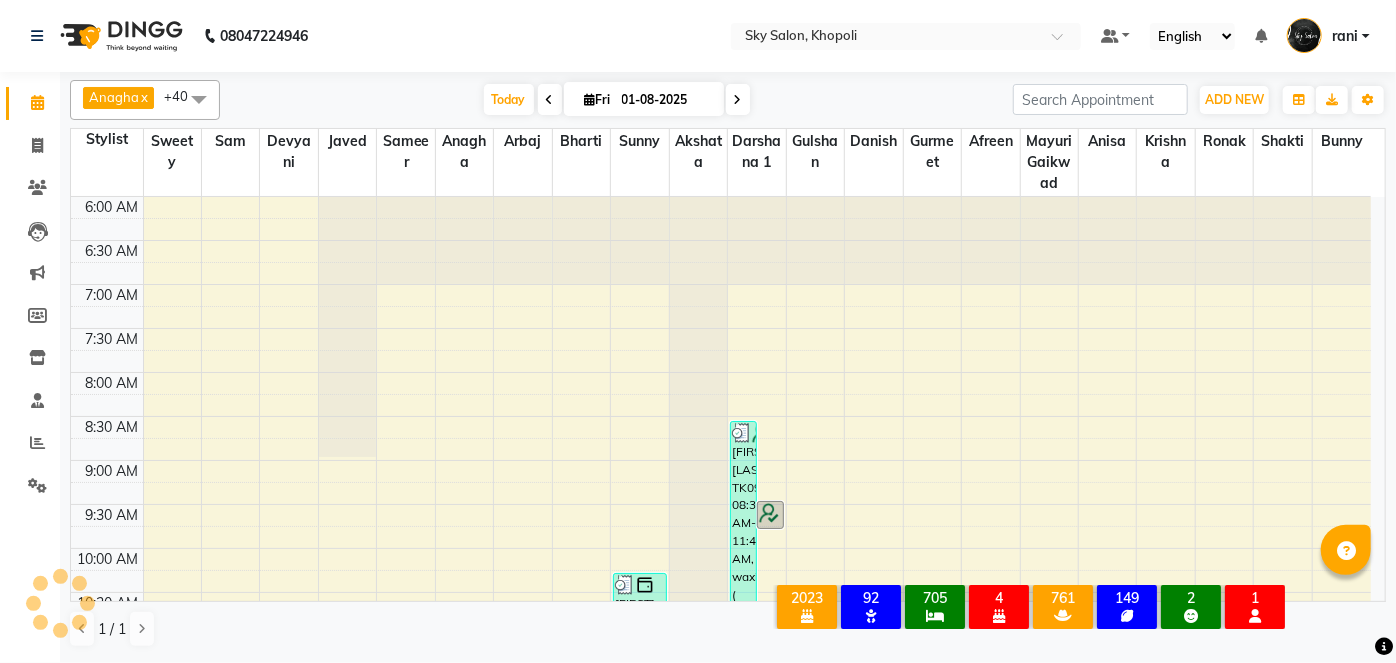 scroll, scrollTop: 1159, scrollLeft: 0, axis: vertical 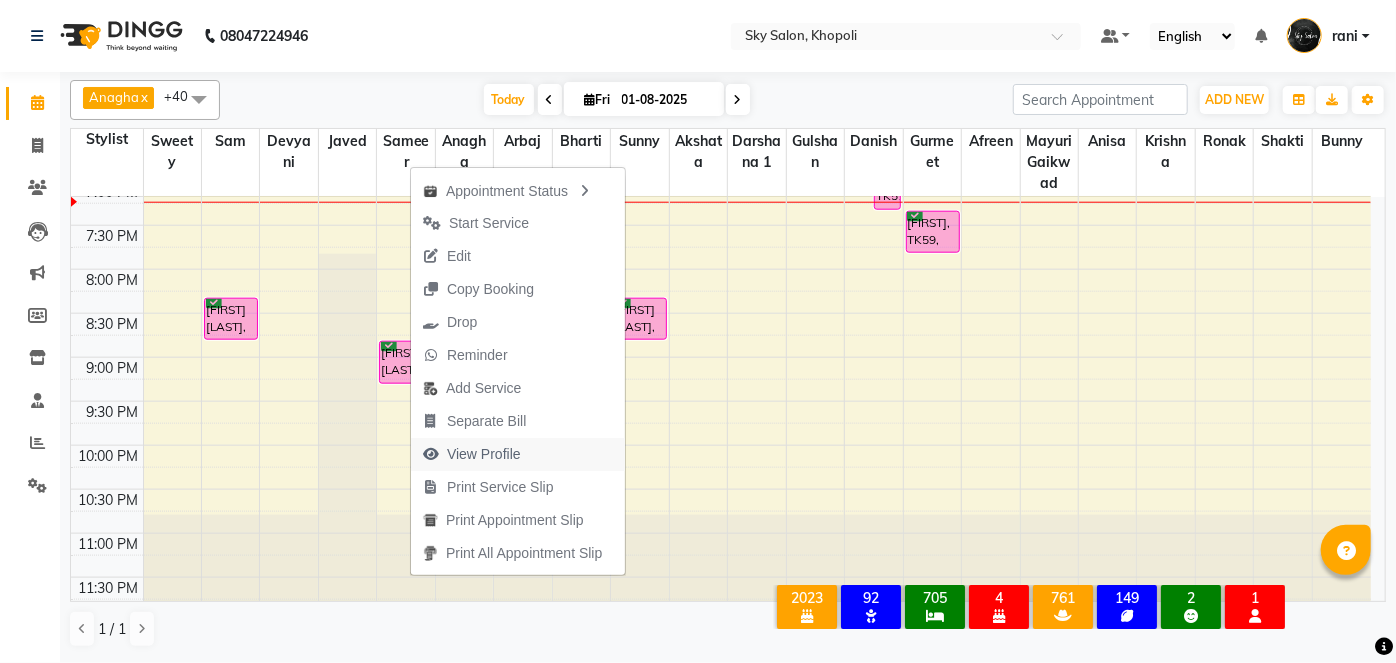 click on "View Profile" at bounding box center [484, 454] 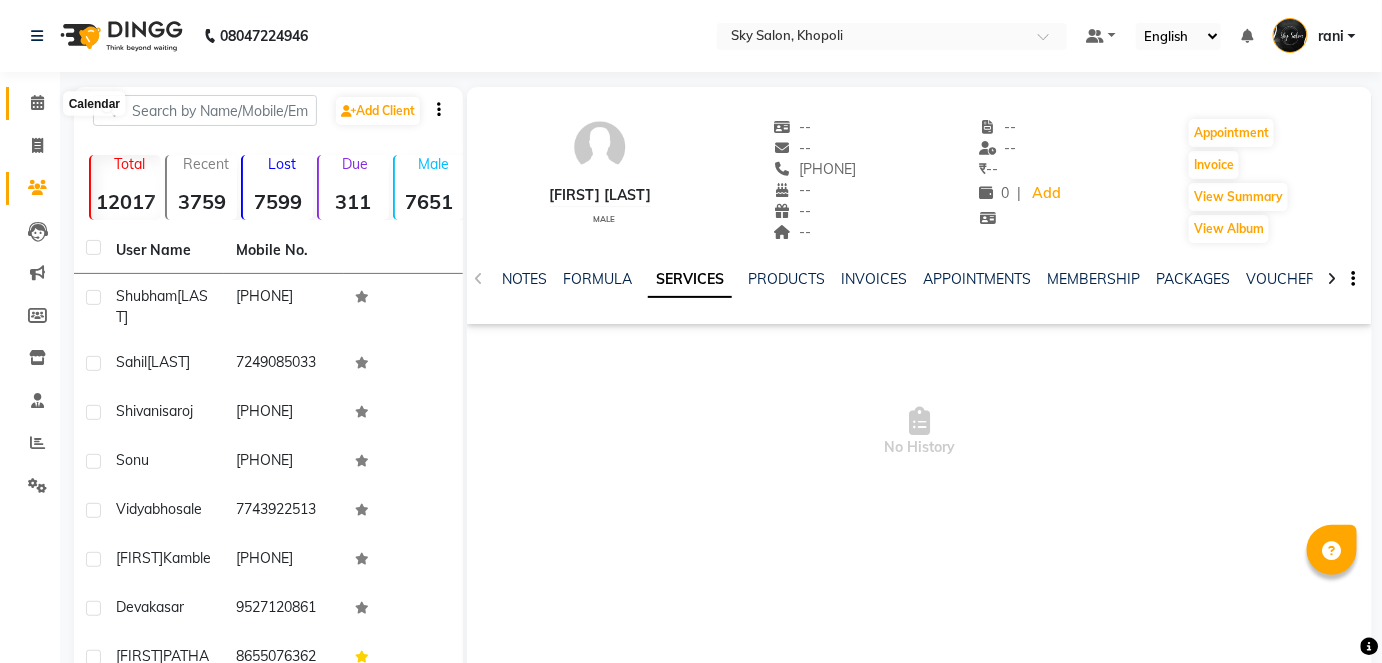 click 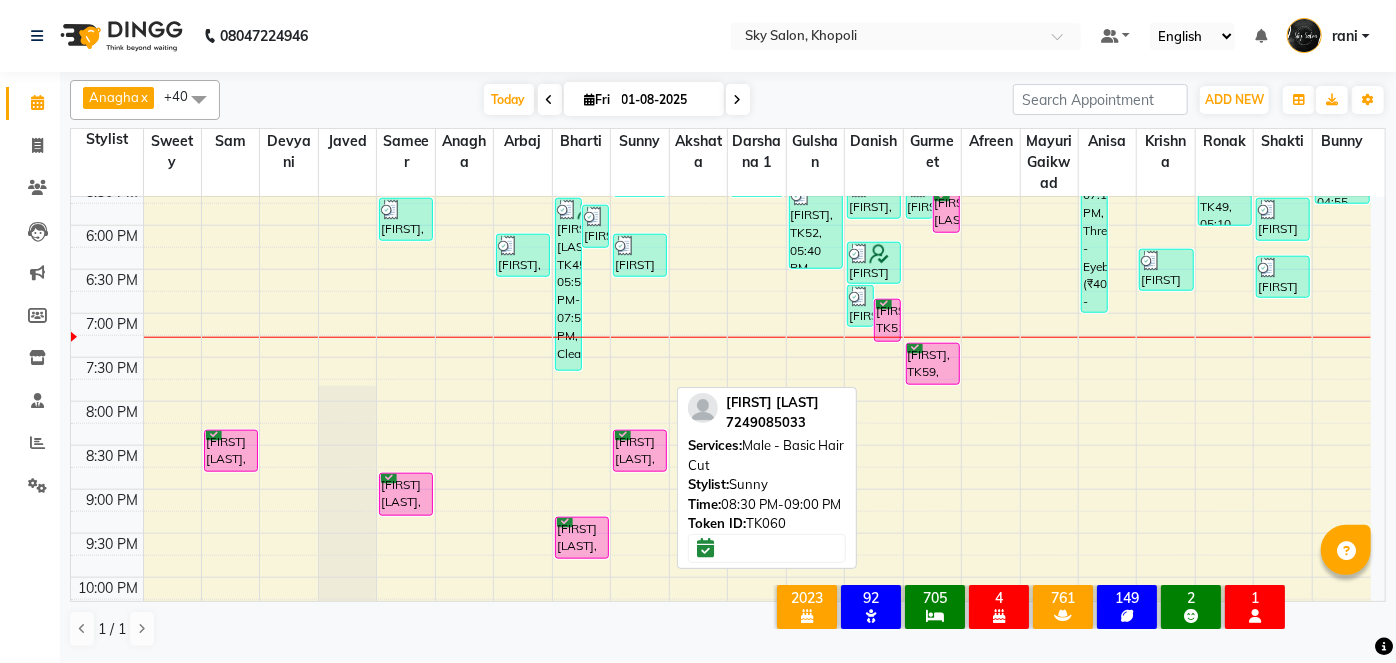 scroll, scrollTop: 1039, scrollLeft: 0, axis: vertical 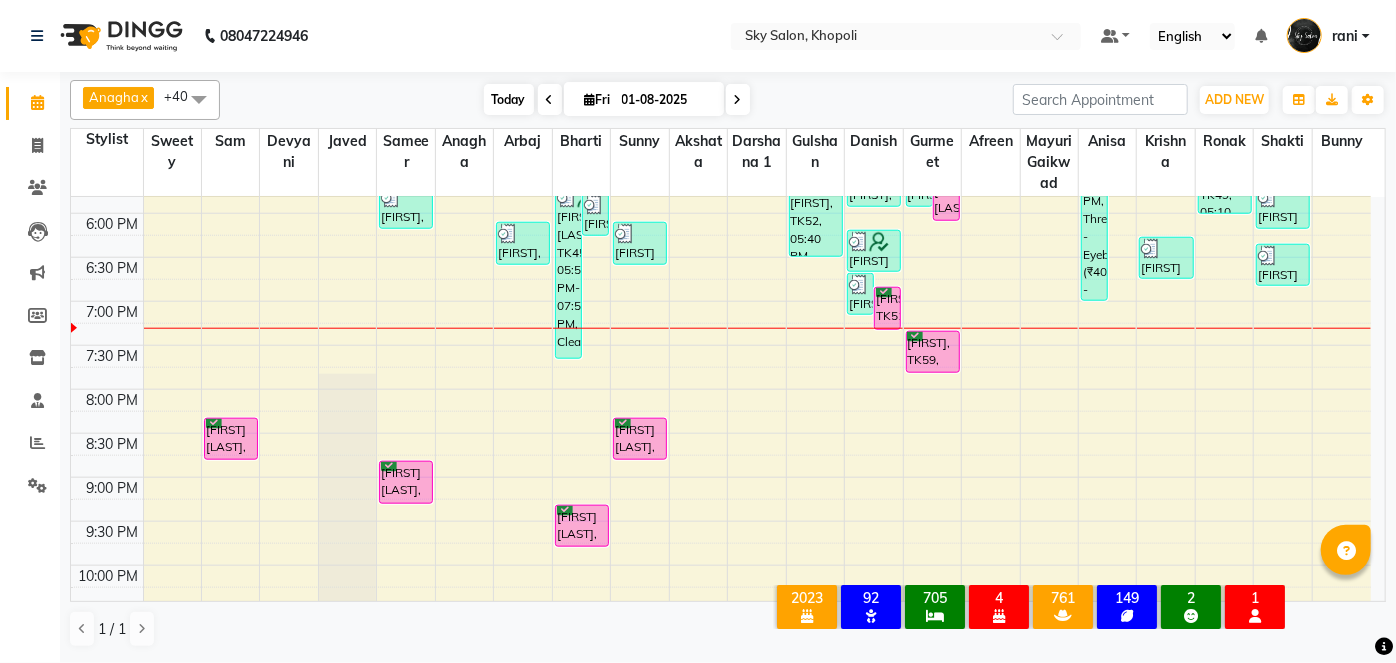click on "Today" at bounding box center (509, 99) 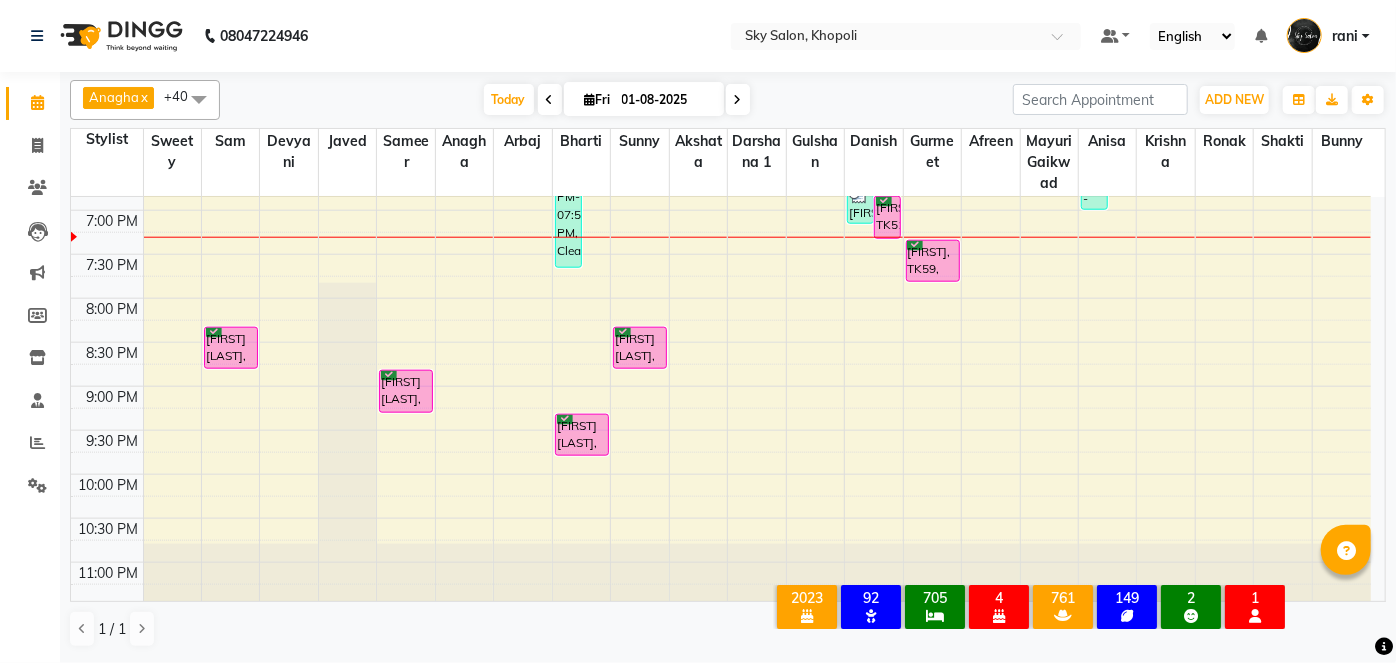 scroll, scrollTop: 1159, scrollLeft: 0, axis: vertical 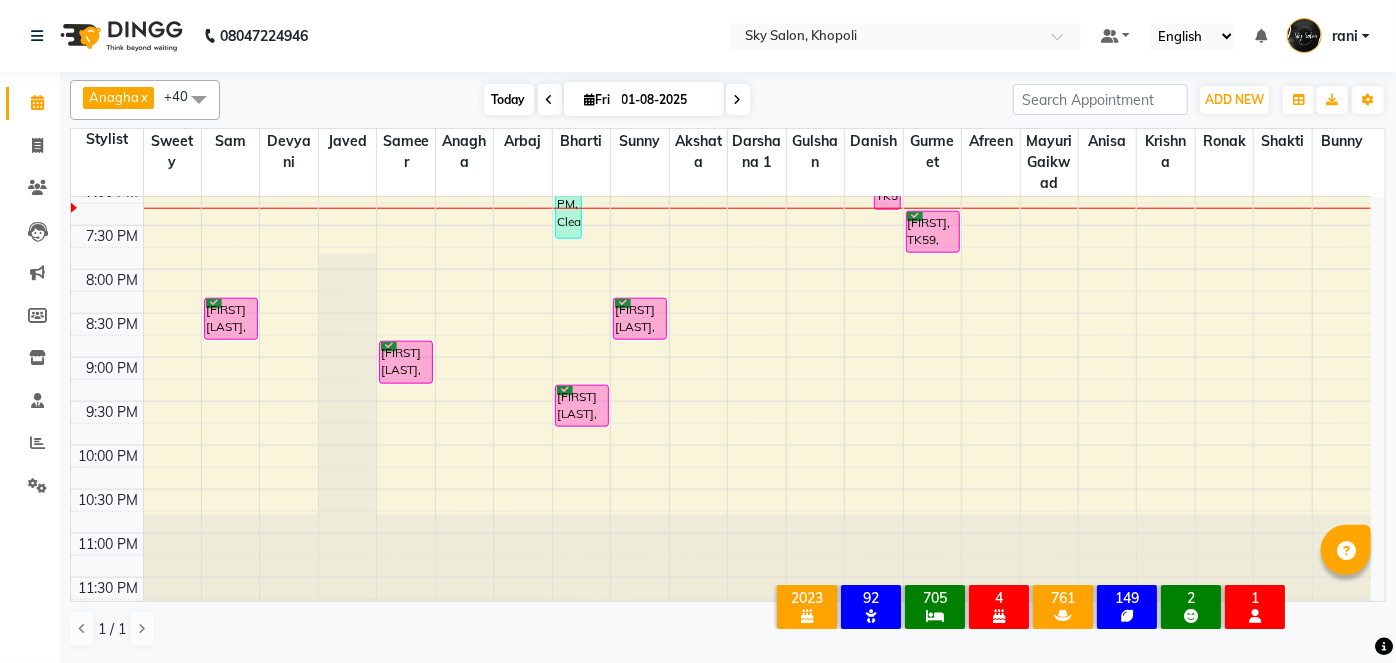 click on "Today" at bounding box center [509, 99] 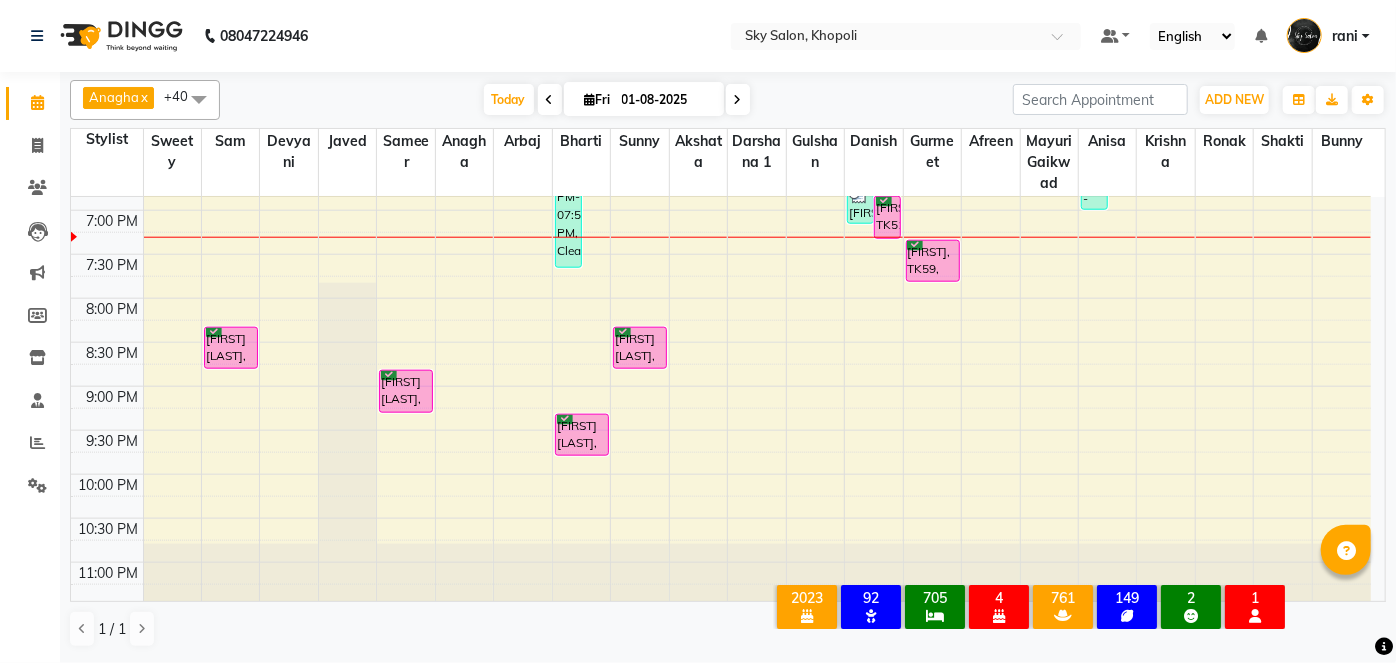 scroll, scrollTop: 1159, scrollLeft: 0, axis: vertical 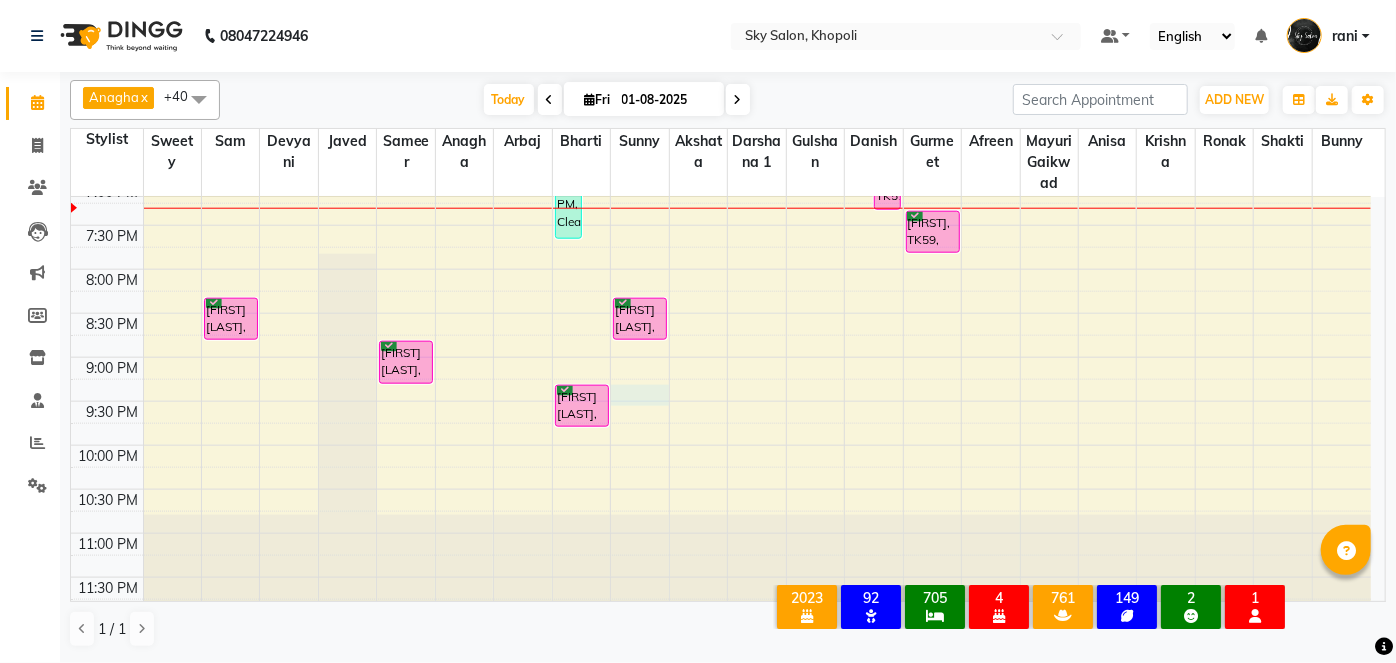 click on "6:00 AM 6:30 AM 7:00 AM 7:30 AM 8:00 AM 8:30 AM 9:00 AM 9:30 AM 10:00 AM 10:30 AM 11:00 AM 11:30 AM 12:00 PM 12:30 PM 1:00 PM 1:30 PM 2:00 PM 2:30 PM 3:00 PM 3:30 PM 4:00 PM 4:30 PM 5:00 PM 5:30 PM 6:00 PM 6:30 PM 7:00 PM 7:30 PM 8:00 PM 8:30 PM 9:00 PM 9:30 PM 10:00 PM 10:30 PM 11:00 PM 11:30 PM     [FIRST] [LAST], TK13, 11:25 AM-12:25 PM, Waxing (Premium) - Uppelips ([CURRENCY]),Waxing (Premium) - Forehead / Chin ([CURRENCY])     [FIRST] shifted, TK12, 12:05 PM-01:05 PM, D Tanning  - Full face ([CURRENCY]),Clean up  - Express cleanup ([CURRENCY])     [FIRST] [LAST], TK30, 04:00 PM-05:30 PM, Clean up  - Re energies cleanup,Waxing (Rica) - Full hand ([CURRENCY]),Waxing (Rica) - Underarms ([CURRENCY])     [FIRST] [LAST], TK28, 08:30 PM-09:00 PM, Regular cut + hair wash     [FIRST], TK37, 04:35 PM-04:50 PM, Threading  - Eyebrows ([CURRENCY])     [FIRST], TK14, 11:50 AM-12:30 PM, advance cut + hair wash ([CURRENCY])     [FIRST] [LAST], TK22, 12:30 PM-01:30 PM, Male  - Basic Hair Cut ([CURRENCY]),Beard - Beard Tream ([CURRENCY])" at bounding box center (721, -171) 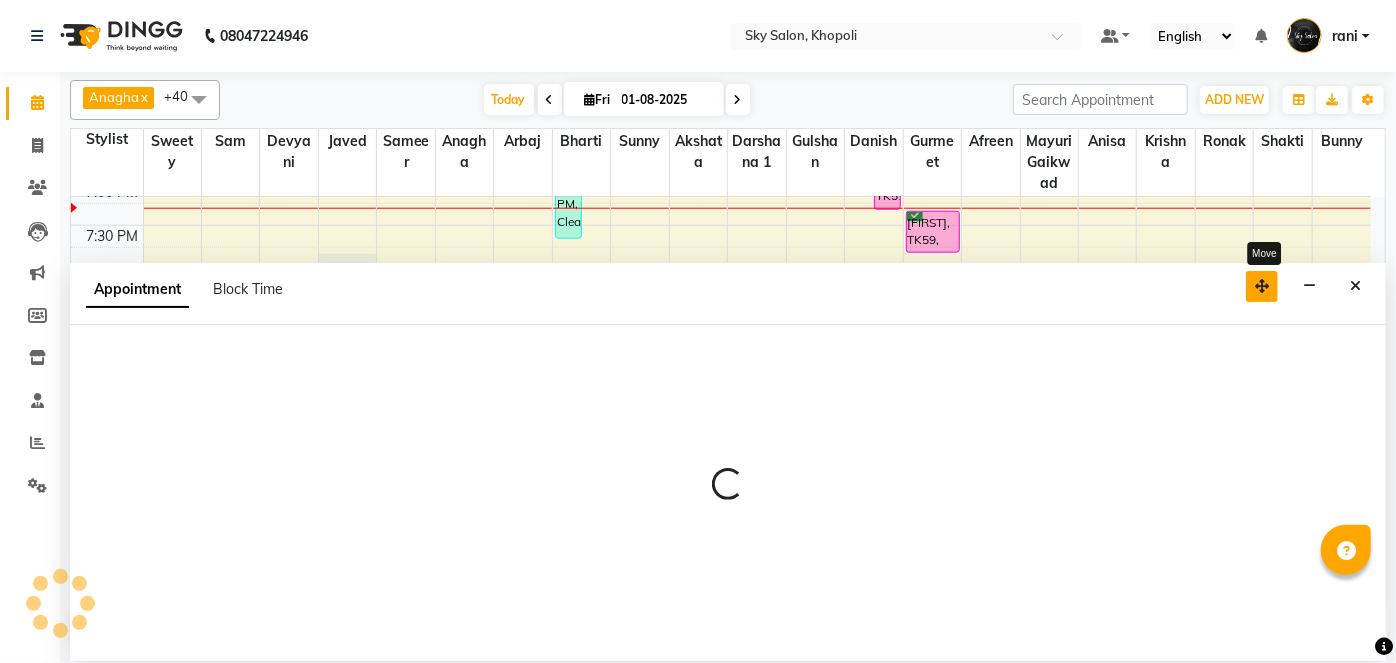 drag, startPoint x: 1266, startPoint y: 283, endPoint x: 1251, endPoint y: 117, distance: 166.67633 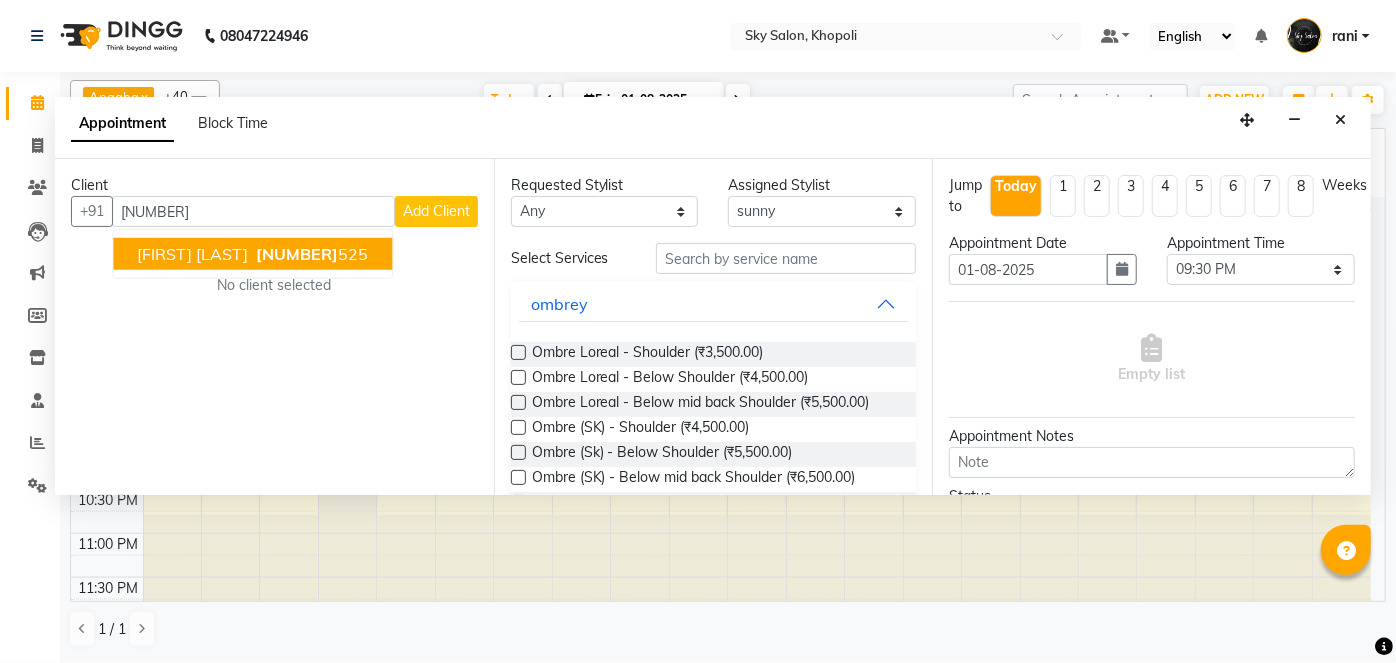 click on "[FIRST] [LAST]" at bounding box center (192, 254) 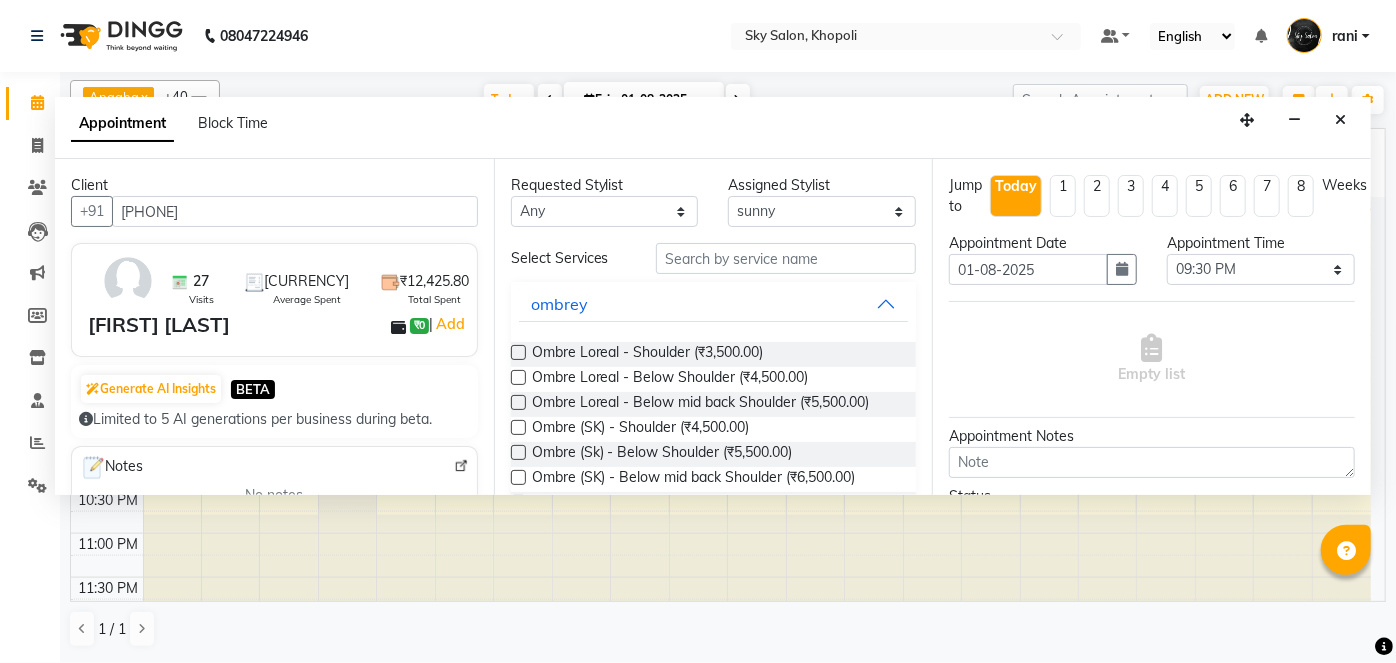 type on "[PHONE]" 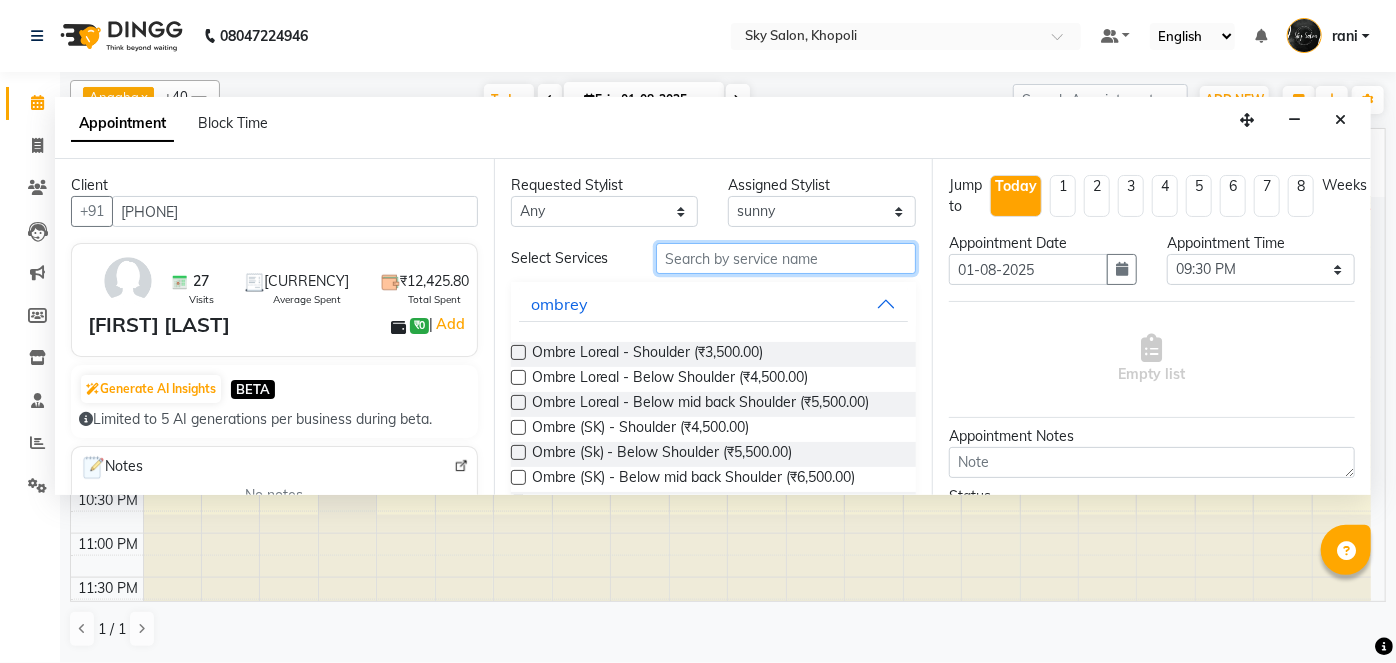 click at bounding box center [786, 258] 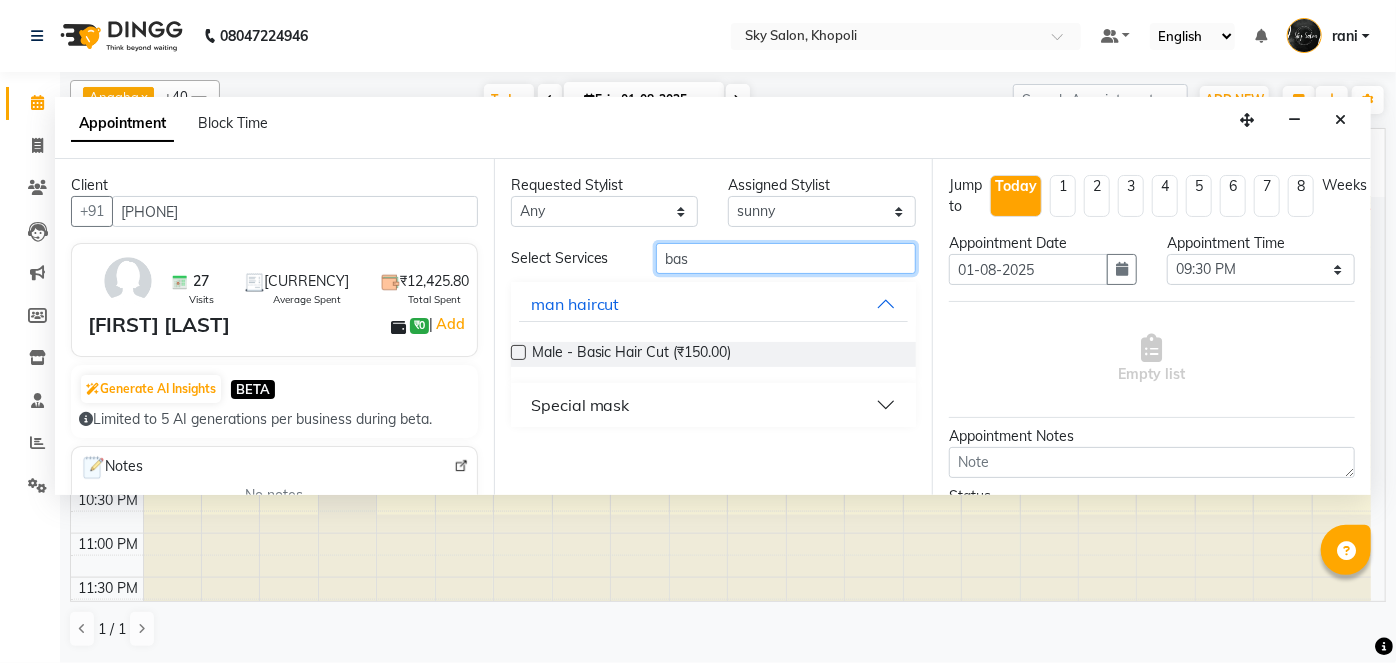 type on "bas" 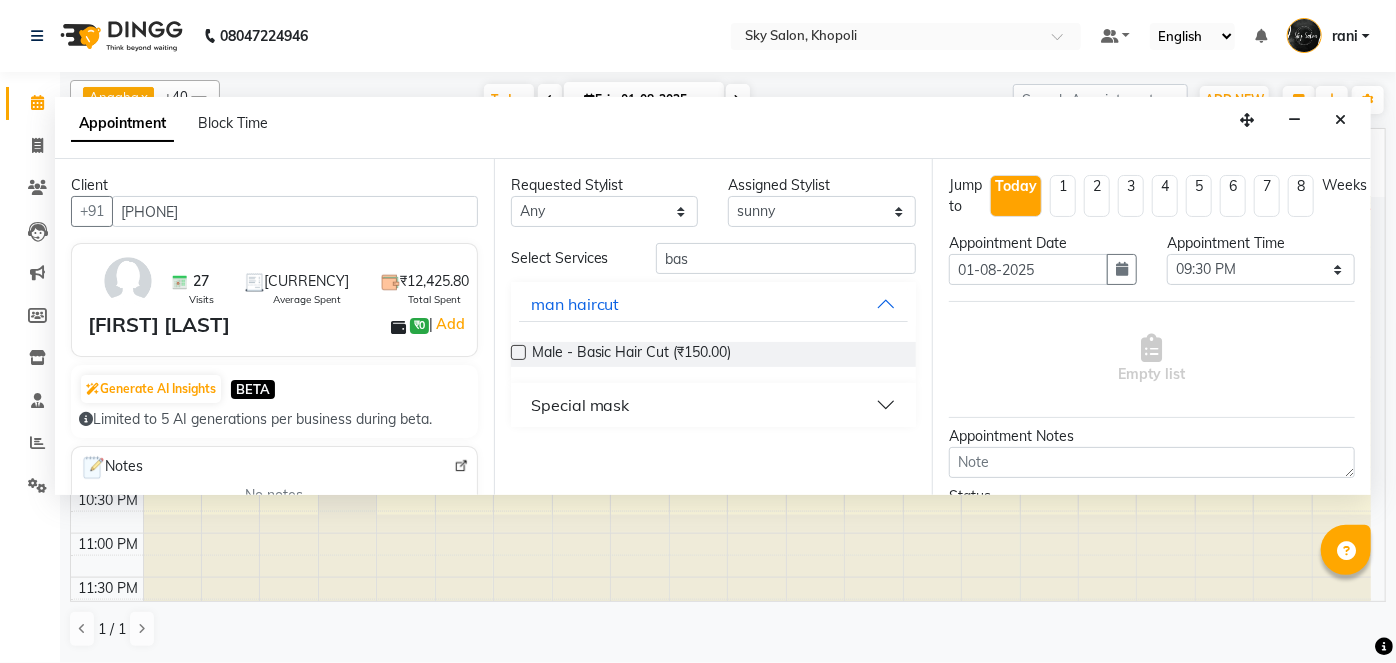 click at bounding box center [518, 352] 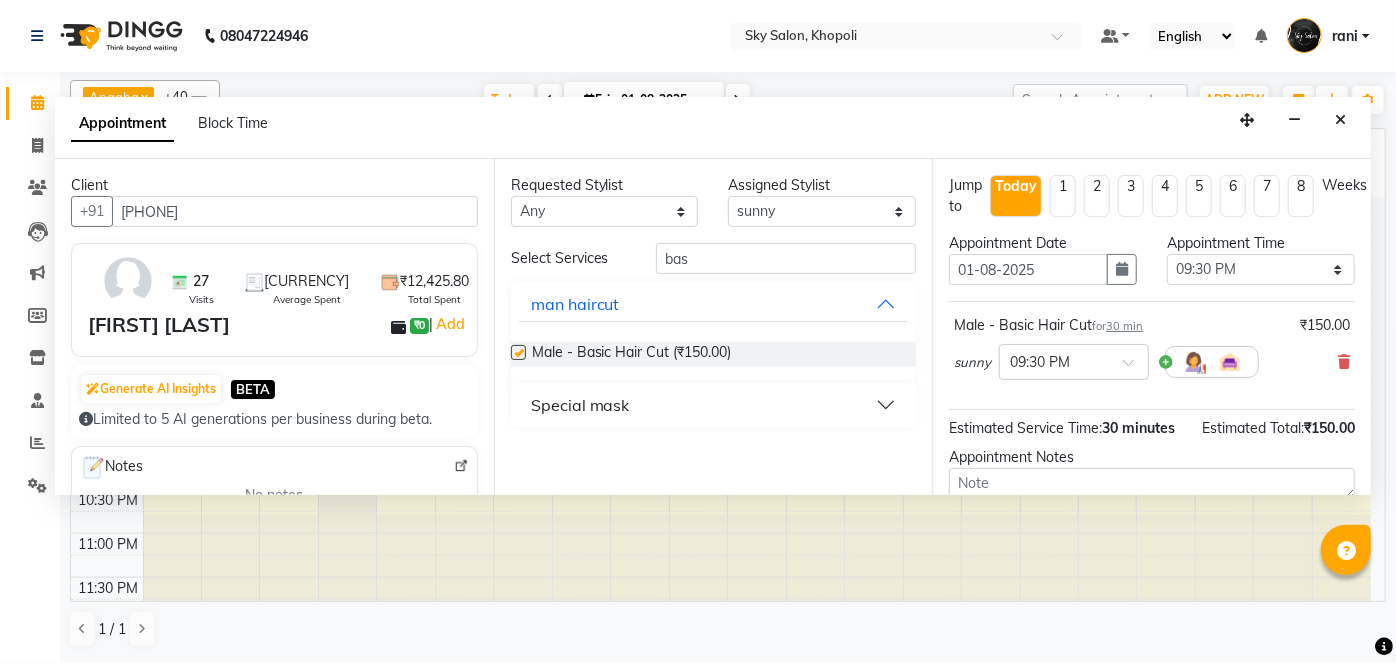 checkbox on "false" 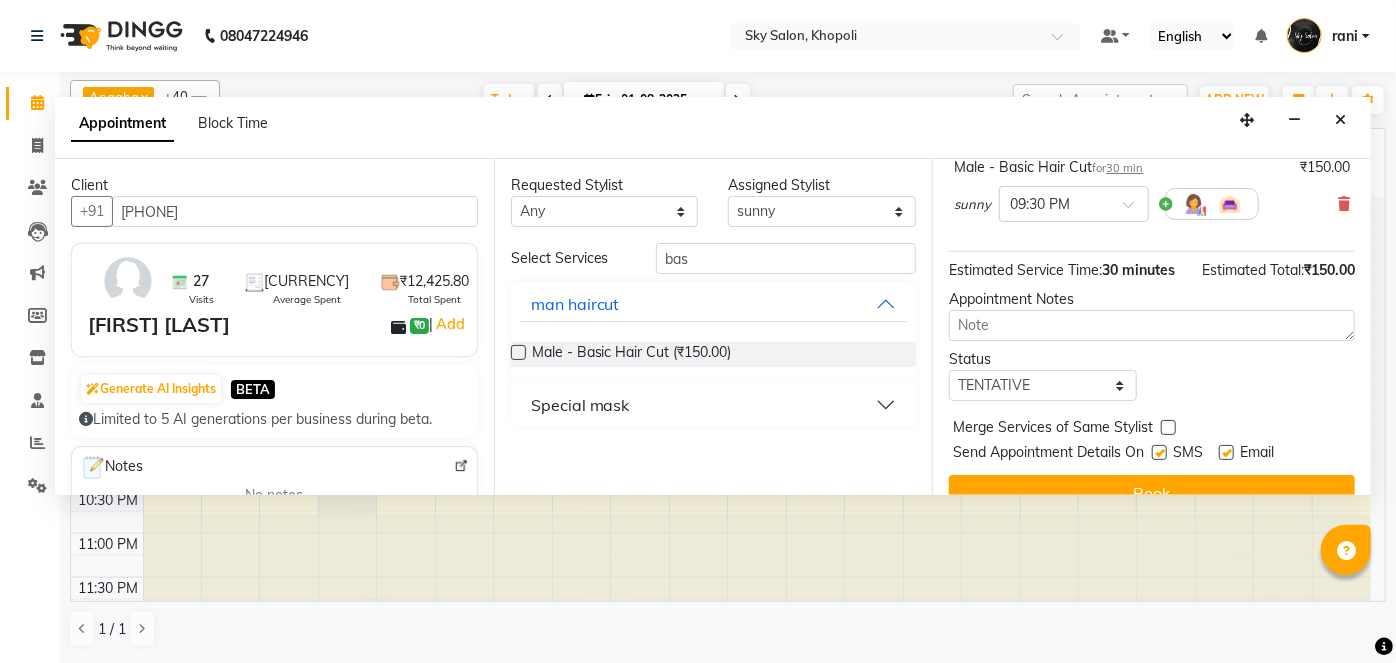 scroll, scrollTop: 160, scrollLeft: 0, axis: vertical 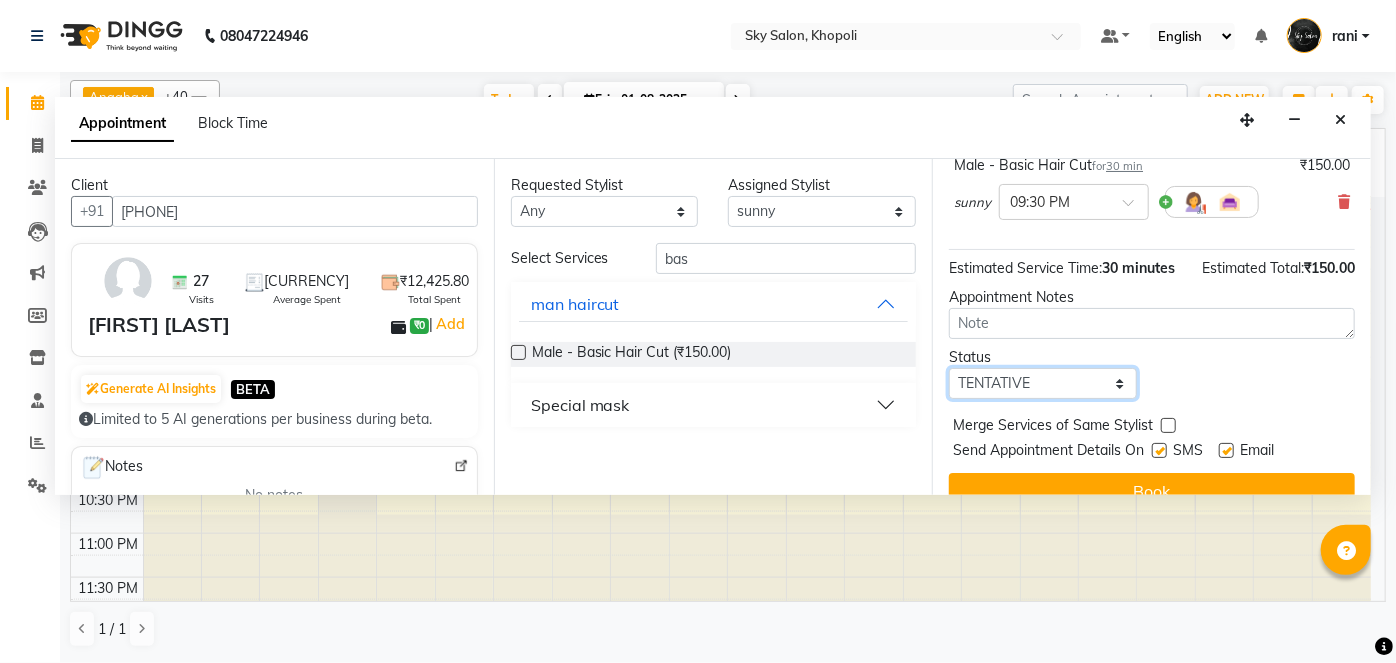 click on "Select TENTATIVE CONFIRM CHECK-IN UPCOMING" at bounding box center (1043, 383) 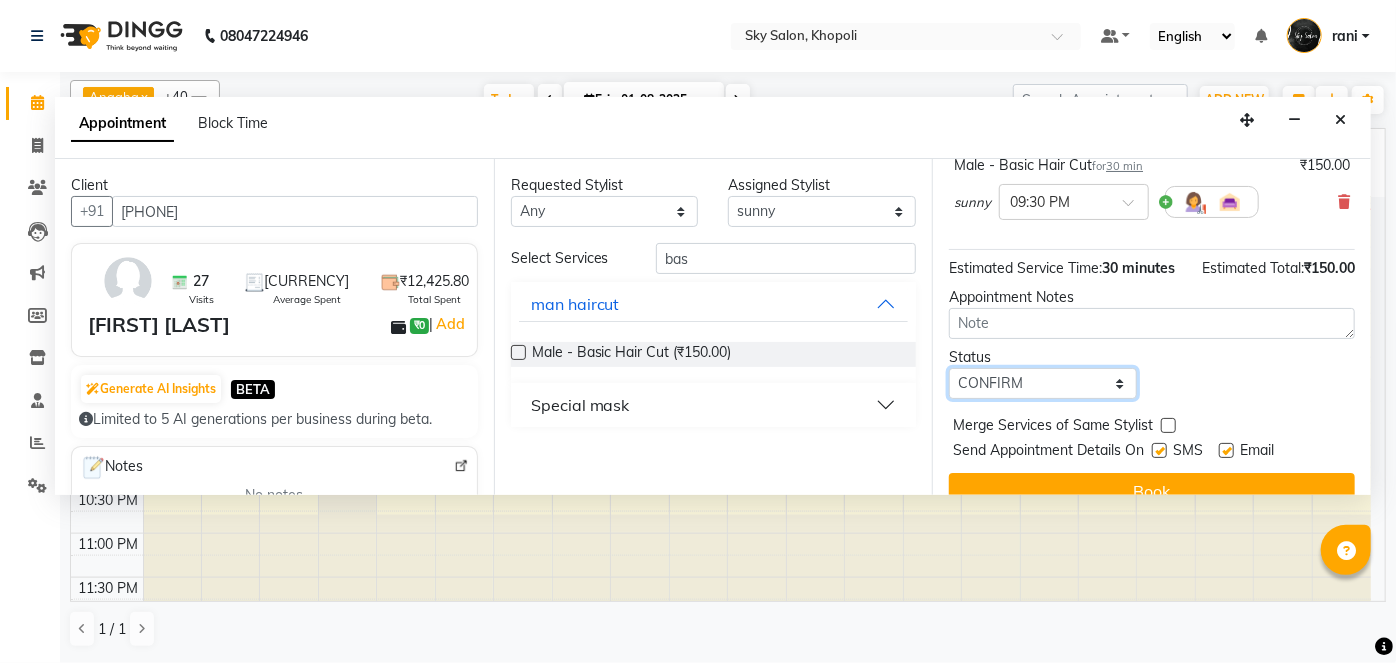 click on "Select TENTATIVE CONFIRM CHECK-IN UPCOMING" at bounding box center [1043, 383] 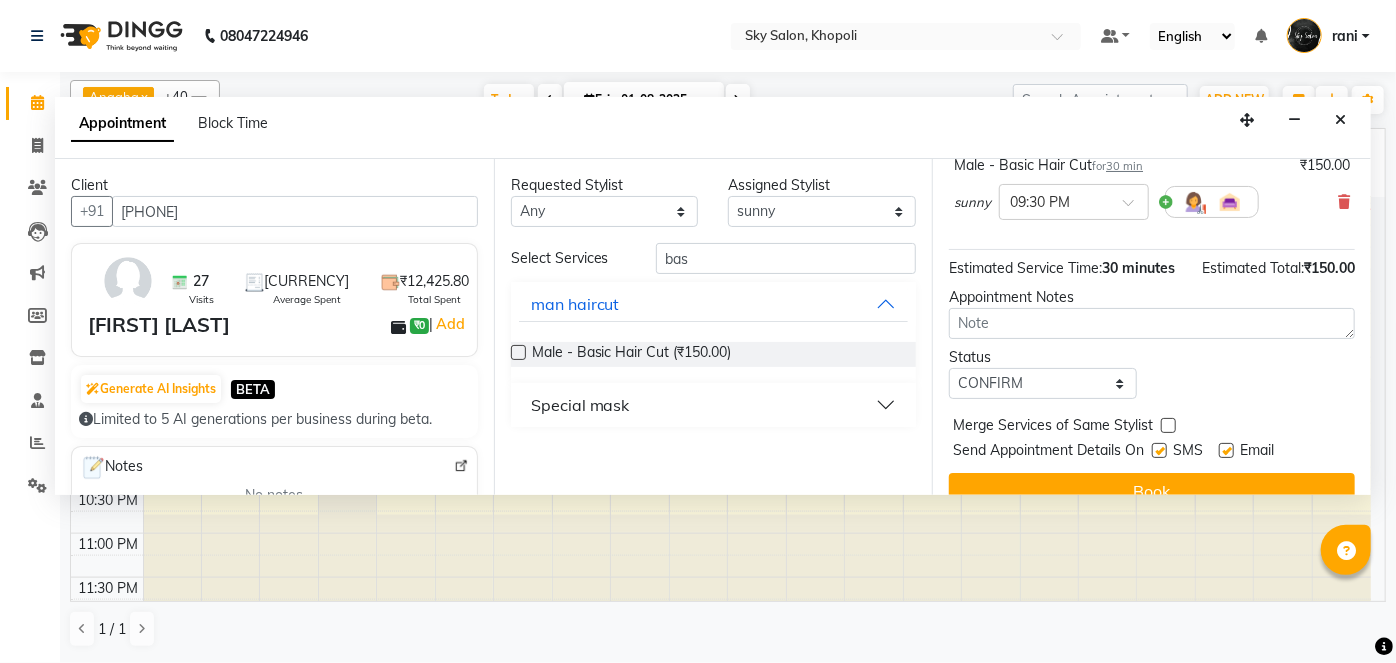 click on "Send Appointment Details On SMS Email" at bounding box center [1154, 452] 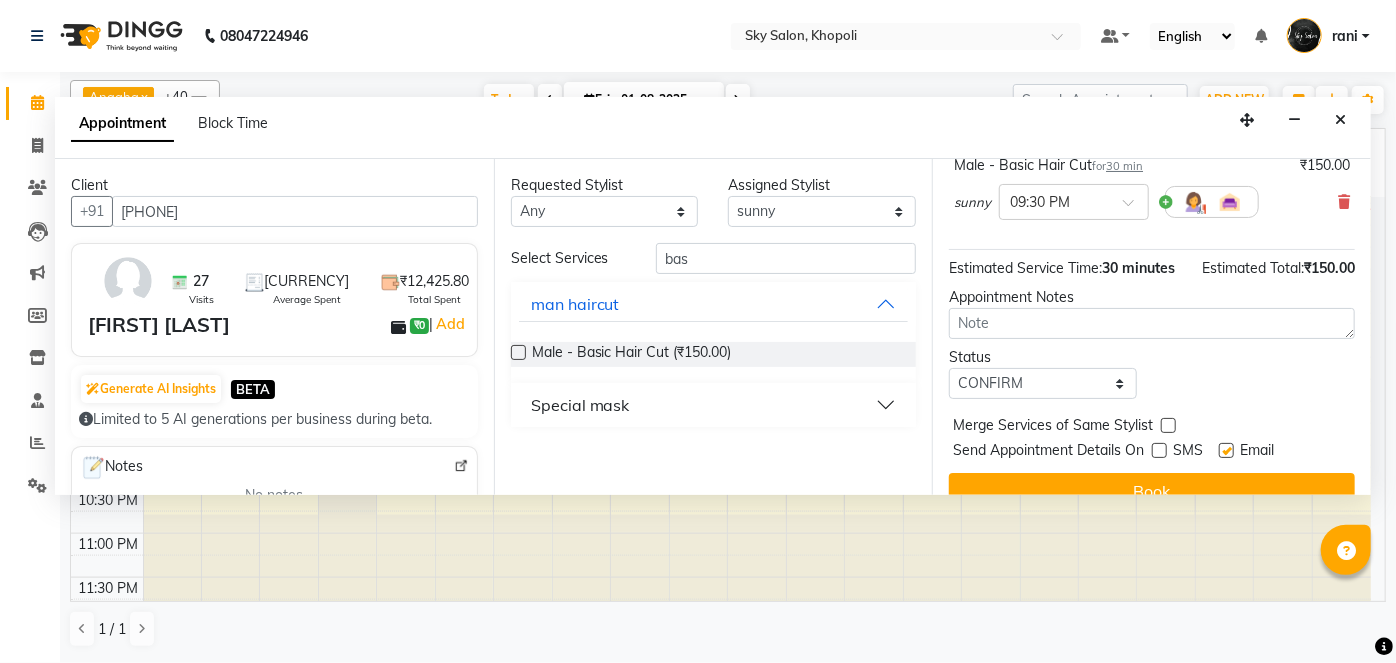 scroll, scrollTop: 210, scrollLeft: 0, axis: vertical 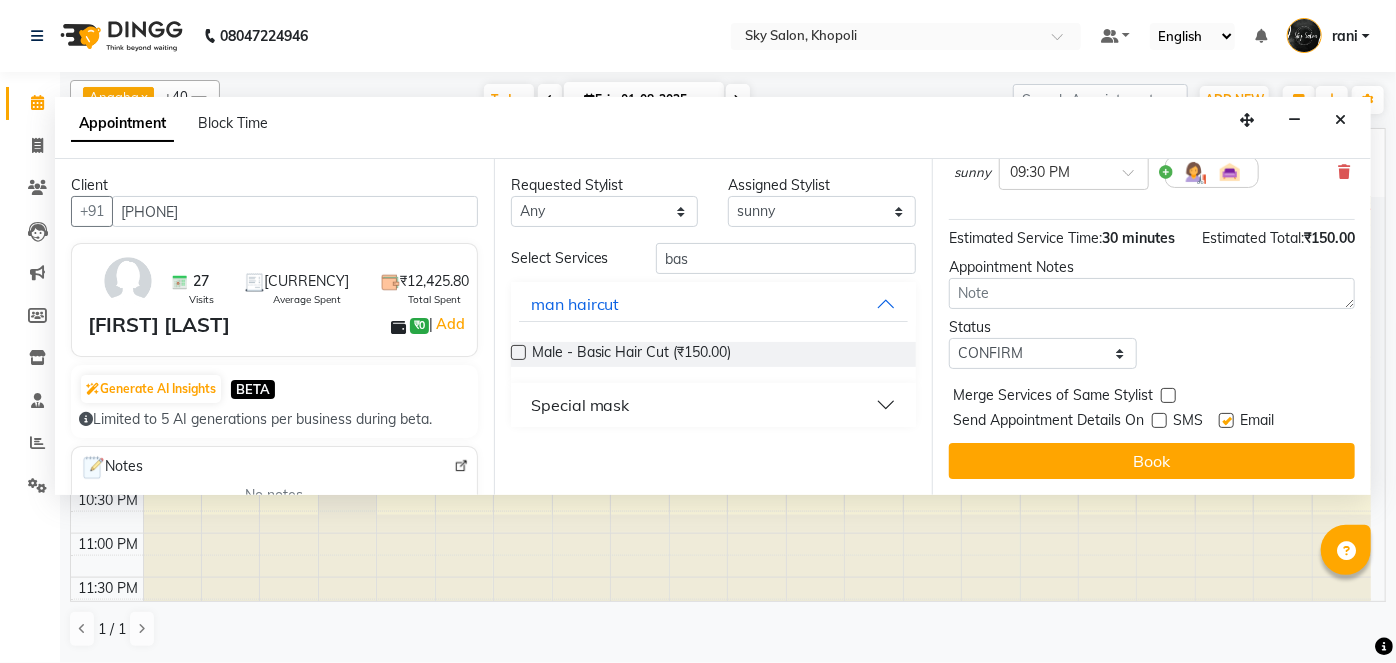 click on "Book" at bounding box center [1152, 461] 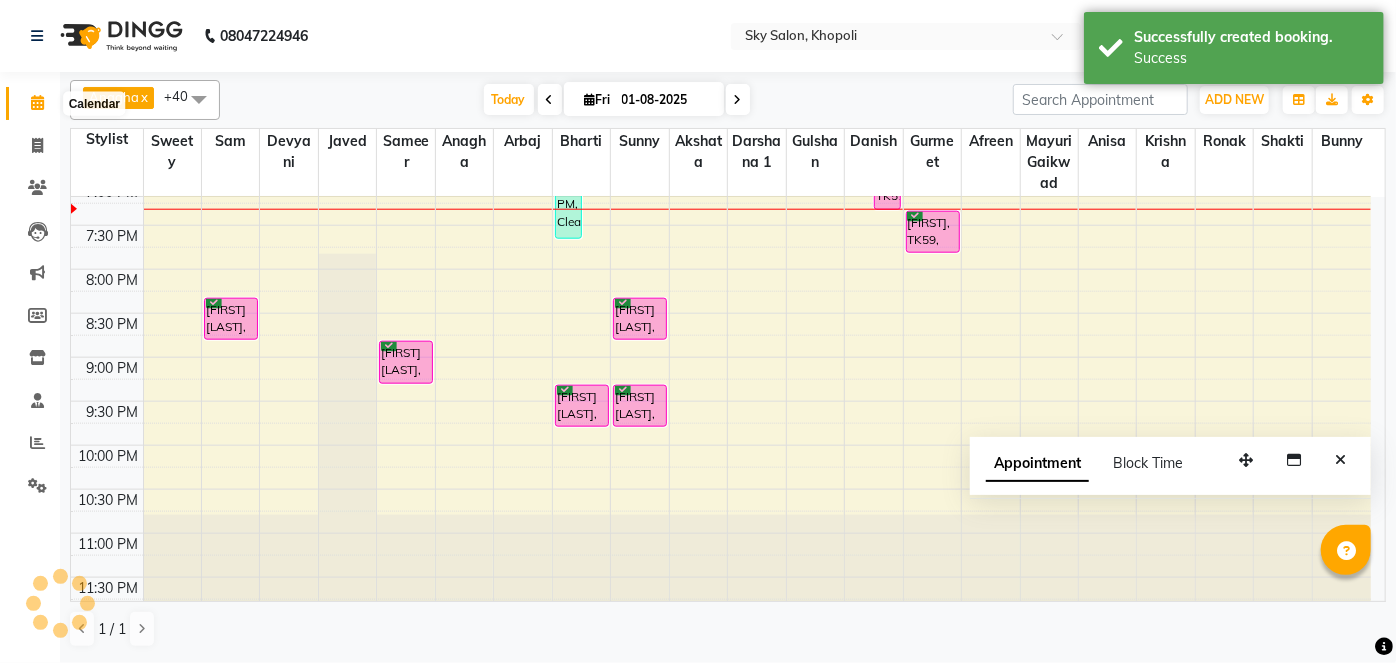 click 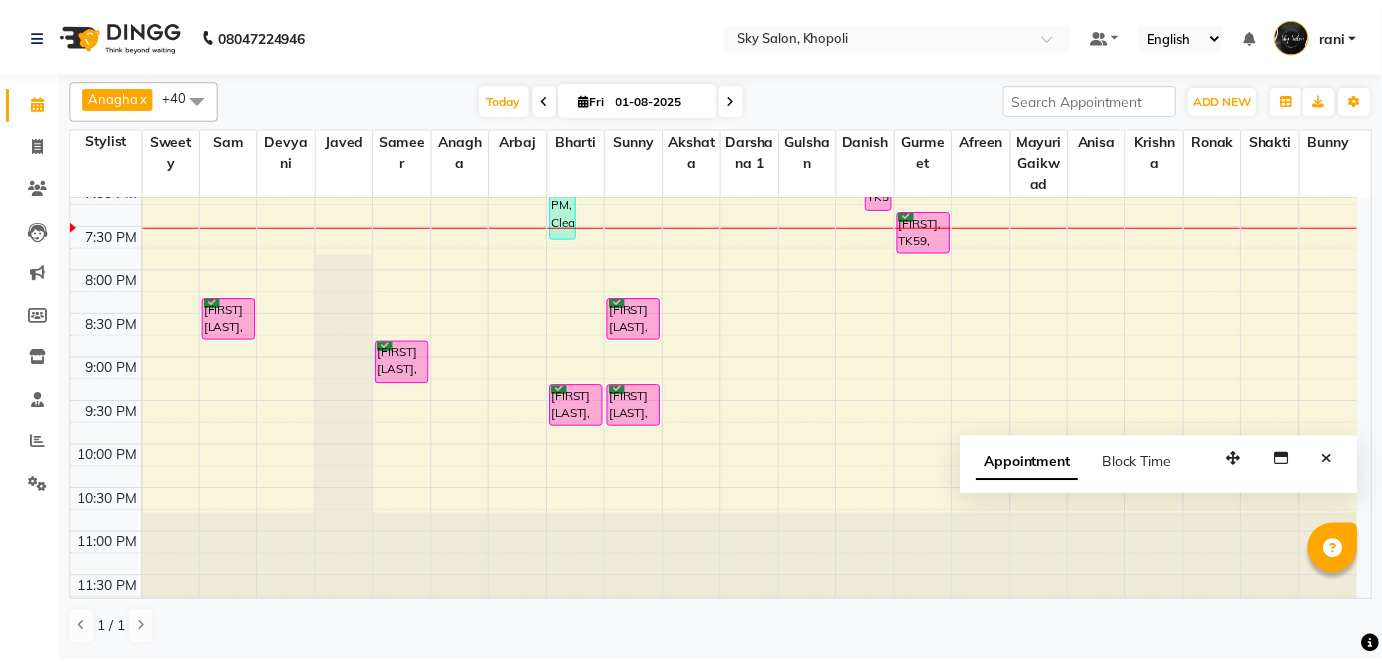 scroll, scrollTop: 1154, scrollLeft: 0, axis: vertical 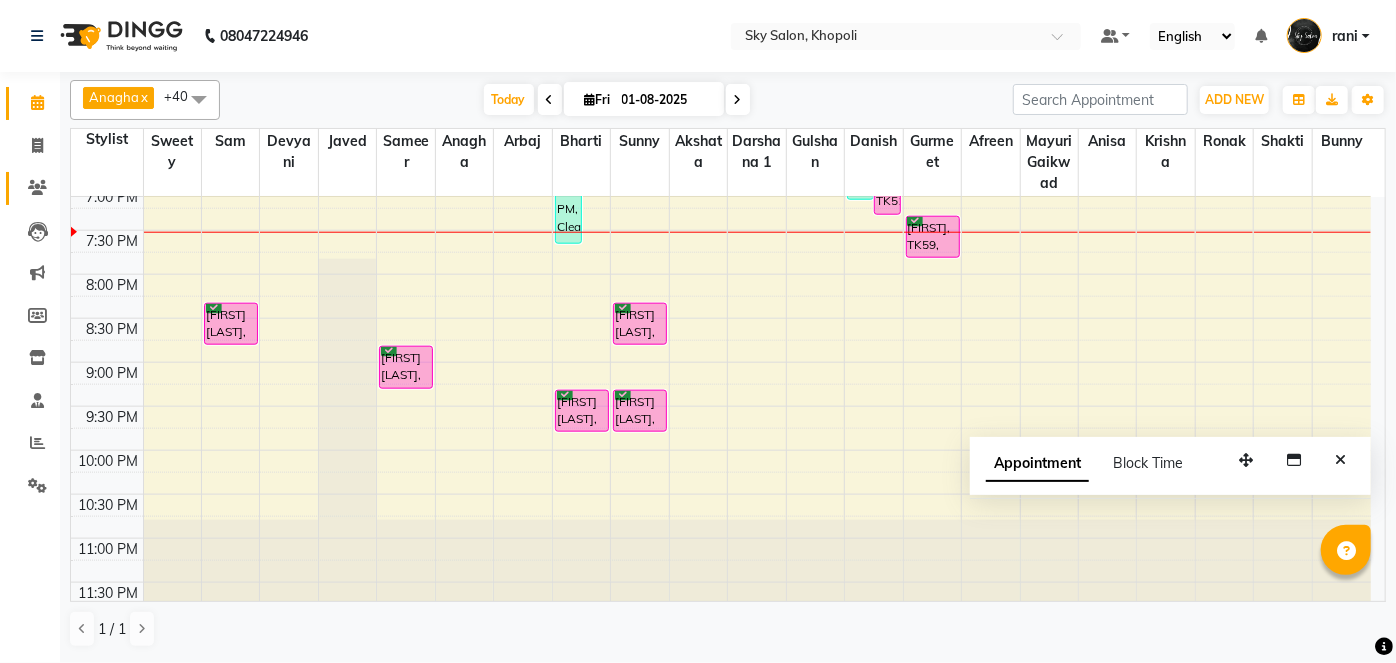 drag, startPoint x: 698, startPoint y: 226, endPoint x: 18, endPoint y: 201, distance: 680.4594 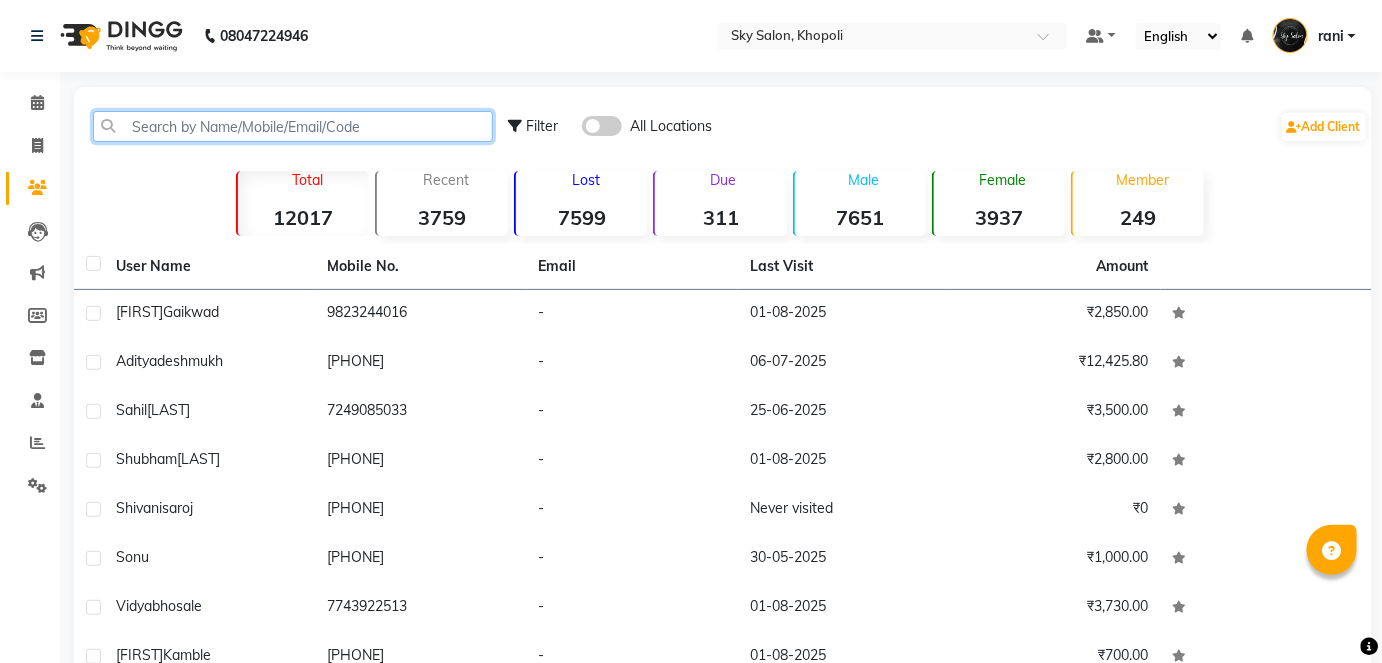 click 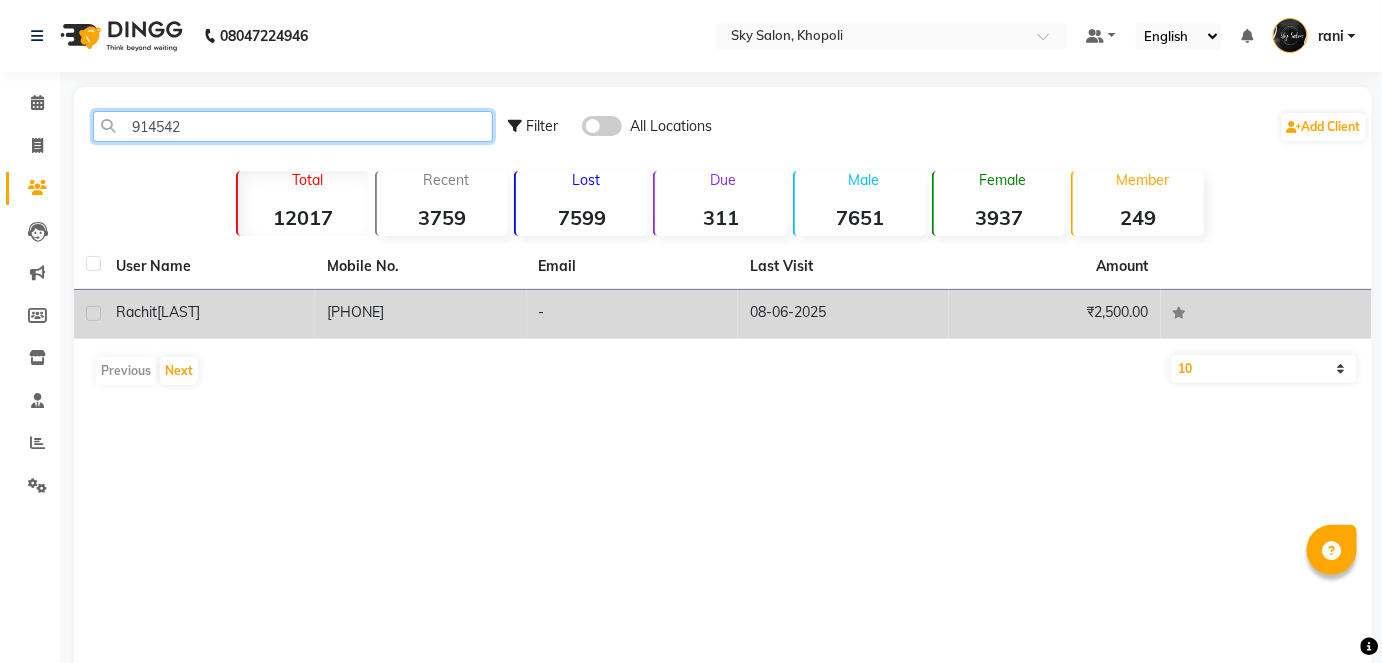 type on "914542" 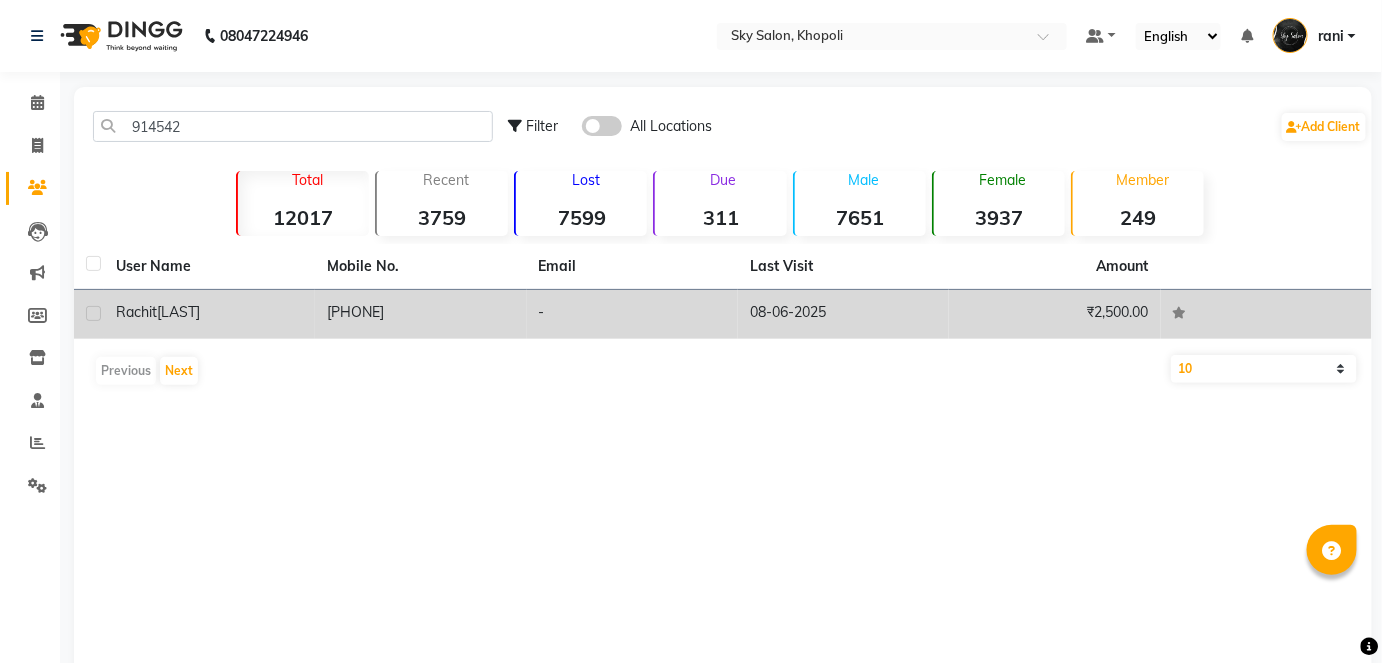 click on "[PHONE]" 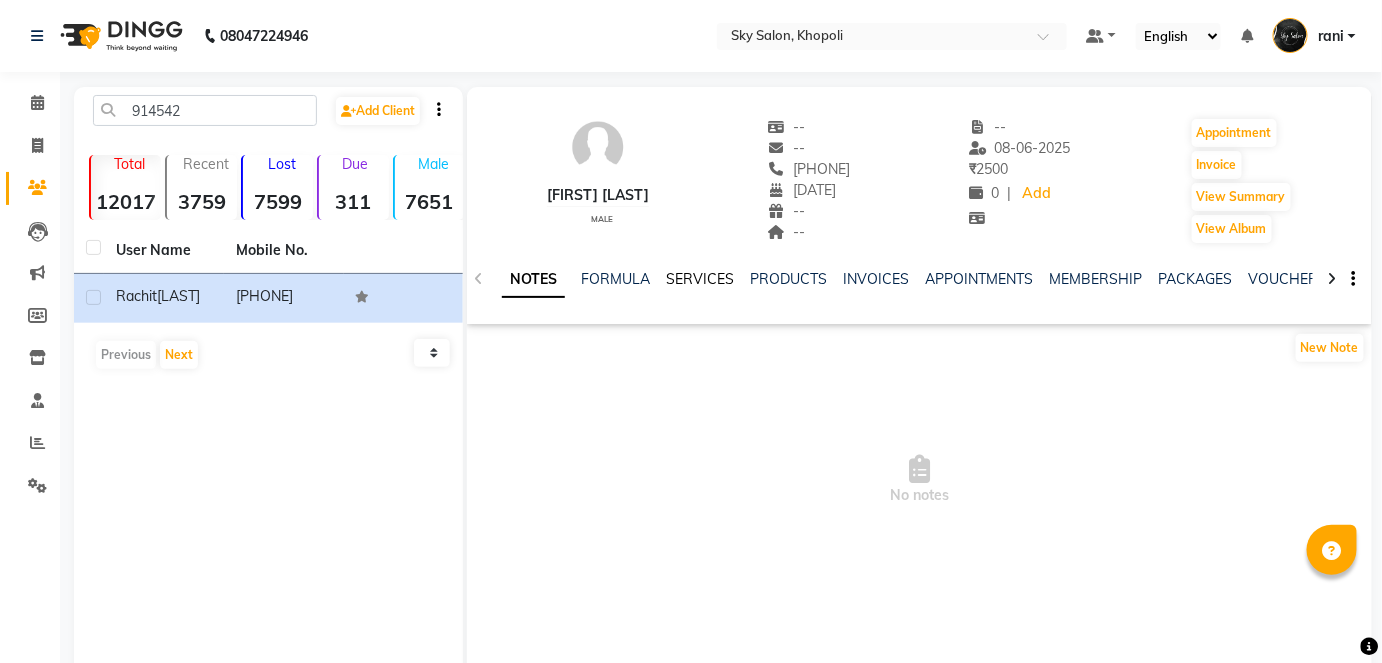 click on "SERVICES" 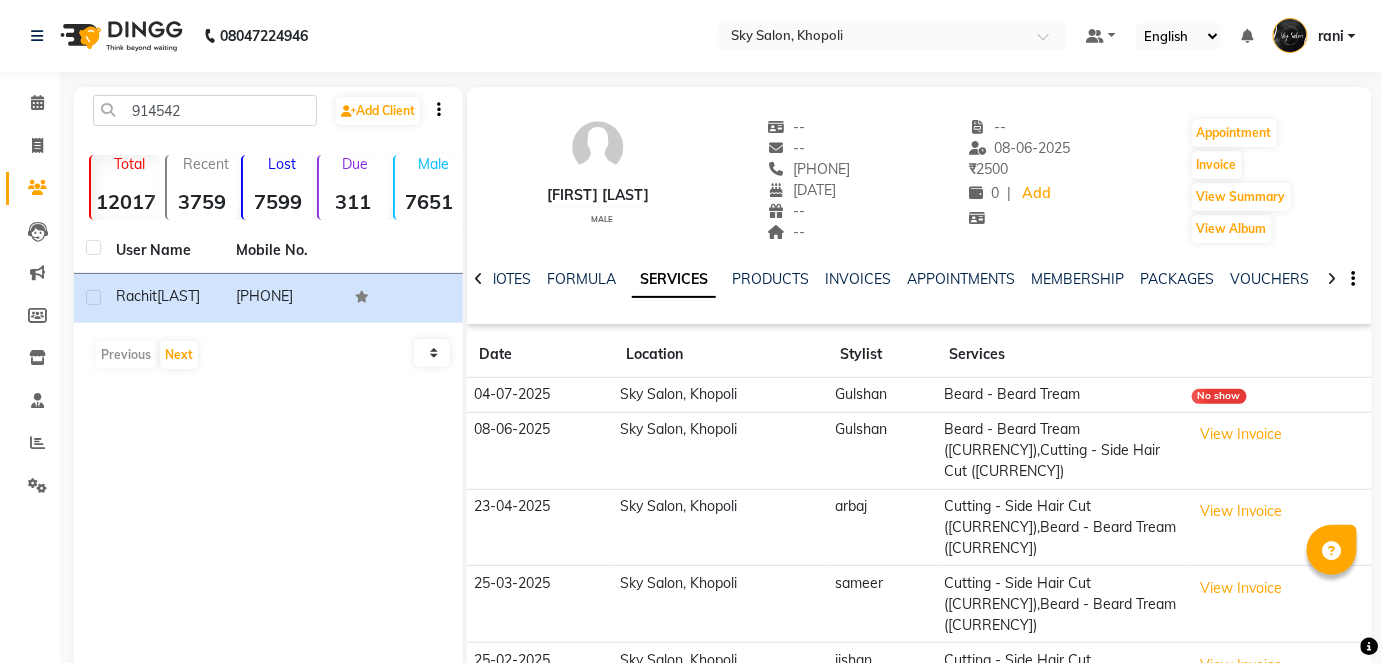 click on "Invoice" 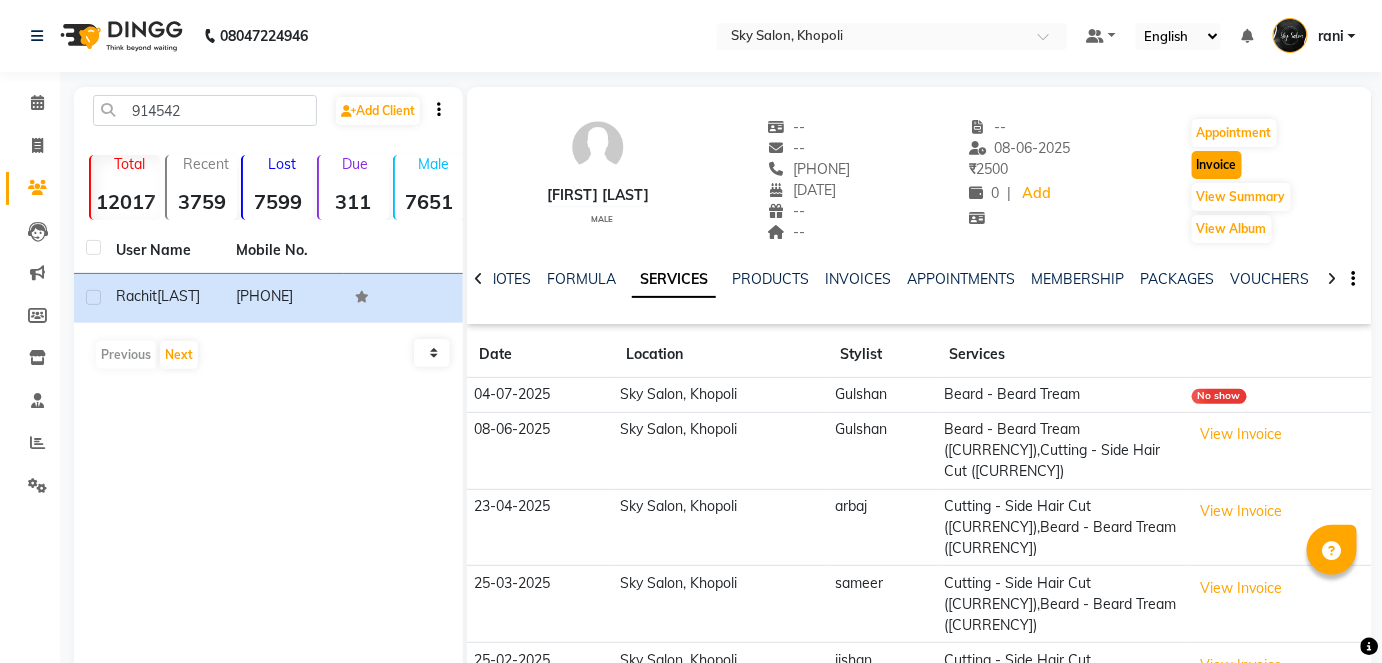 click on "Invoice" 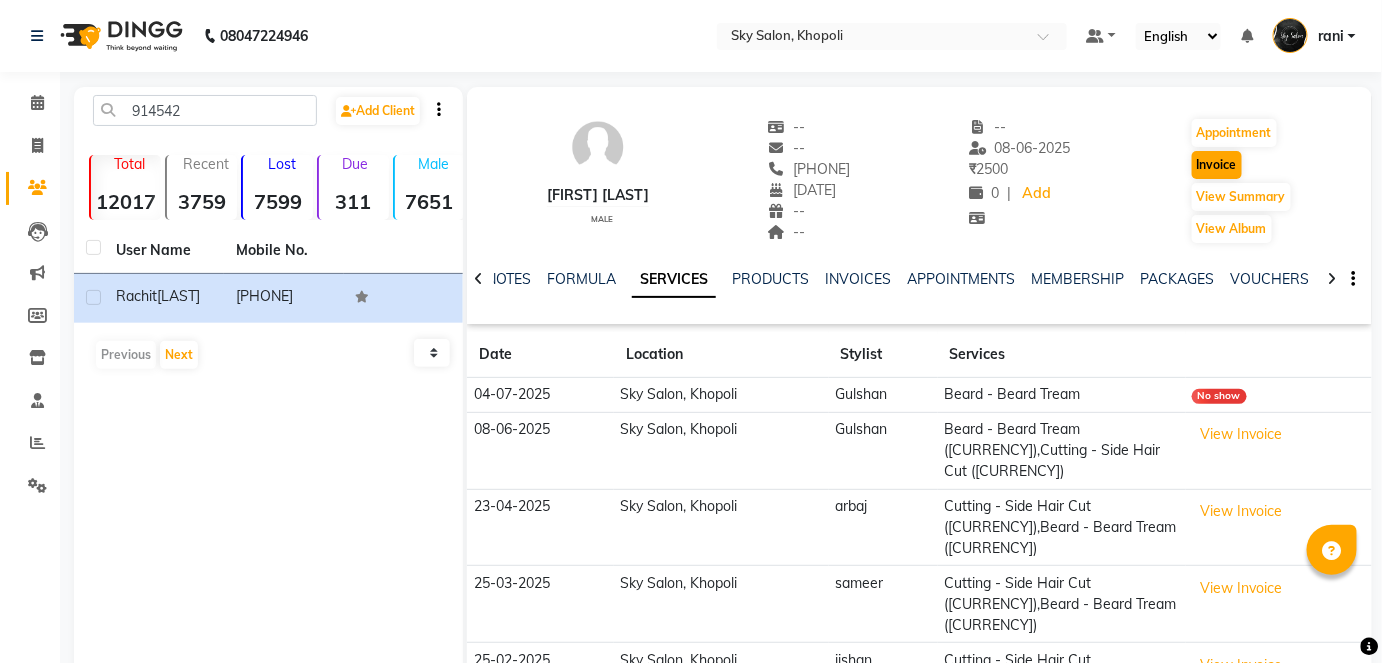 select on "service" 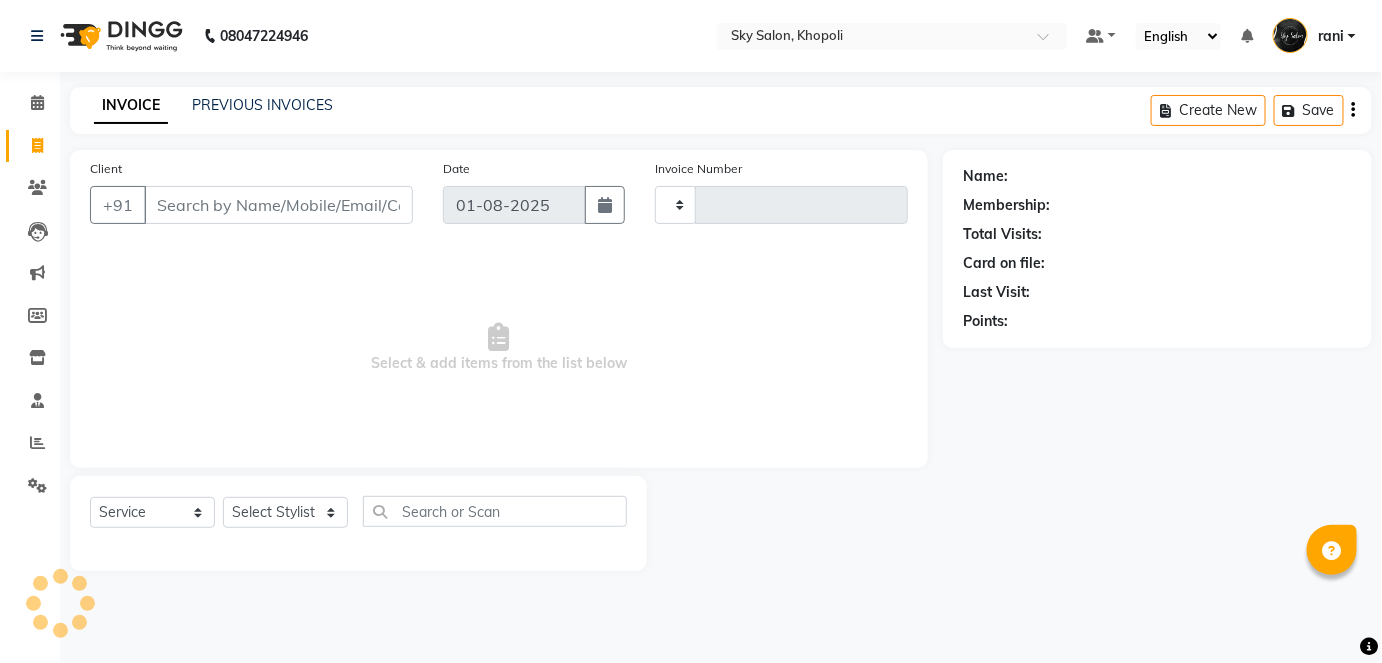 type on "9737" 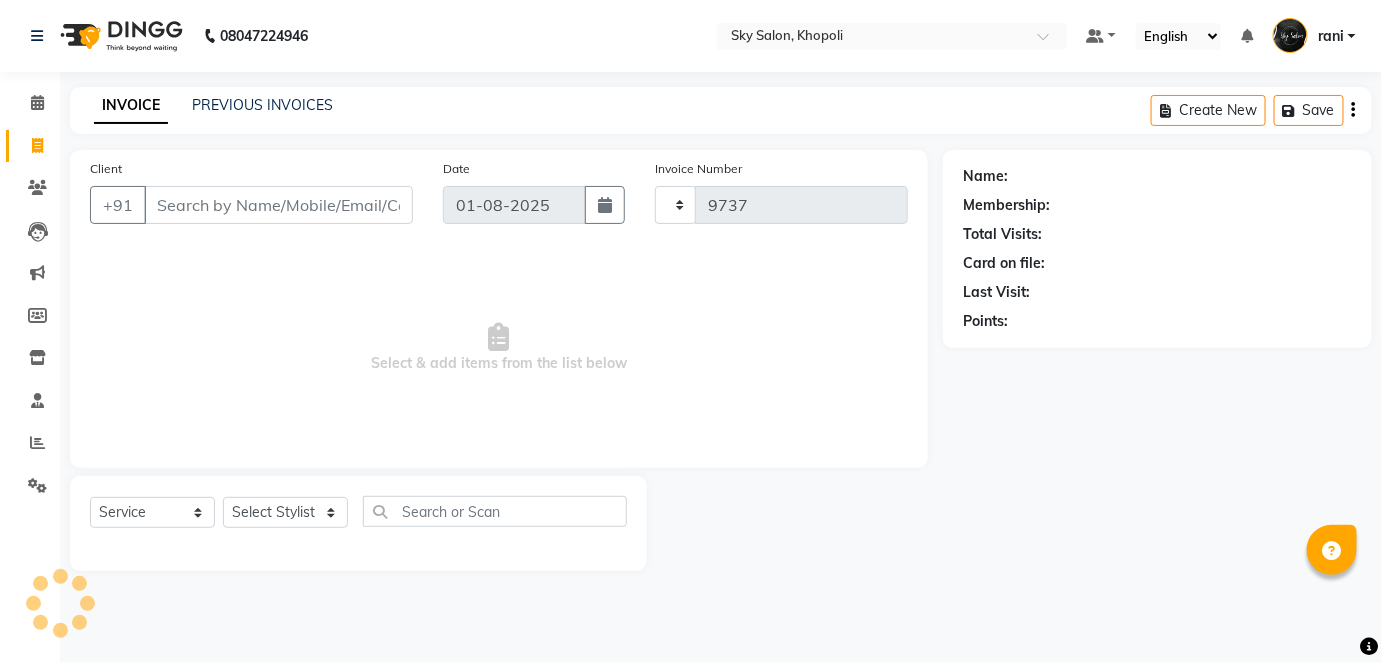 select on "3537" 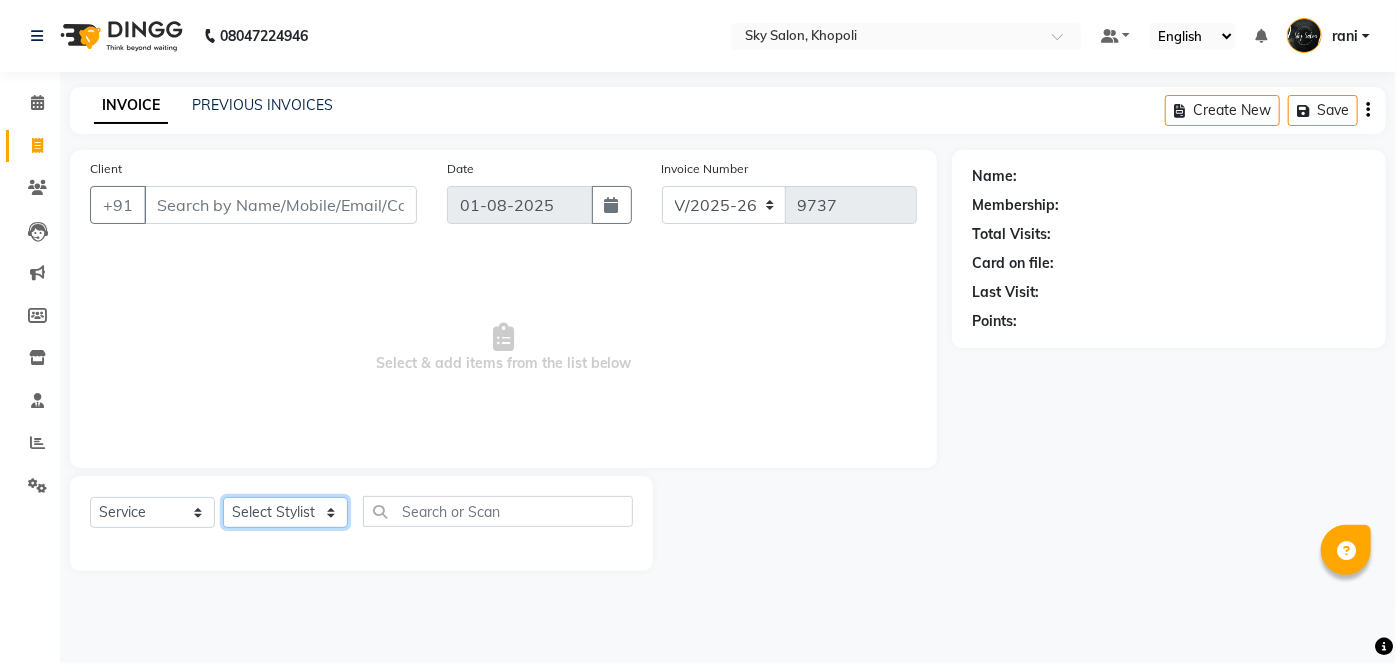 click on "Select Stylist" 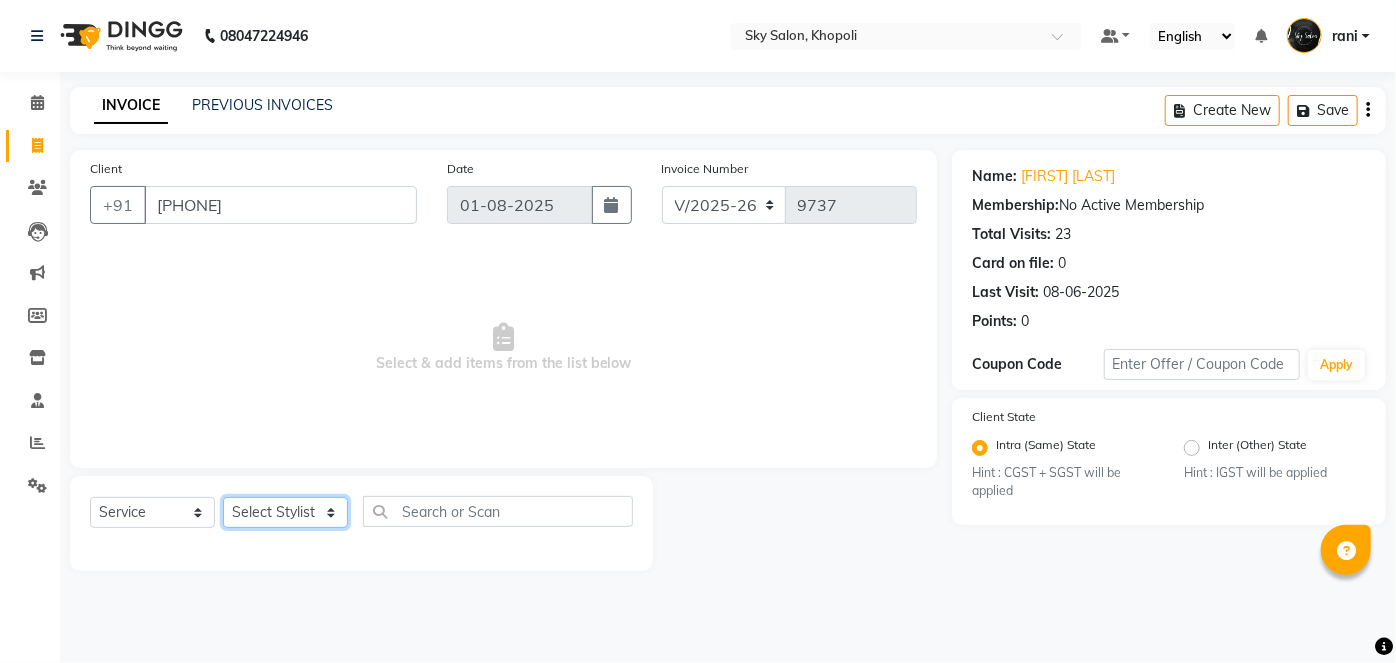 select on "84347" 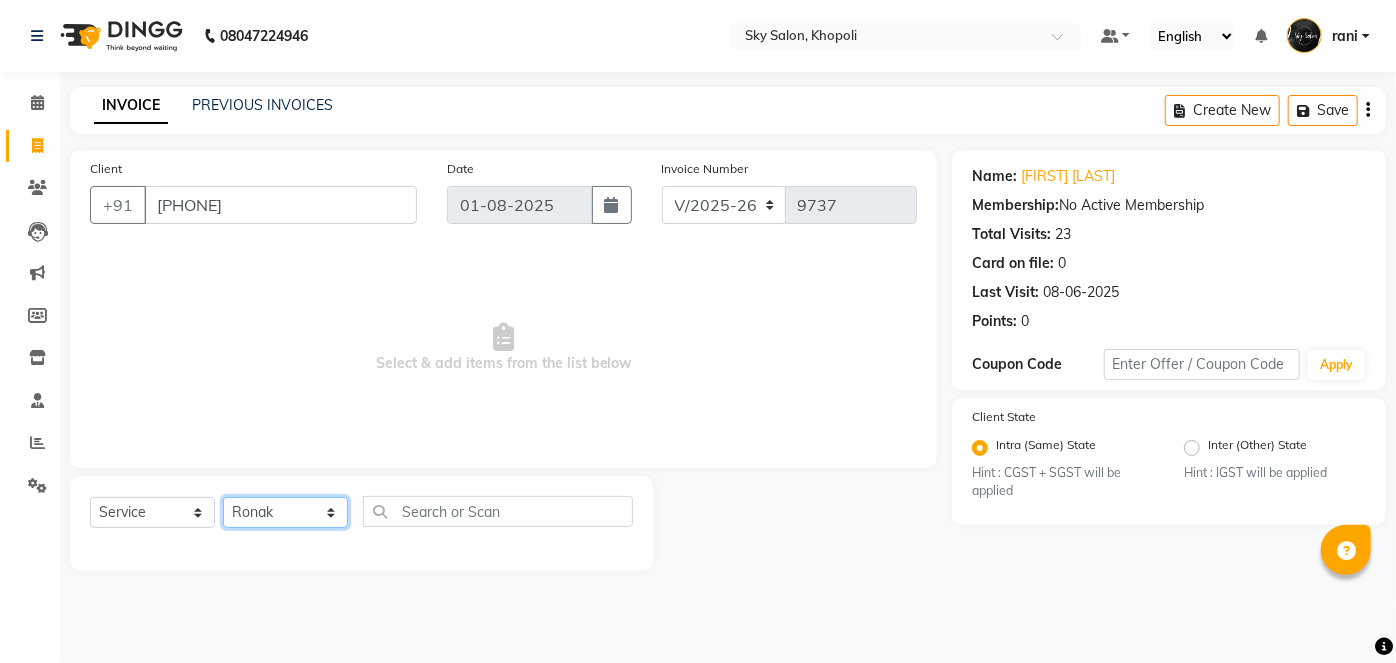 click on "Select Stylist afreen akshata aman saha ameer Anagha anisa arbaj bharti Bunny Danish Darshana 1 devyani dilshad gaurav Gulshan gurmeet javed jishan krishna mayuri gaikwad muskan rani rinku rocky Ronak sachin sahil sam sameer sameer 2 sandhya shabnam shakti sunny sweety vivek" 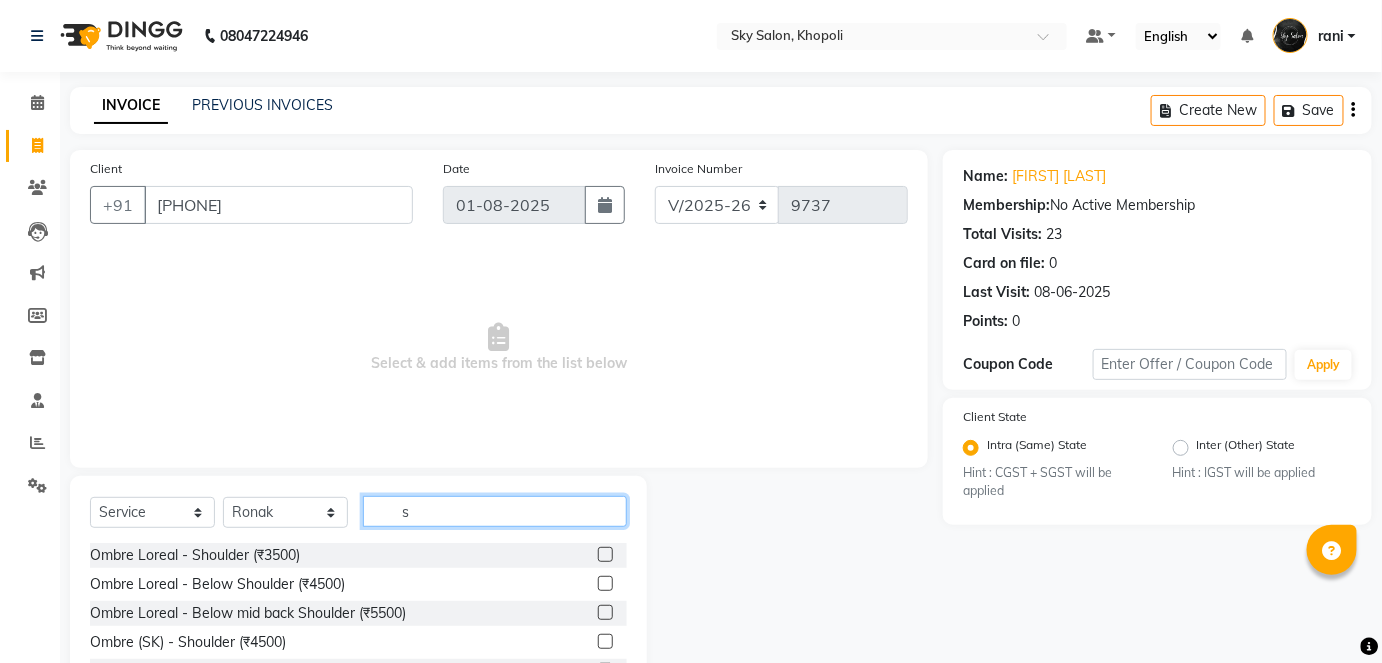 click on "s" 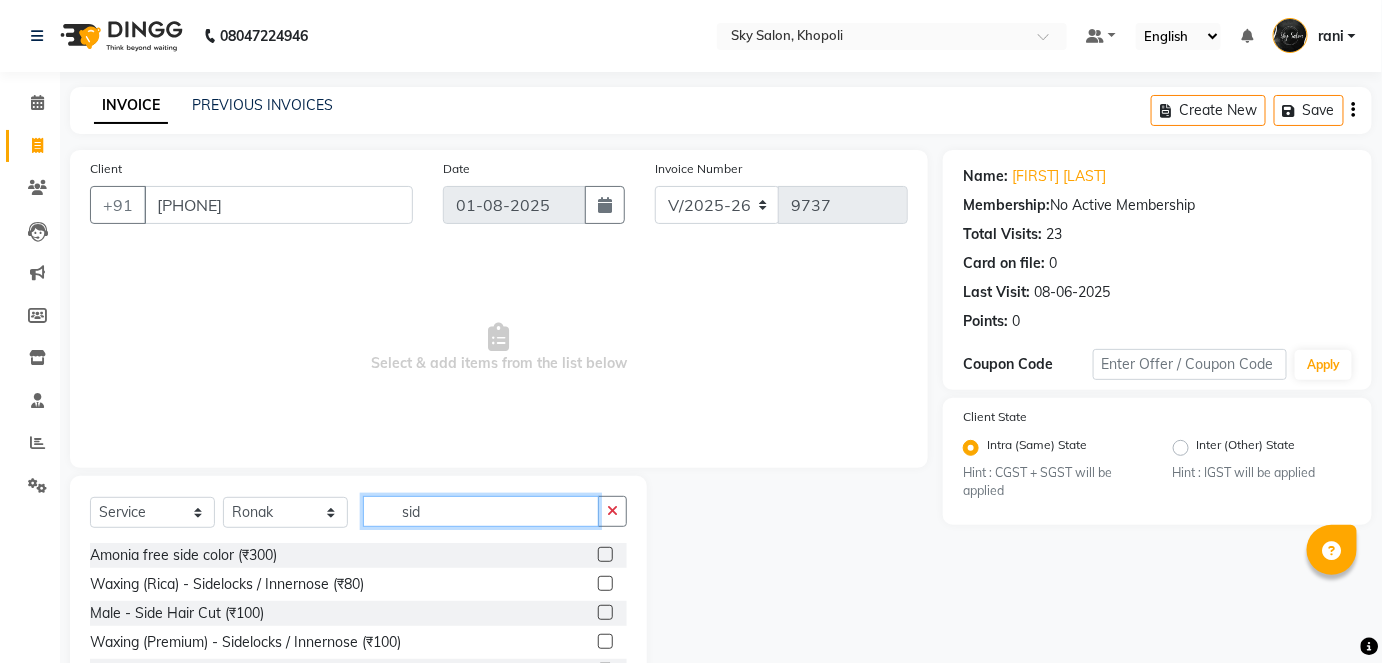 scroll, scrollTop: 82, scrollLeft: 0, axis: vertical 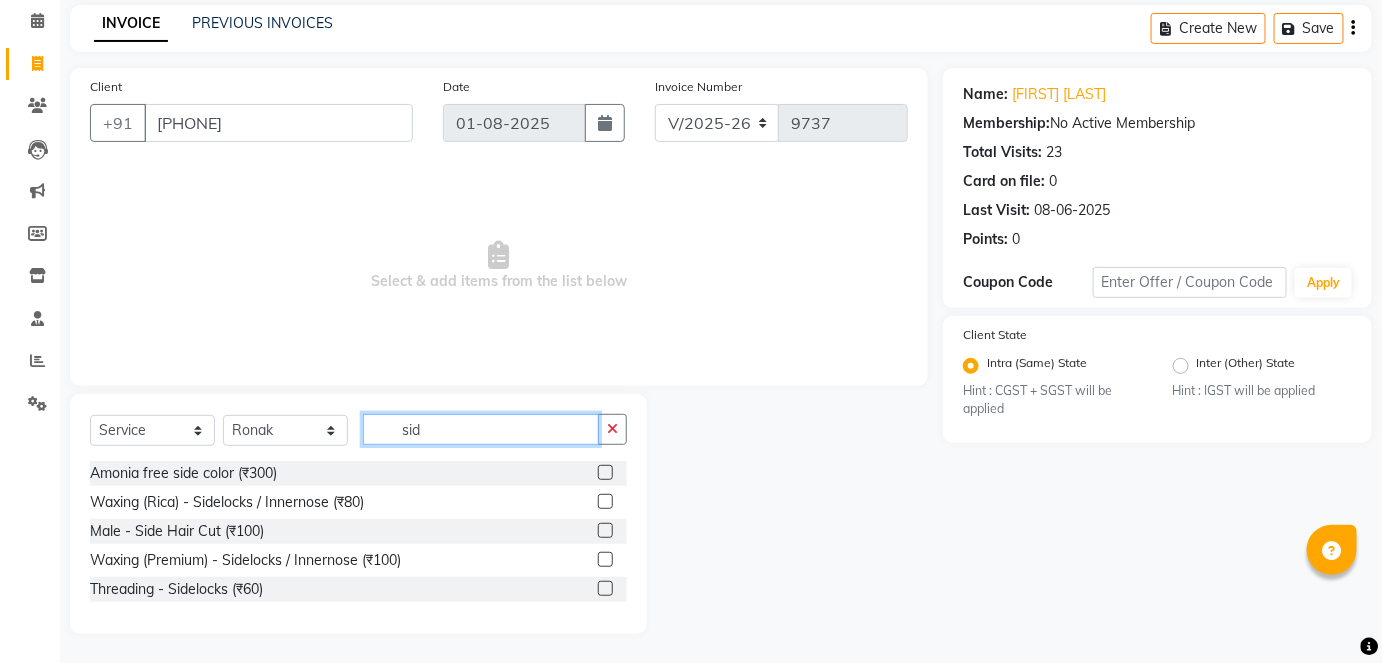 type on "sid" 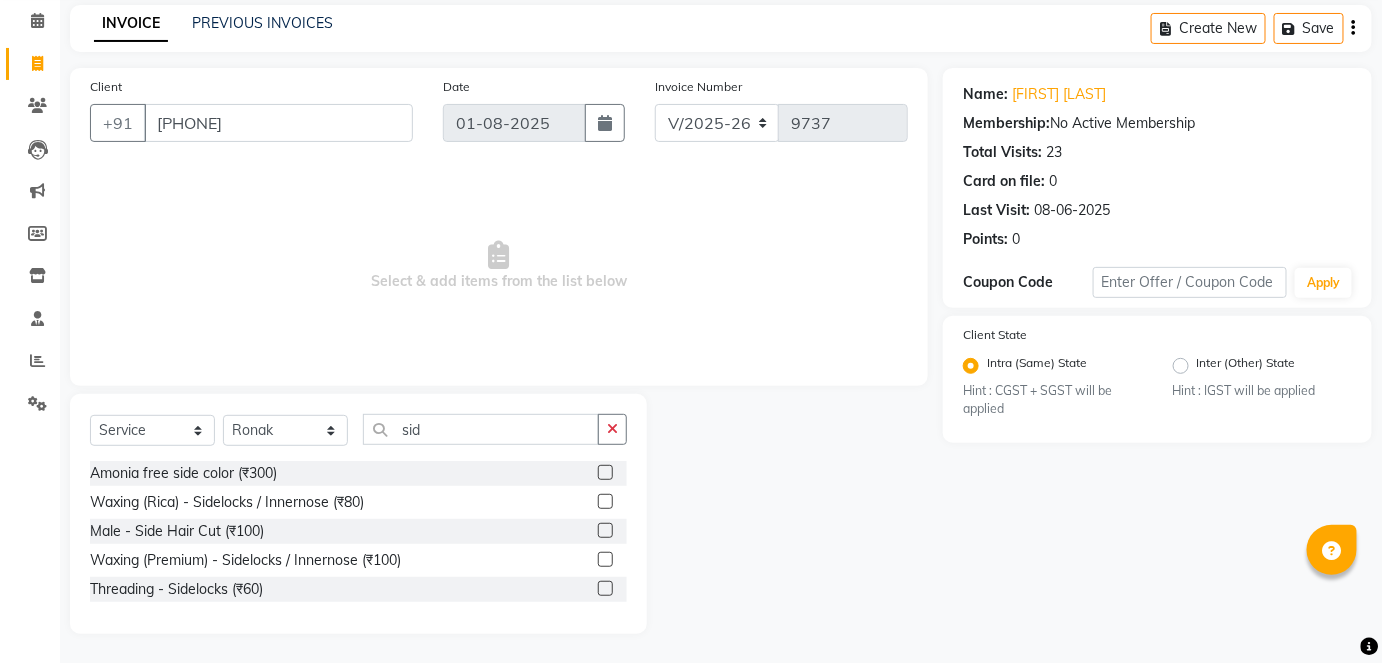 click 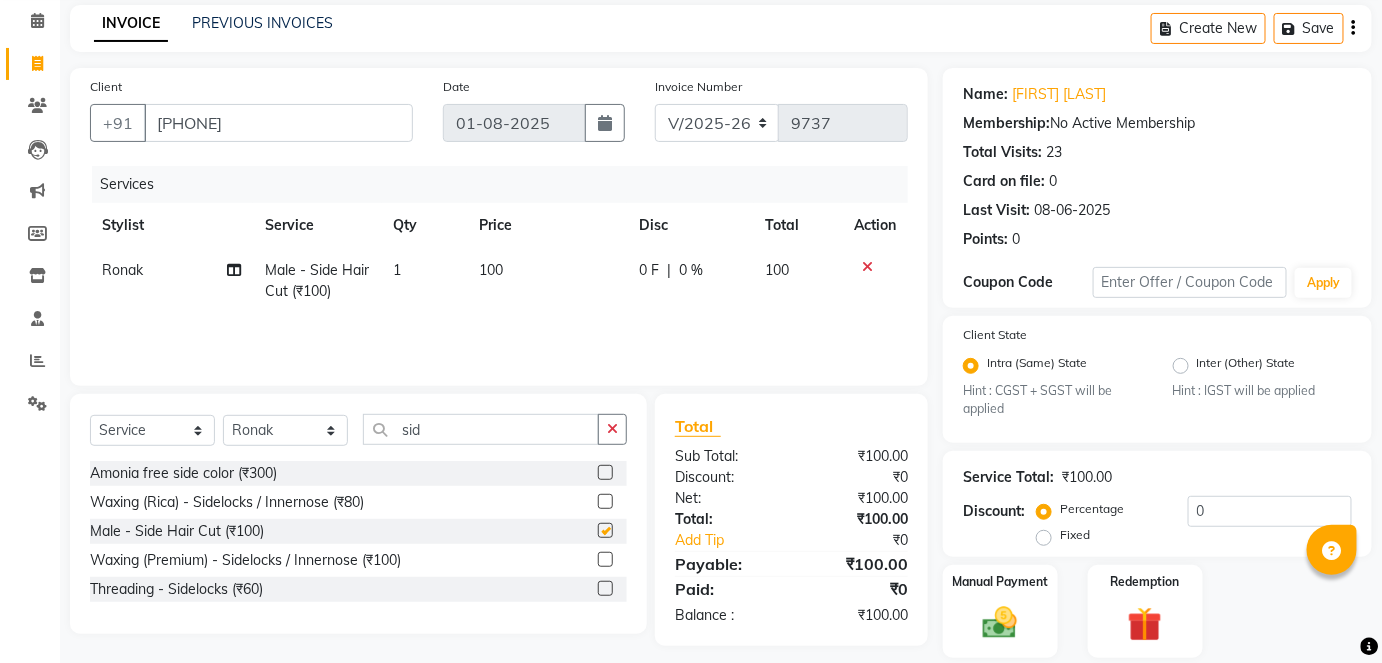 checkbox on "false" 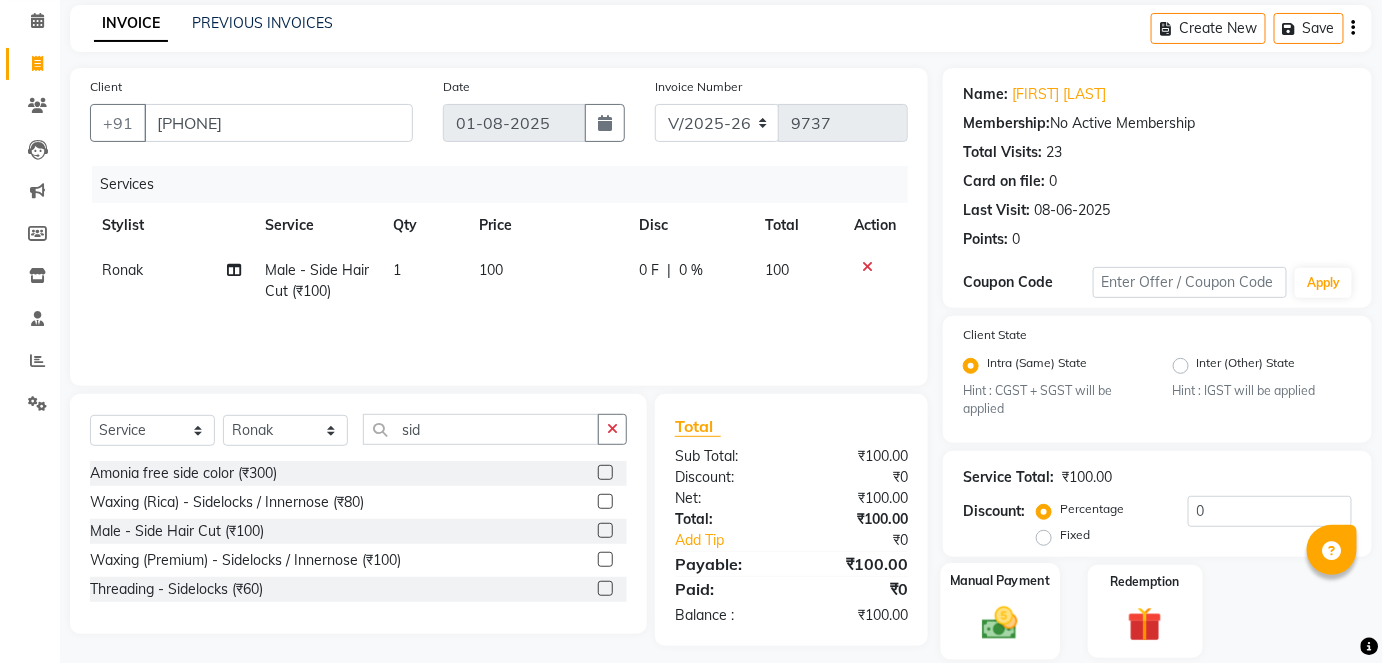 click 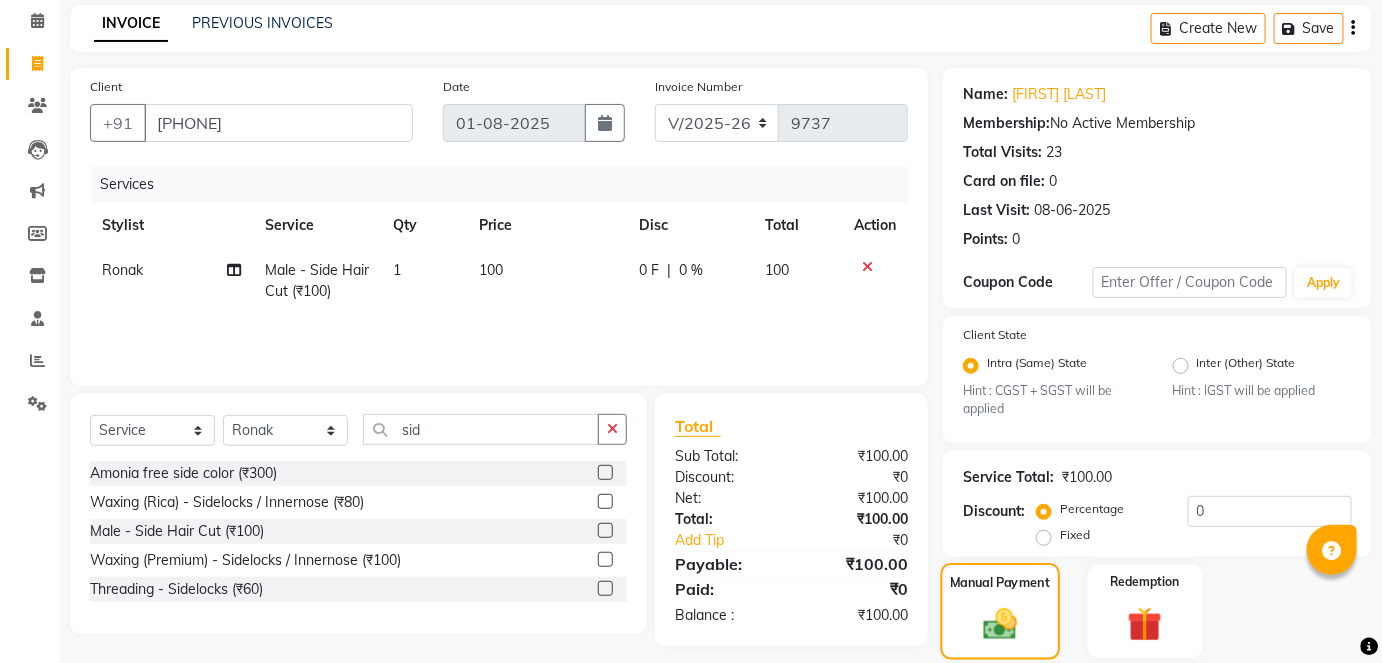 scroll, scrollTop: 310, scrollLeft: 0, axis: vertical 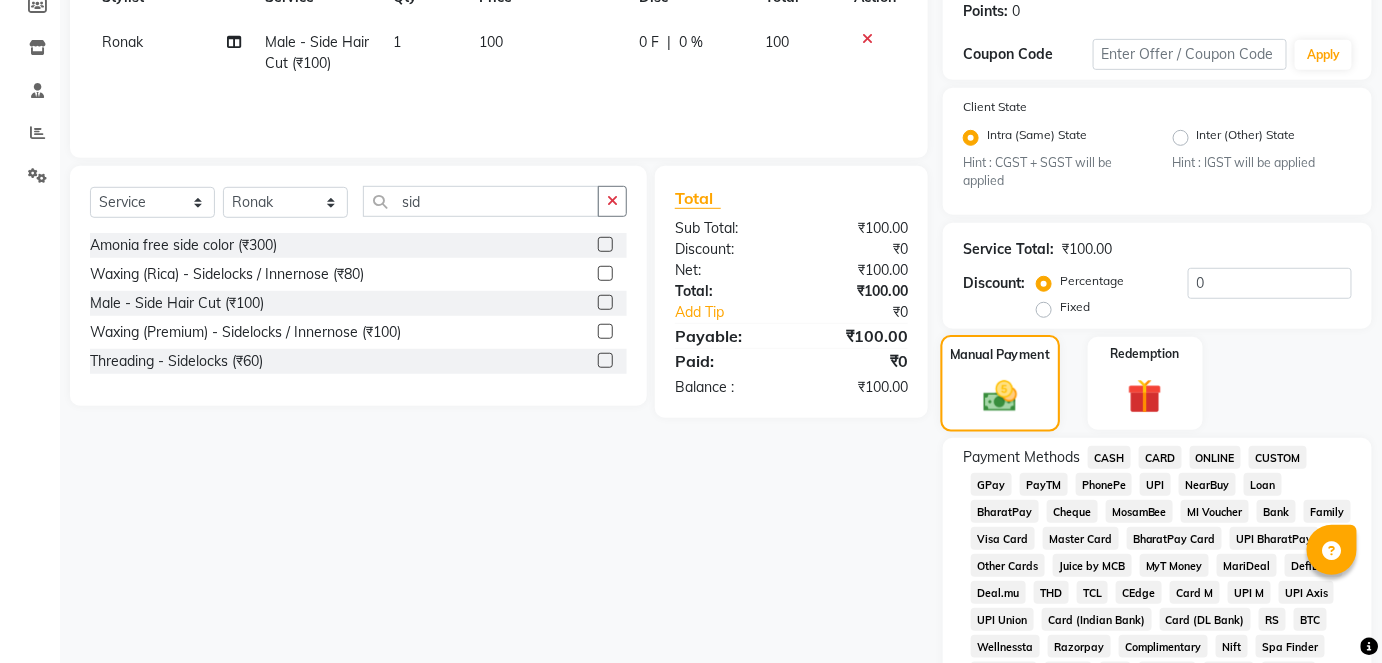 click on "GPay" 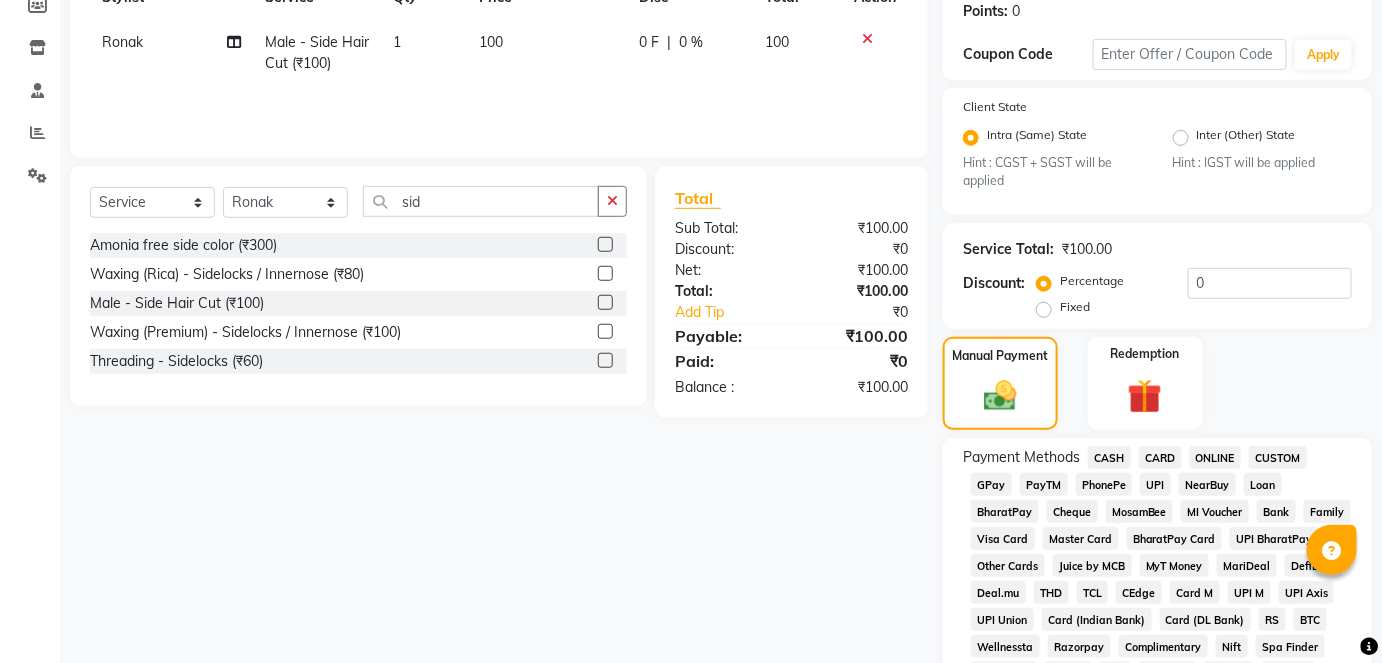 click on "GPay" 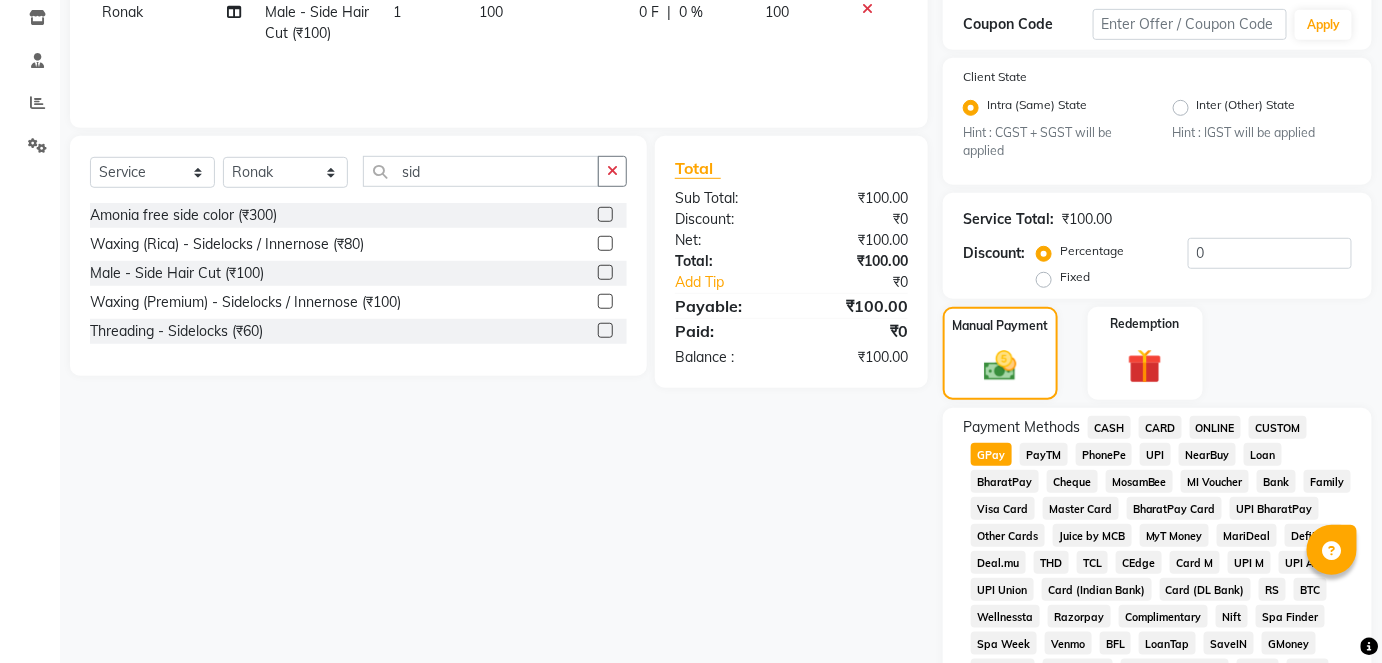 scroll, scrollTop: 950, scrollLeft: 0, axis: vertical 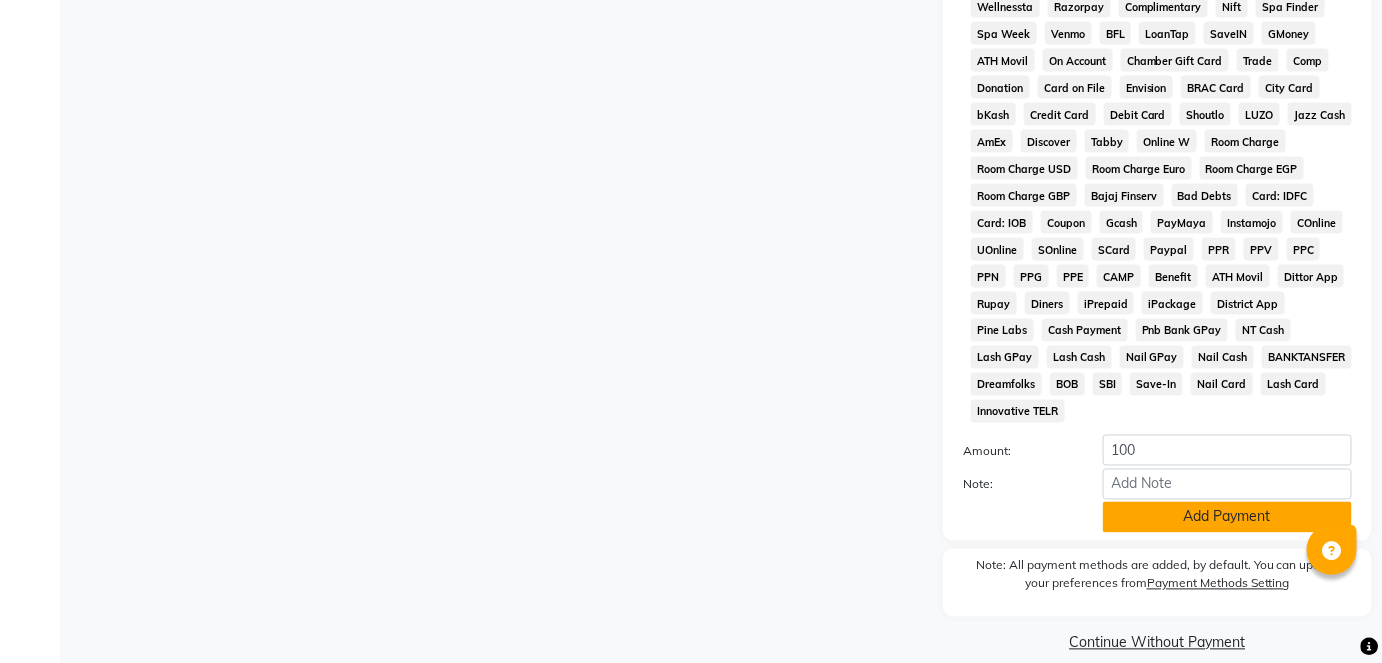 click on "Add Payment" 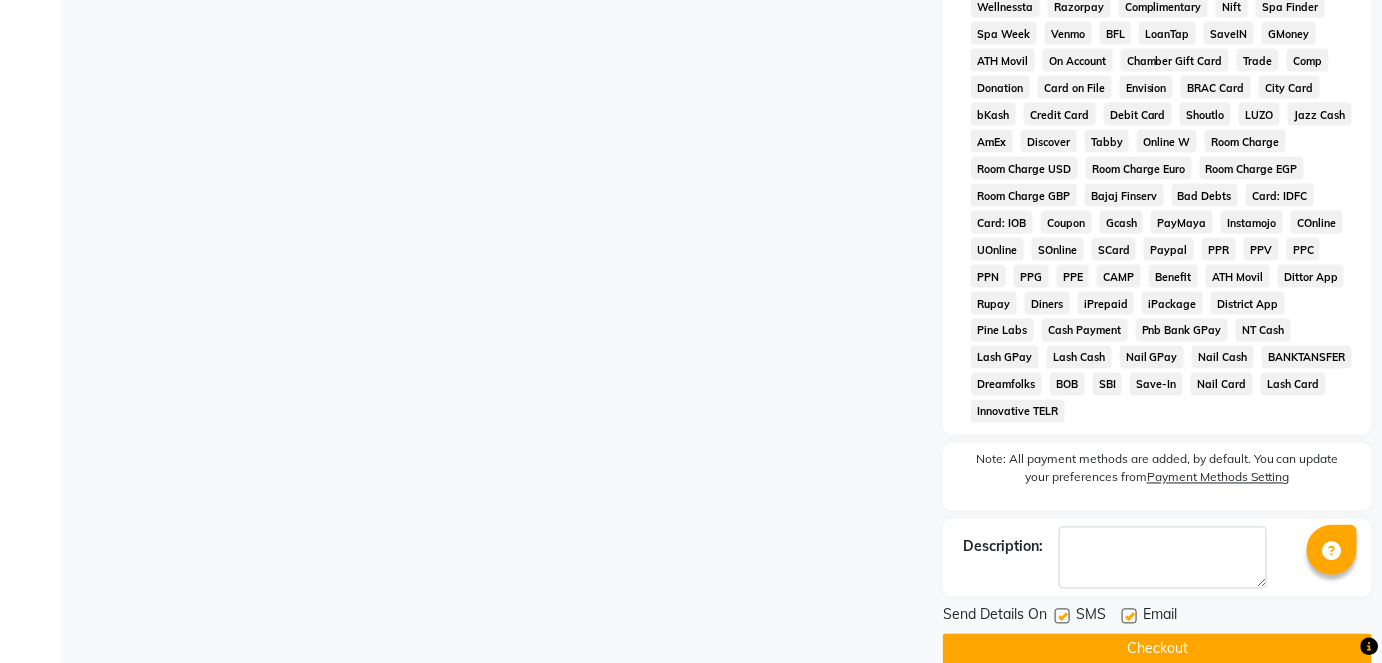 click 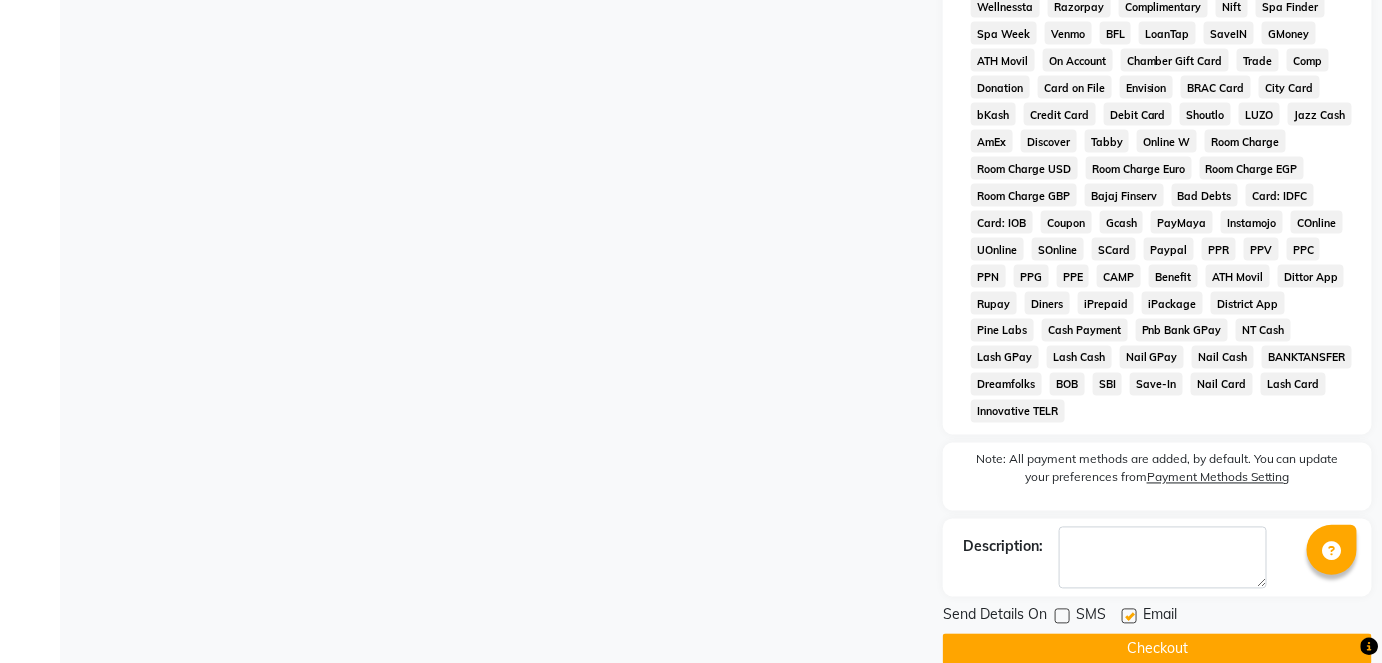 click on "Checkout" 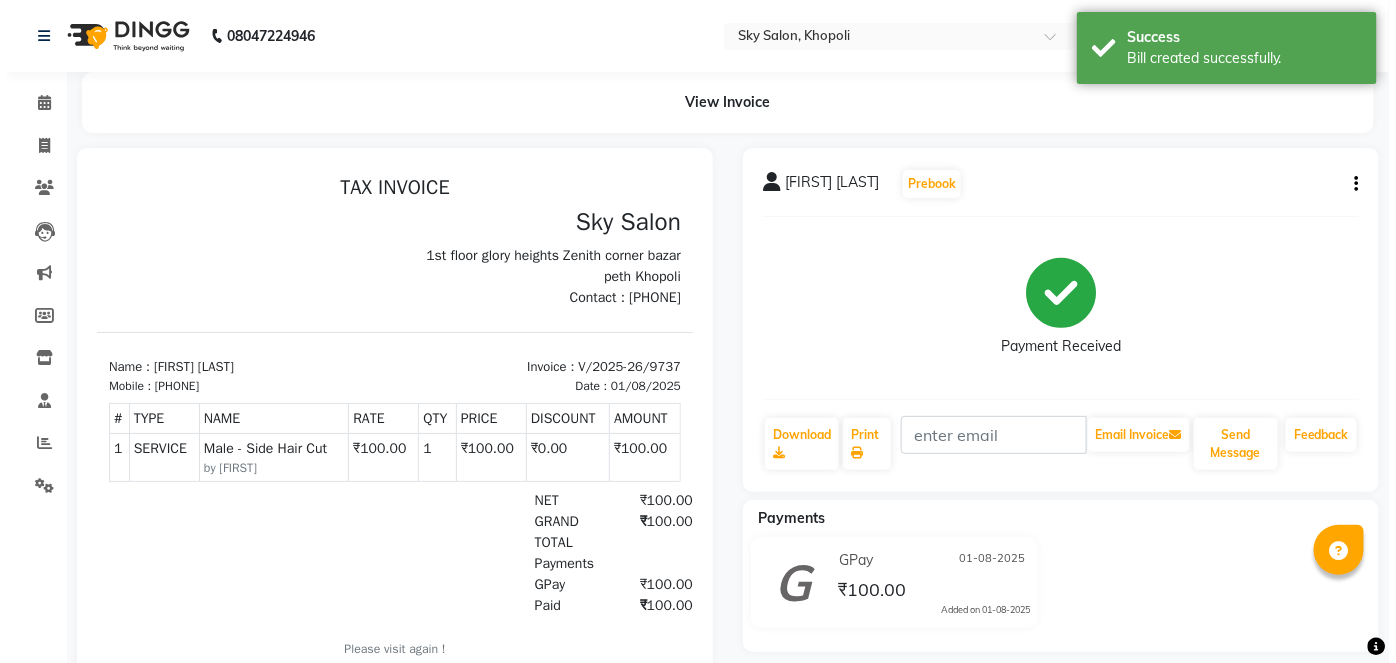 scroll, scrollTop: 0, scrollLeft: 0, axis: both 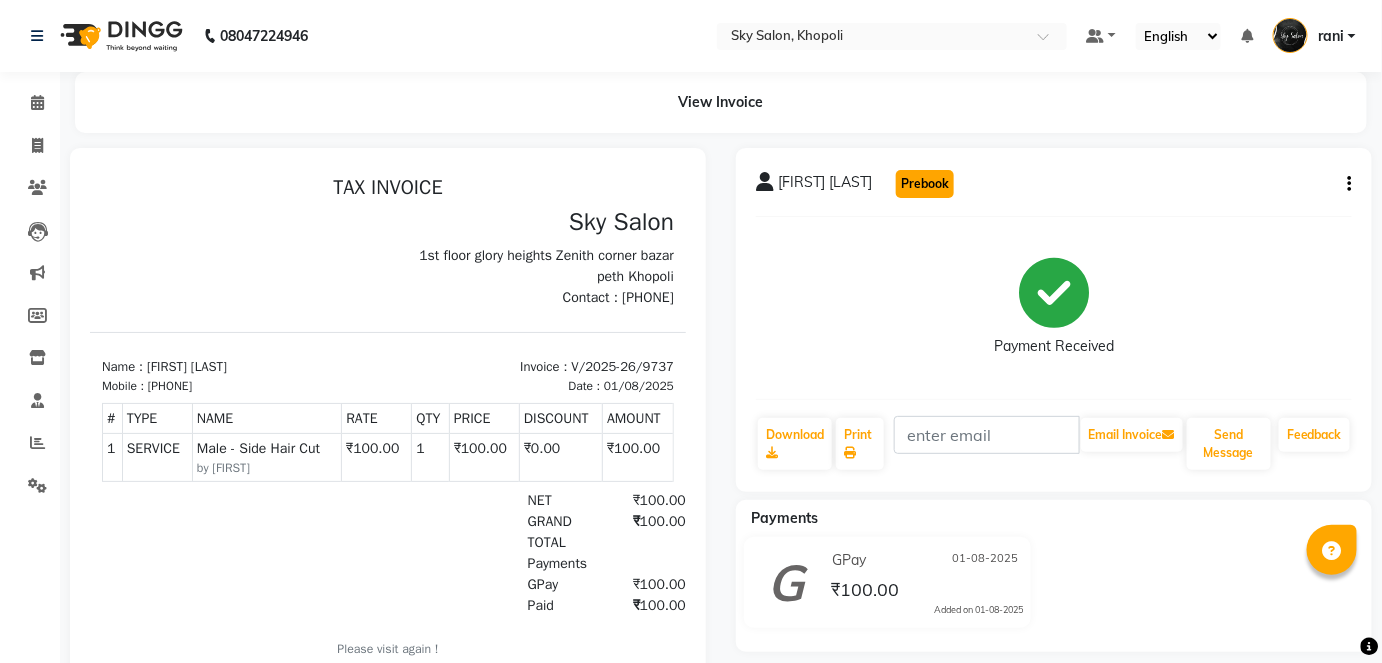 click on "Prebook" 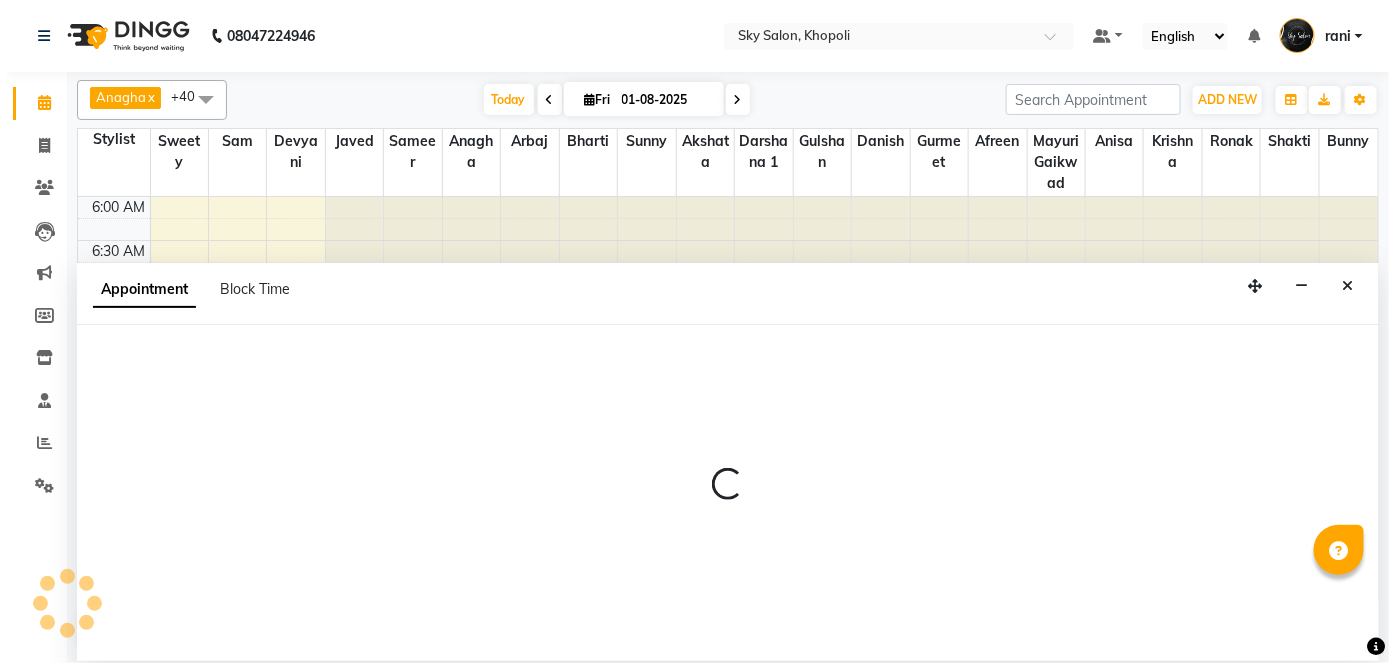 scroll, scrollTop: 0, scrollLeft: 0, axis: both 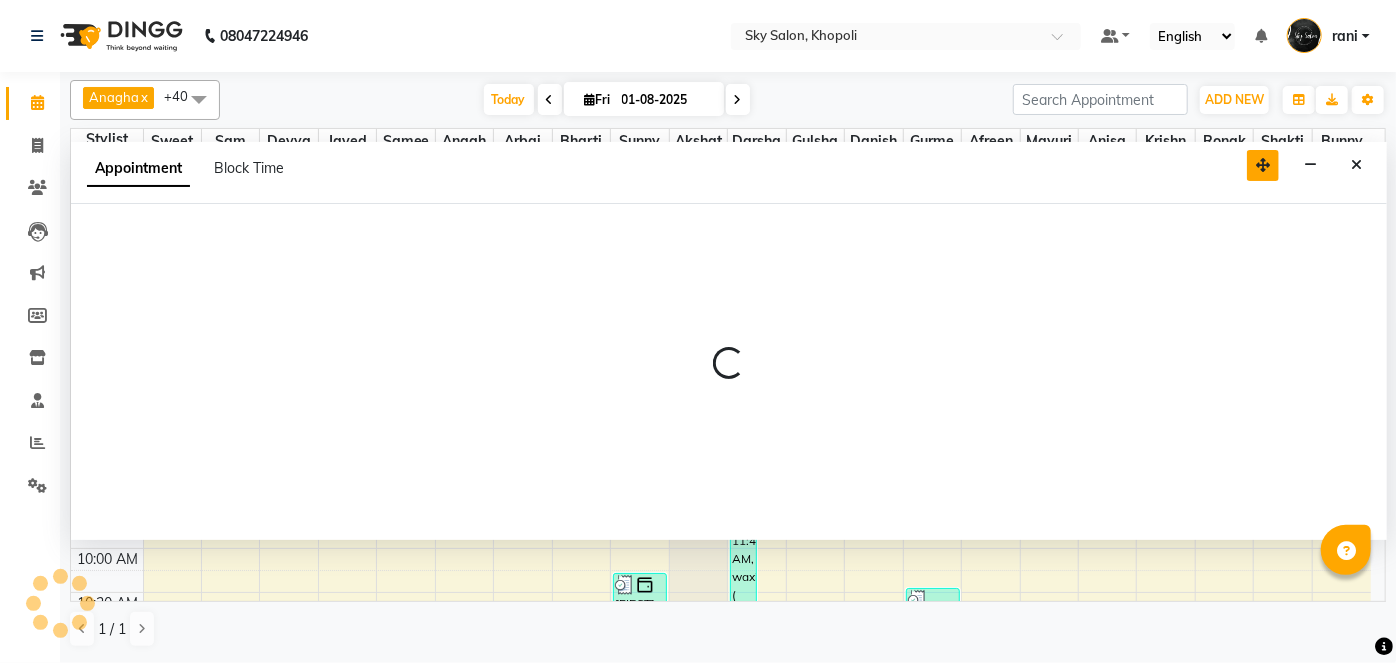 drag, startPoint x: 1258, startPoint y: 293, endPoint x: 1259, endPoint y: 171, distance: 122.0041 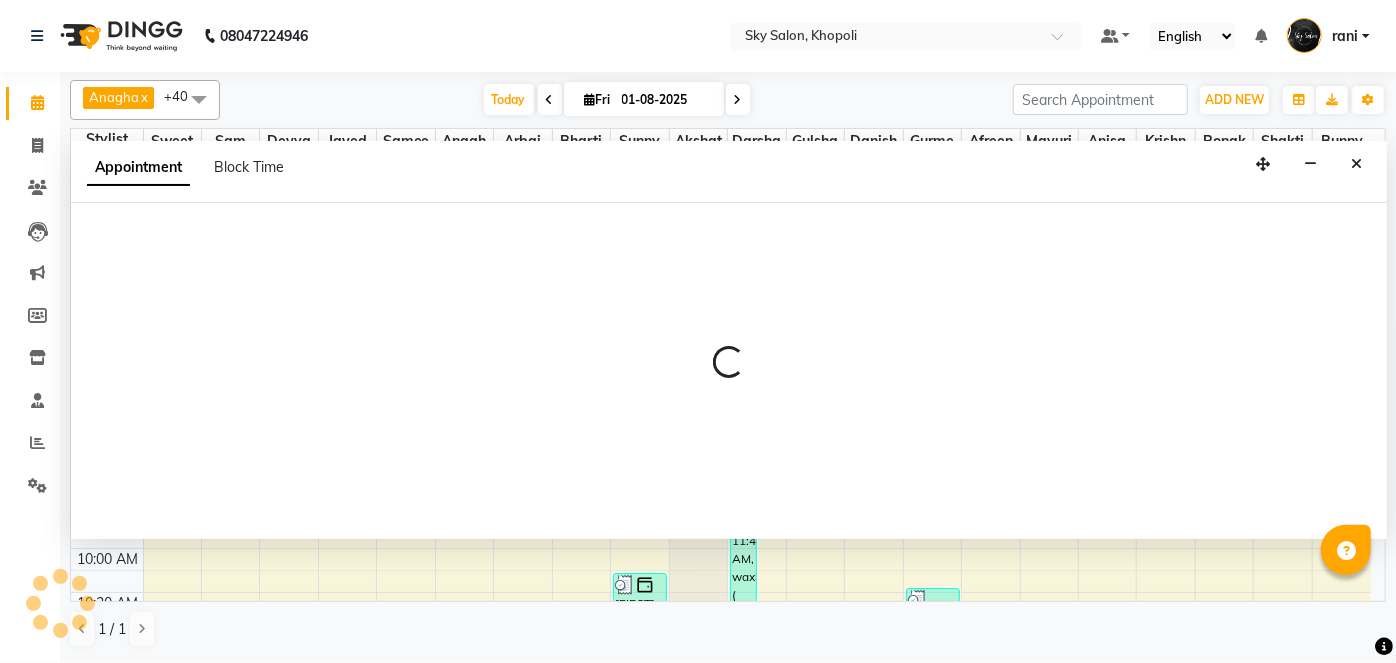 select on "84347" 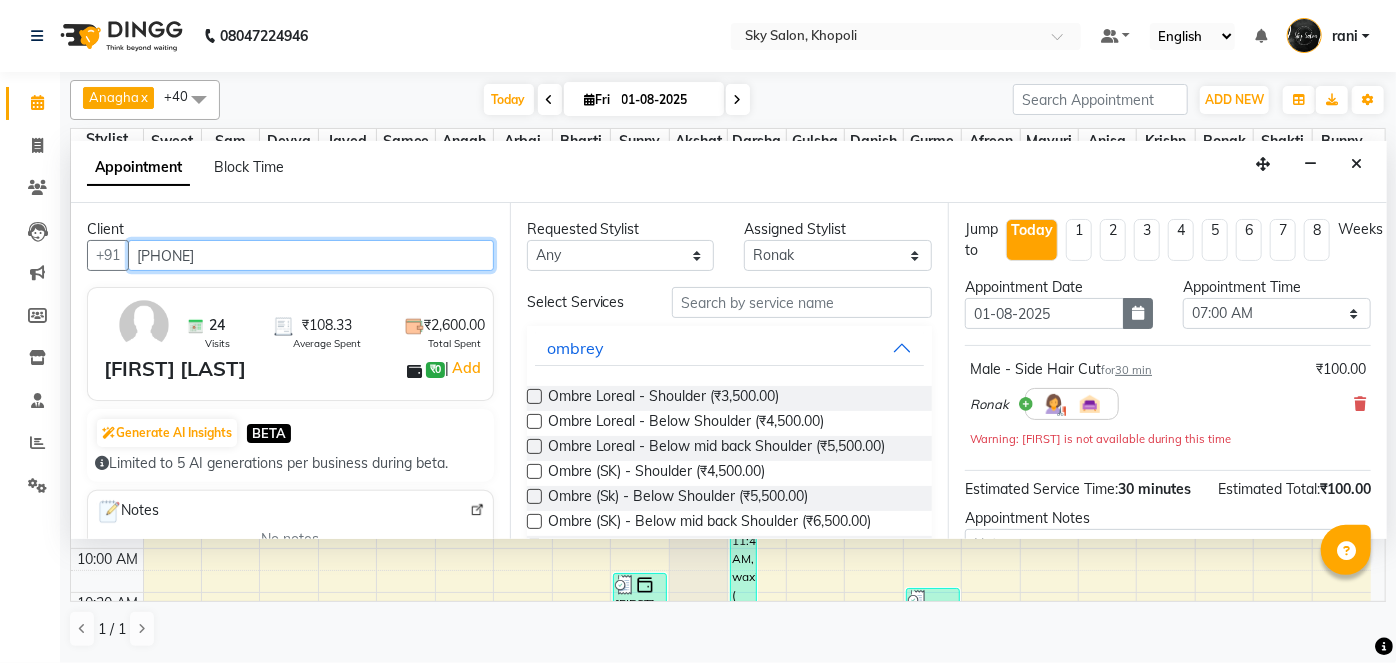scroll, scrollTop: 1130, scrollLeft: 0, axis: vertical 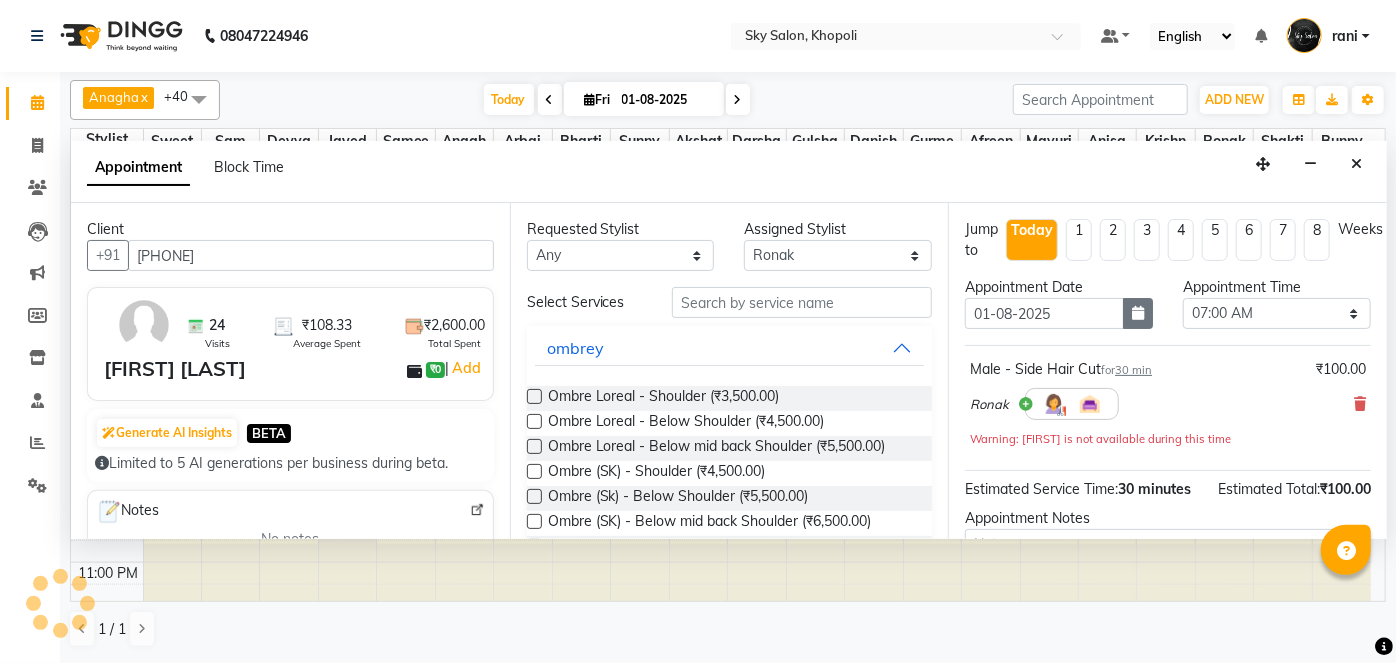 click at bounding box center [1138, 313] 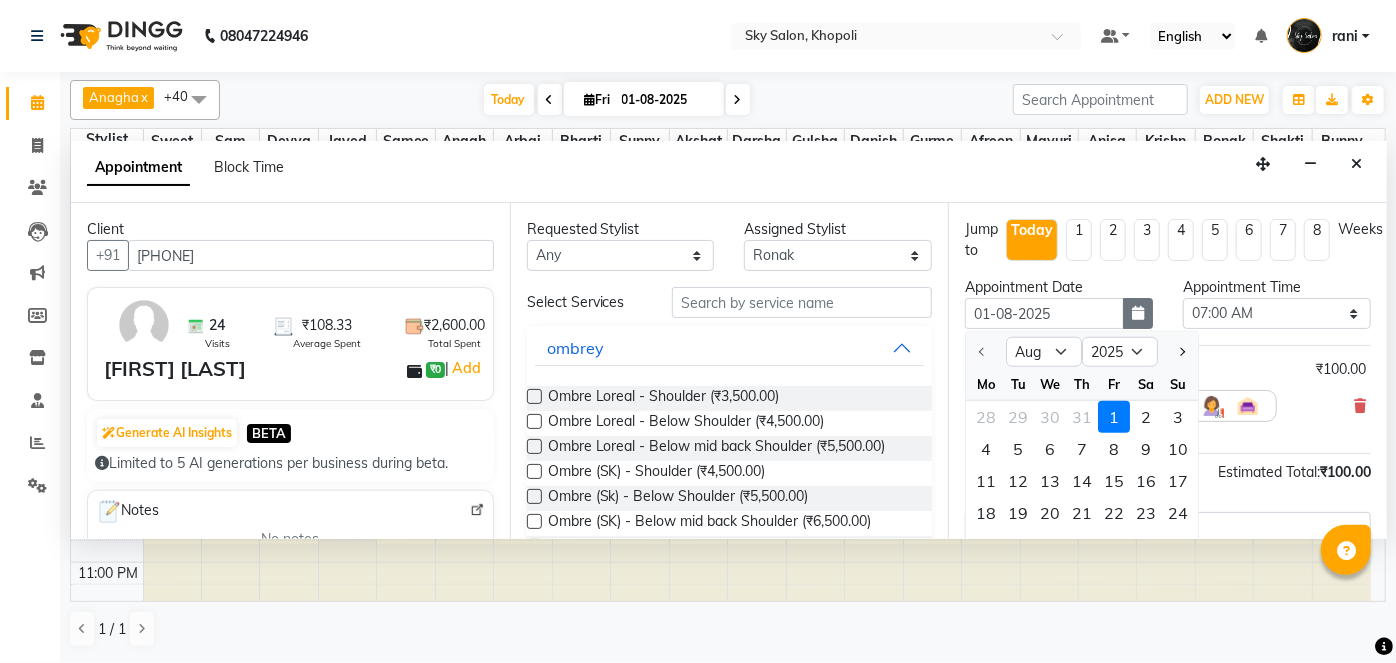 scroll, scrollTop: 101, scrollLeft: 0, axis: vertical 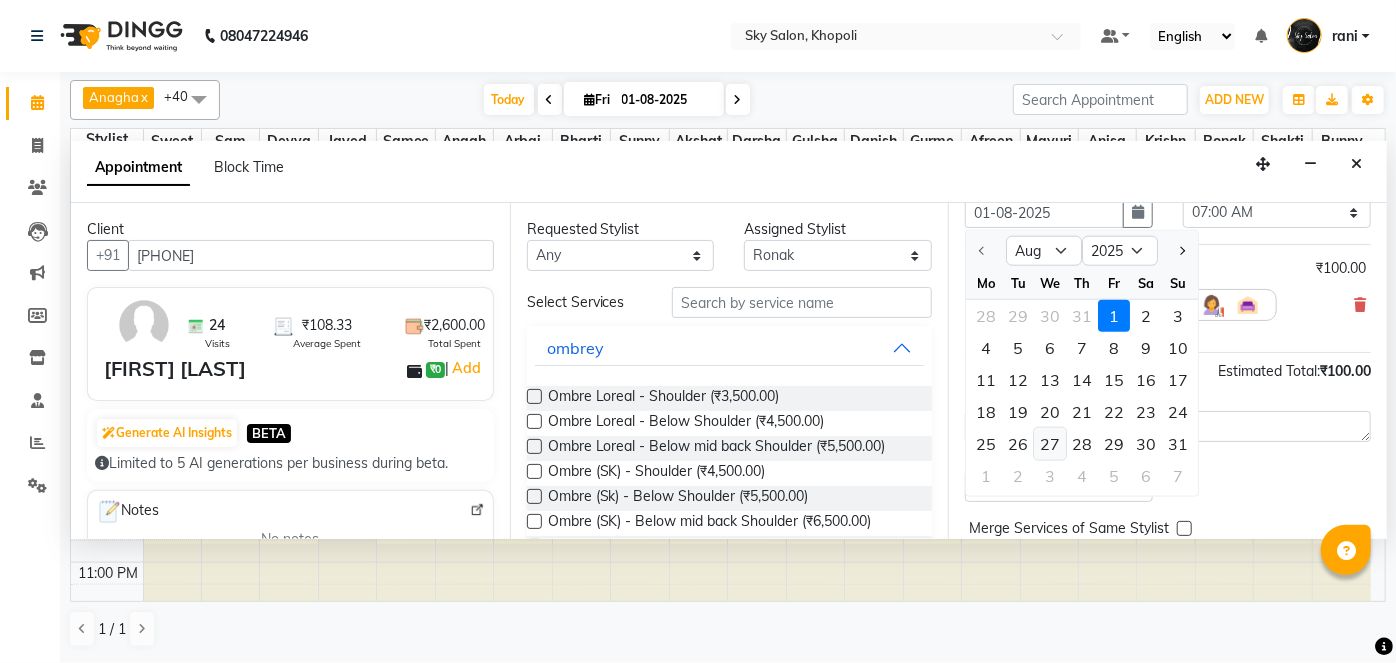 click on "27" at bounding box center [1050, 444] 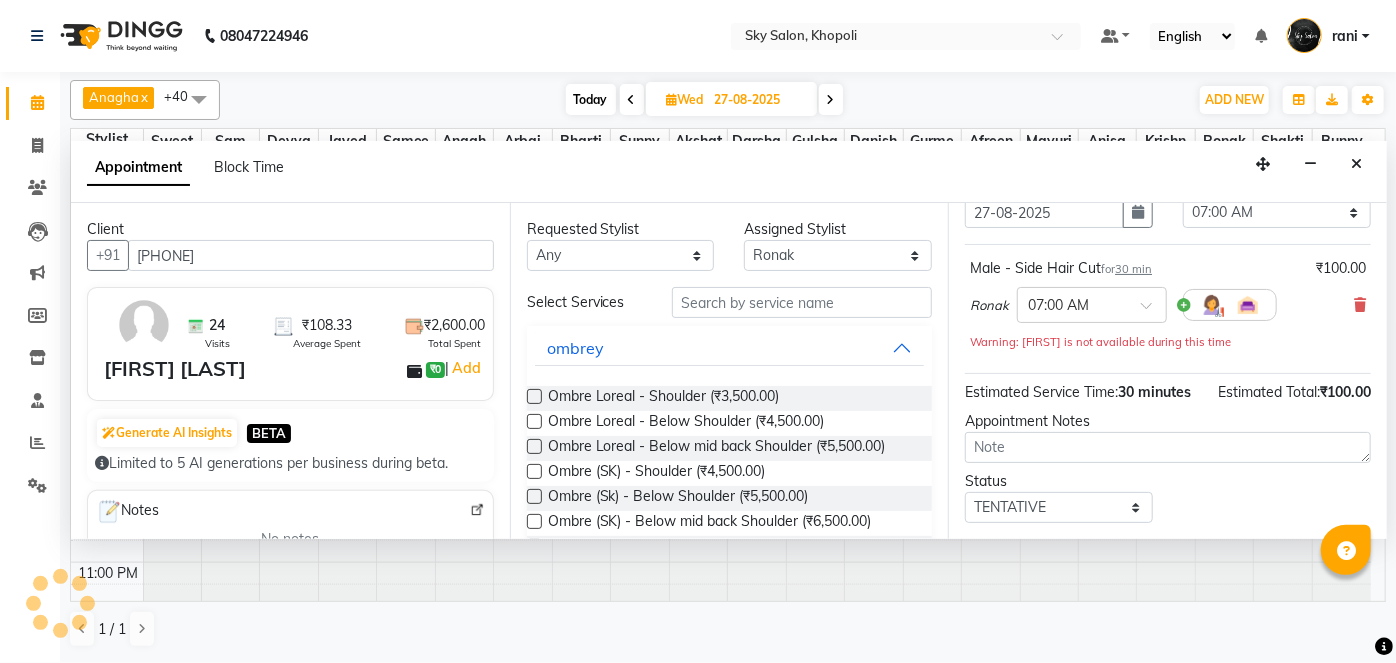 scroll, scrollTop: 0, scrollLeft: 0, axis: both 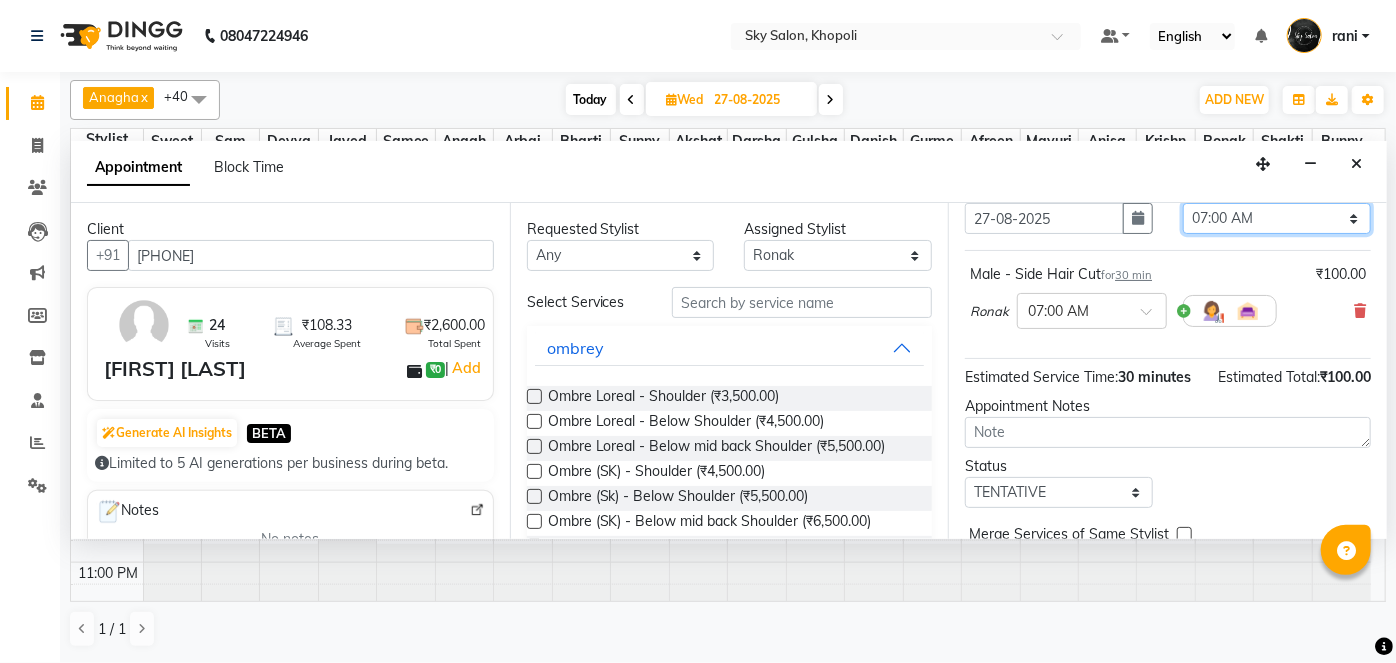 click on "Select 07:00 AM 07:30 AM 08:00 AM 08:30 AM 09:00 AM 09:30 AM 10:00 AM 10:30 AM 11:00 AM 11:30 AM 12:00 PM 12:30 PM 01:00 PM 01:30 PM 02:00 PM 02:30 PM 03:00 PM 03:30 PM 04:00 PM 04:30 PM 05:00 PM 05:30 PM 06:00 PM 06:30 PM 07:00 PM 07:30 PM 08:00 PM 08:30 PM 09:00 PM 09:30 PM 10:00 PM 10:30 PM 11:00 PM" at bounding box center [1277, 218] 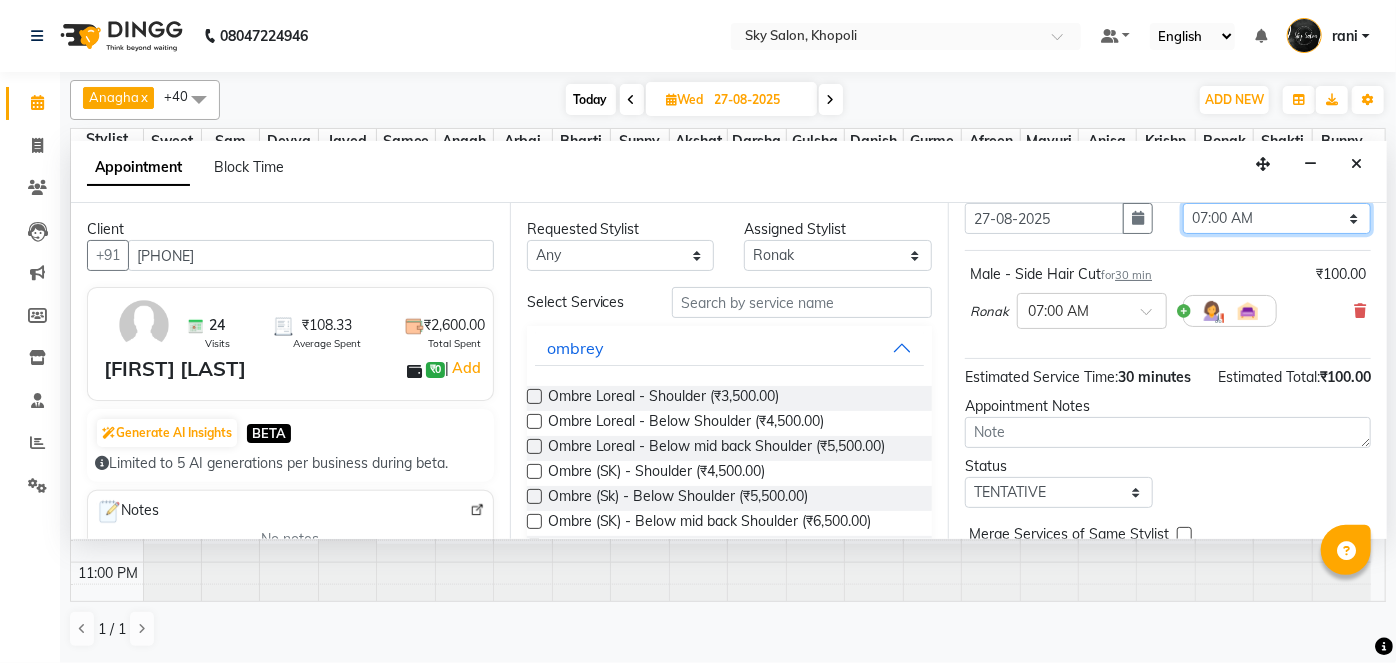 select on "720" 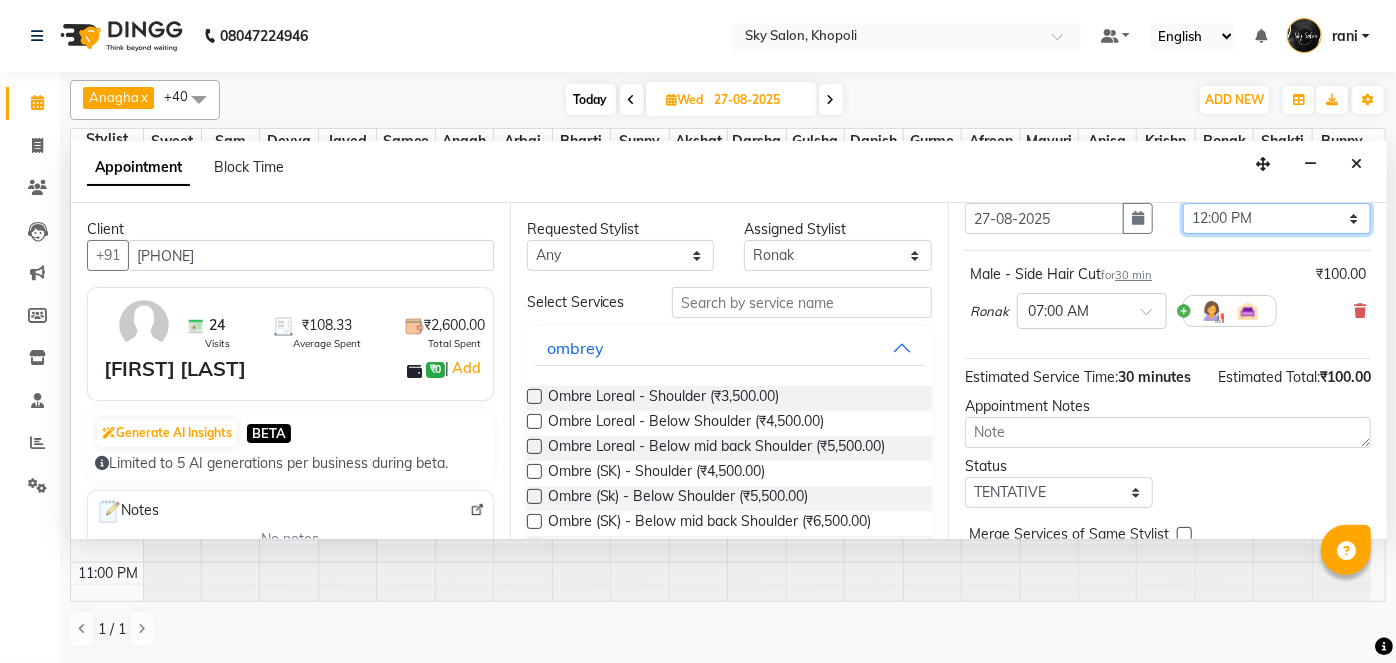 click on "Select 07:00 AM 07:30 AM 08:00 AM 08:30 AM 09:00 AM 09:30 AM 10:00 AM 10:30 AM 11:00 AM 11:30 AM 12:00 PM 12:30 PM 01:00 PM 01:30 PM 02:00 PM 02:30 PM 03:00 PM 03:30 PM 04:00 PM 04:30 PM 05:00 PM 05:30 PM 06:00 PM 06:30 PM 07:00 PM 07:30 PM 08:00 PM 08:30 PM 09:00 PM 09:30 PM 10:00 PM 10:30 PM 11:00 PM" at bounding box center [1277, 218] 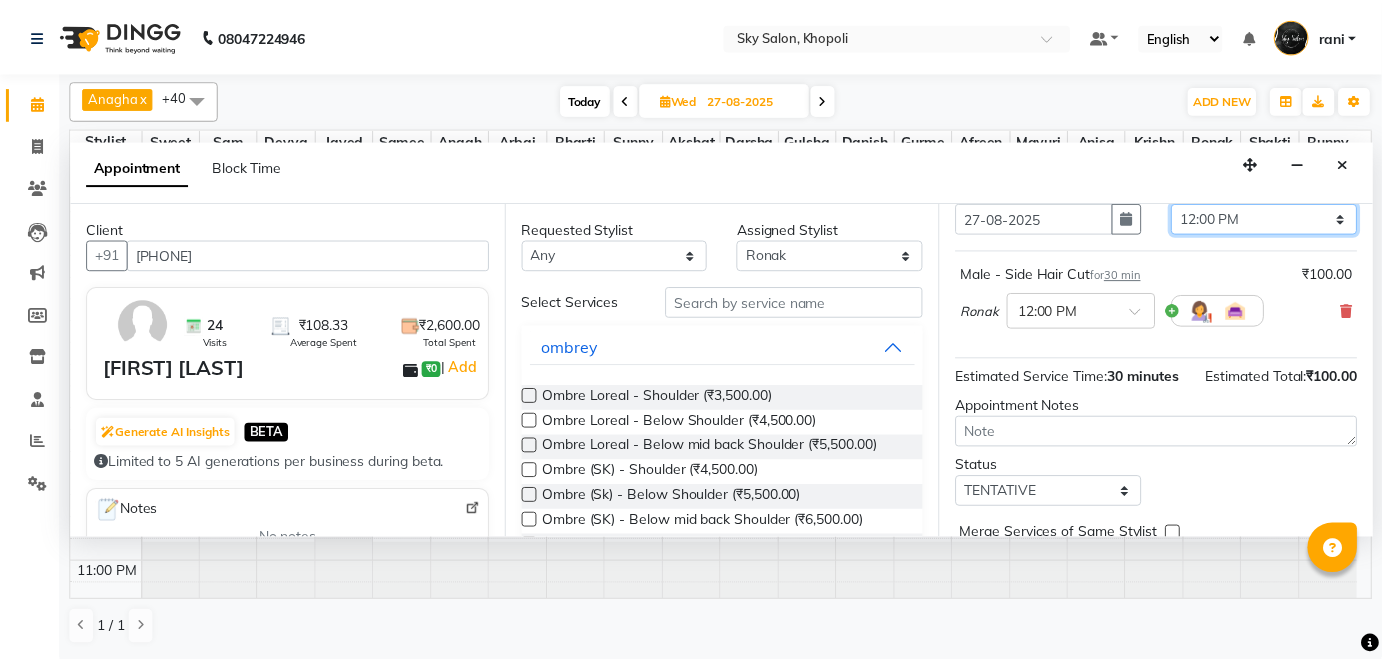scroll, scrollTop: 210, scrollLeft: 0, axis: vertical 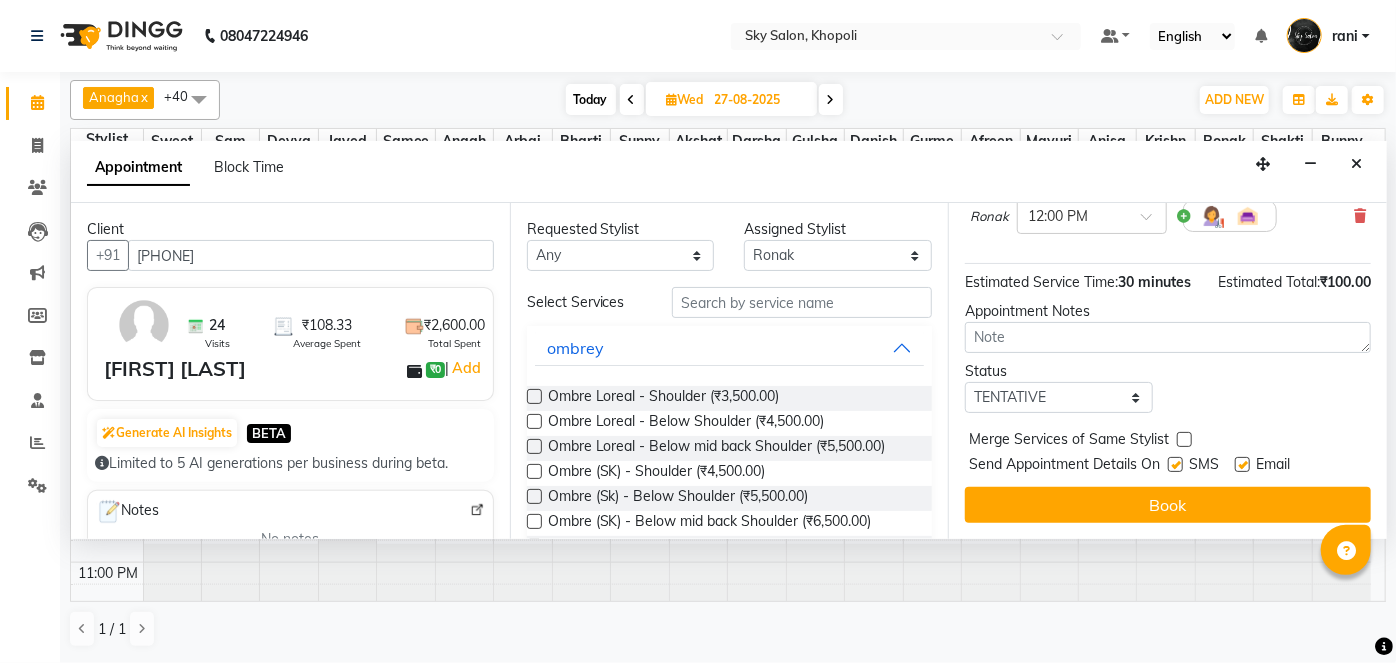 click at bounding box center (1175, 464) 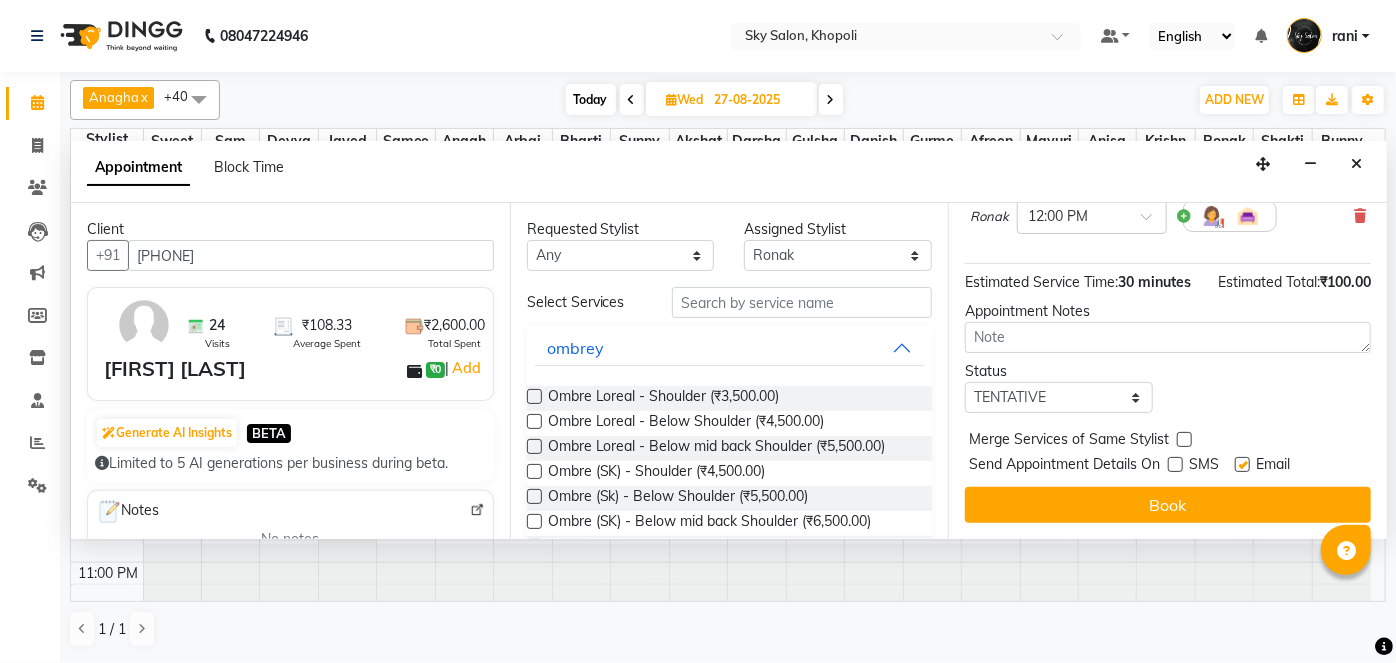 click at bounding box center (1175, 464) 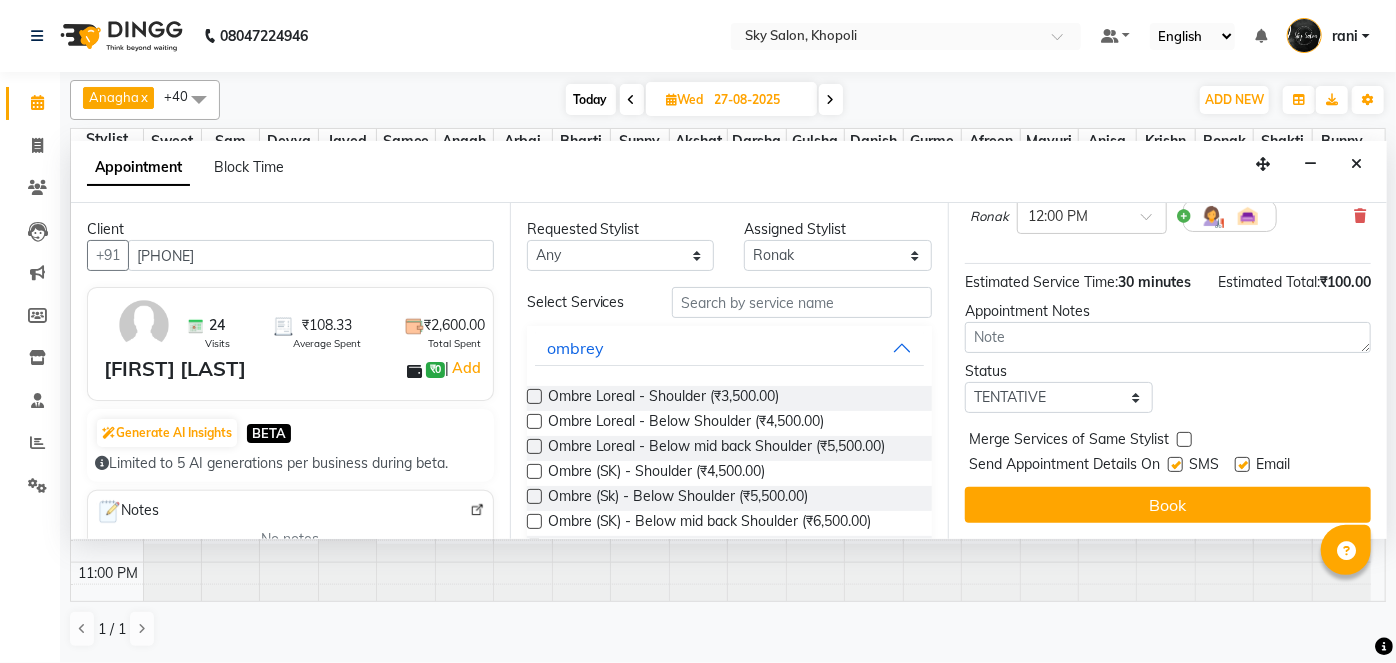 click at bounding box center [1175, 464] 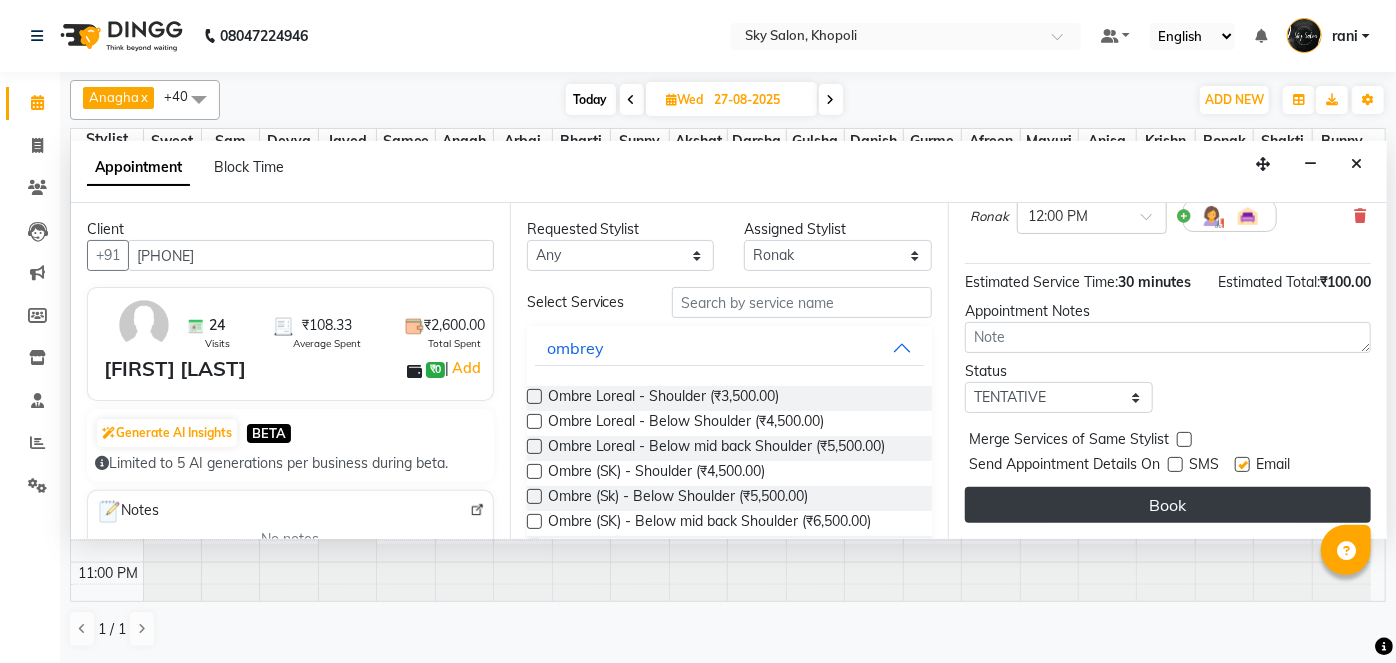 click on "Book" at bounding box center [1168, 505] 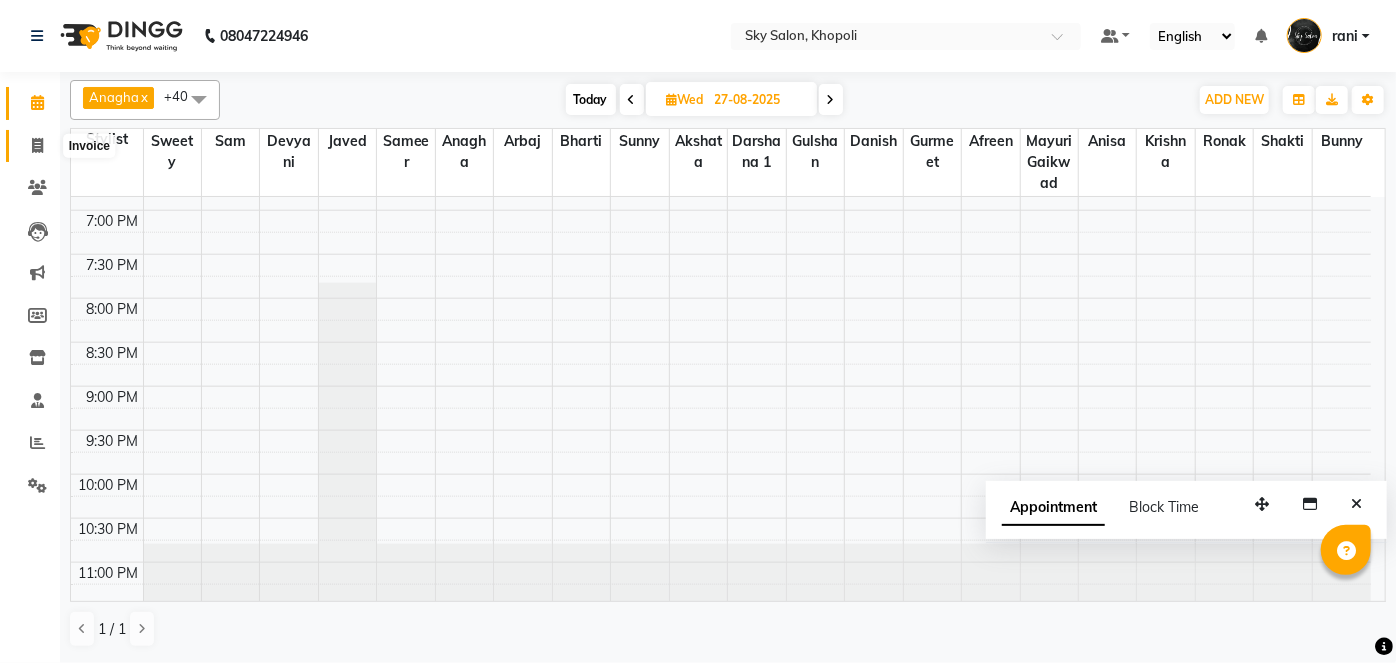 click 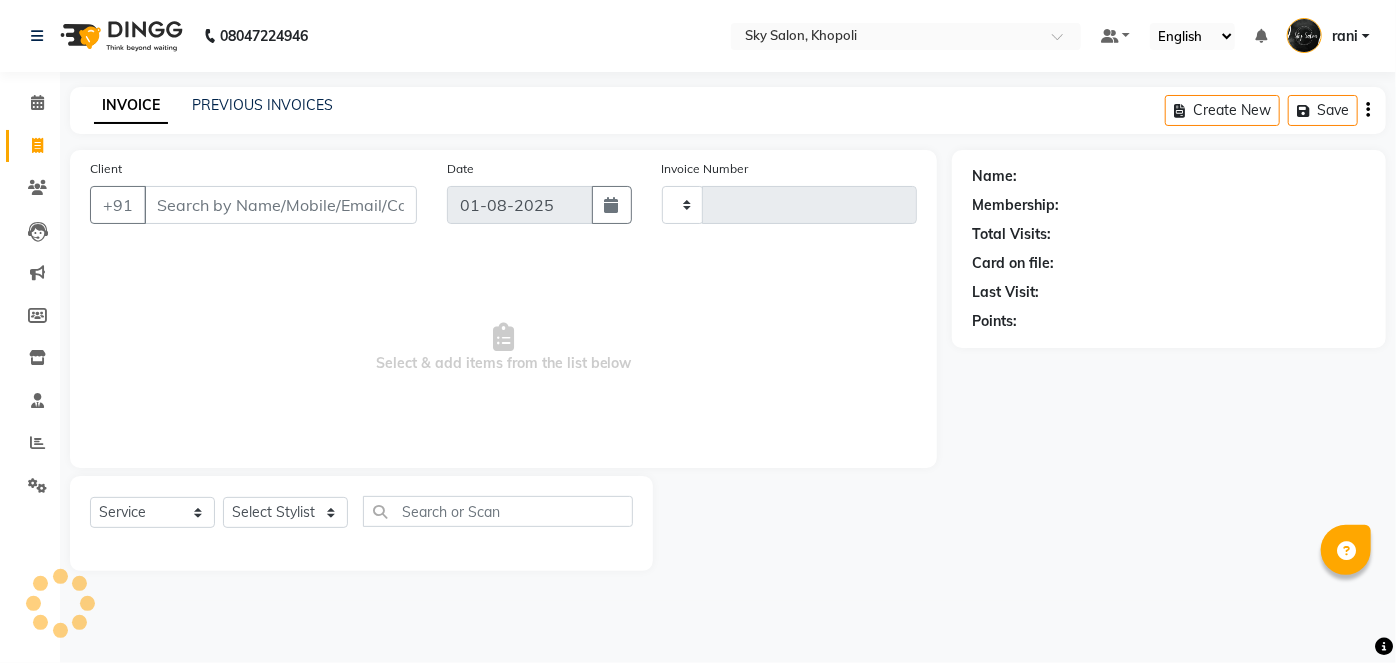type on "9739" 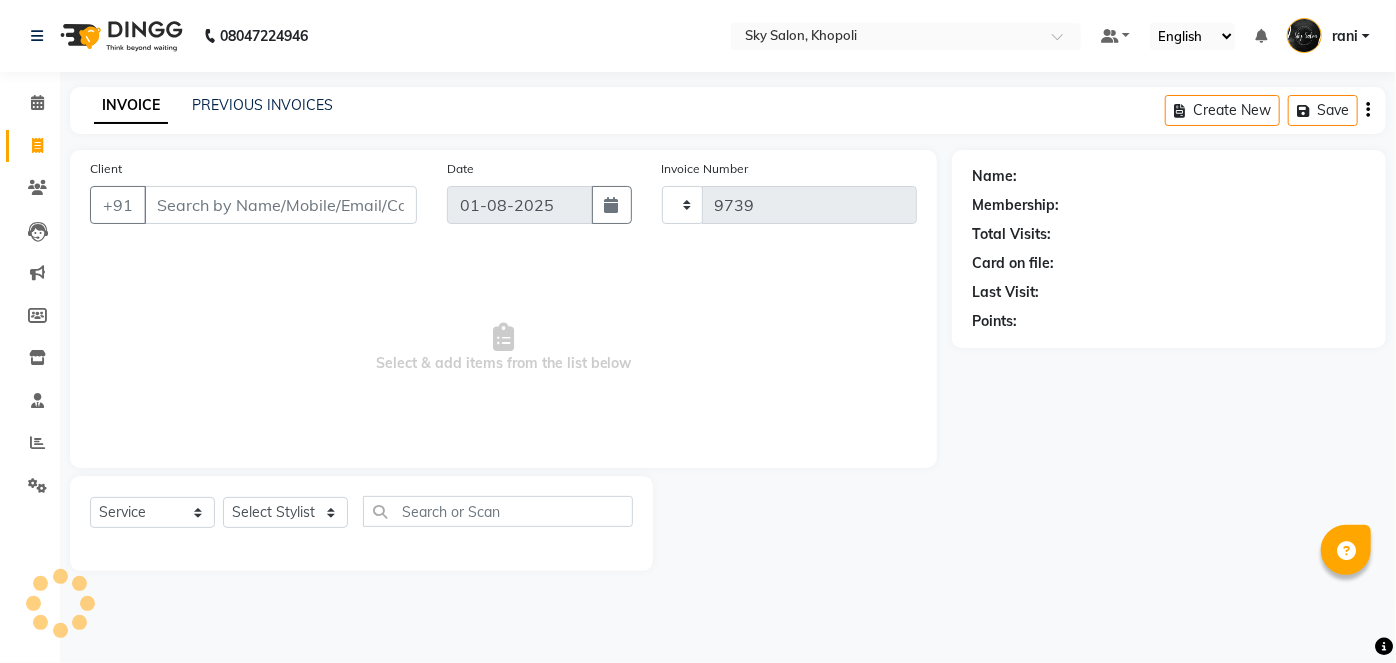 select on "3537" 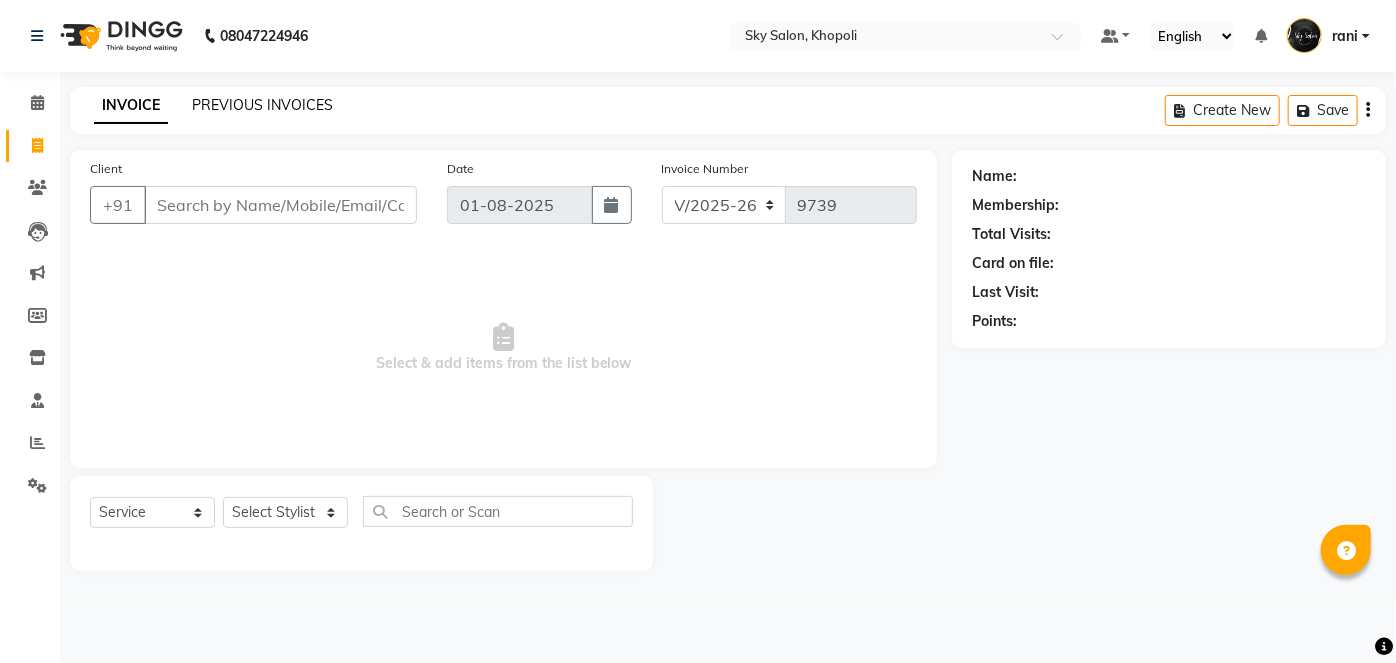 click on "PREVIOUS INVOICES" 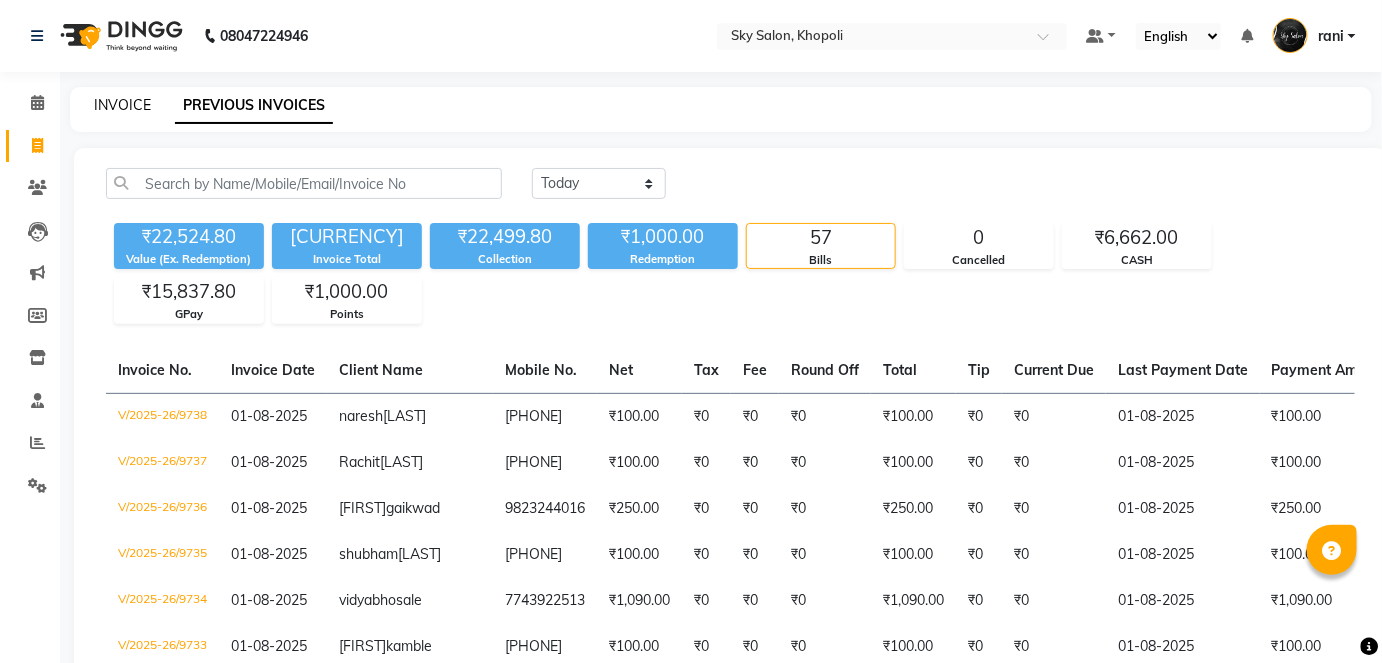 click on "INVOICE" 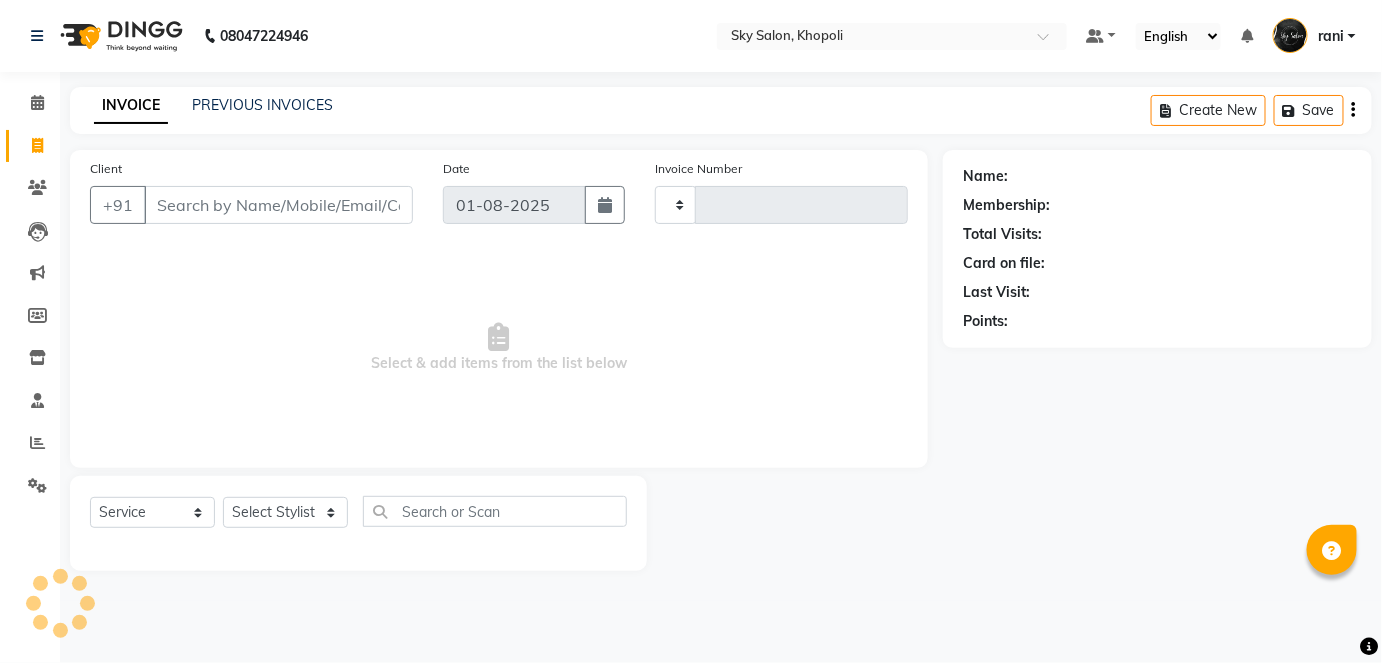 type on "9739" 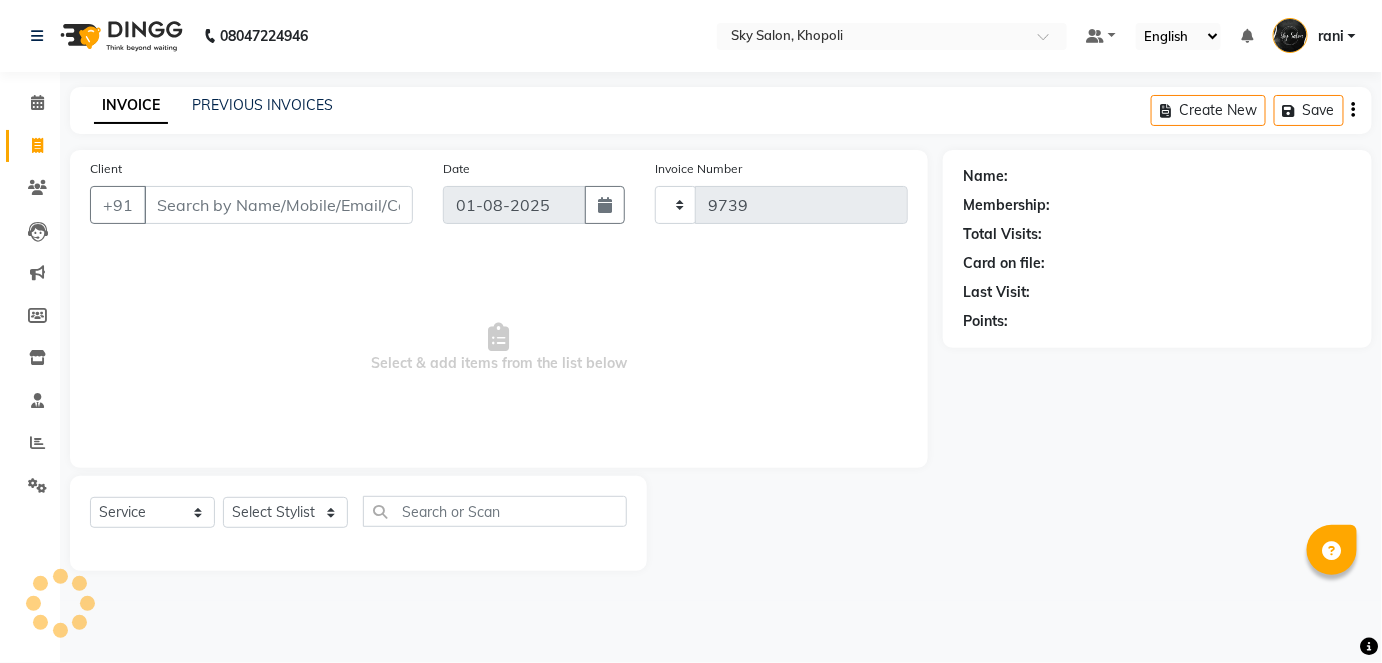 select on "3537" 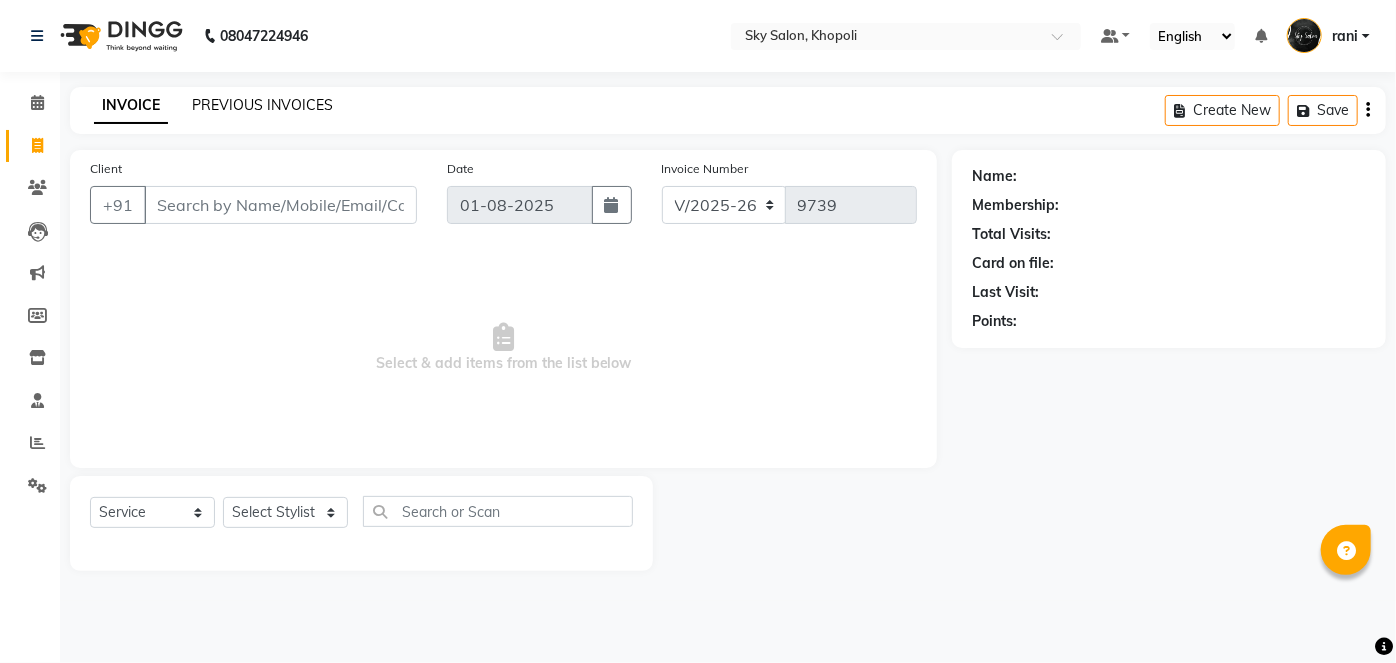 click on "PREVIOUS INVOICES" 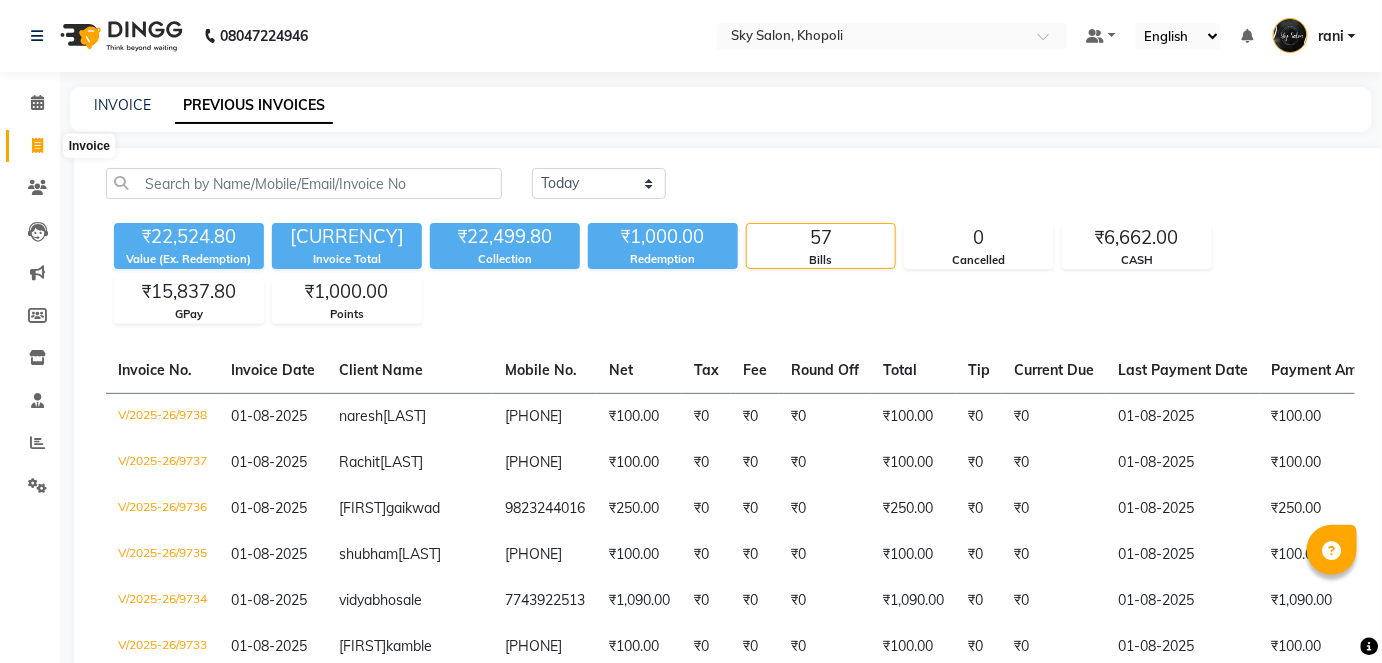 click 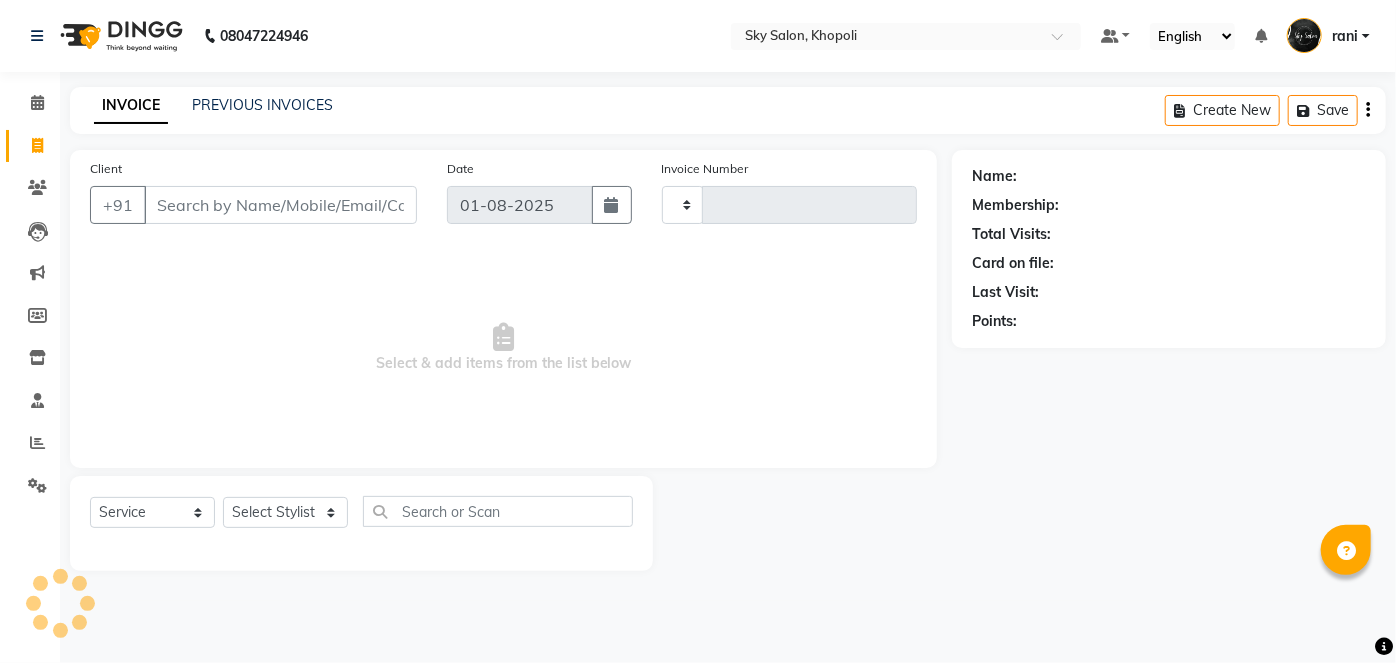 type on "9739" 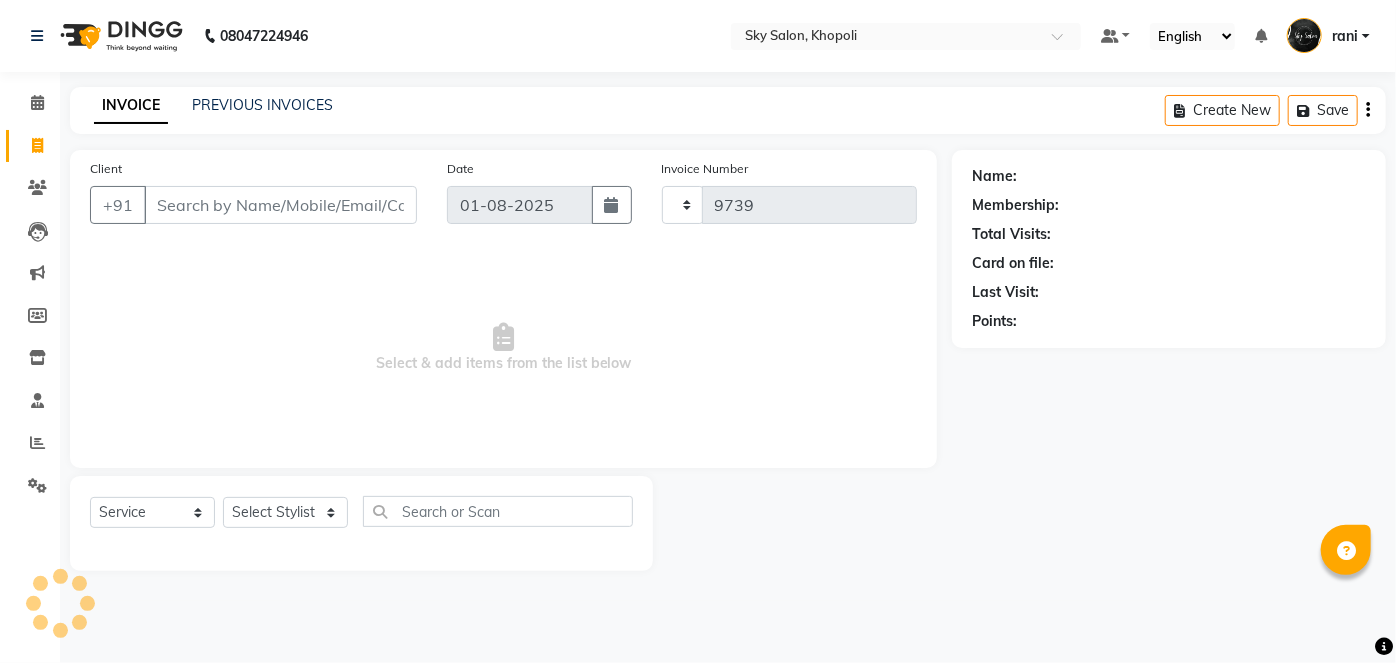 select on "3537" 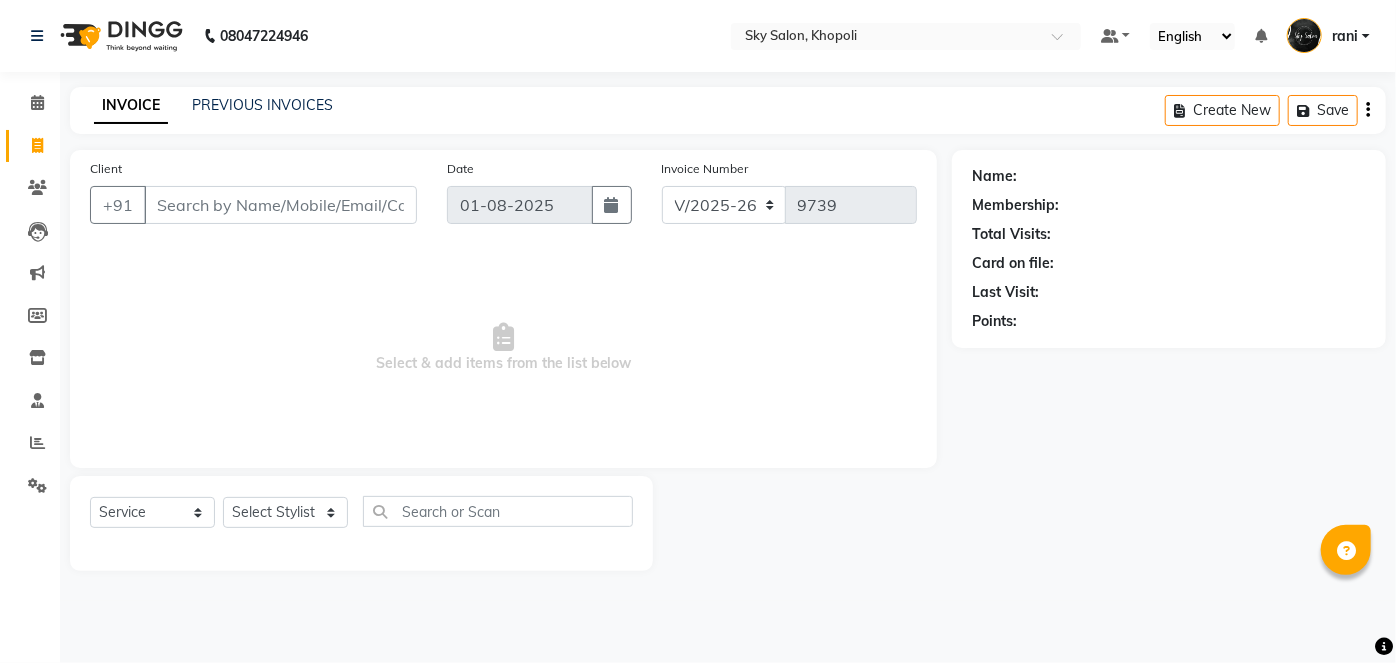 click on "Client" at bounding box center (280, 205) 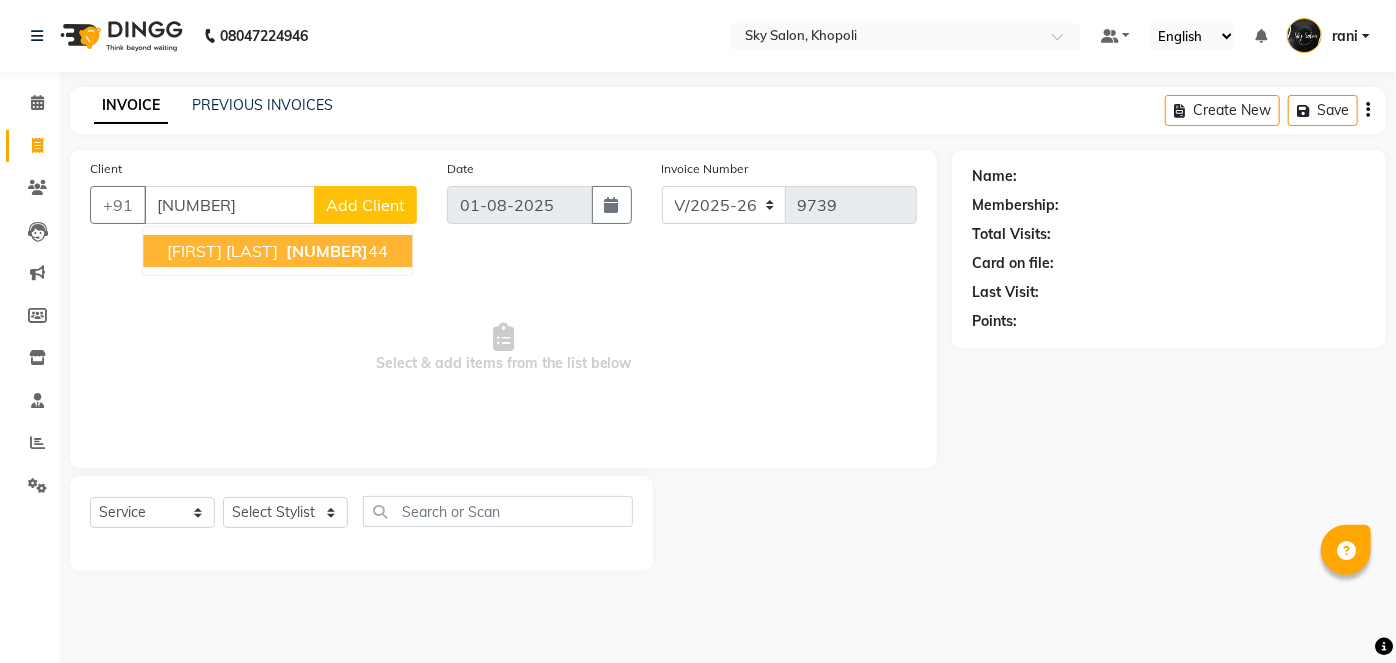 click on "[FIRST] [LAST]" at bounding box center [222, 251] 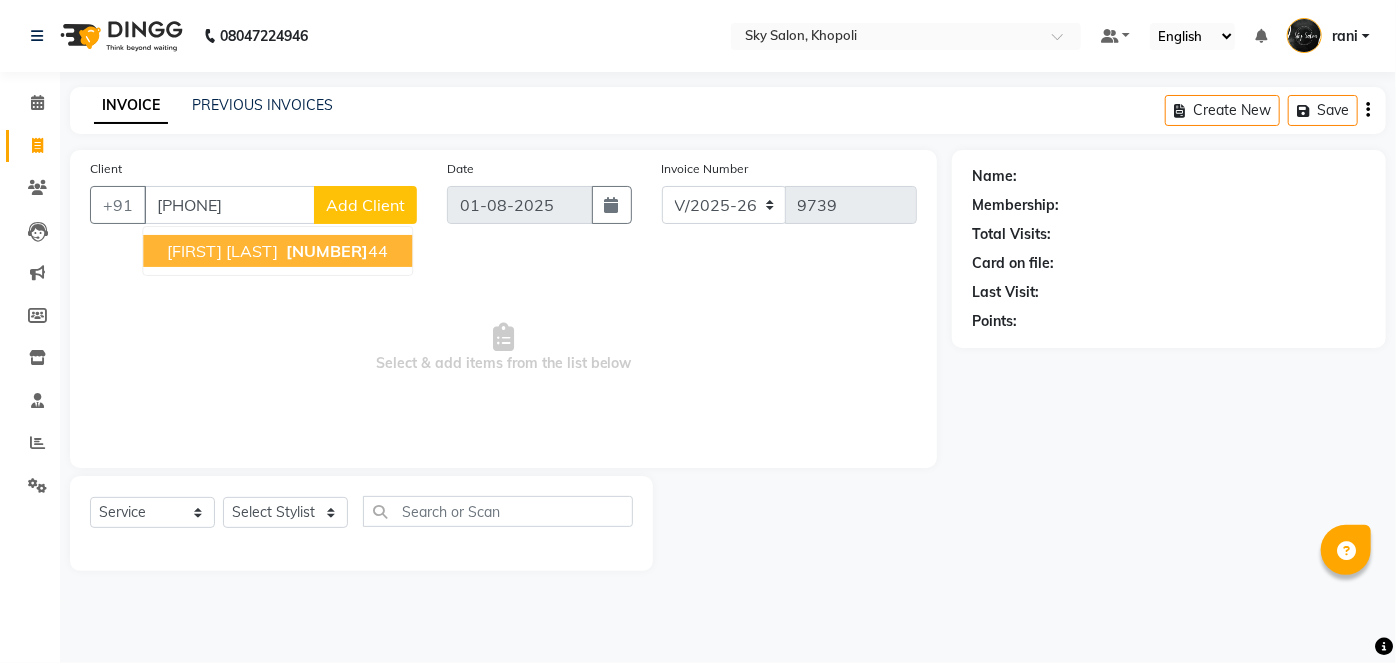 type on "[PHONE]" 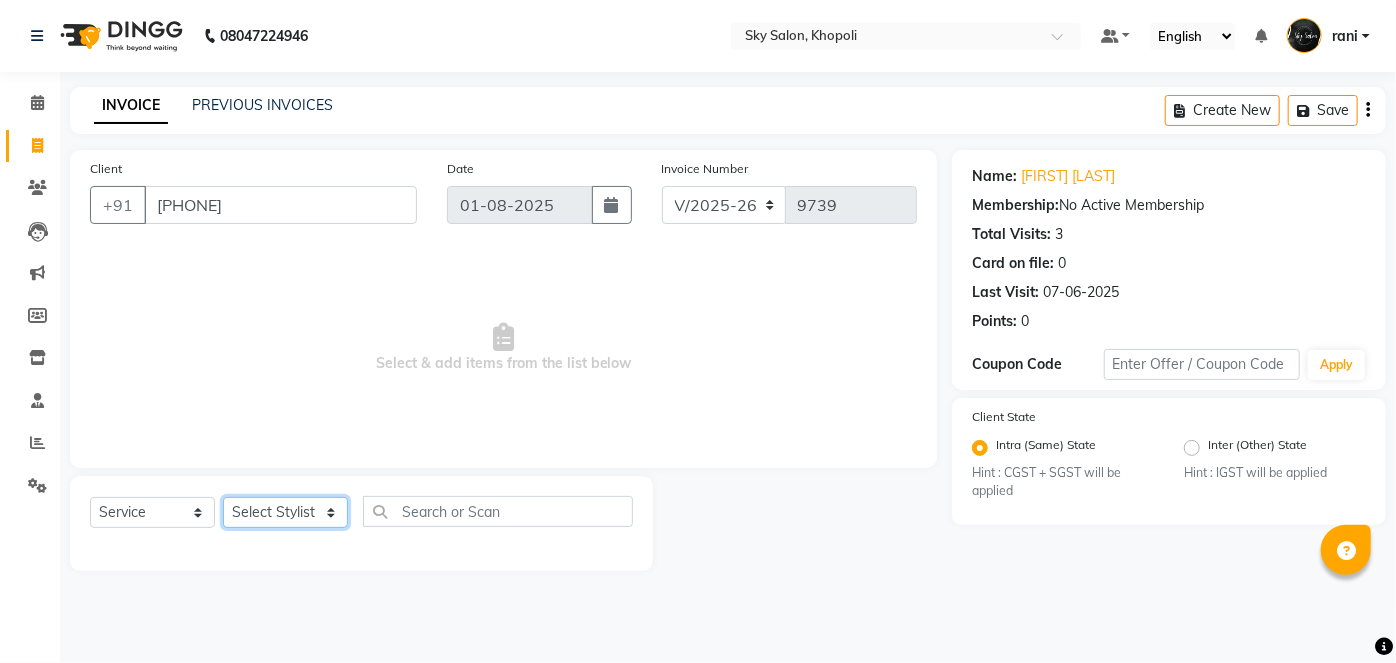 click on "Select Stylist afreen akshata aman saha ameer Anagha anisa arbaj bharti Bunny Danish Darshana 1 devyani dilshad gaurav Gulshan gurmeet javed jishan krishna mayuri gaikwad muskan rani rinku rocky Ronak sachin sahil sam sameer sameer 2 sandhya shabnam shakti sunny sweety vivek" 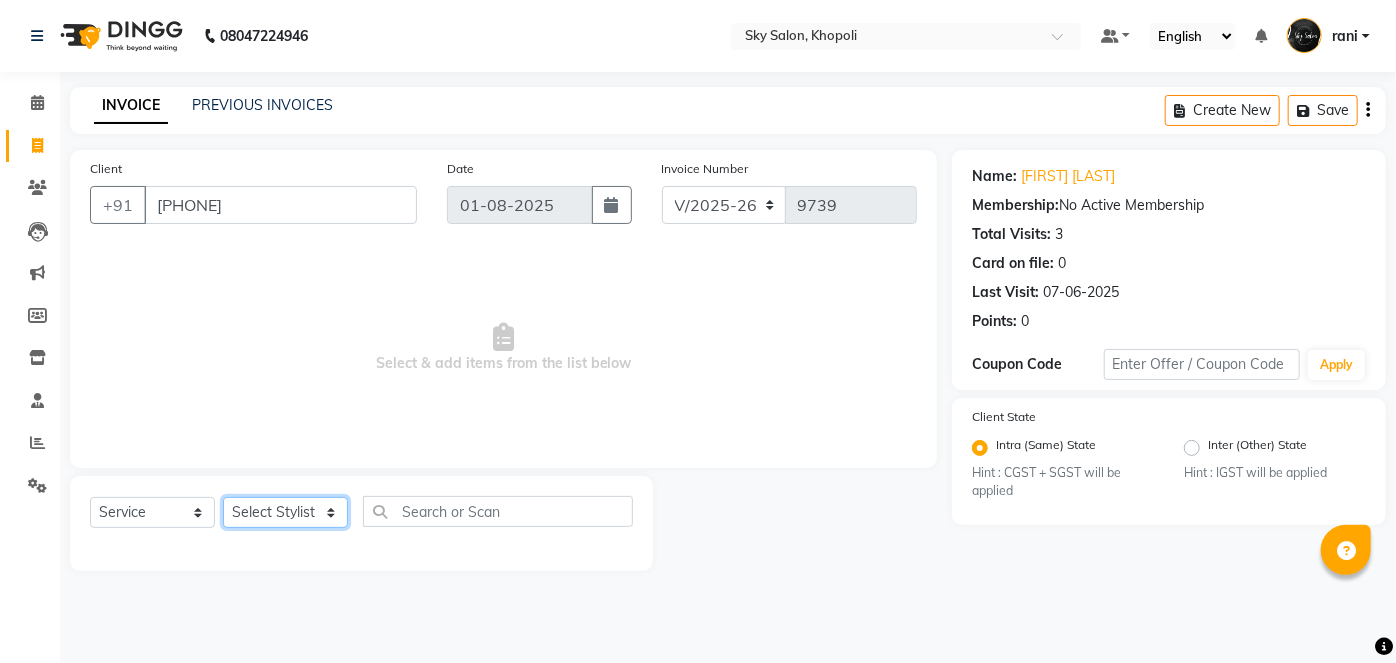 select on "84591" 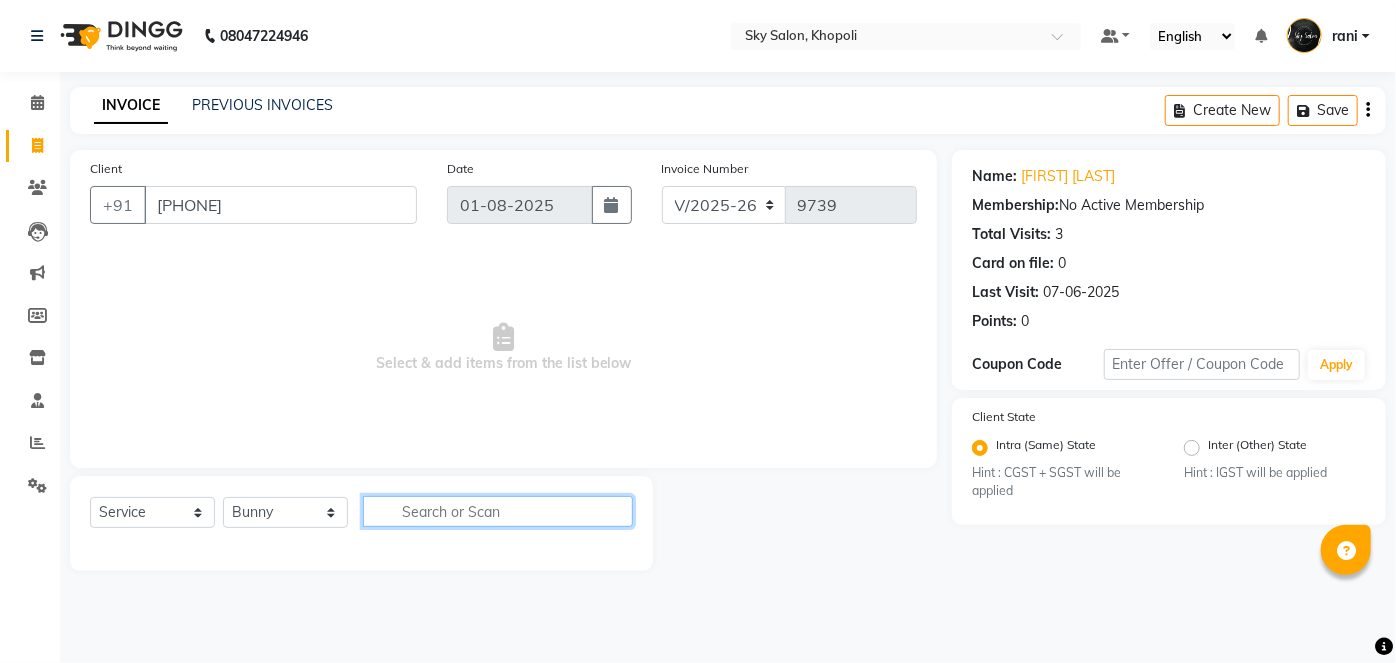 click 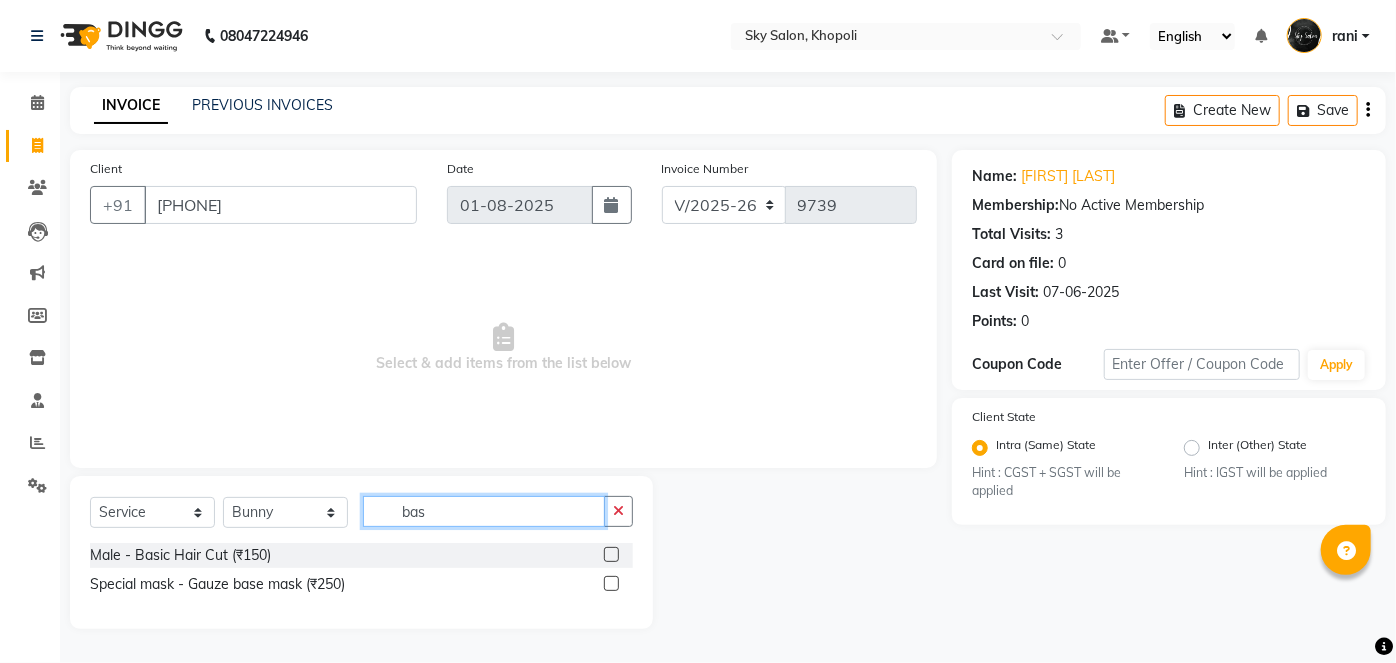 type on "bas" 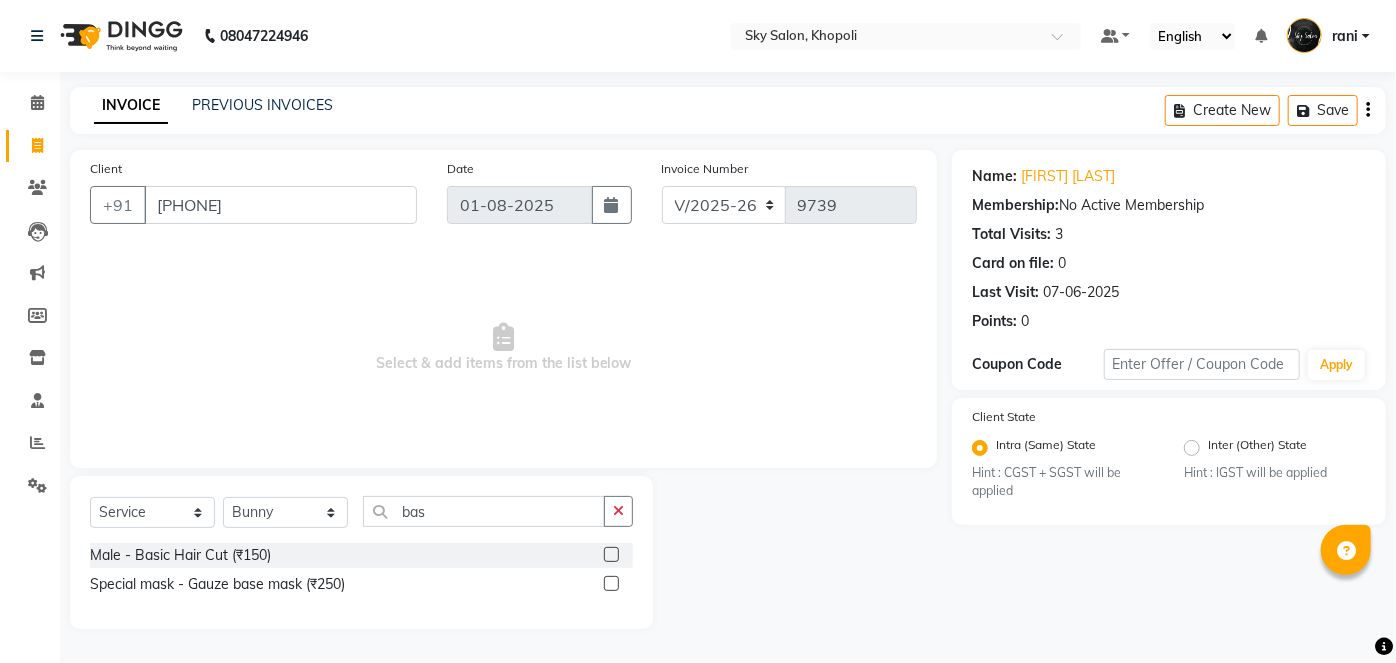 click 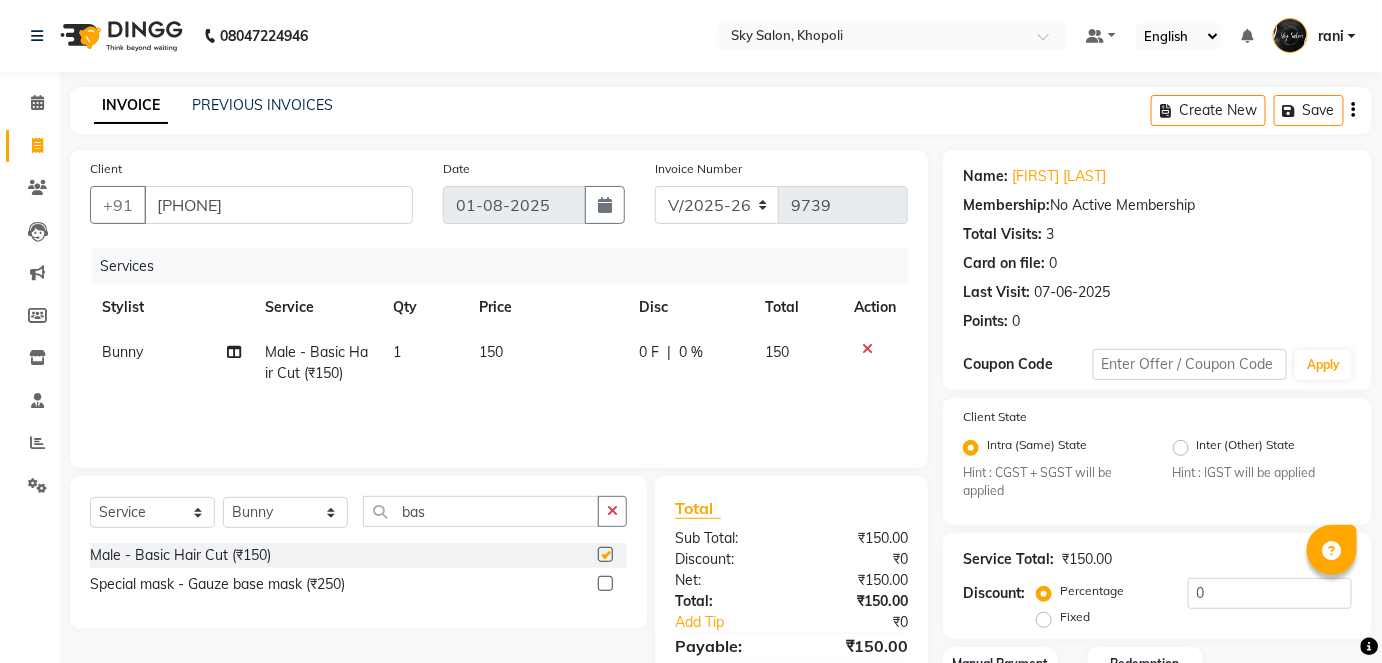 checkbox on "false" 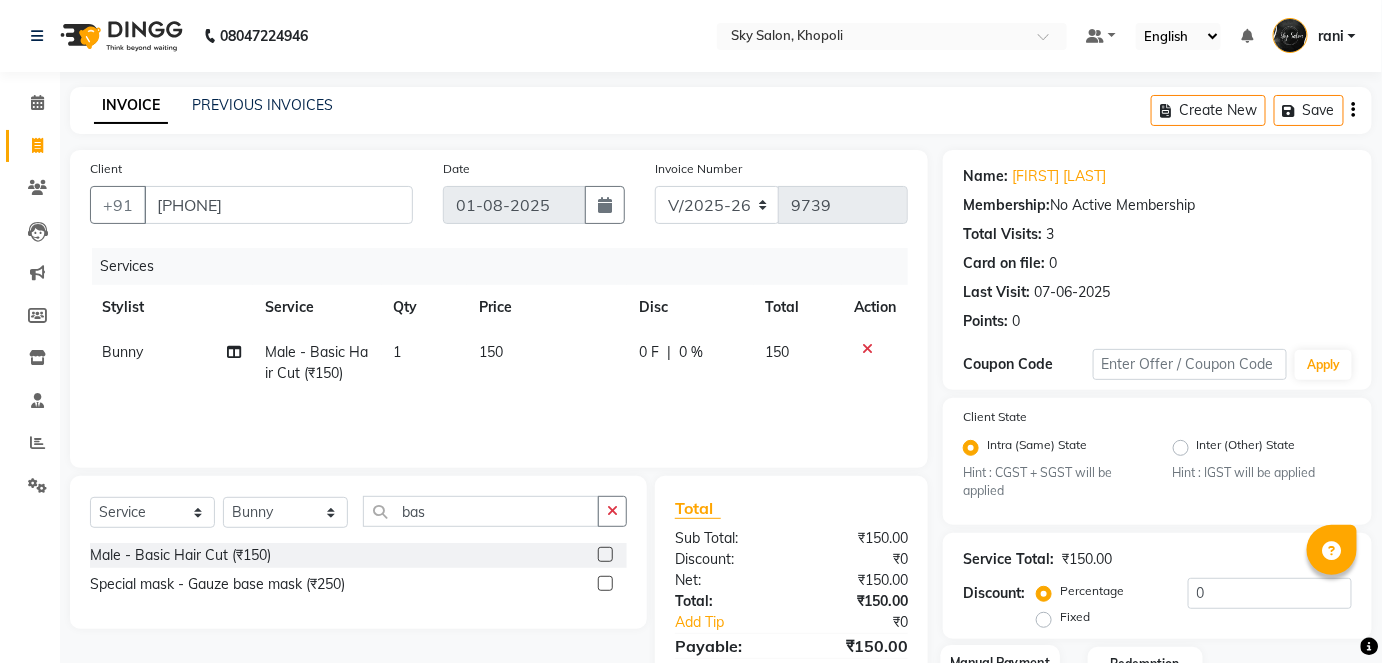 click 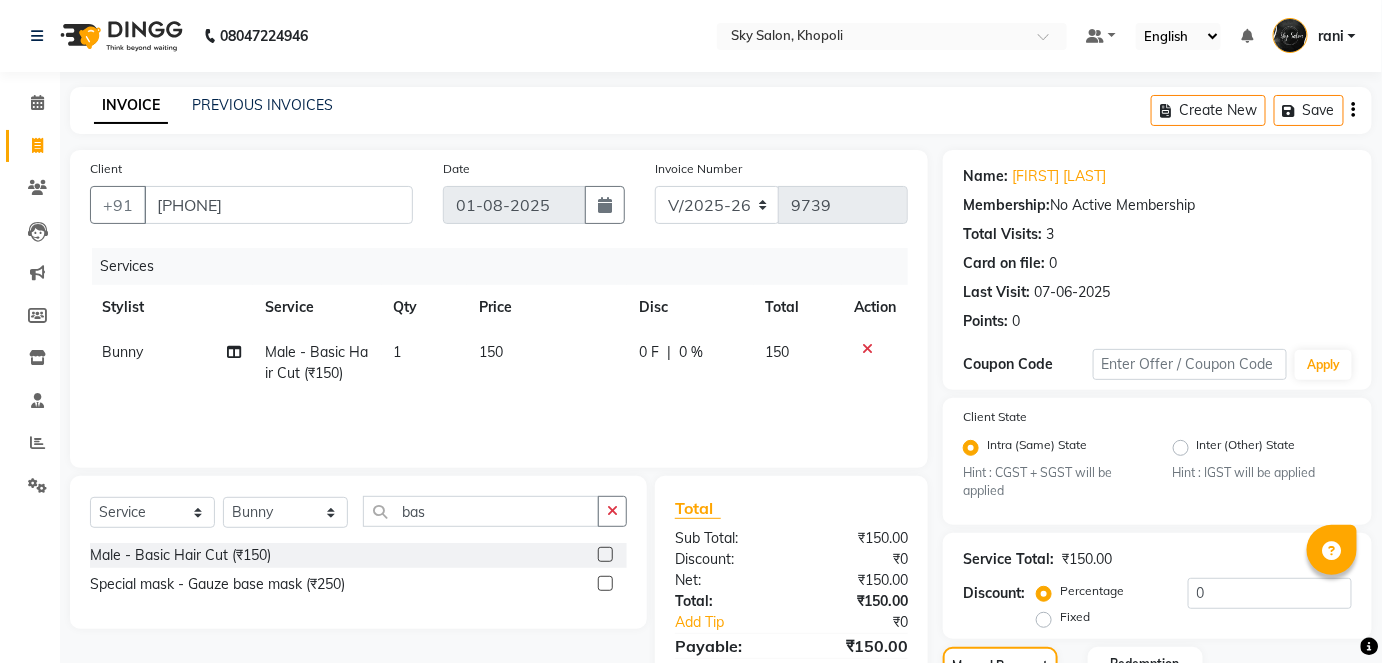 scroll, scrollTop: 332, scrollLeft: 0, axis: vertical 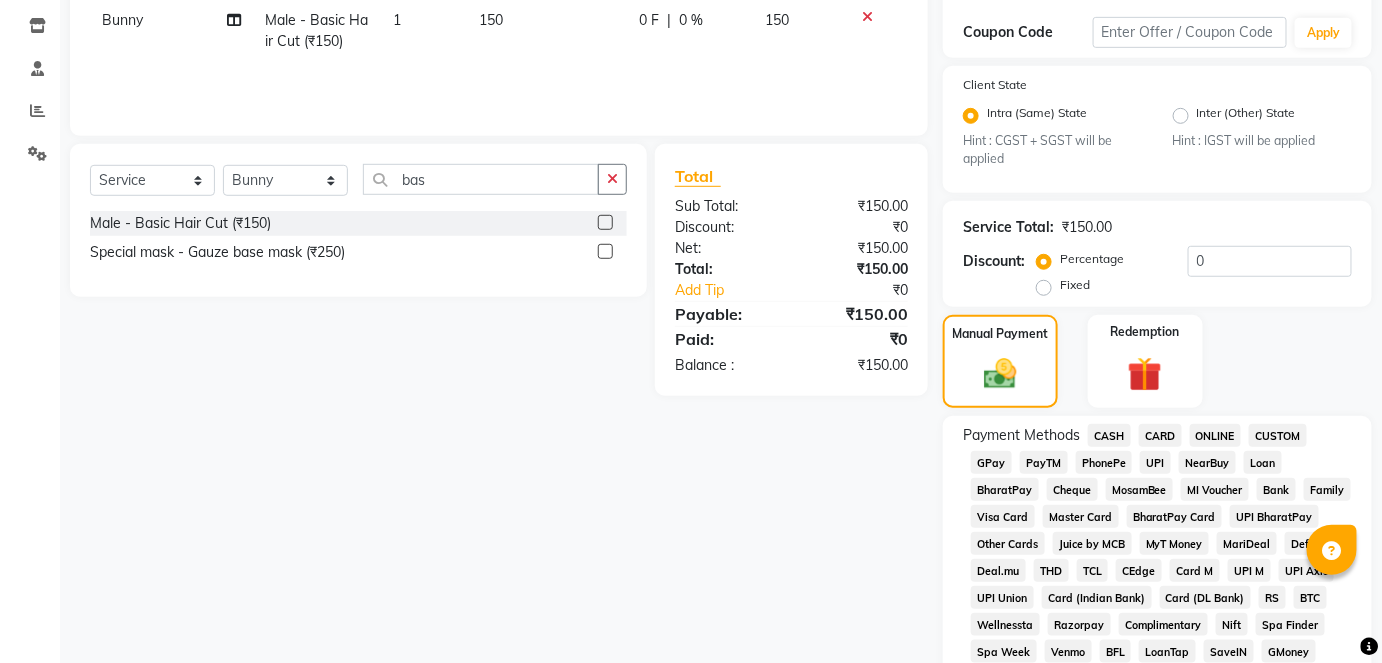 click on "GPay" 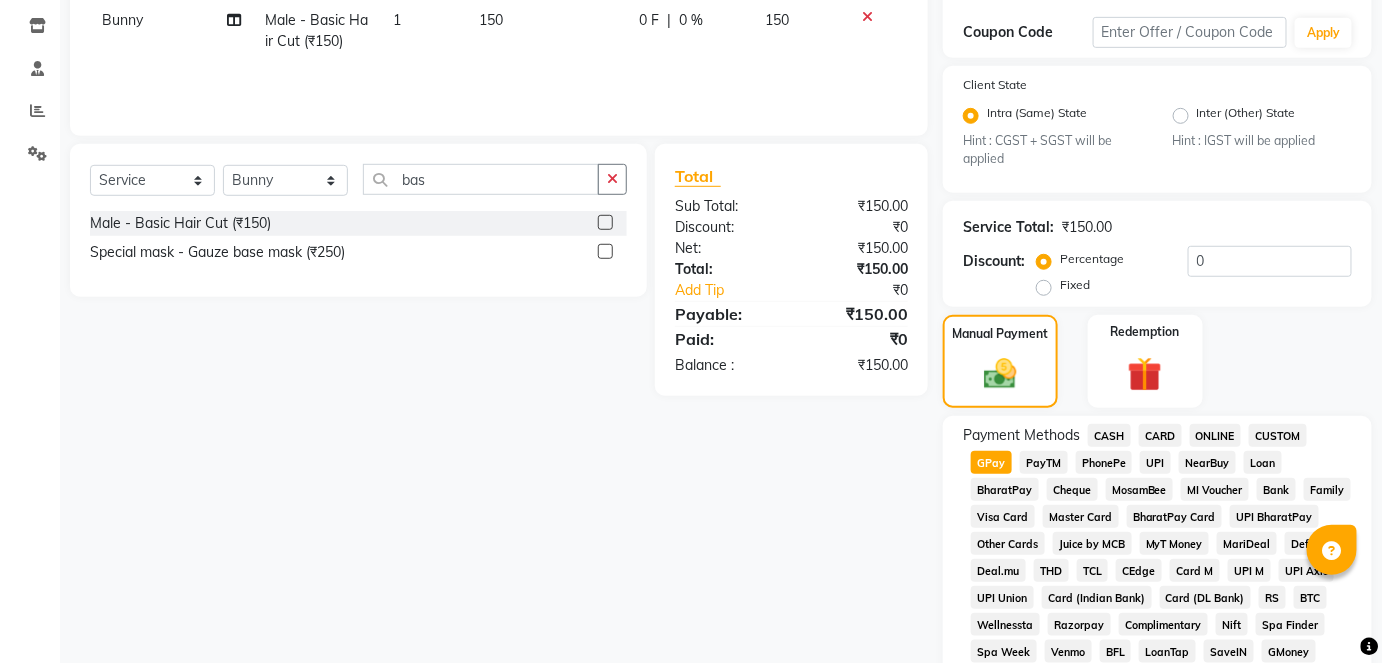 click on "Amount: 150 Note: Add Payment" 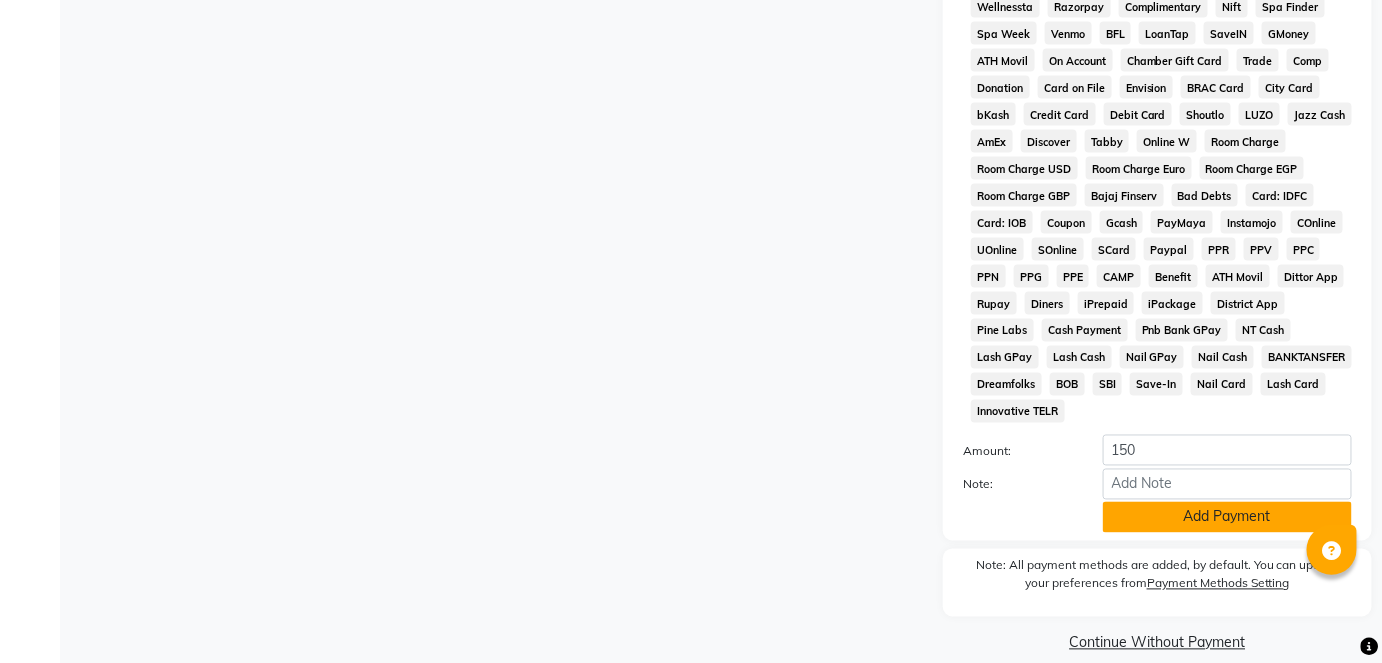 click on "Add Payment" 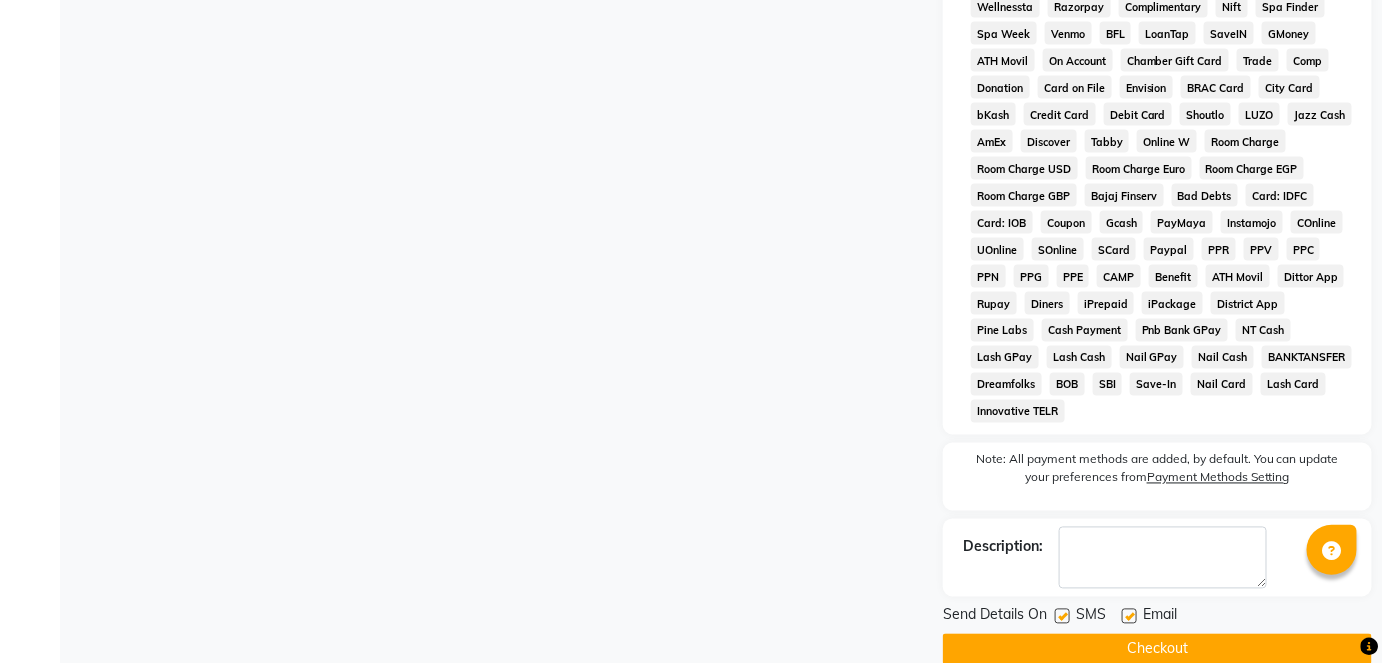 click 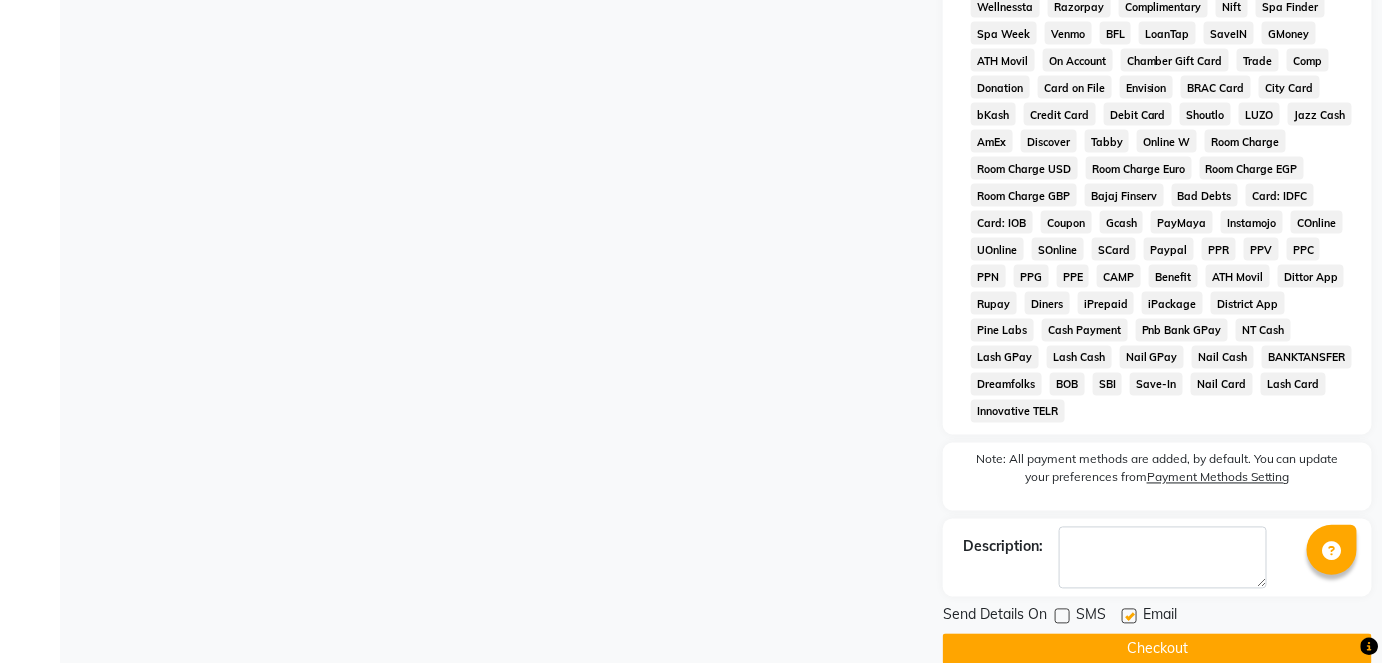 click on "Checkout" 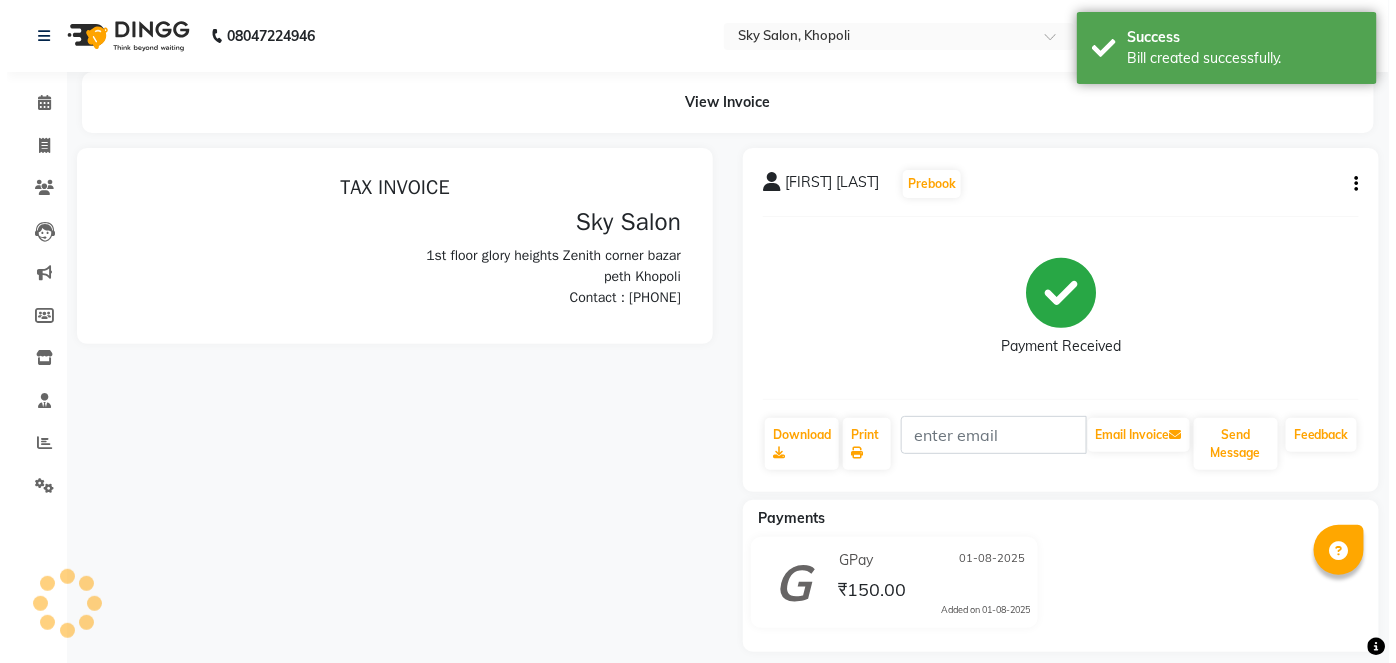 scroll, scrollTop: 0, scrollLeft: 0, axis: both 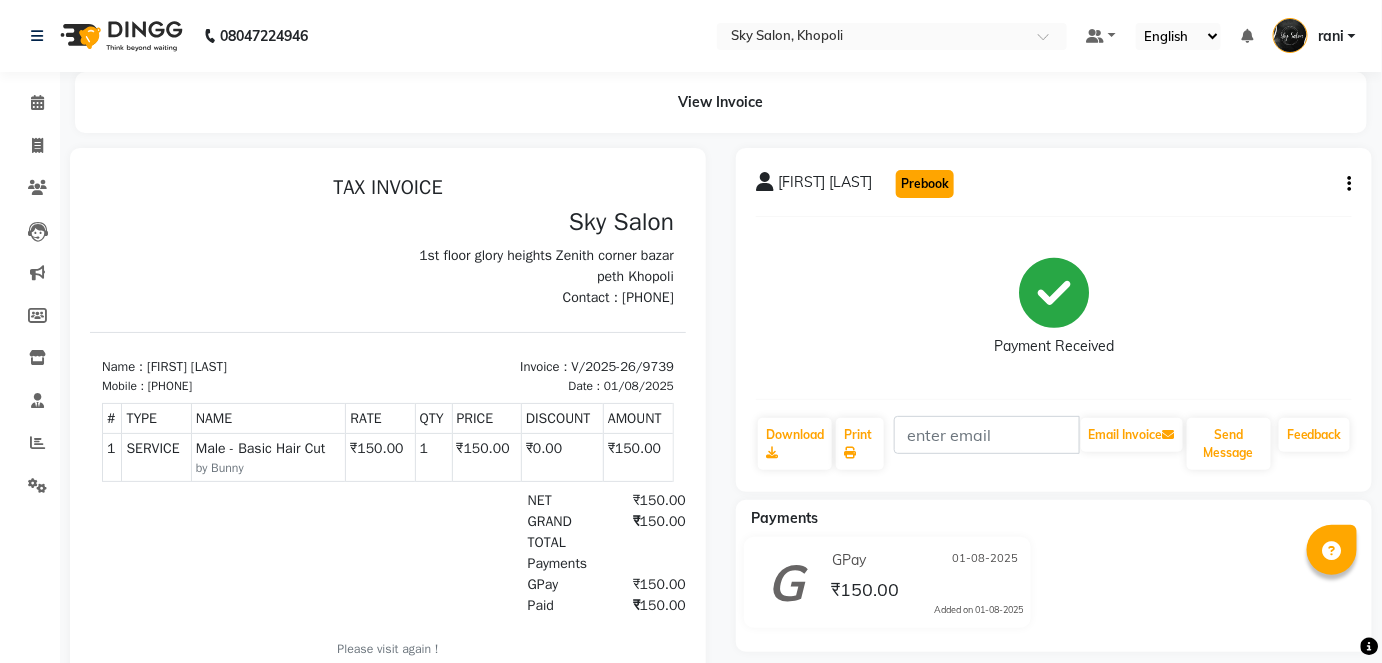click on "Prebook" 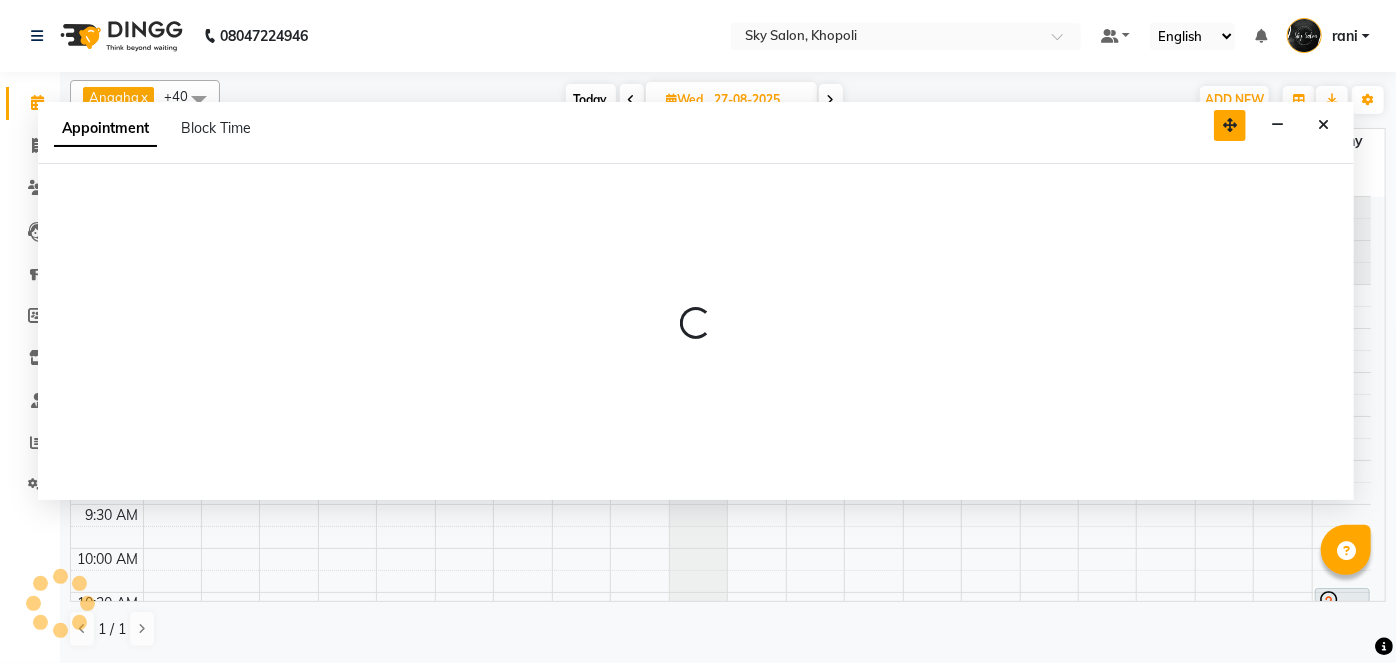 drag, startPoint x: 1264, startPoint y: 287, endPoint x: 1227, endPoint y: 112, distance: 178.86867 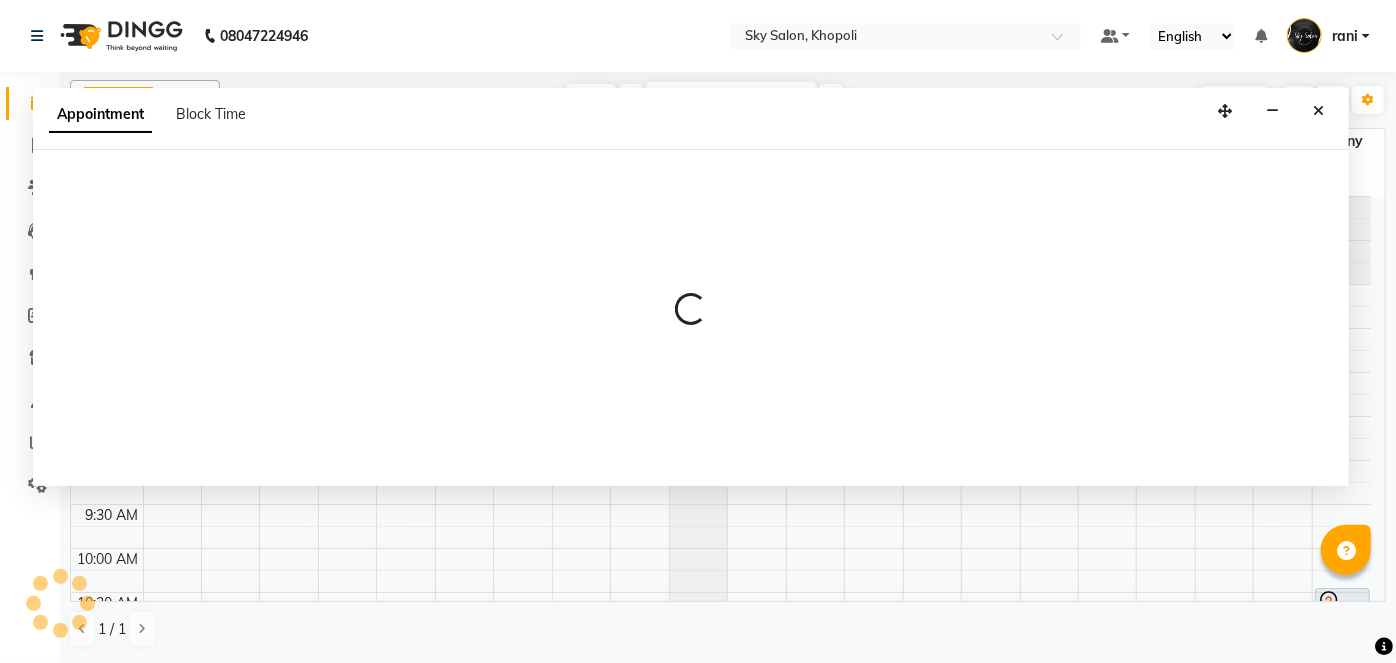 type on "01-08-2025" 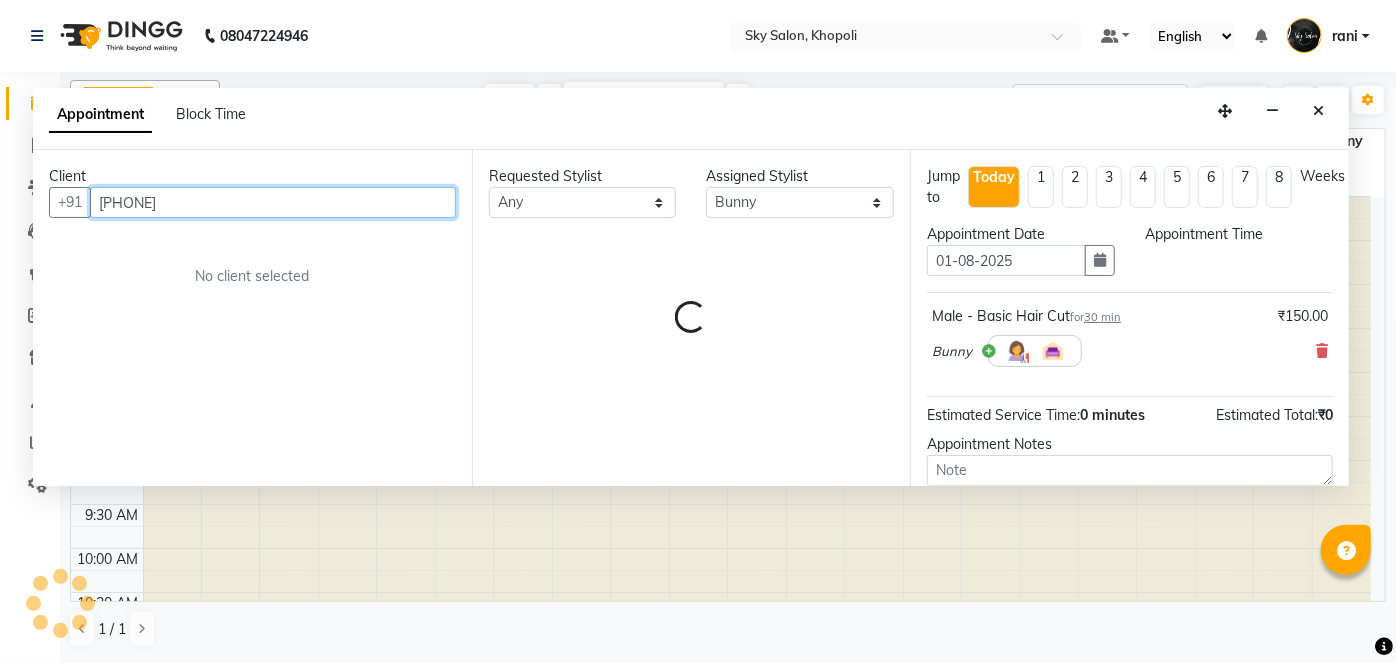 select on "420" 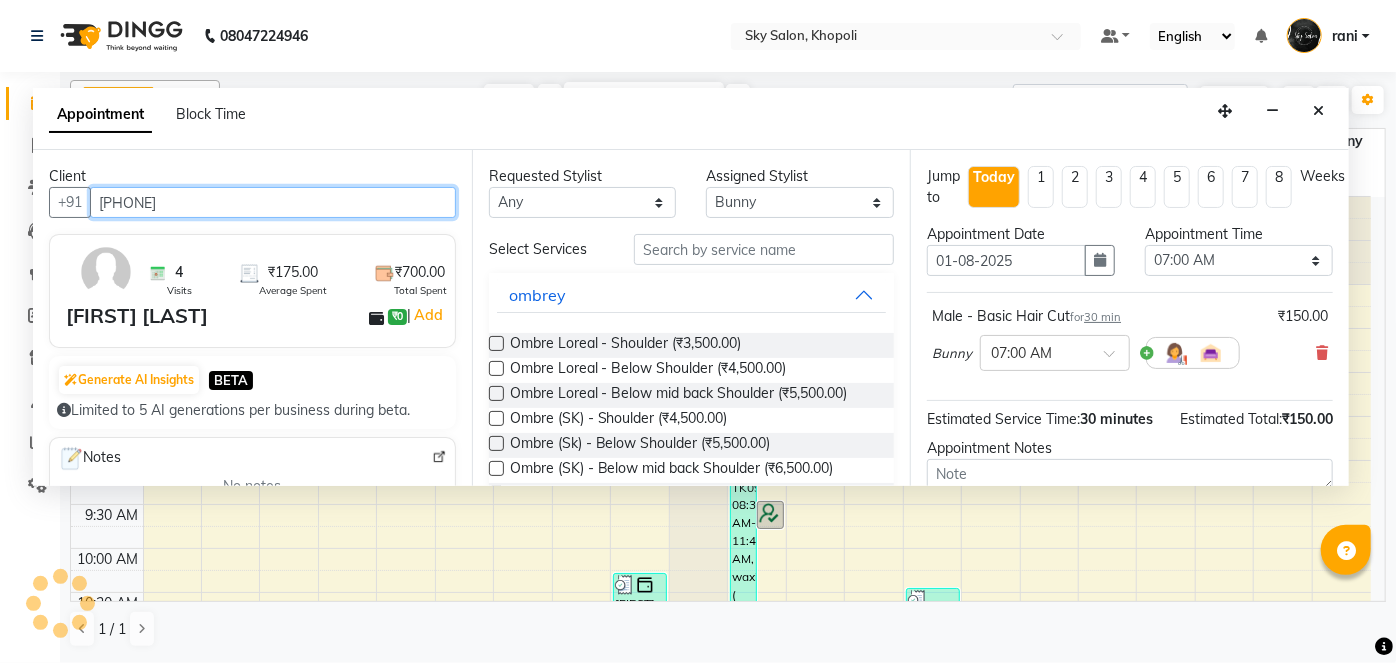 scroll, scrollTop: 1130, scrollLeft: 0, axis: vertical 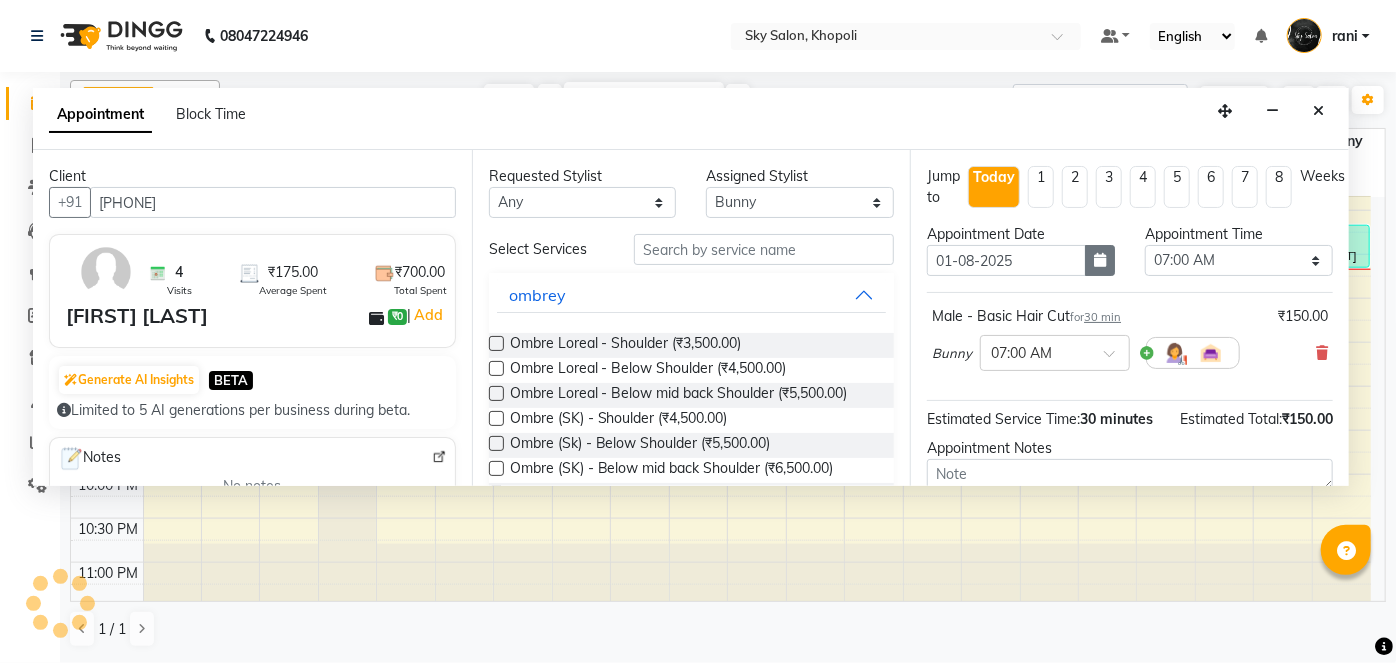 click at bounding box center (1100, 260) 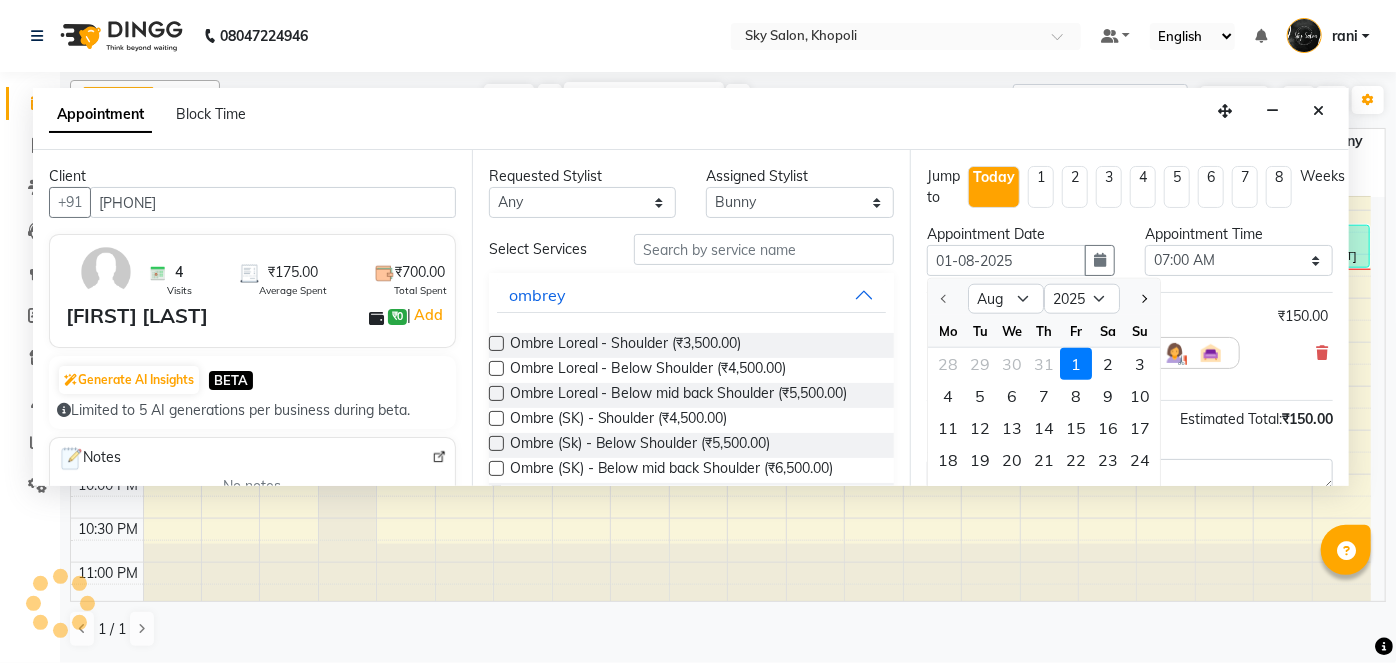 scroll, scrollTop: 129, scrollLeft: 0, axis: vertical 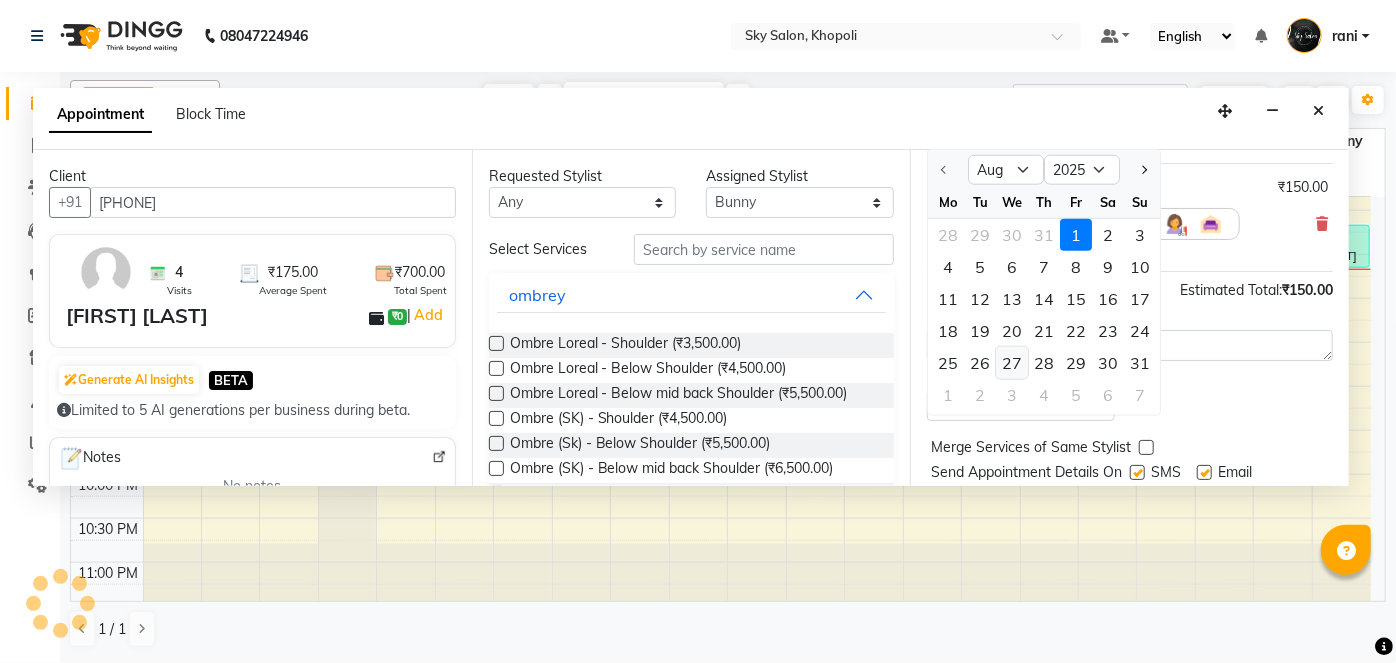 click on "27" at bounding box center [1012, 363] 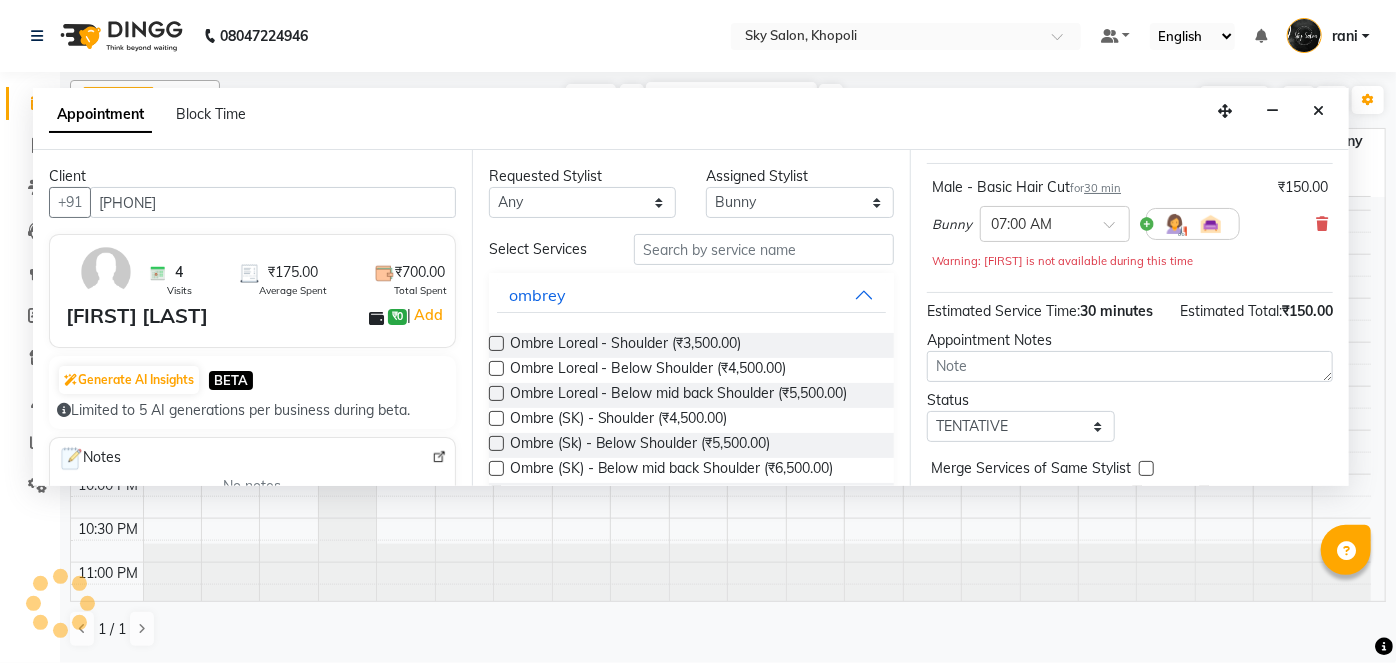 scroll, scrollTop: 1130, scrollLeft: 0, axis: vertical 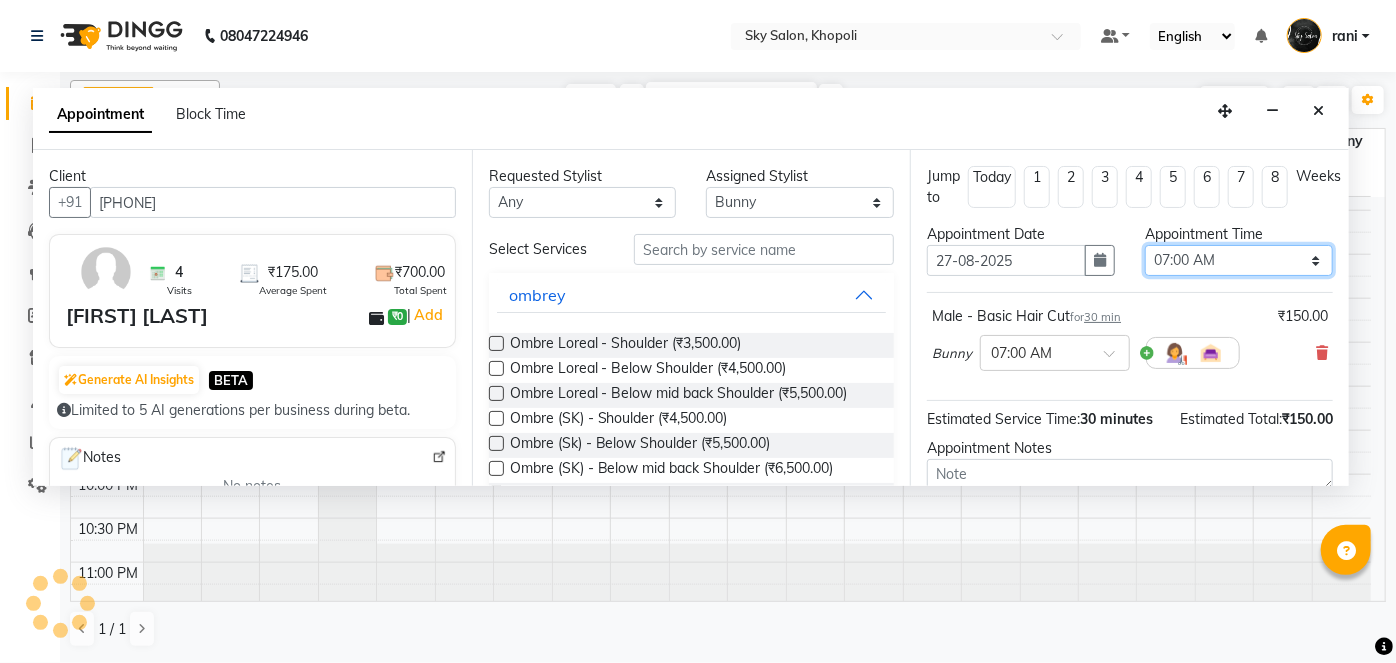 click on "Select 07:00 AM 07:30 AM 08:00 AM 08:30 AM 09:00 AM 09:30 AM 10:00 AM 10:30 AM 11:00 AM 11:30 AM 12:00 PM 12:30 PM 01:00 PM 01:30 PM 02:00 PM 02:30 PM 03:00 PM 03:30 PM 04:00 PM 04:30 PM 05:00 PM 05:30 PM 06:00 PM 06:30 PM 07:00 PM 07:30 PM 08:00 PM 08:30 PM 09:00 PM 09:30 PM 10:00 PM 10:30 PM 11:00 PM" at bounding box center [1239, 260] 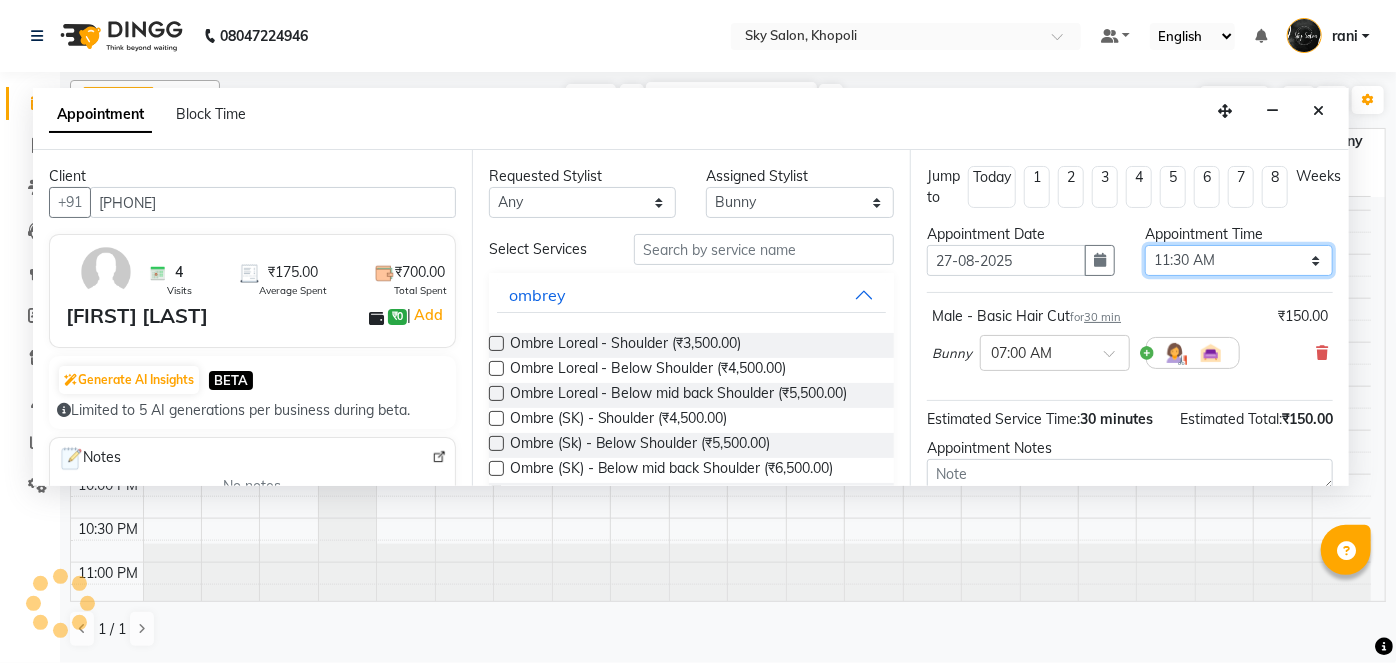 click on "Select 07:00 AM 07:30 AM 08:00 AM 08:30 AM 09:00 AM 09:30 AM 10:00 AM 10:30 AM 11:00 AM 11:30 AM 12:00 PM 12:30 PM 01:00 PM 01:30 PM 02:00 PM 02:30 PM 03:00 PM 03:30 PM 04:00 PM 04:30 PM 05:00 PM 05:30 PM 06:00 PM 06:30 PM 07:00 PM 07:30 PM 08:00 PM 08:30 PM 09:00 PM 09:30 PM 10:00 PM 10:30 PM 11:00 PM" at bounding box center [1239, 260] 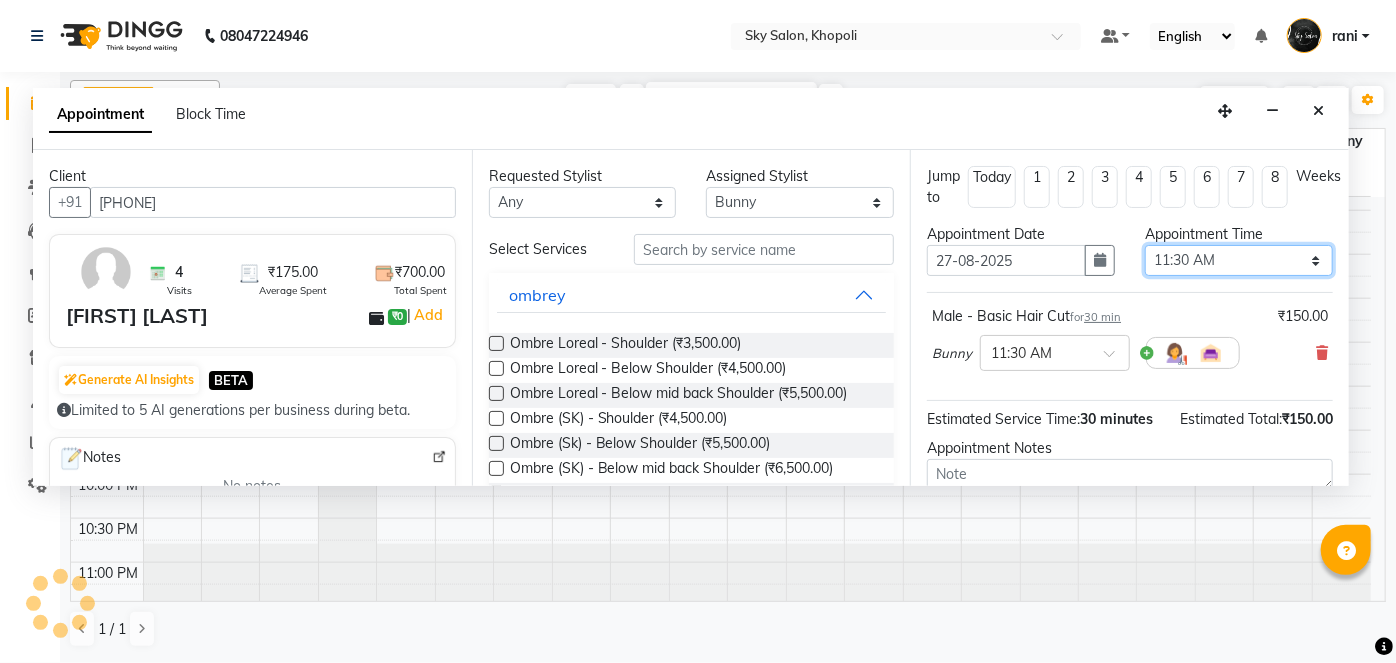 scroll, scrollTop: 210, scrollLeft: 0, axis: vertical 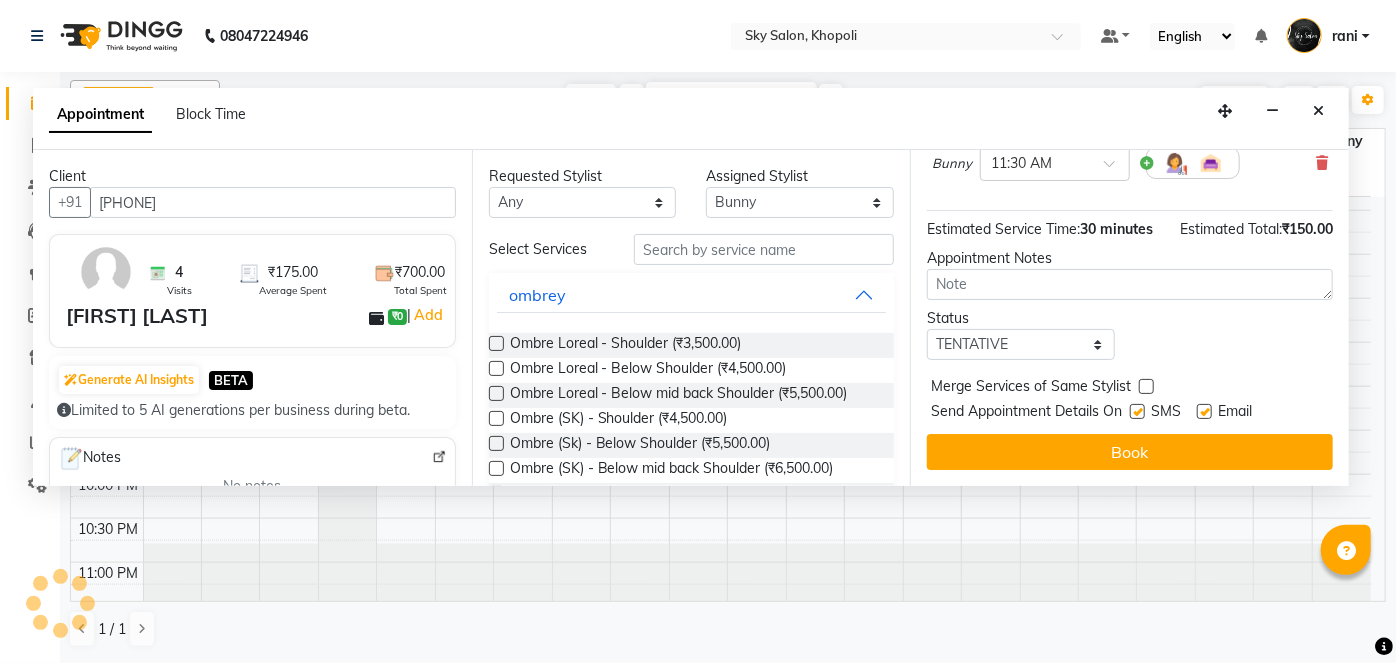 click at bounding box center (1137, 411) 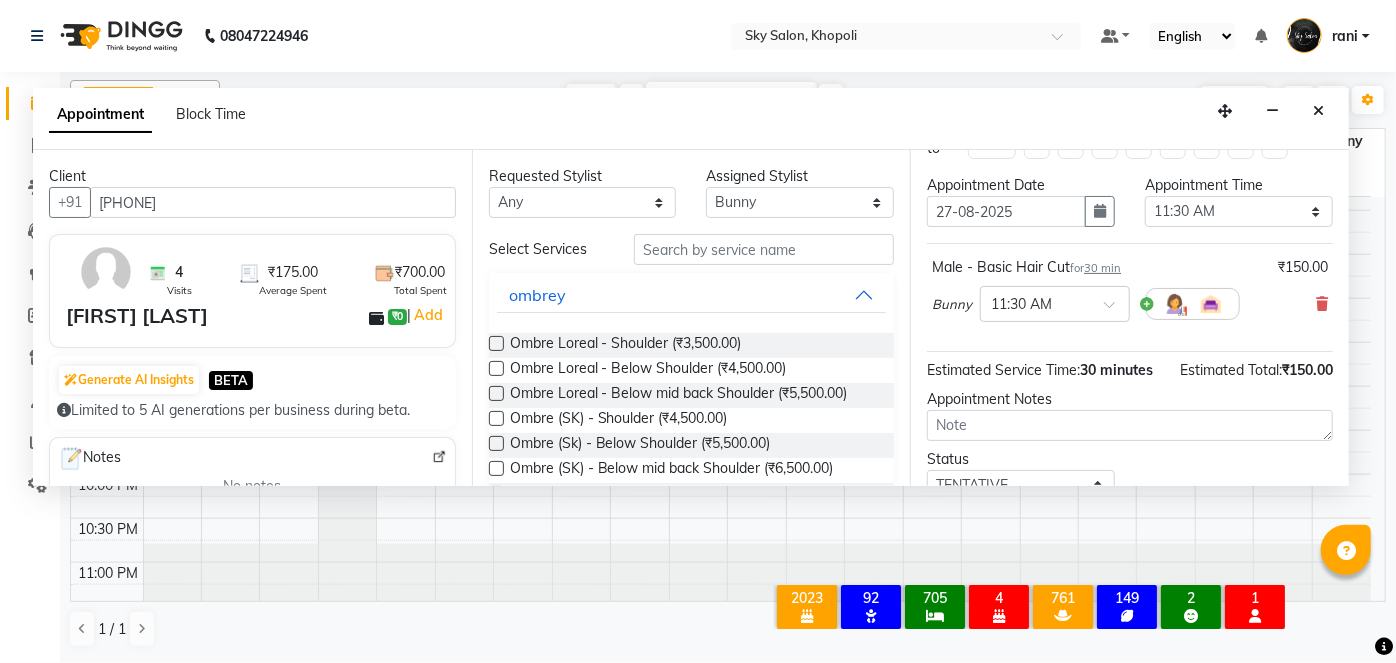 scroll, scrollTop: 210, scrollLeft: 0, axis: vertical 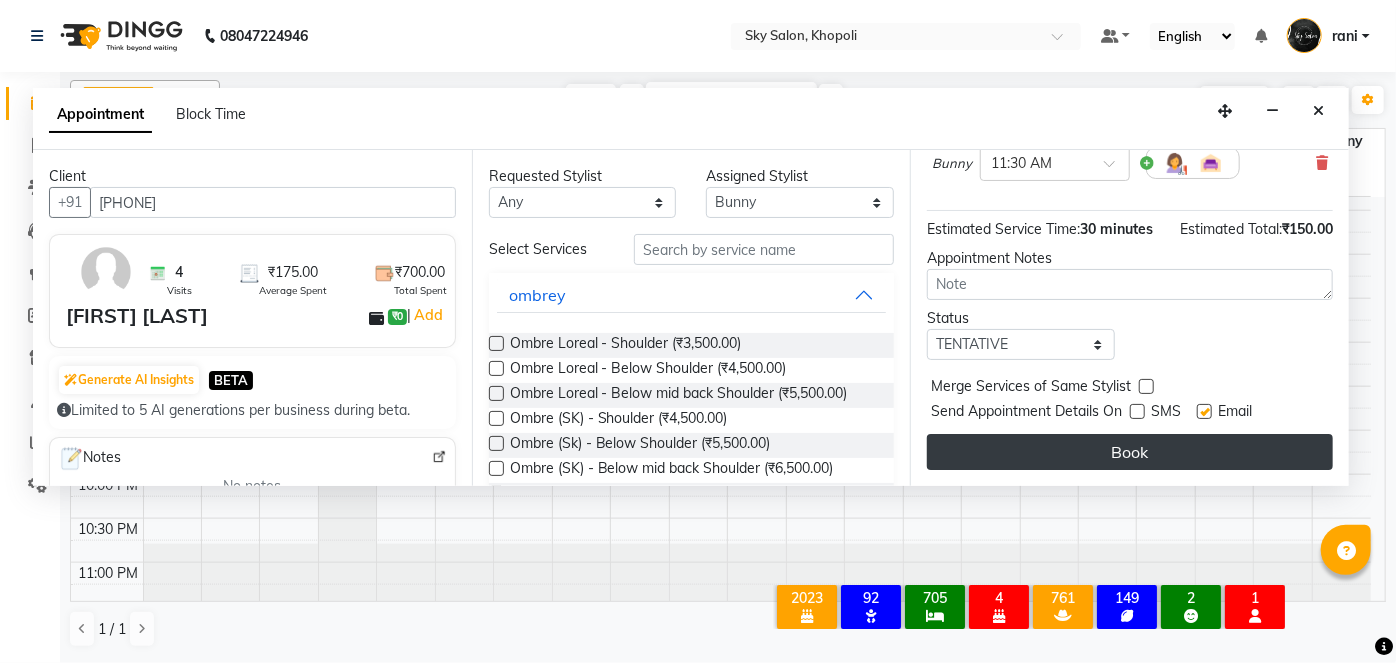 click on "Book" at bounding box center [1130, 452] 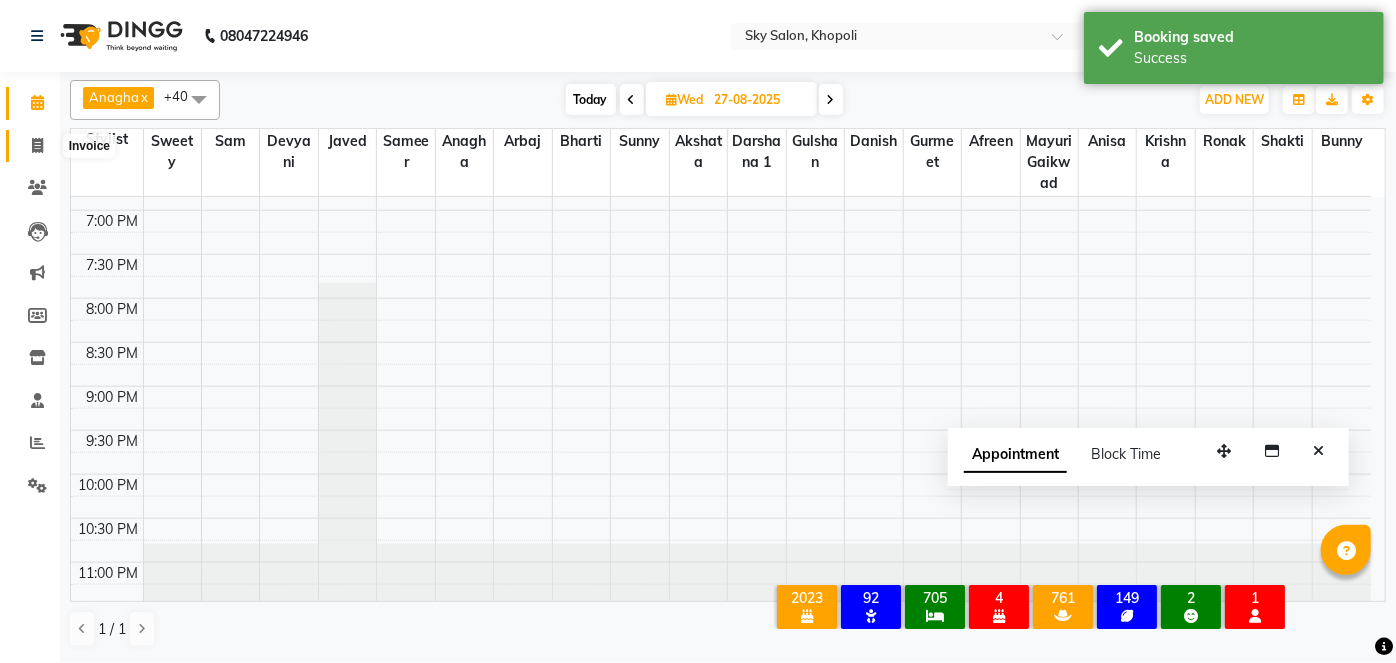 click 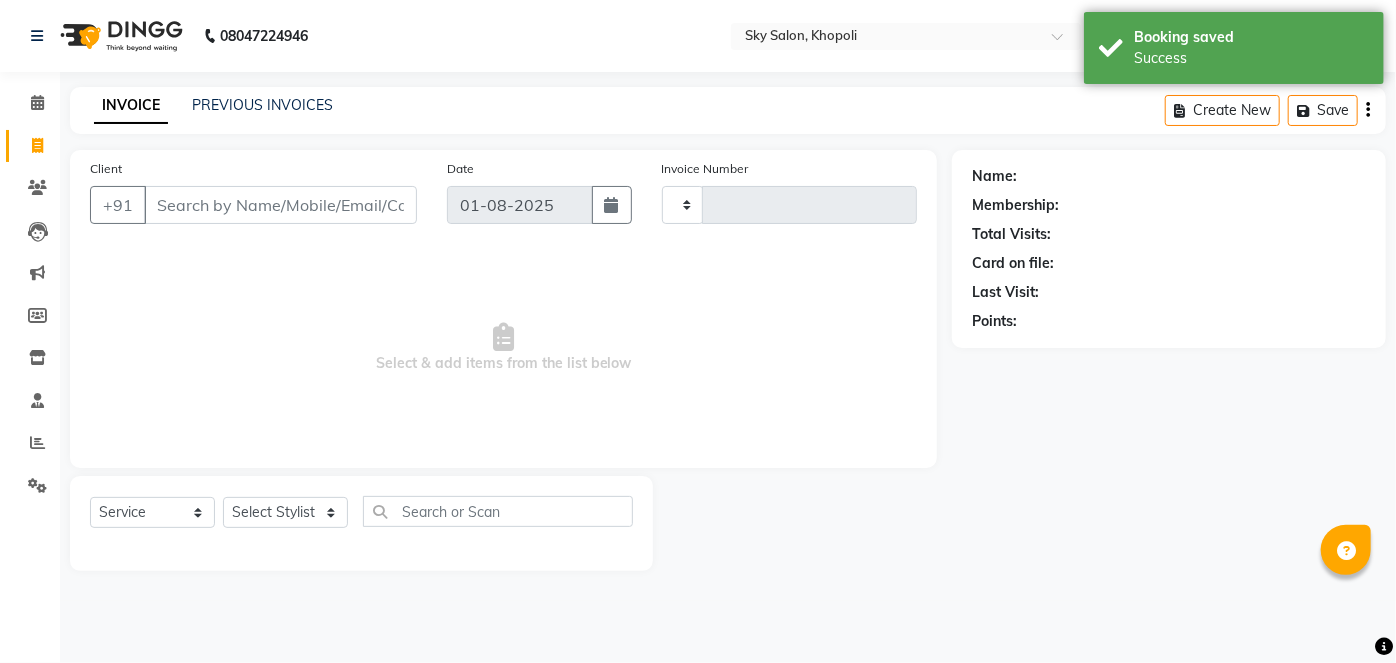 click on "PREVIOUS INVOICES" 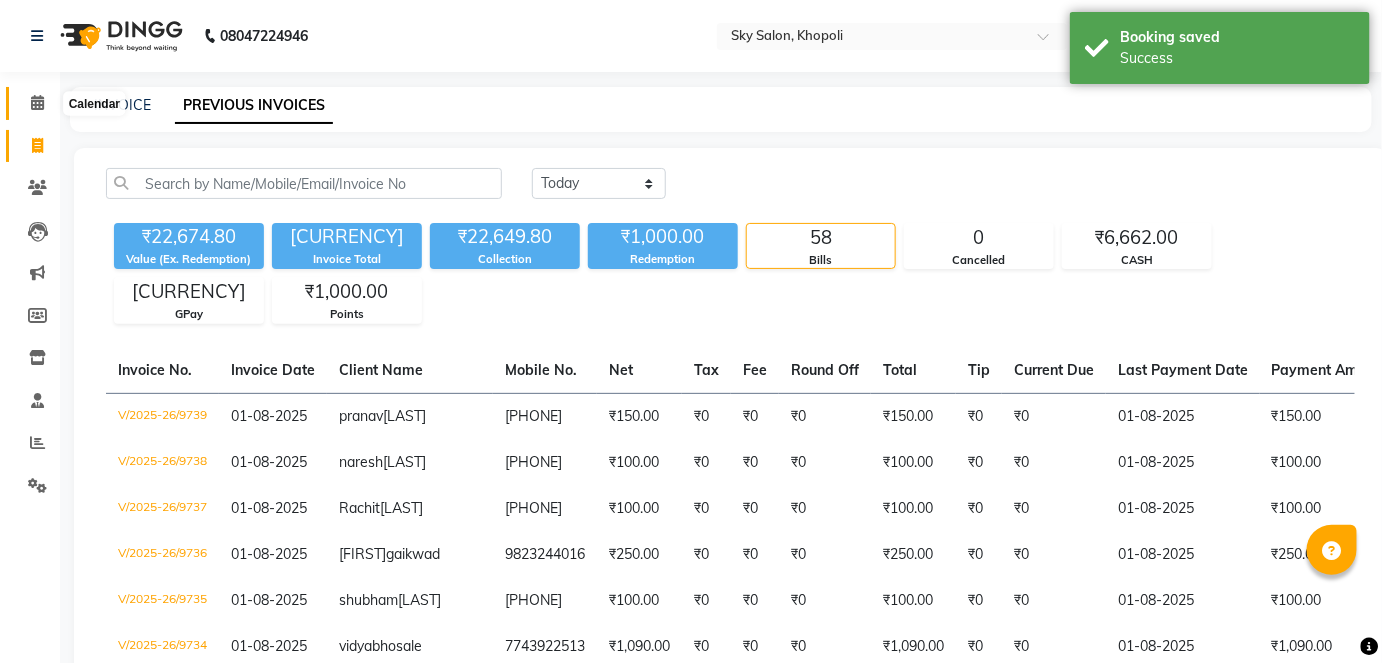 click 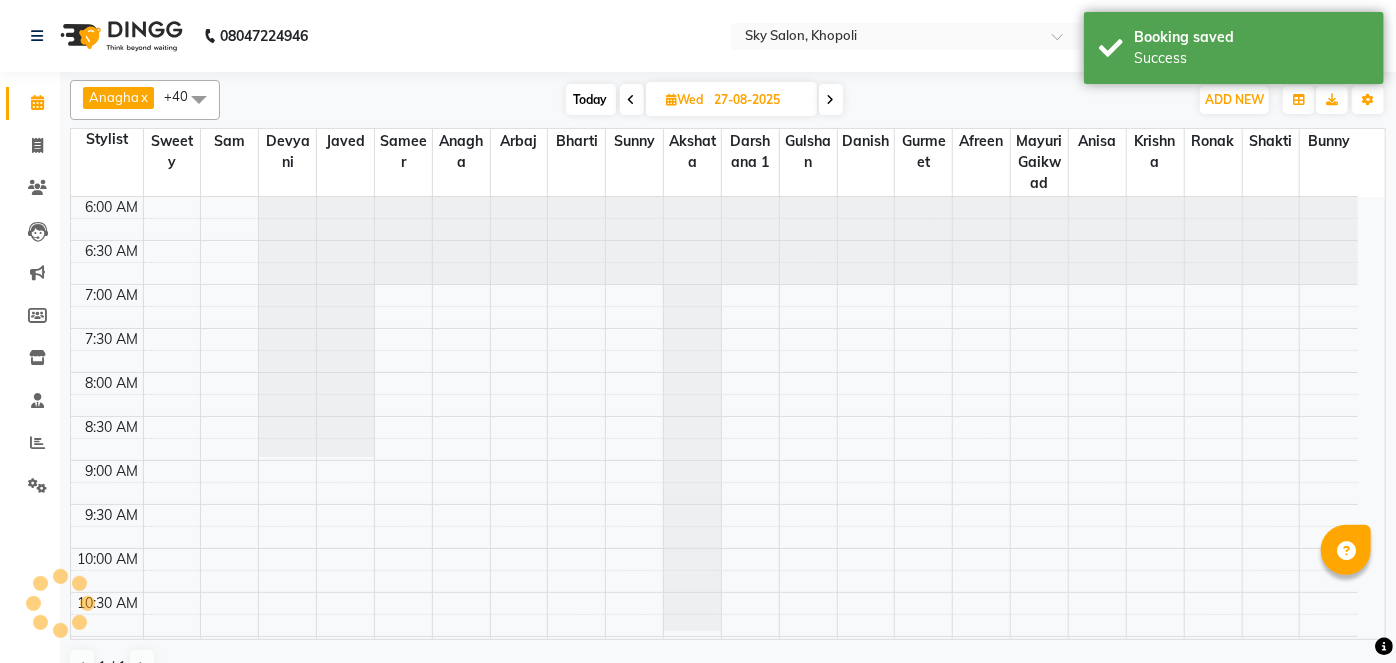 scroll, scrollTop: 1130, scrollLeft: 0, axis: vertical 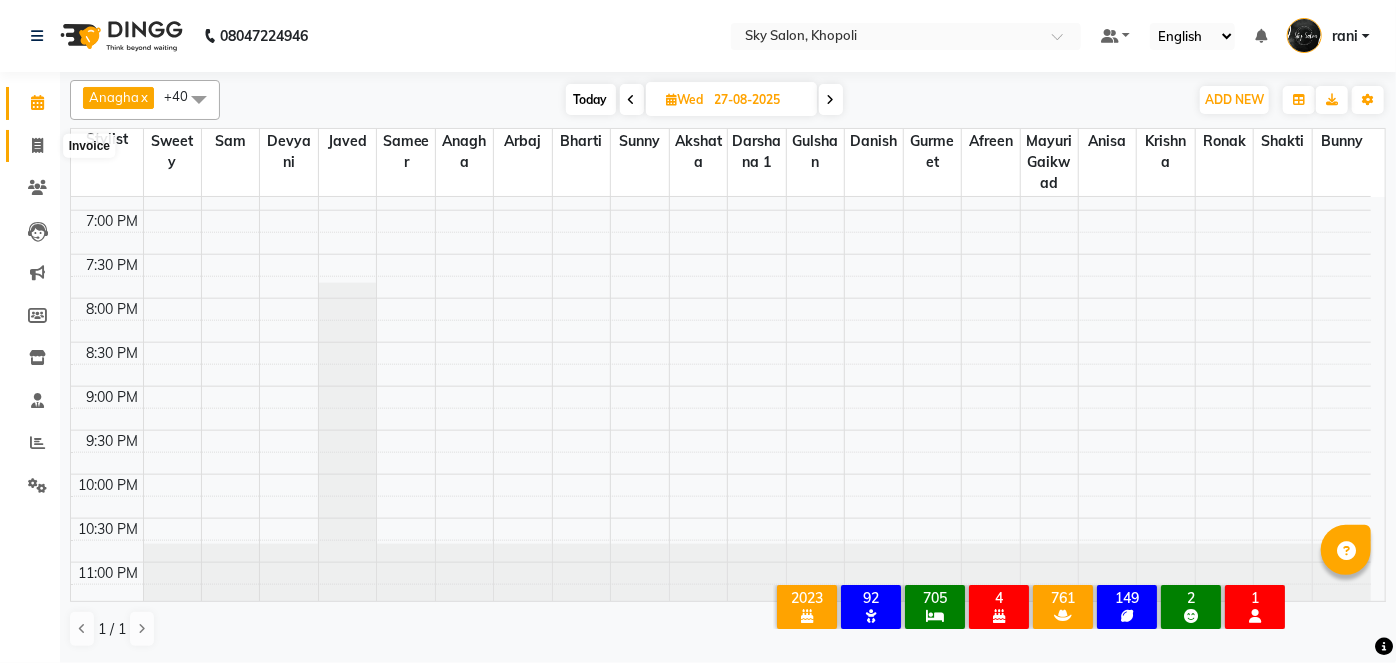 click 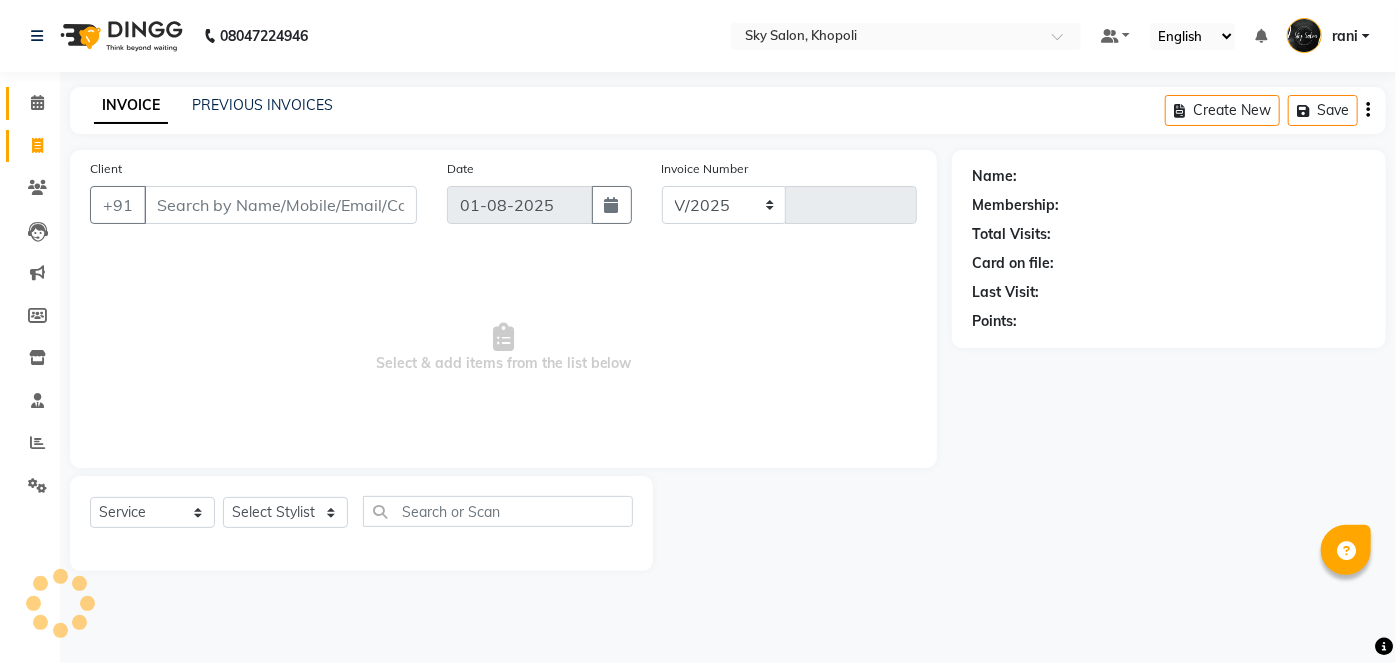 select on "3537" 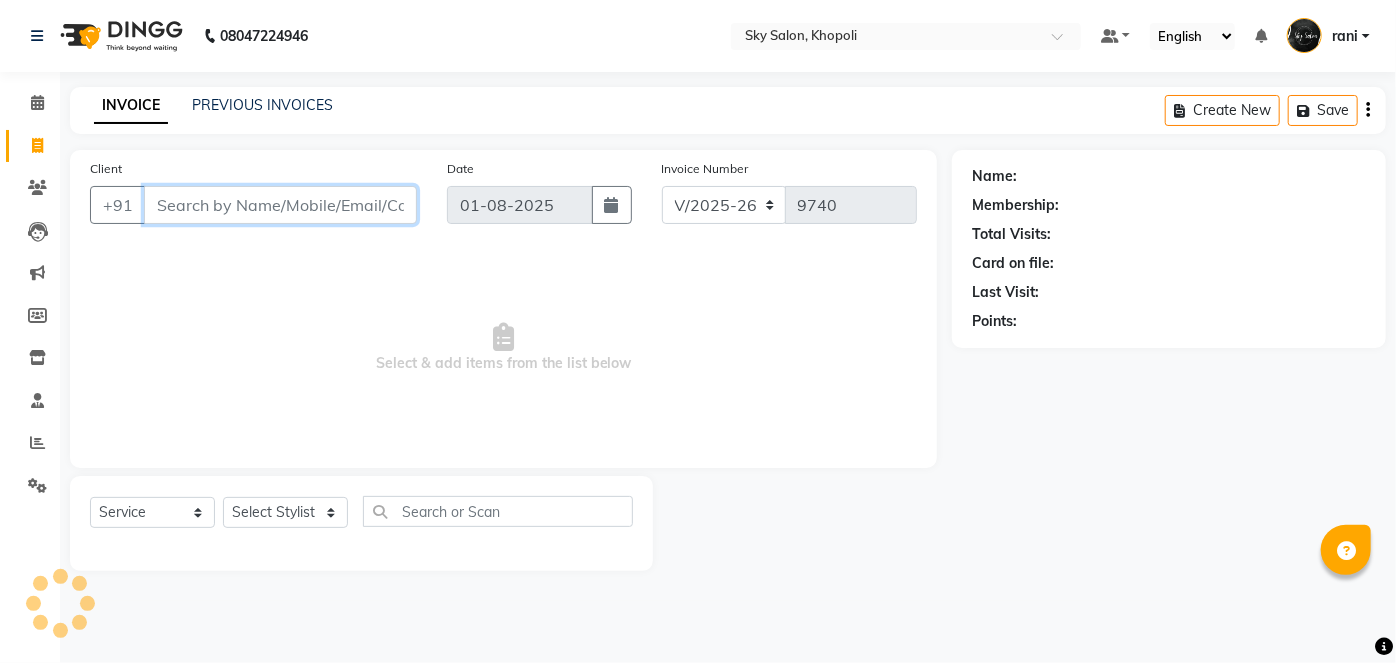 click on "Client" at bounding box center (280, 205) 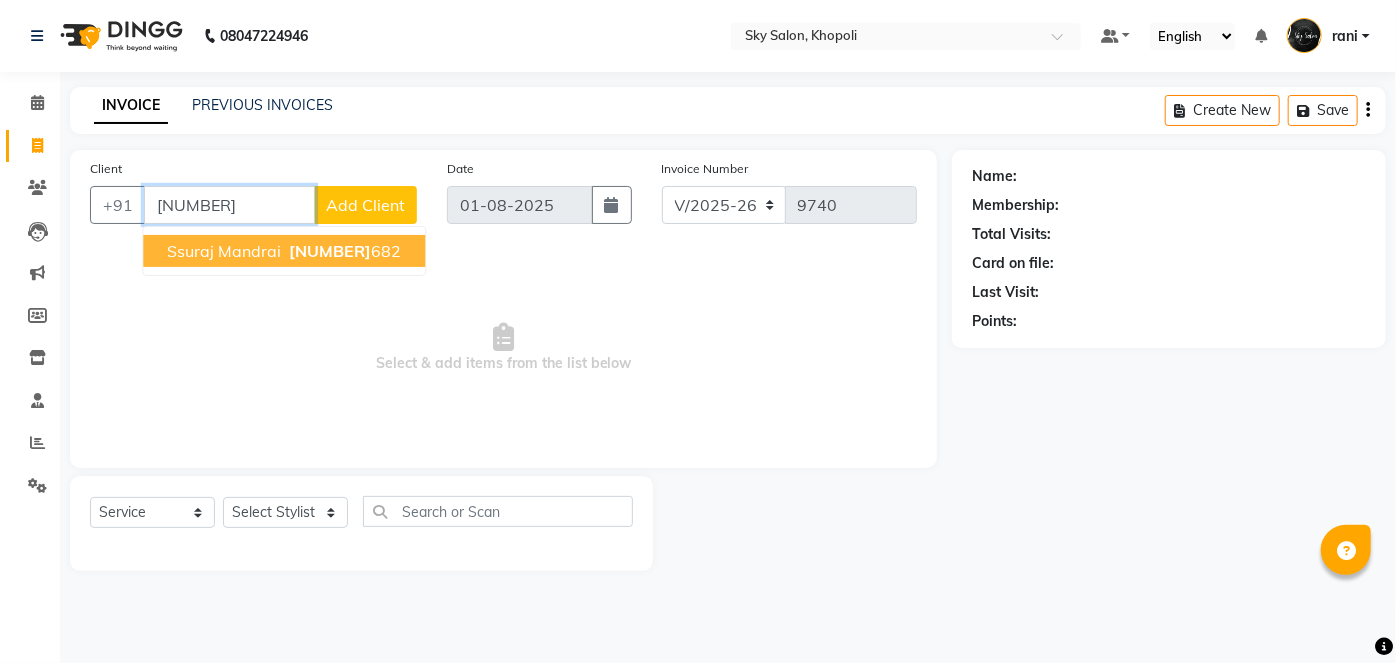 click on "[NUMBER]" at bounding box center [330, 251] 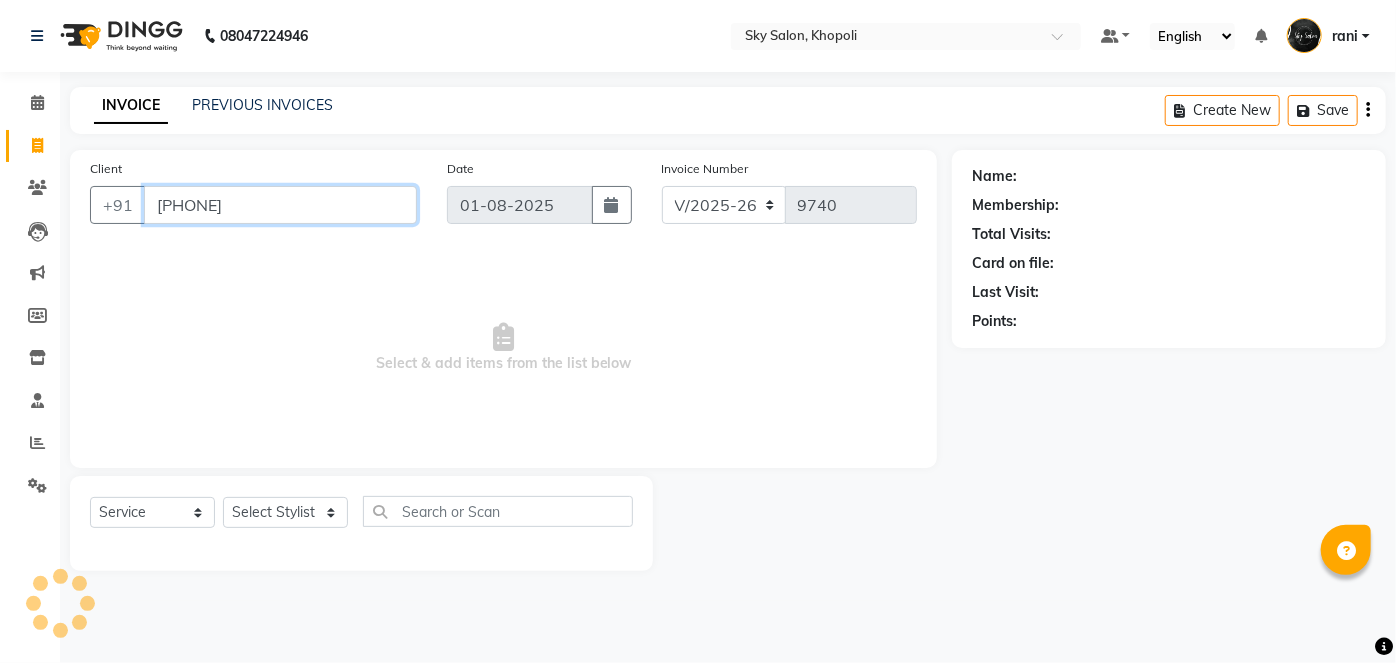 type on "[PHONE]" 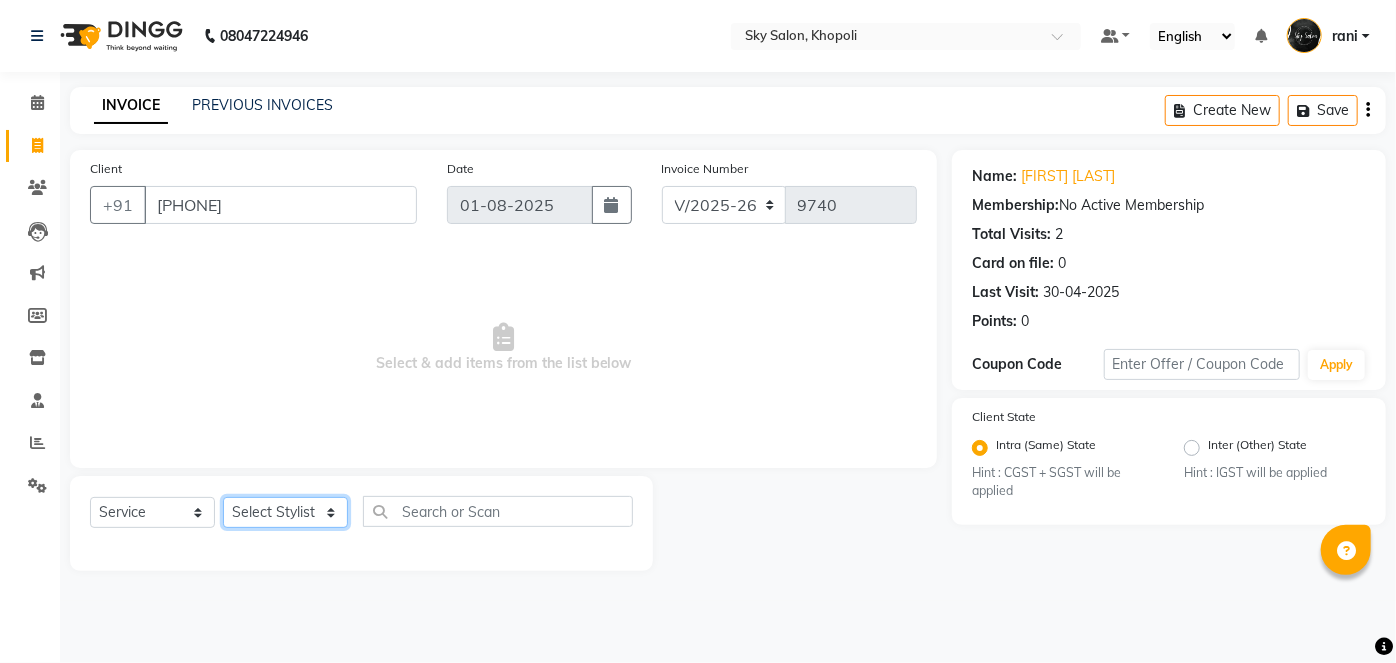 click on "Select Stylist afreen akshata aman saha ameer Anagha anisa arbaj bharti Bunny Danish Darshana 1 devyani dilshad gaurav Gulshan gurmeet javed jishan krishna mayuri gaikwad muskan rani rinku rocky Ronak sachin sahil sam sameer sameer 2 sandhya shabnam shakti sunny sweety vivek" 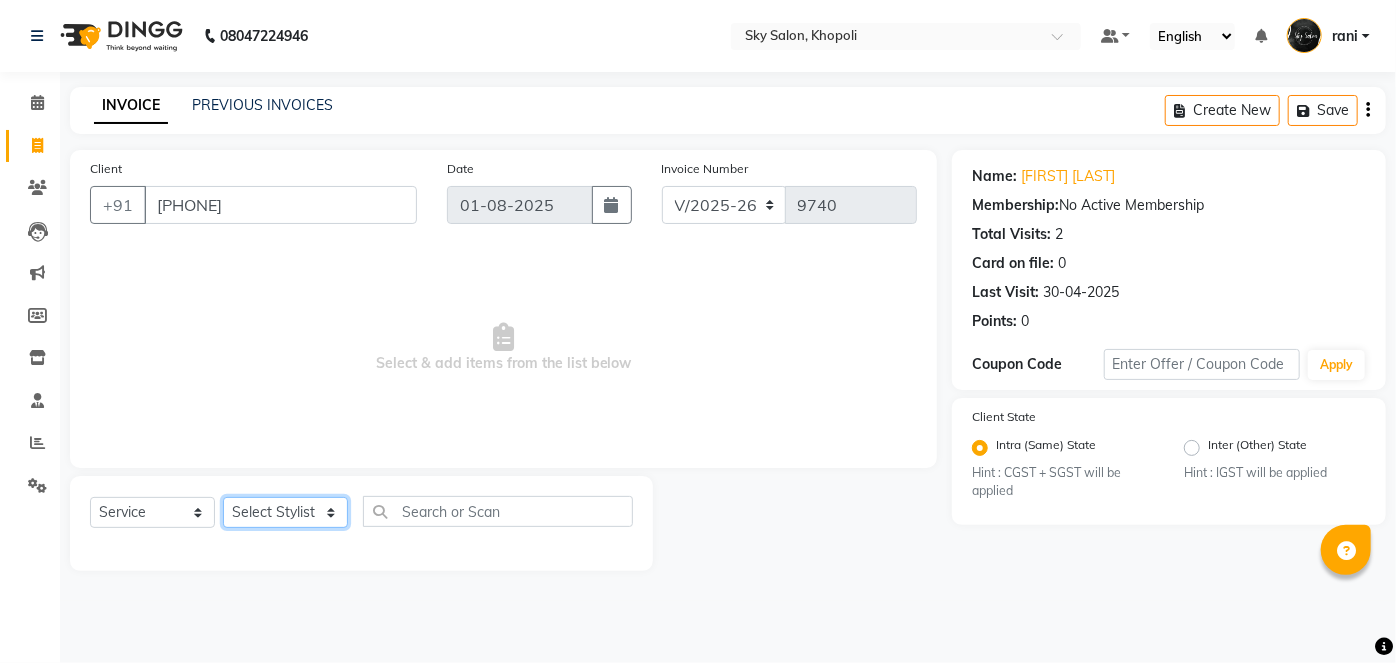 select on "57852" 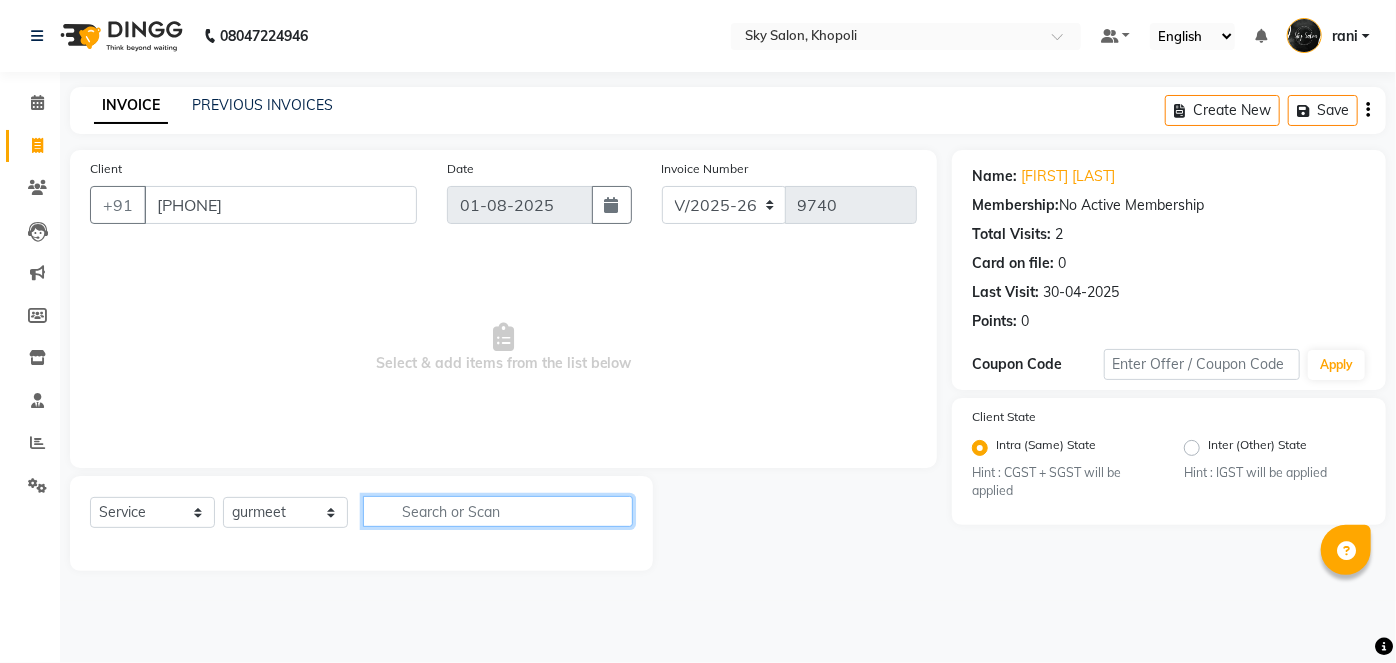 click 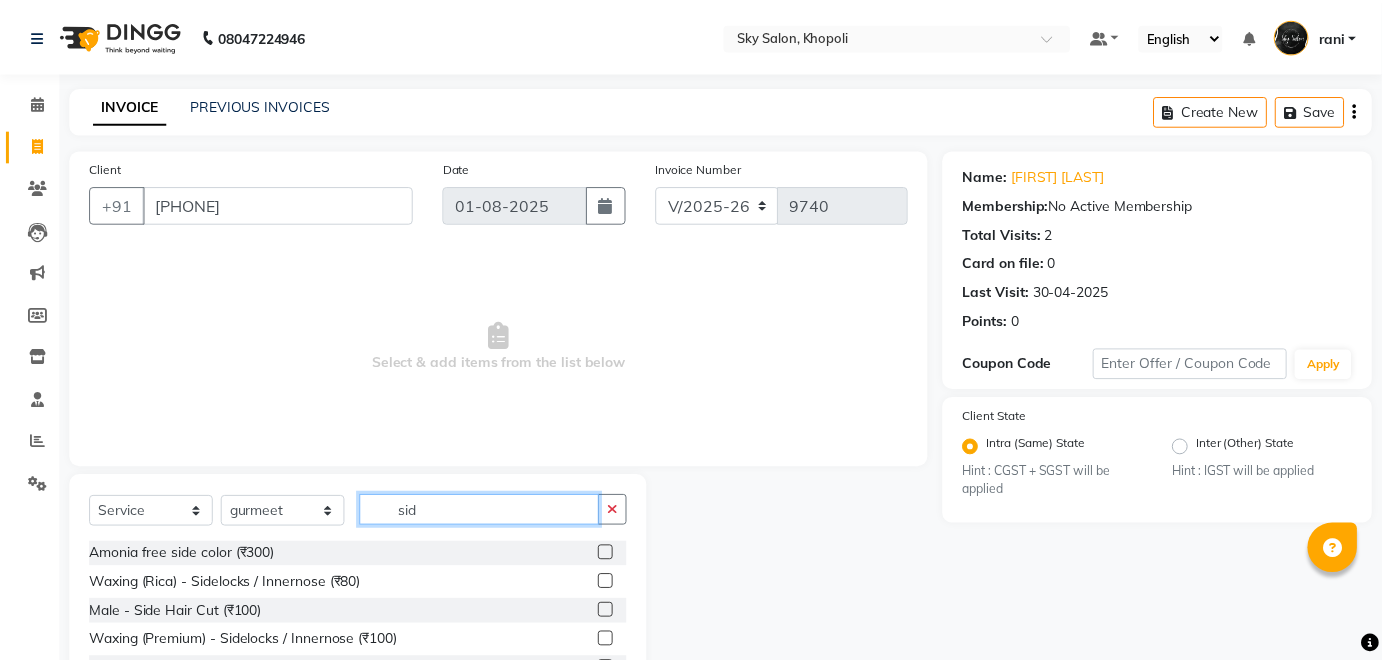 scroll, scrollTop: 82, scrollLeft: 0, axis: vertical 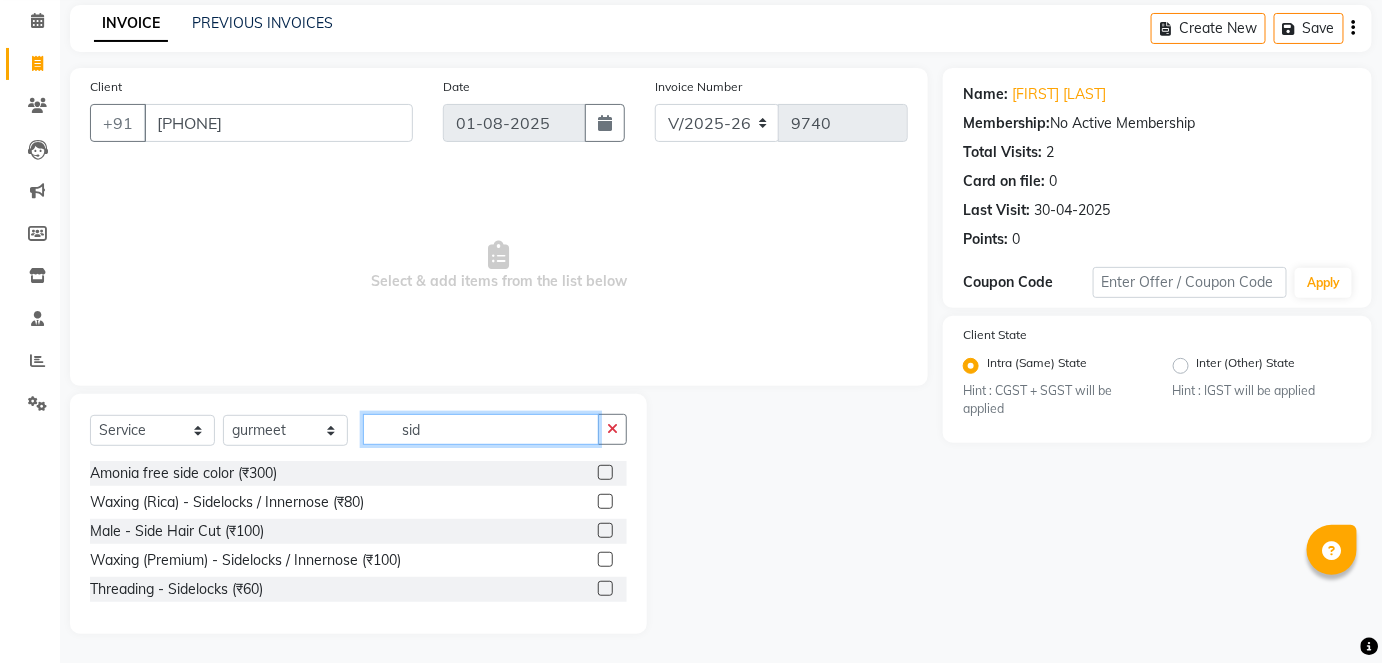type on "sid" 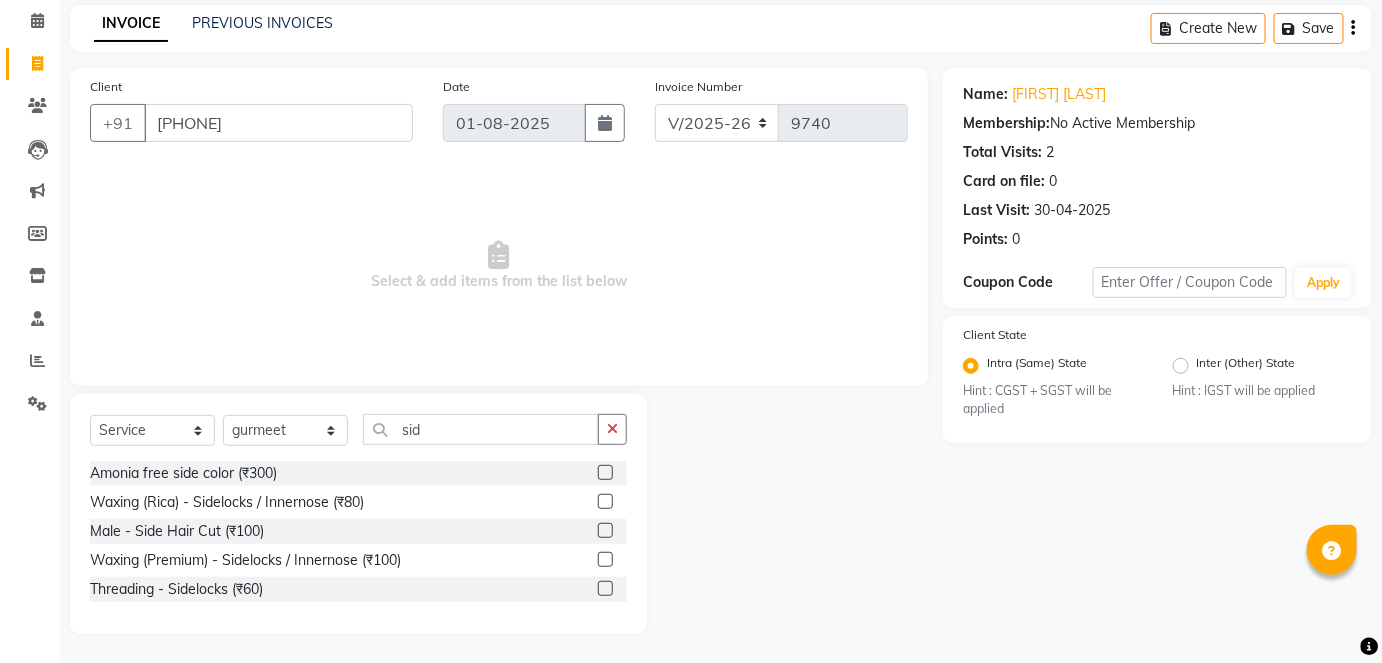 click 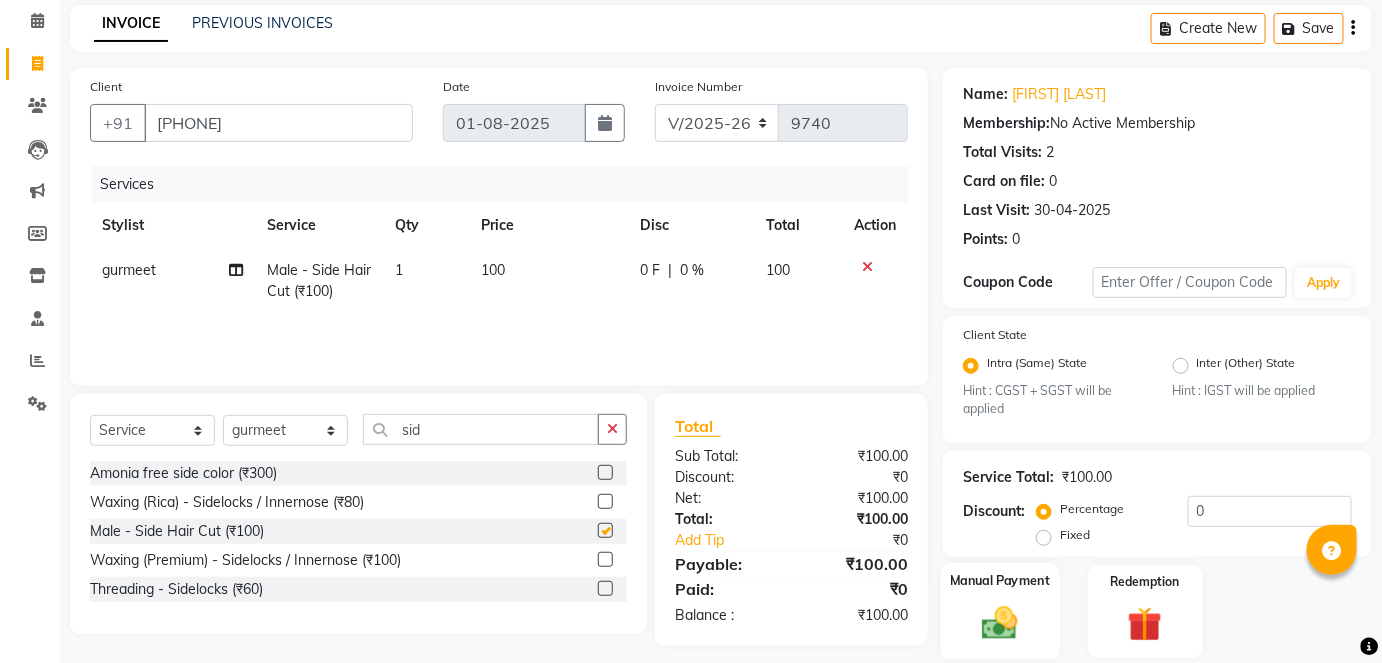 checkbox on "false" 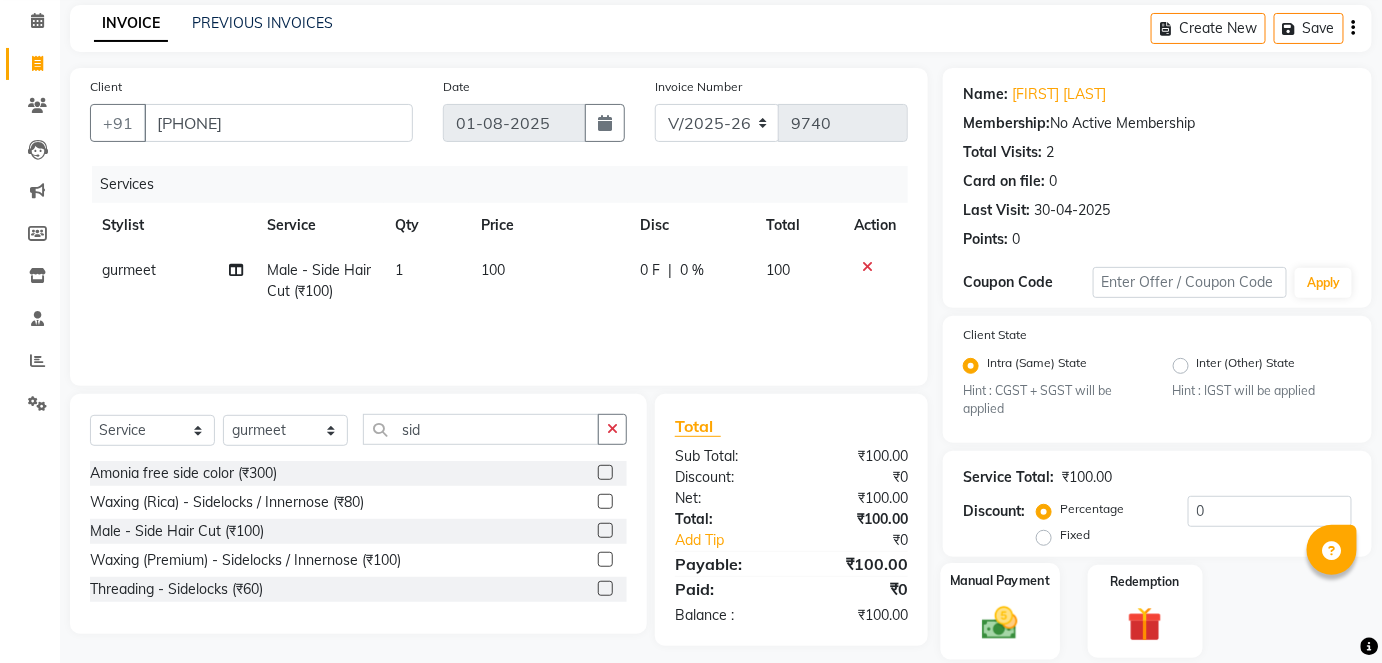 click on "Manual Payment" 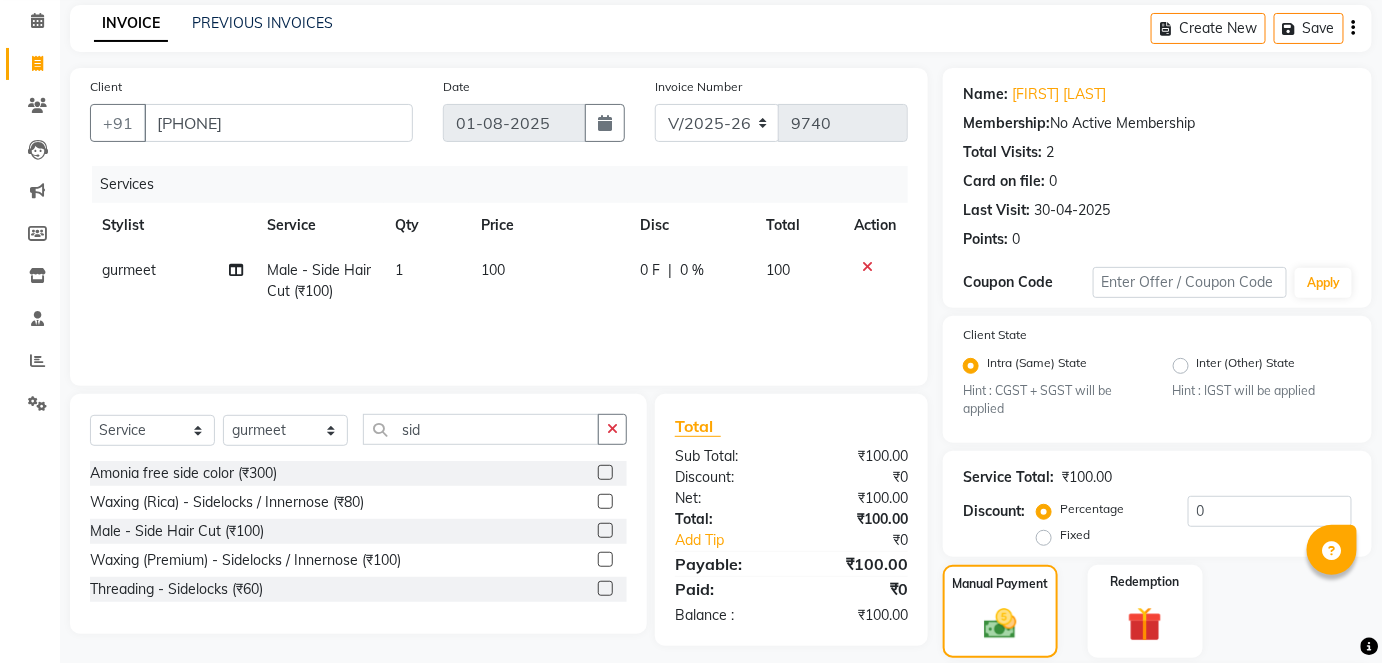 scroll, scrollTop: 249, scrollLeft: 0, axis: vertical 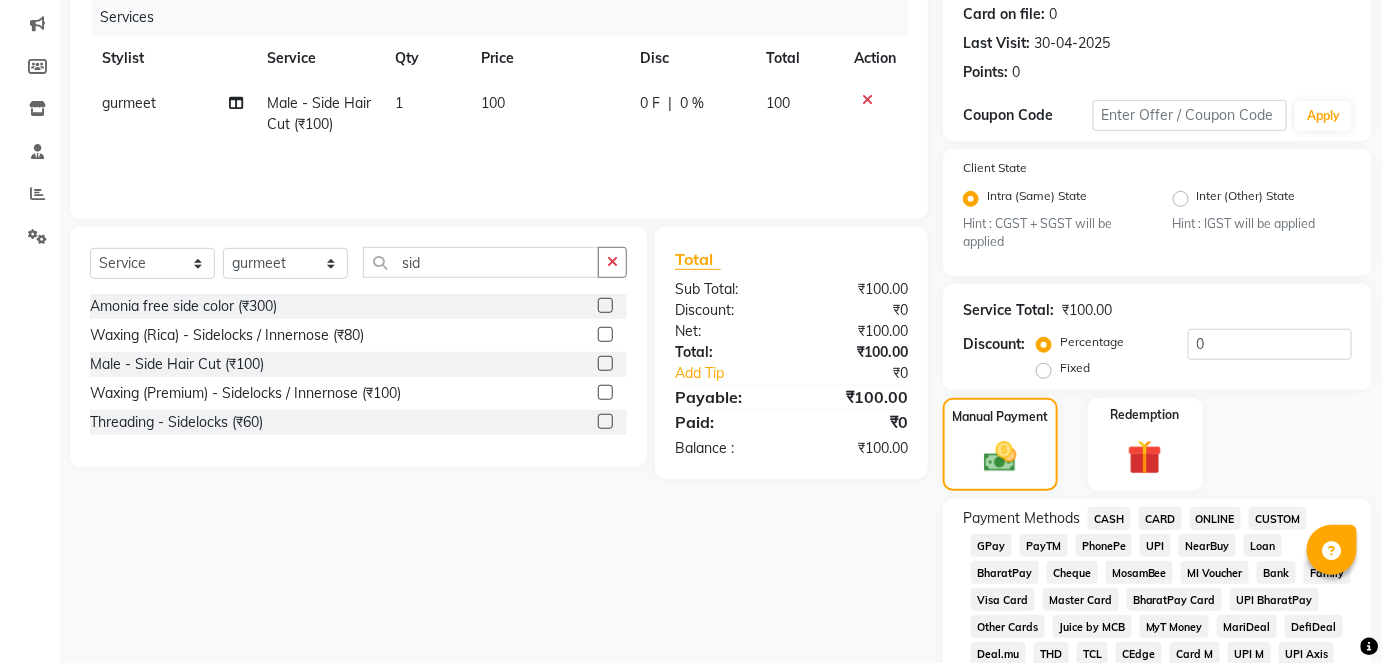click on "CASH" 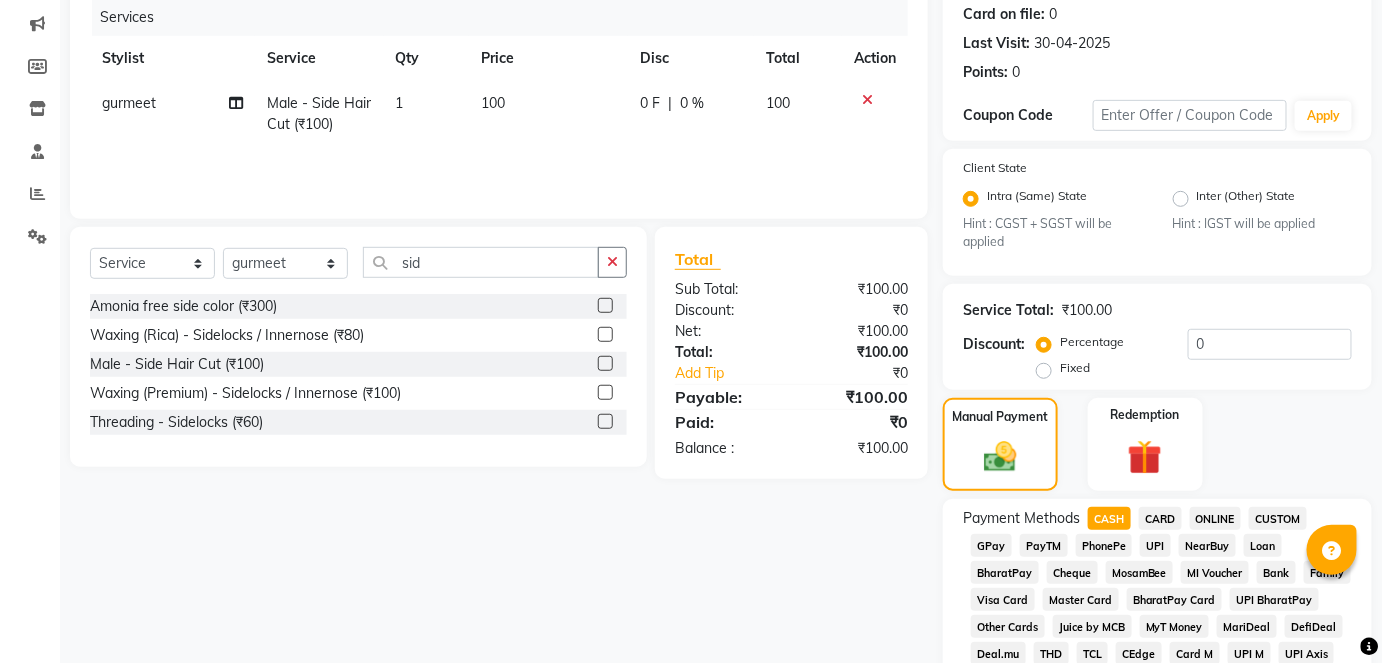 scroll, scrollTop: 950, scrollLeft: 0, axis: vertical 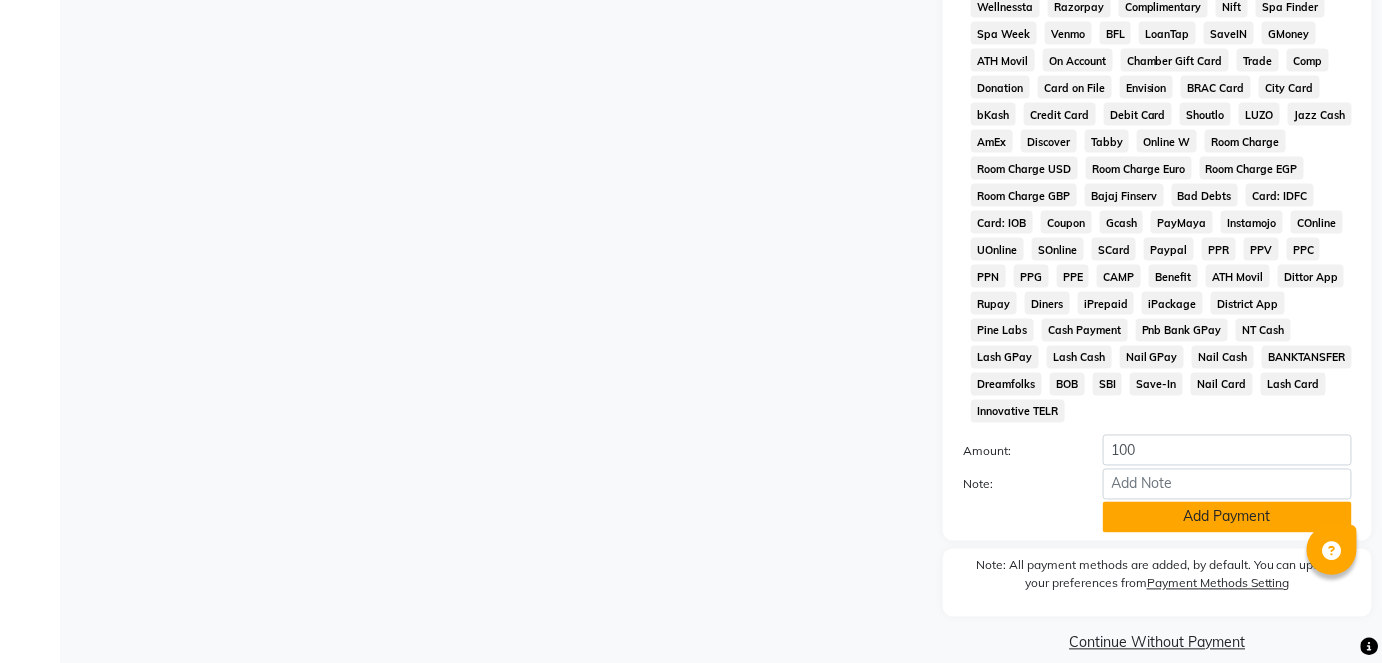 click on "Add Payment" 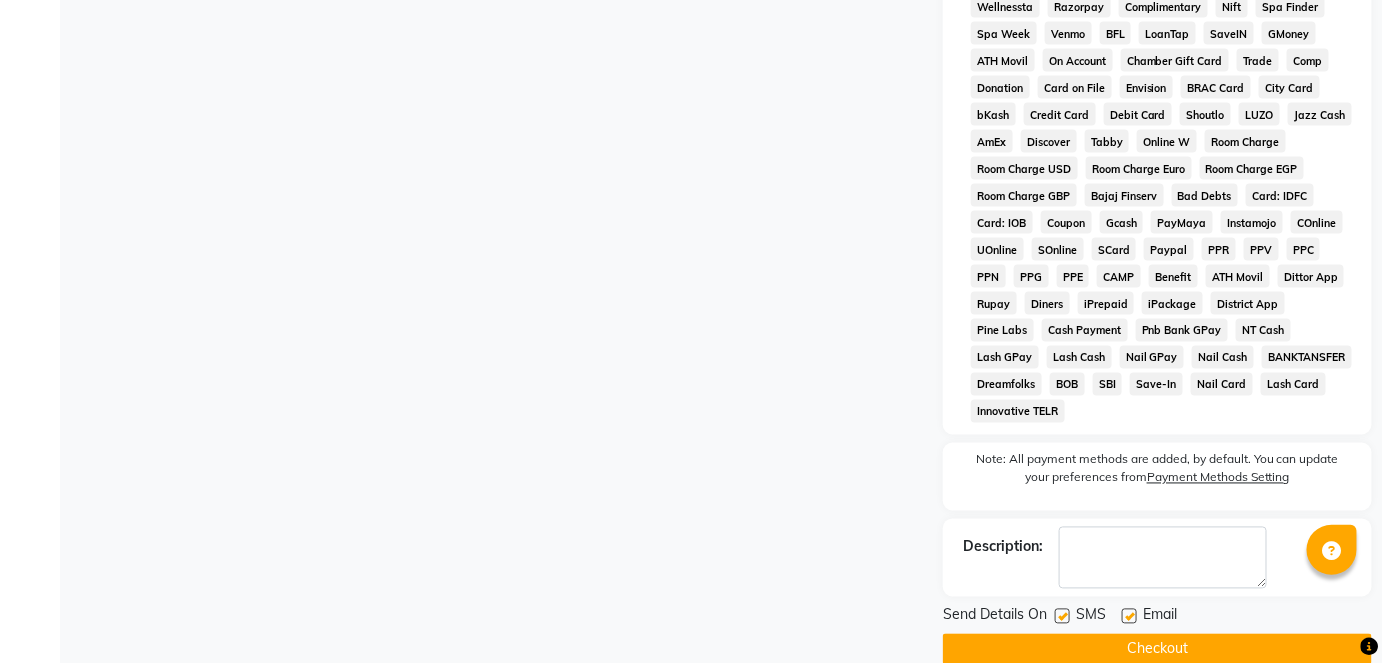 click 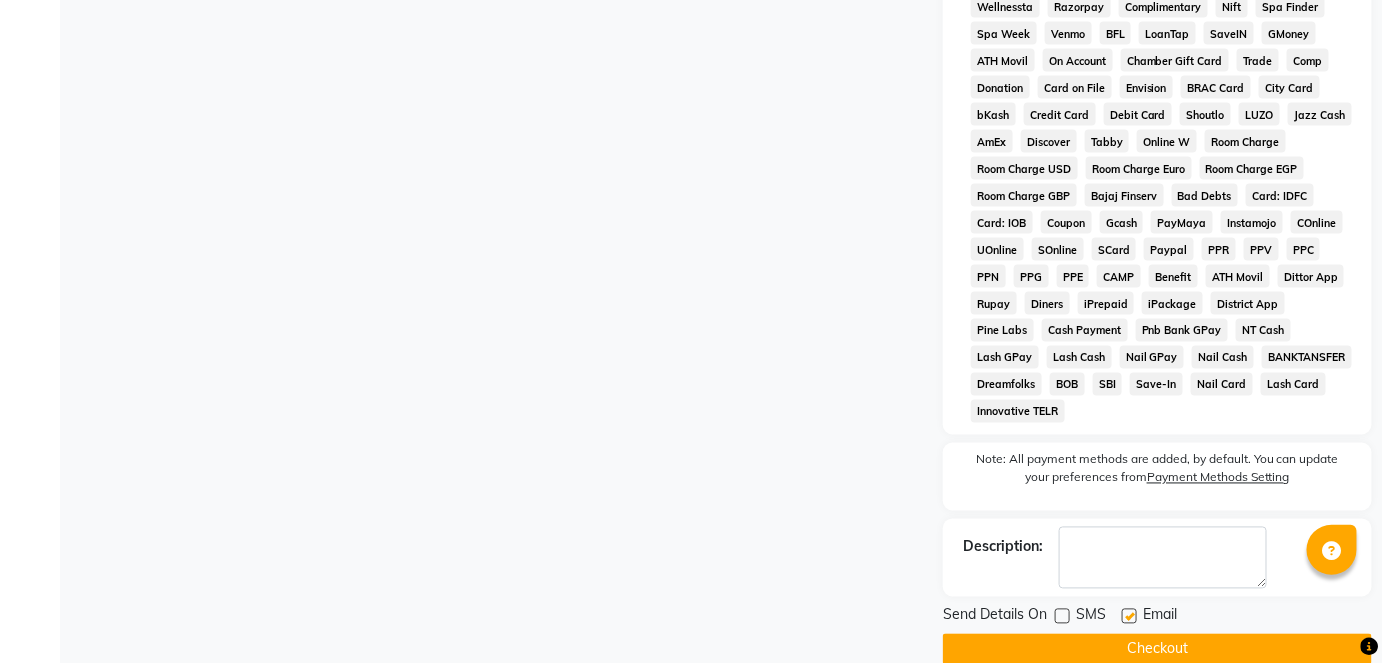 click on "Checkout" 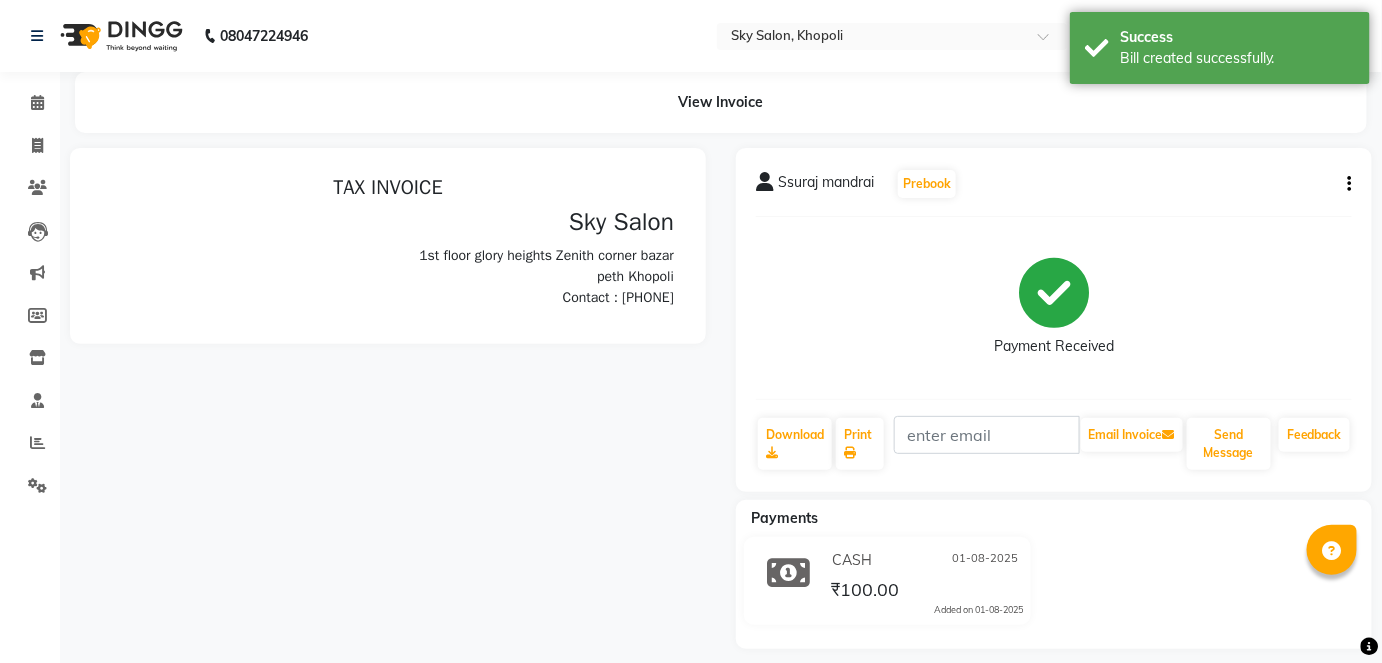 scroll, scrollTop: 0, scrollLeft: 0, axis: both 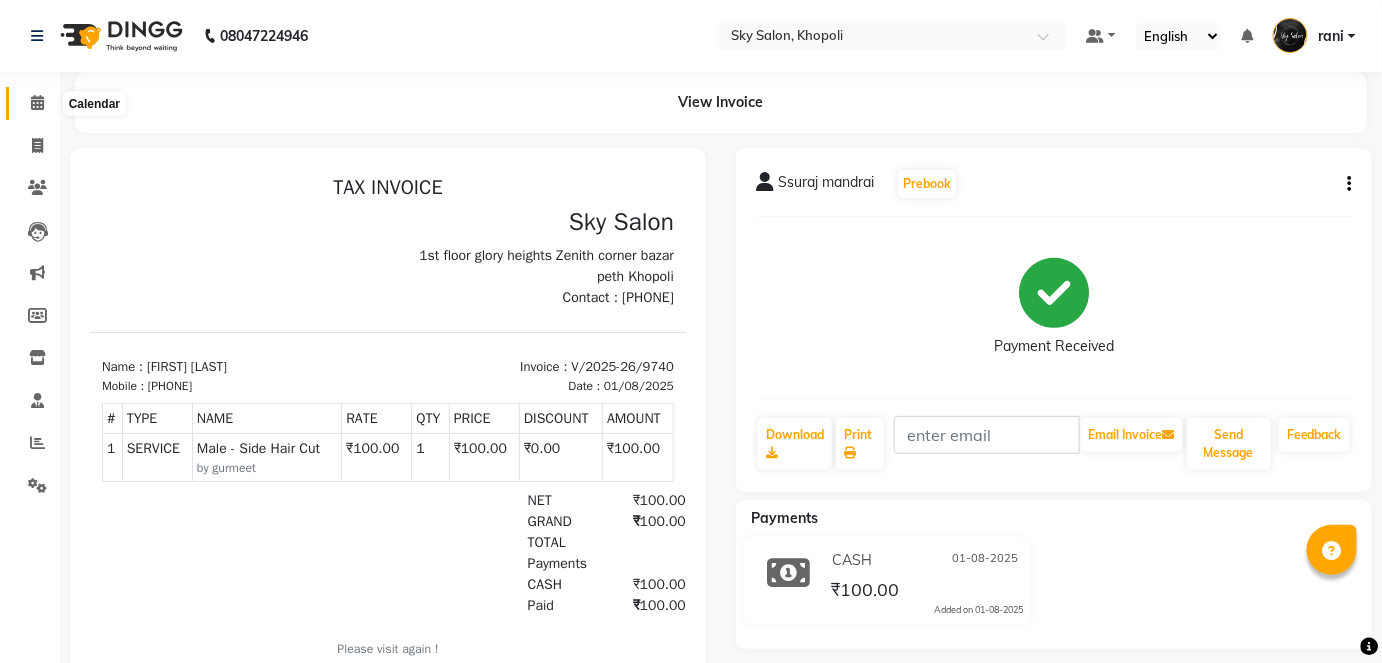 click 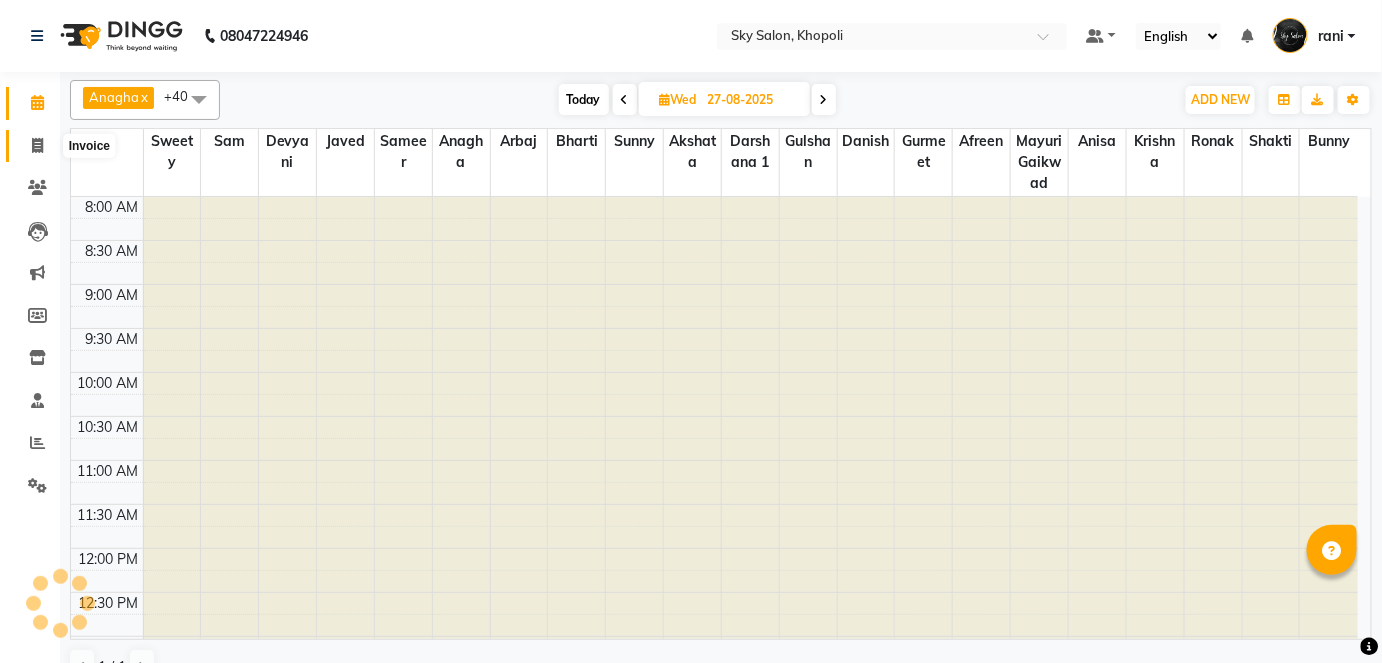 click 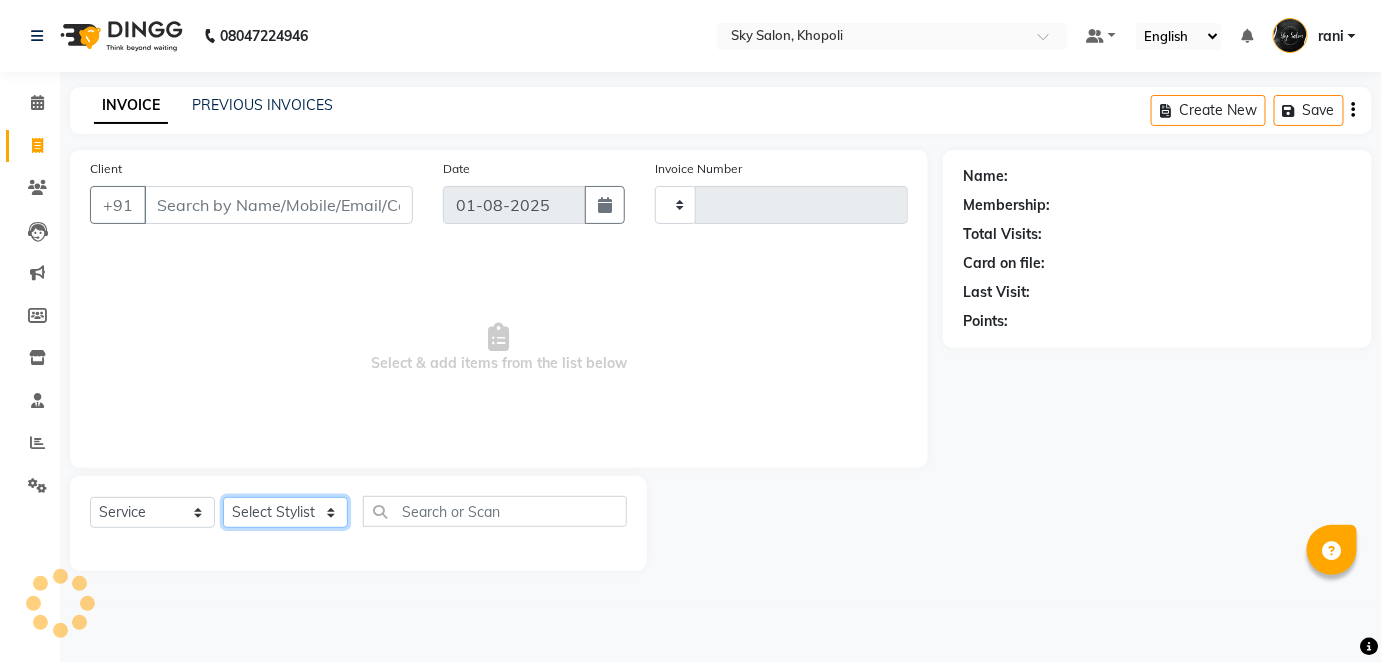 type on "9741" 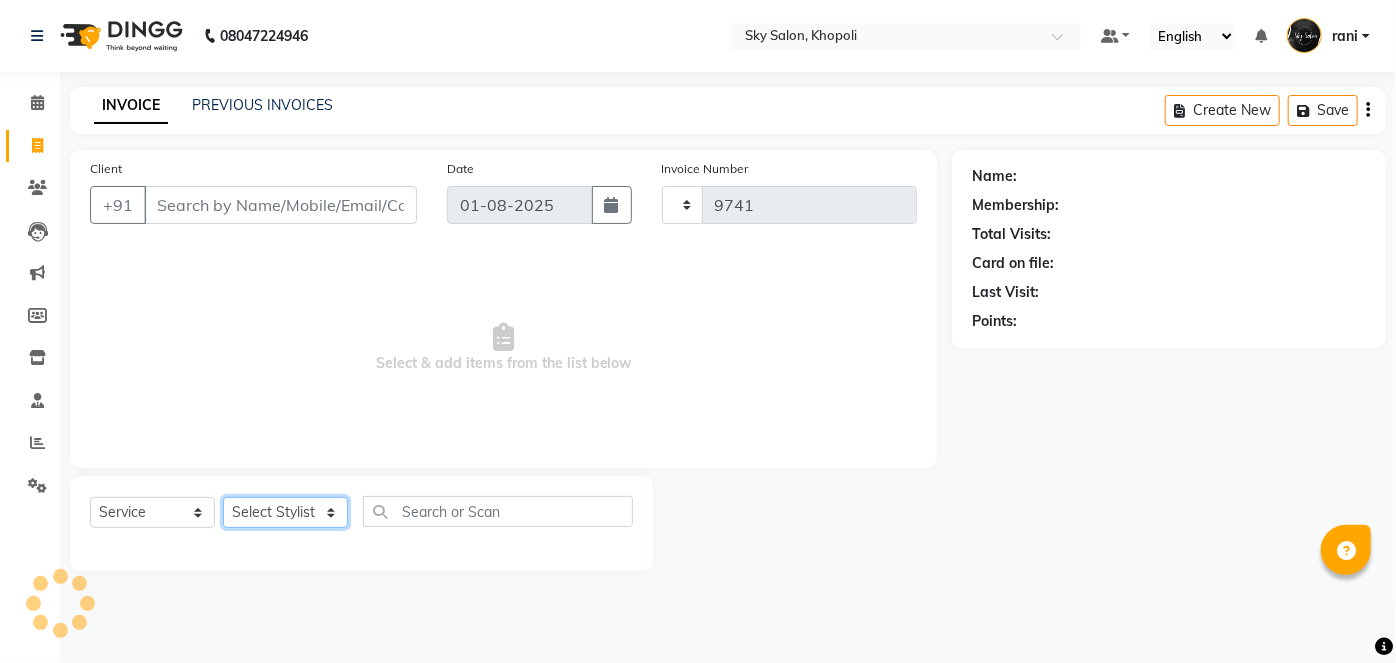 select on "3537" 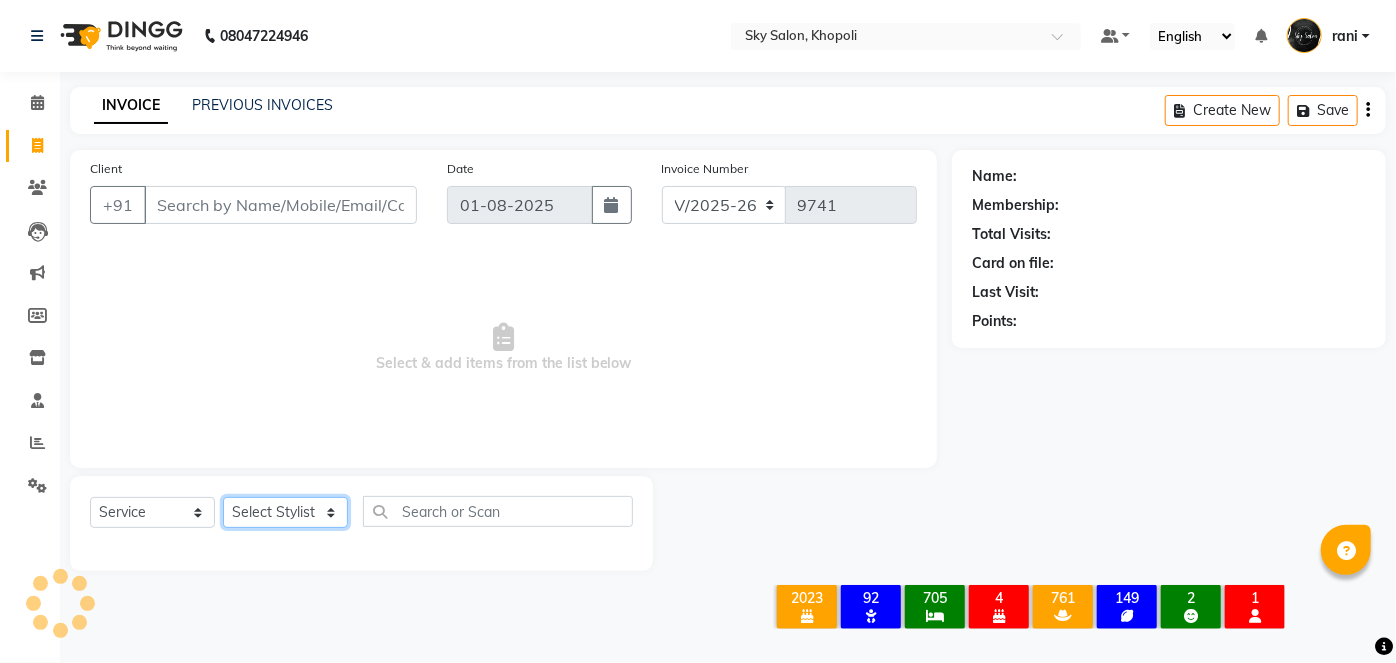 click on "Select Stylist" 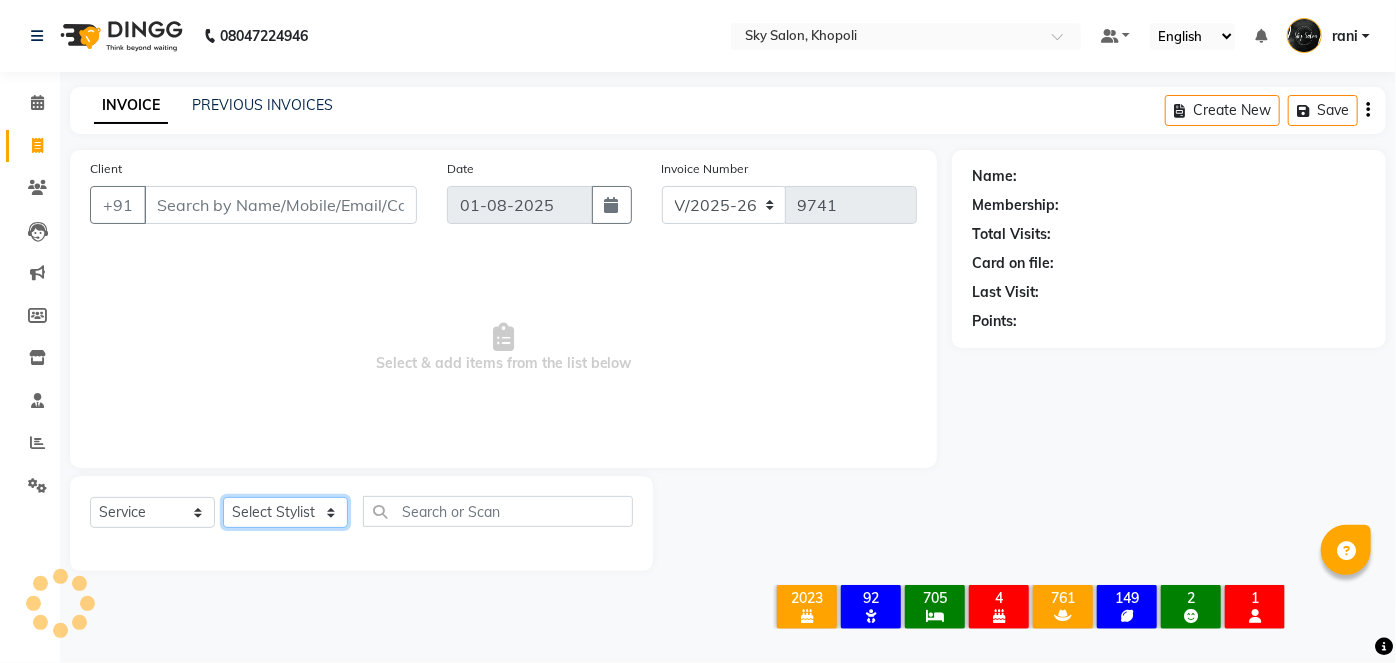 click on "Select Stylist afreen akshata aman saha ameer Anagha anisa arbaj bharti Bunny Danish Darshana 1 devyani dilshad gaurav Gulshan gurmeet javed jishan krishna mayuri gaikwad muskan rani rinku rocky Ronak sachin sahil sam sameer sameer 2 sandhya shabnam shakti sunny sweety vivek" 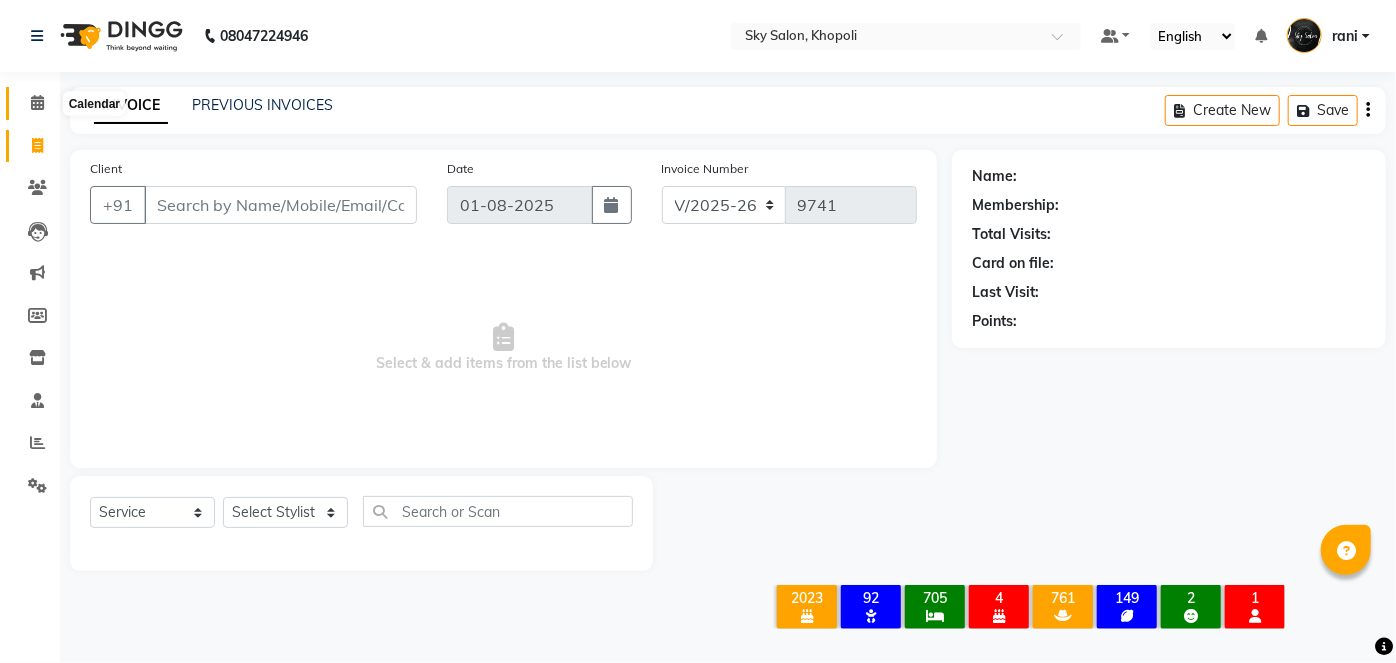 click 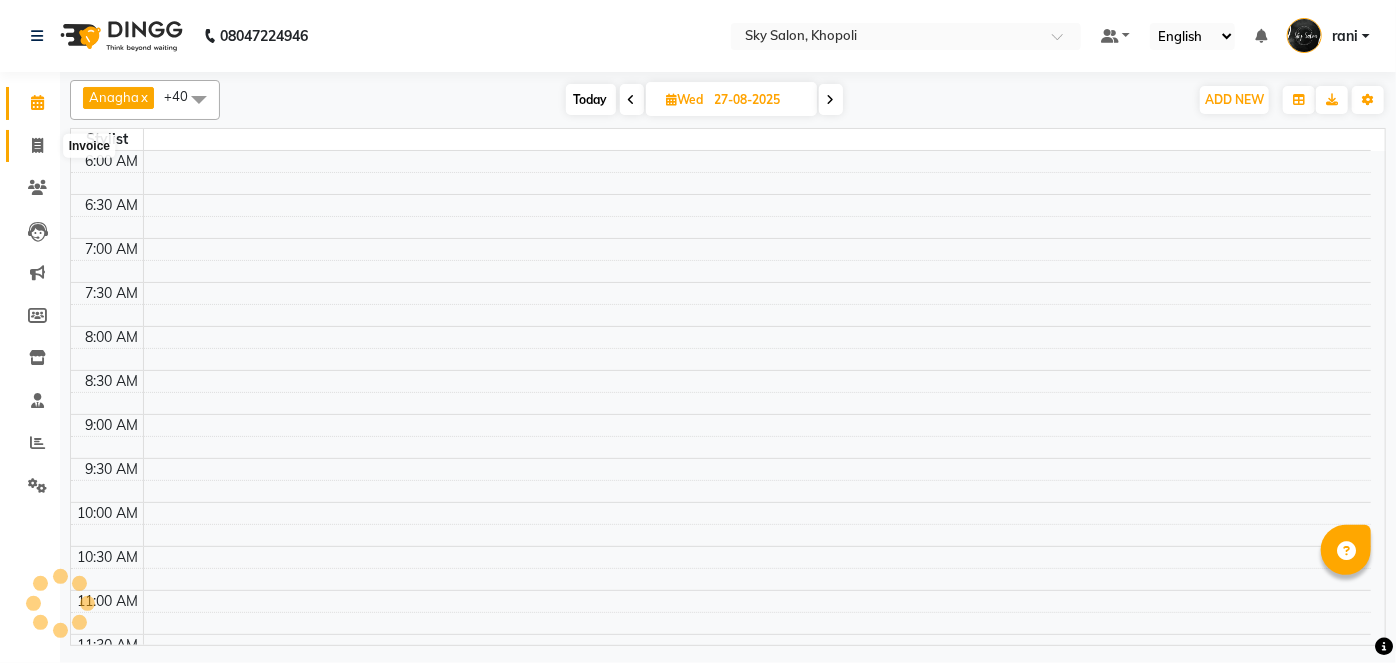 click 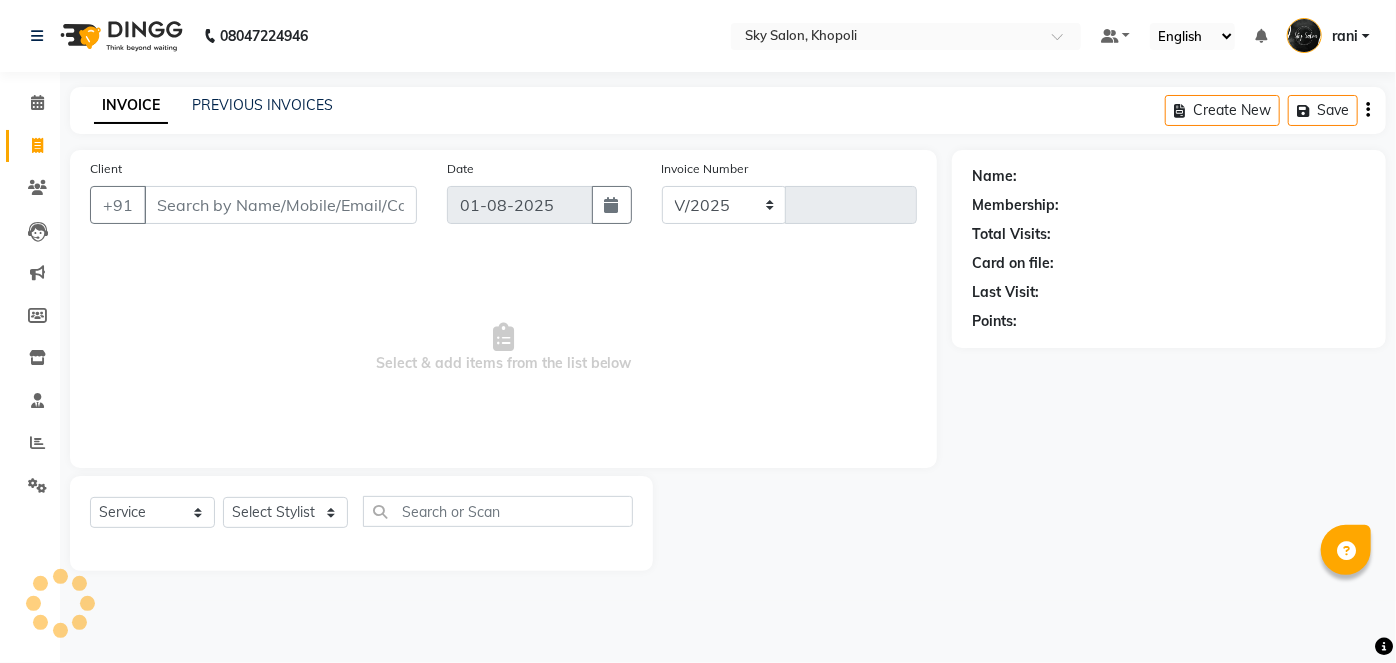 select on "3537" 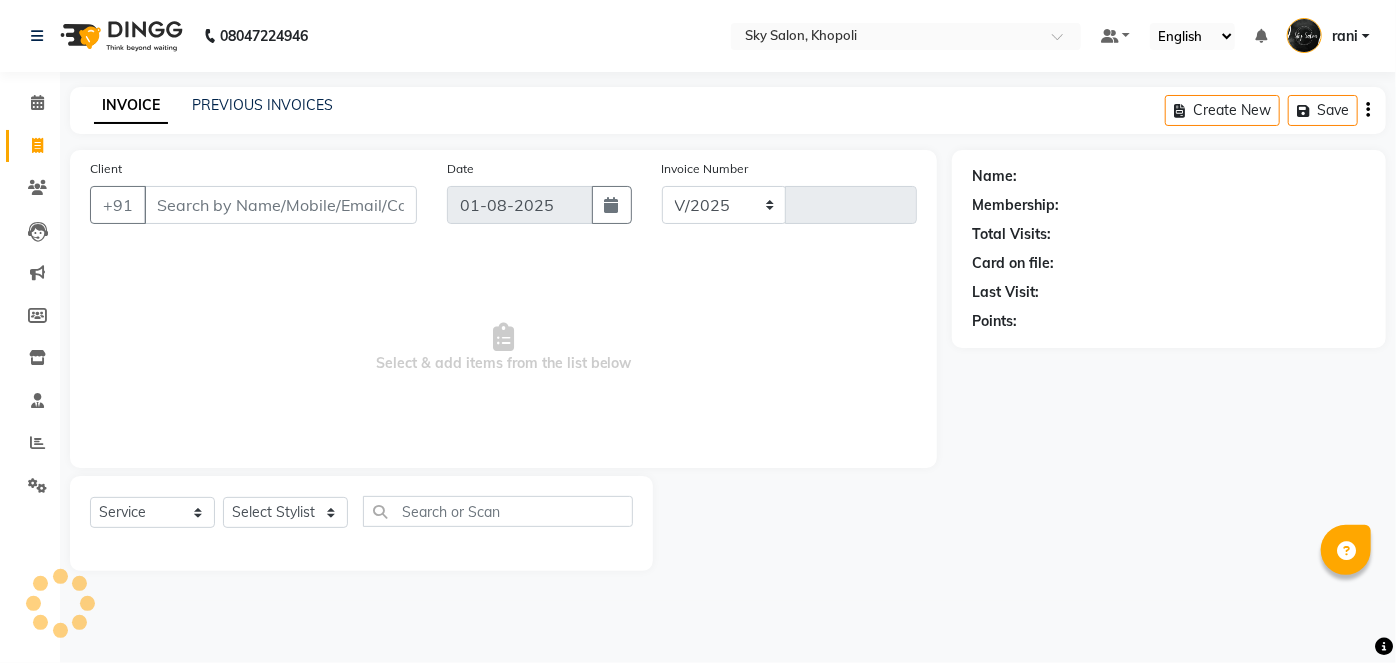 type on "9741" 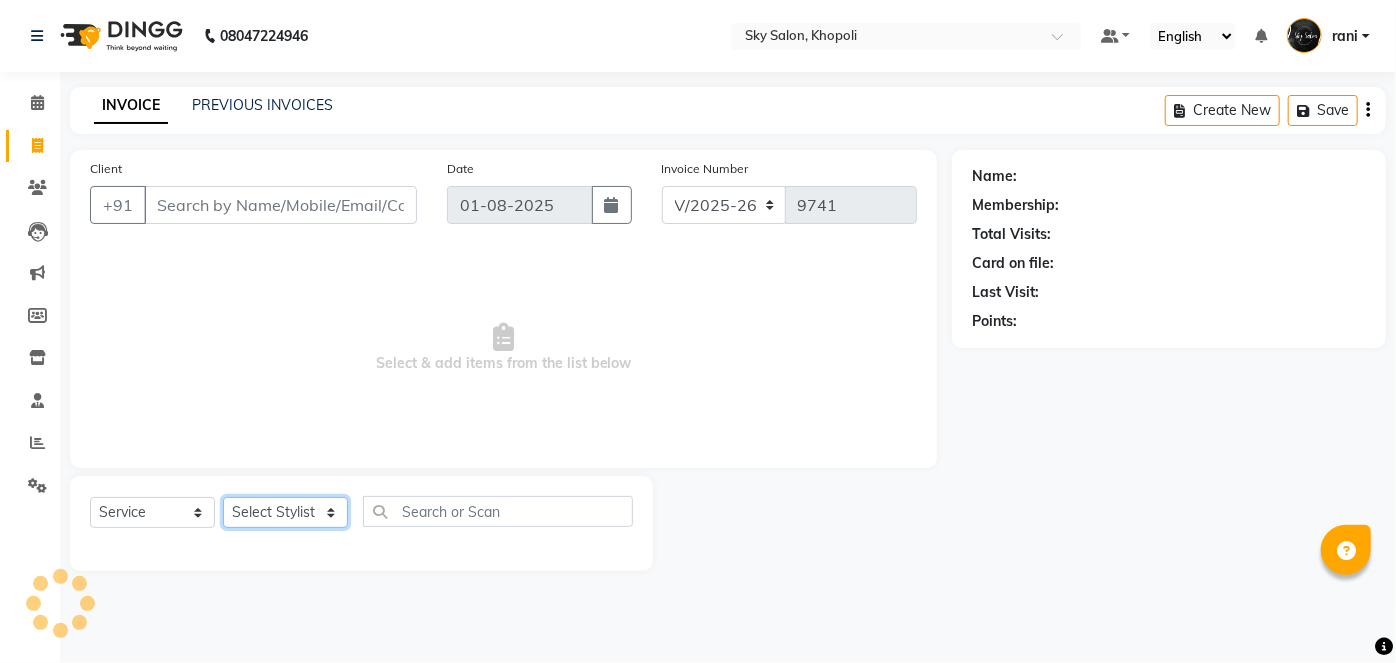 click on "Select Stylist" 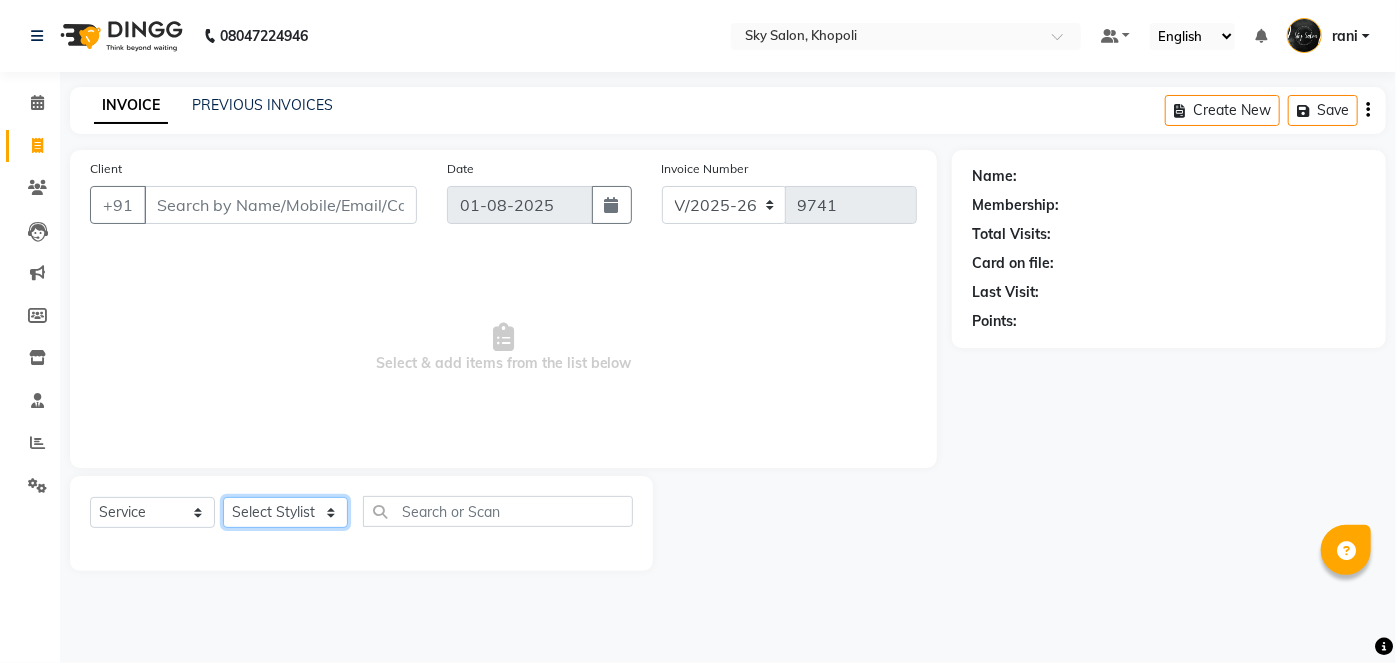 select on "57500" 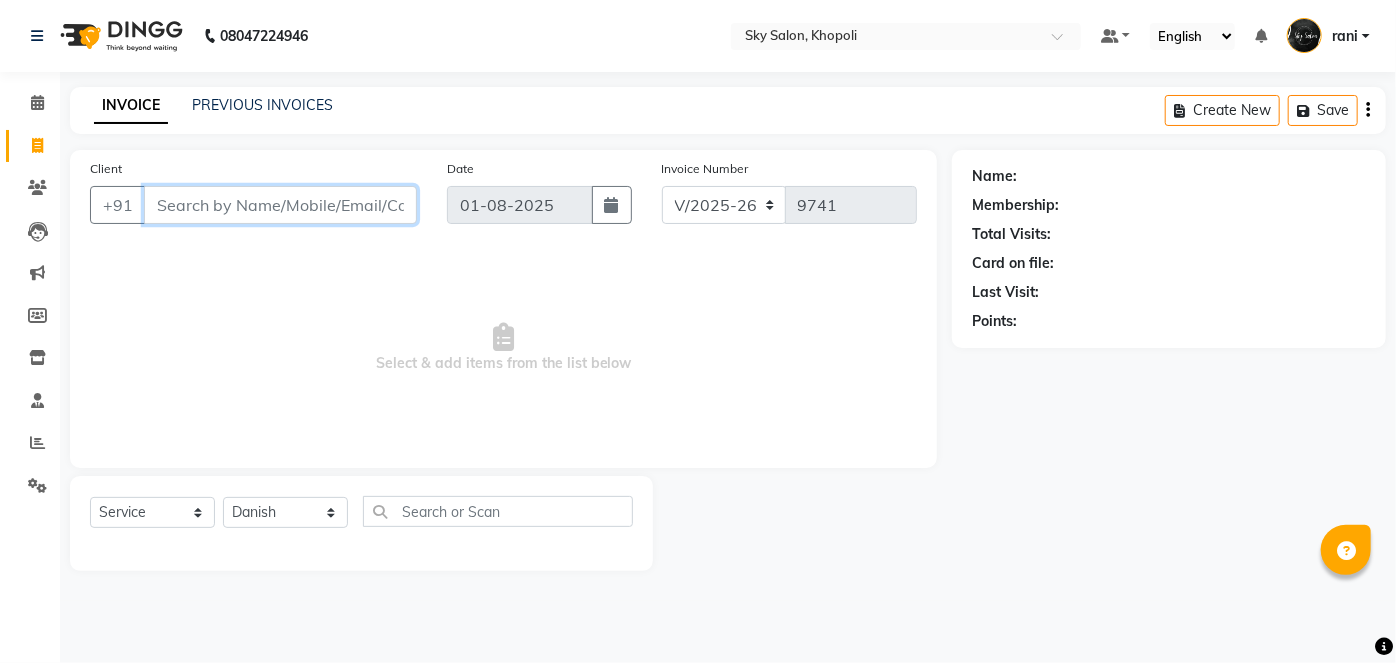click on "Client" at bounding box center [280, 205] 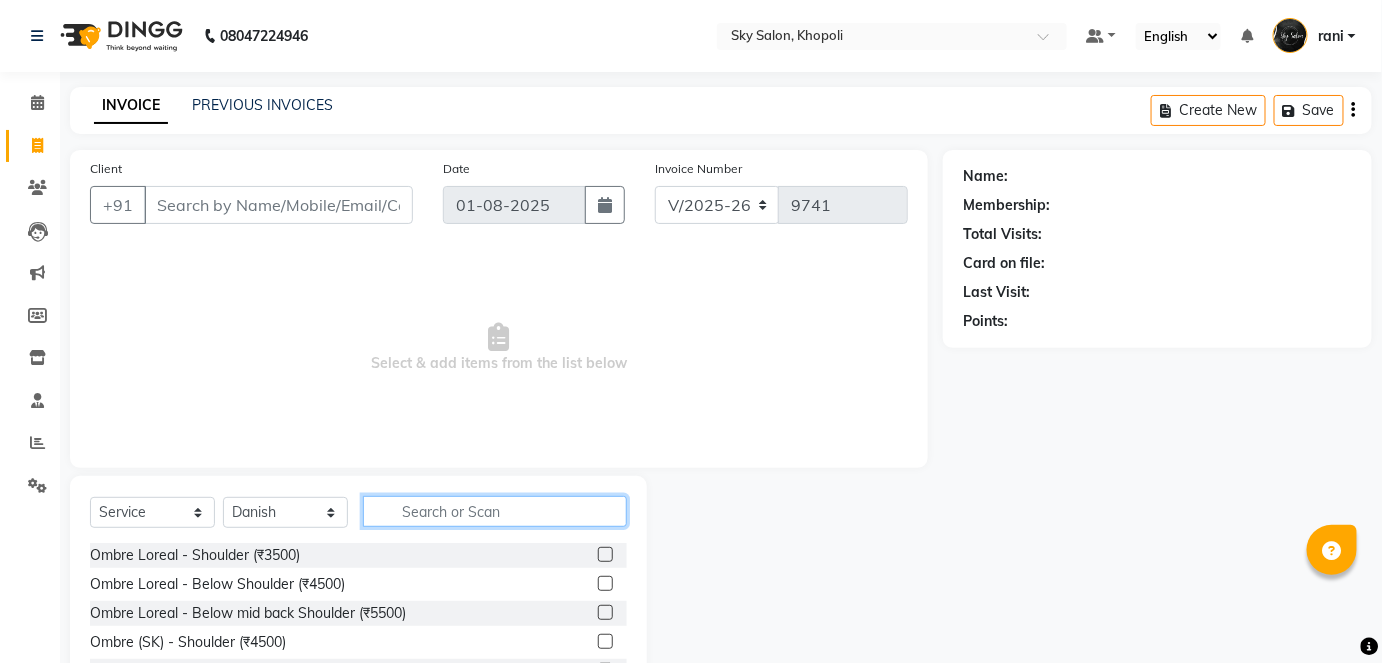 click 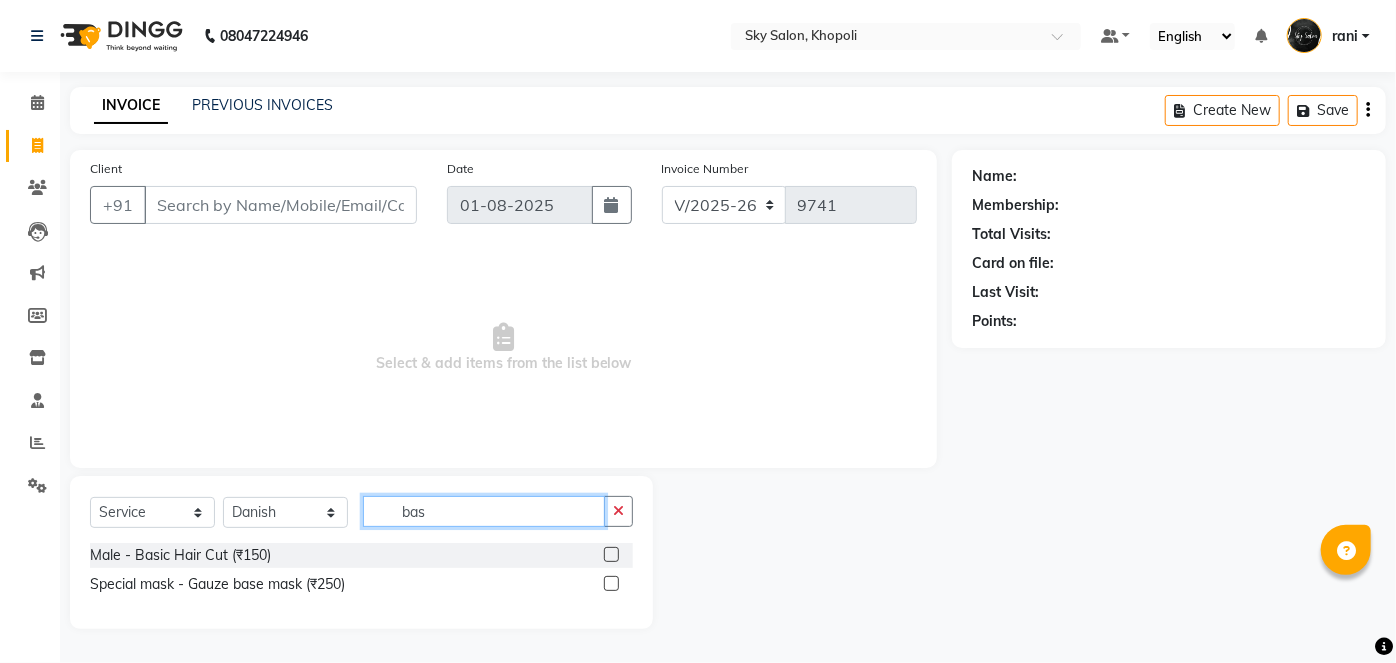 type on "bas" 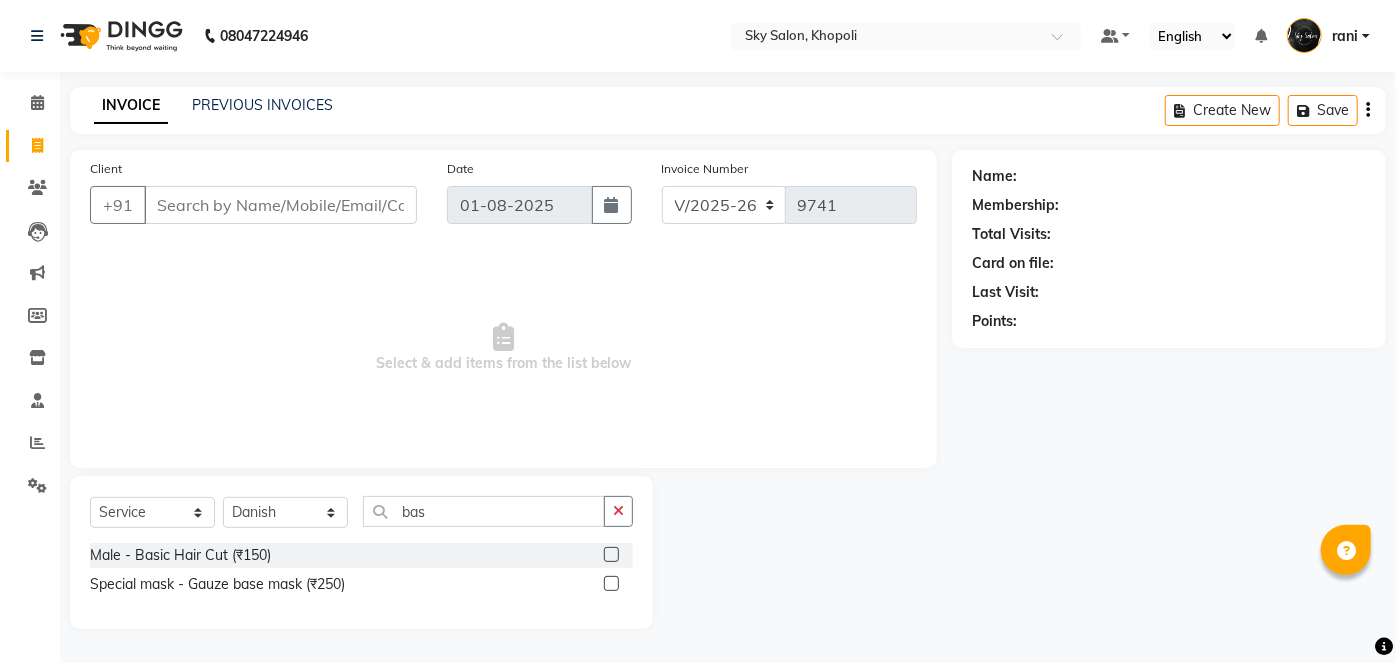 click 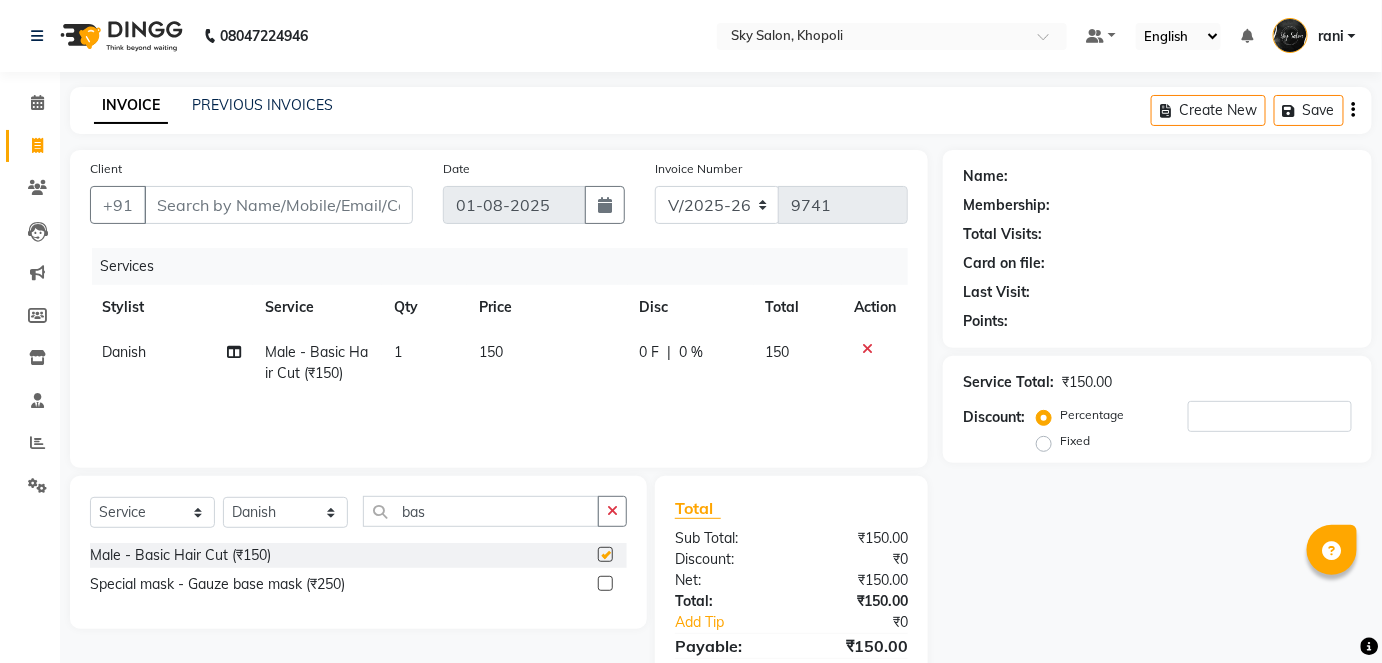 checkbox on "false" 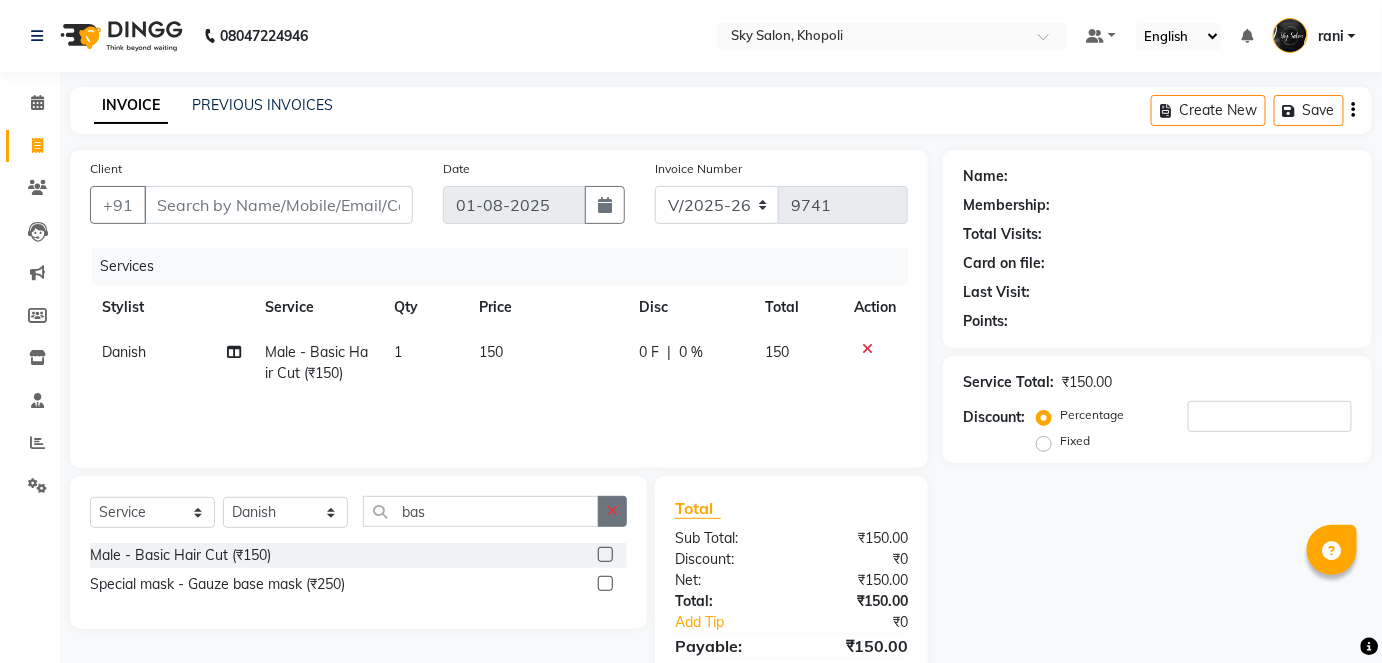 click 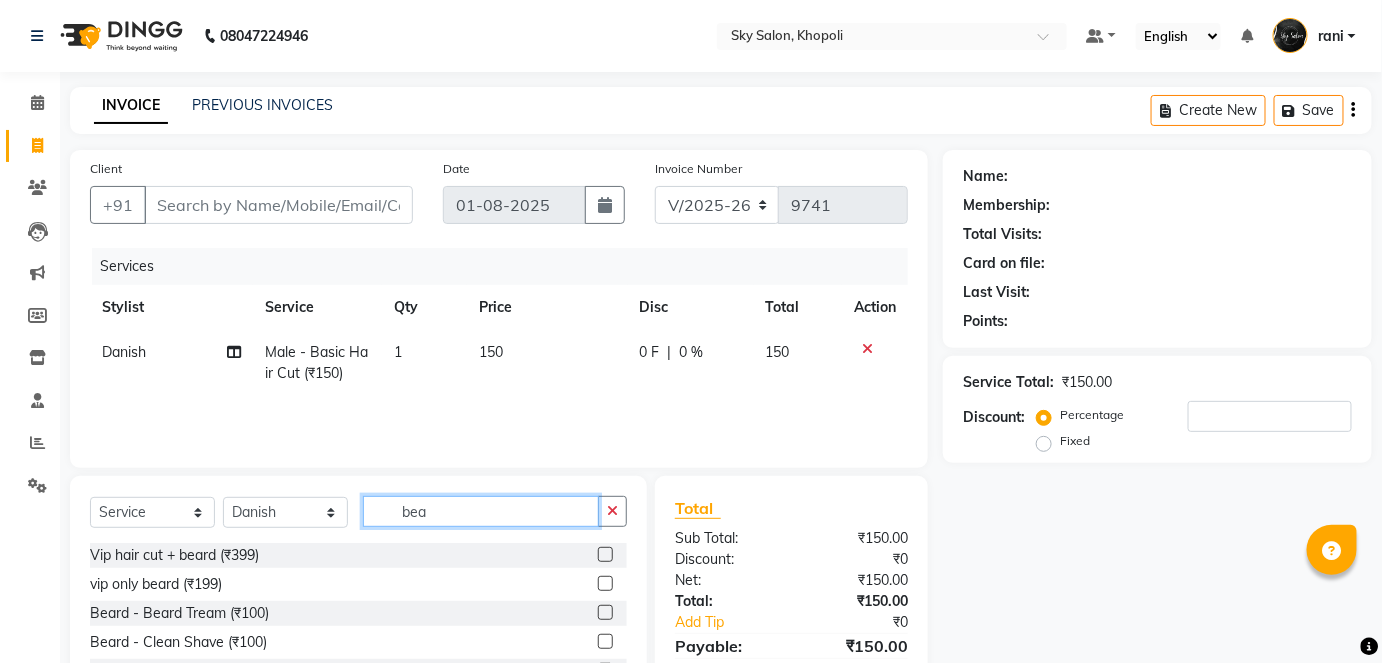 type on "bea" 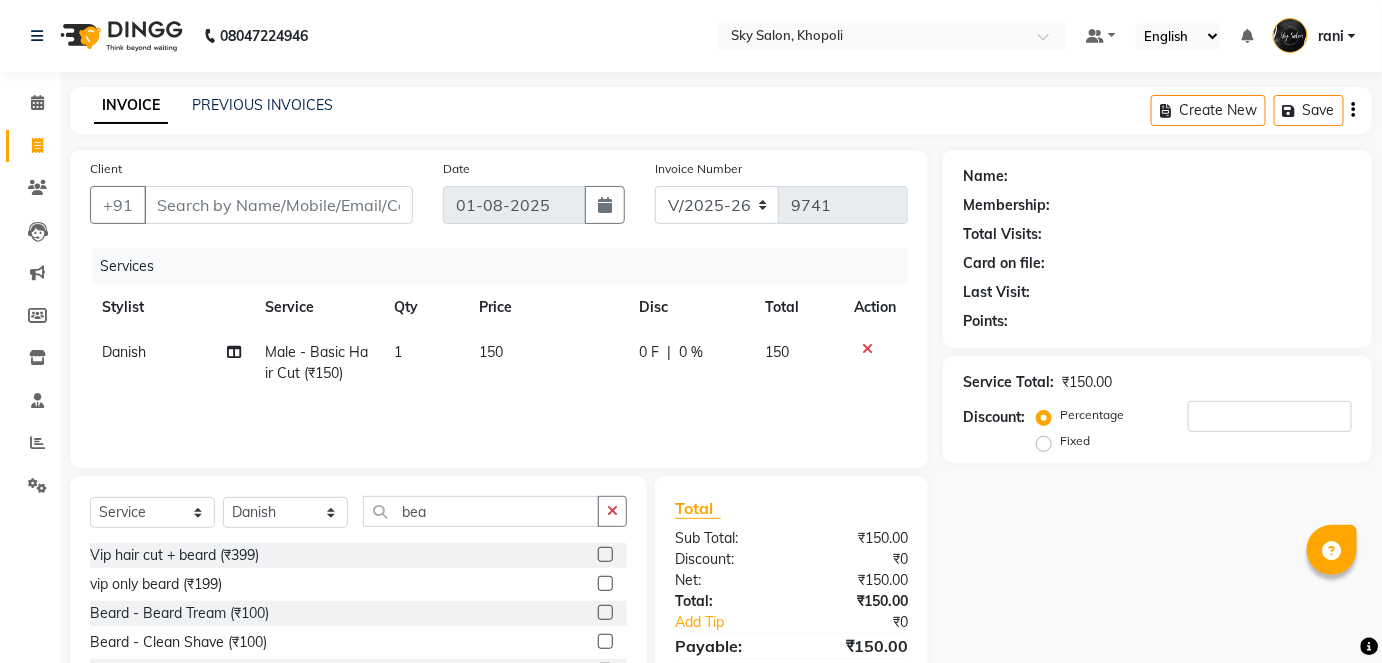 click 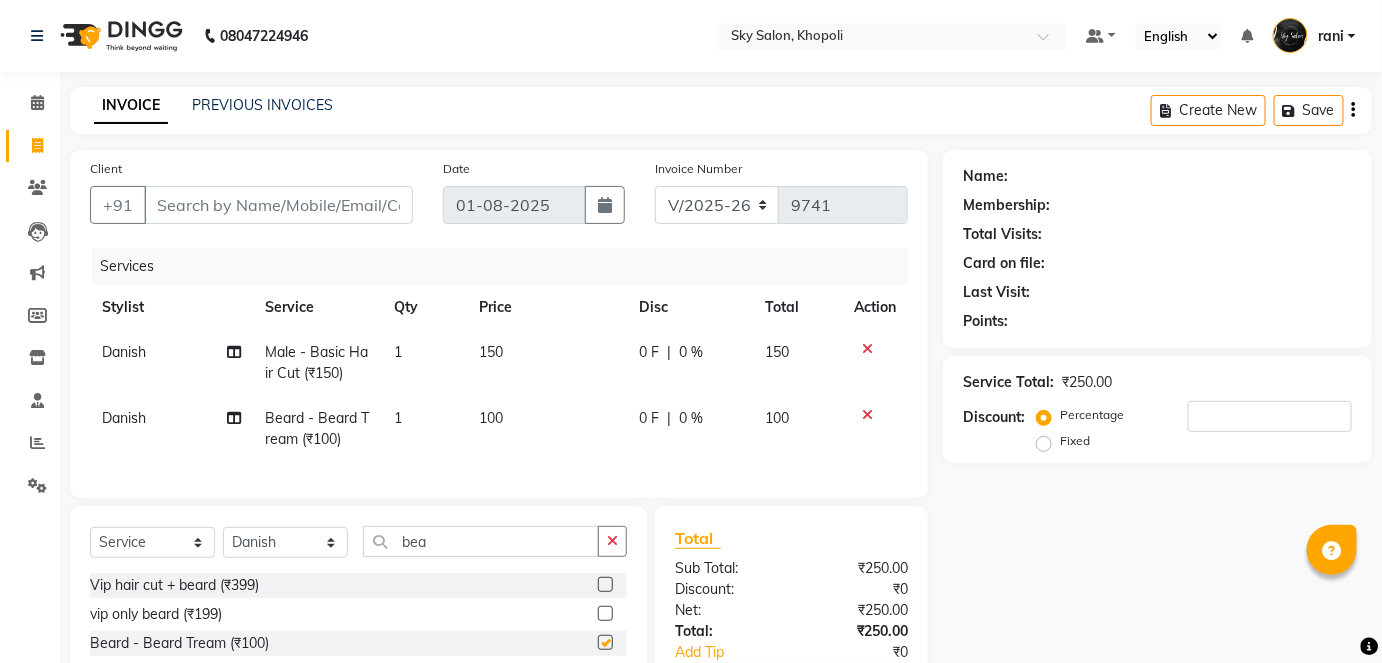 checkbox on "false" 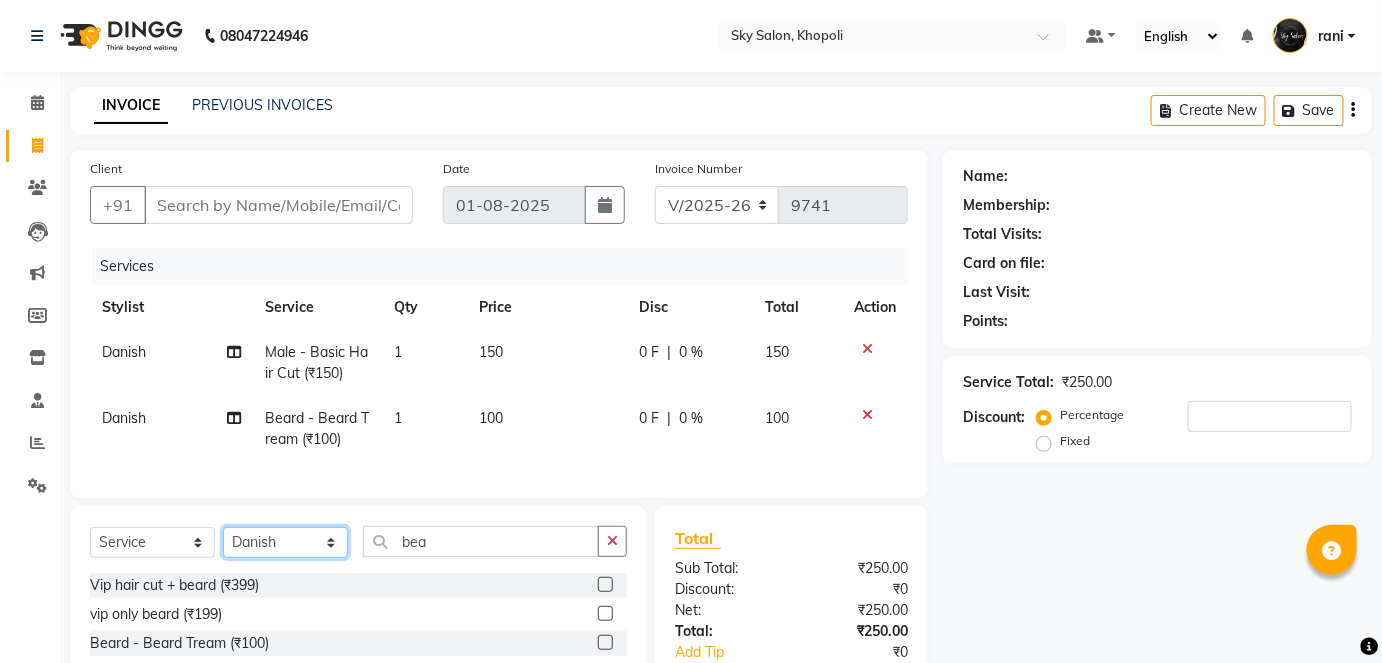 click on "Select Stylist afreen akshata aman saha ameer Anagha anisa arbaj bharti Bunny Danish Darshana 1 devyani dilshad gaurav Gulshan gurmeet javed jishan krishna mayuri gaikwad muskan rani rinku rocky Ronak sachin sahil sam sameer sameer 2 sandhya shabnam shakti sunny sweety vivek" 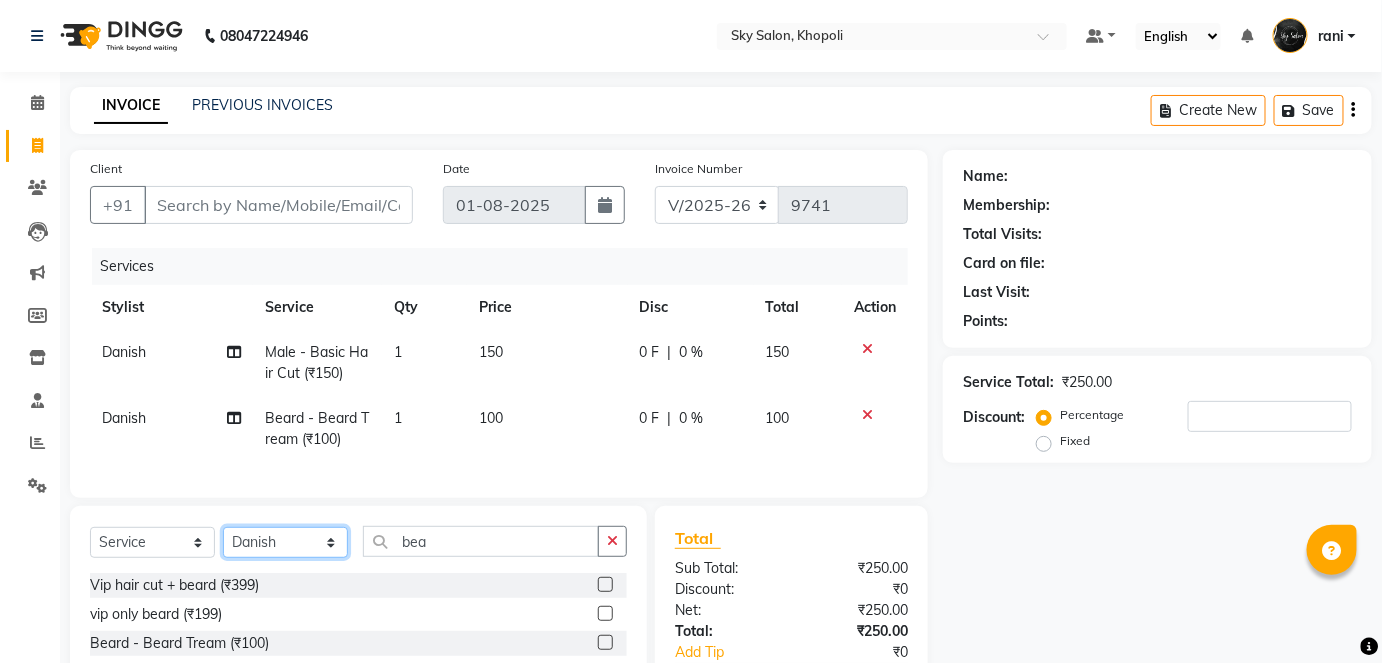 select on "27779" 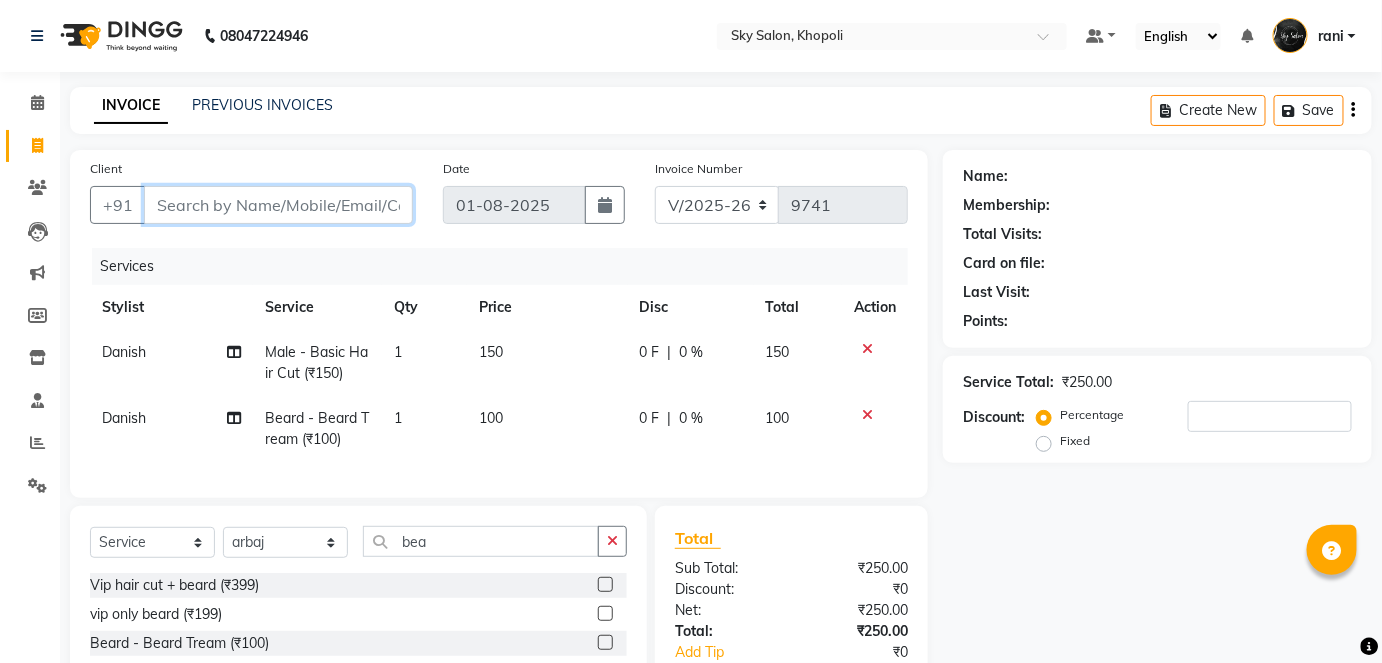 click on "Client" at bounding box center (278, 205) 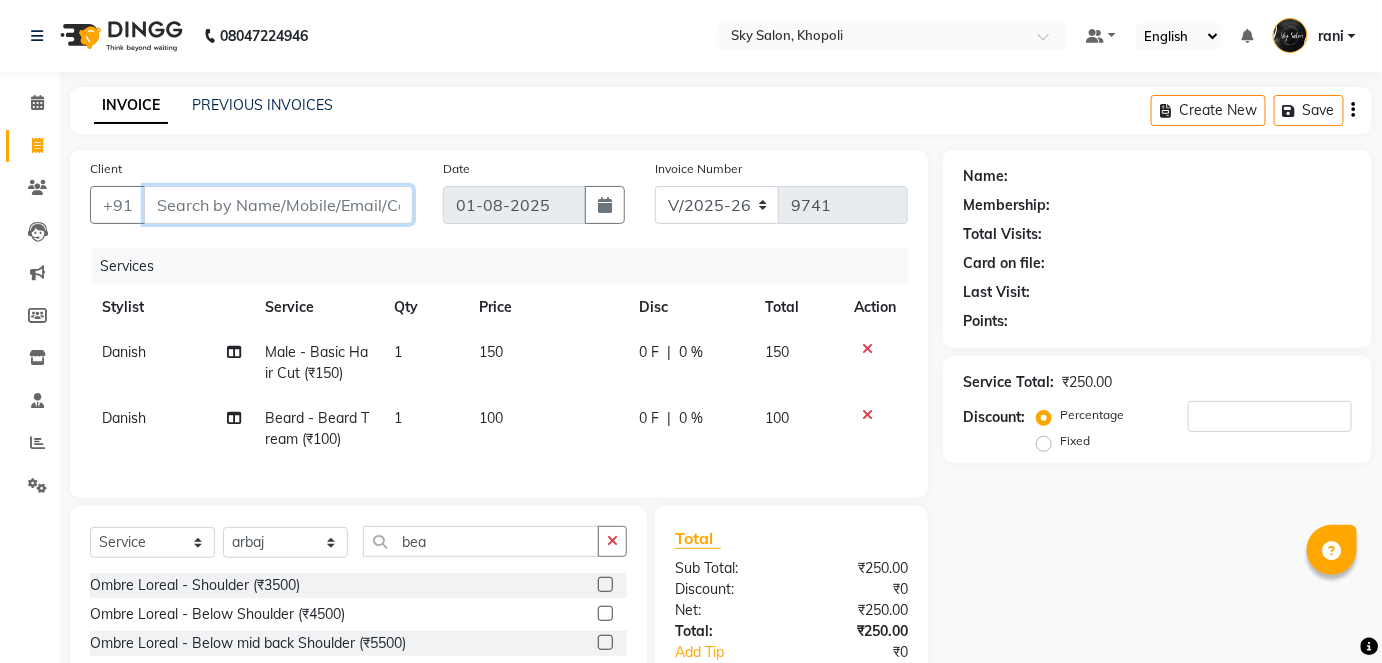 type on "9" 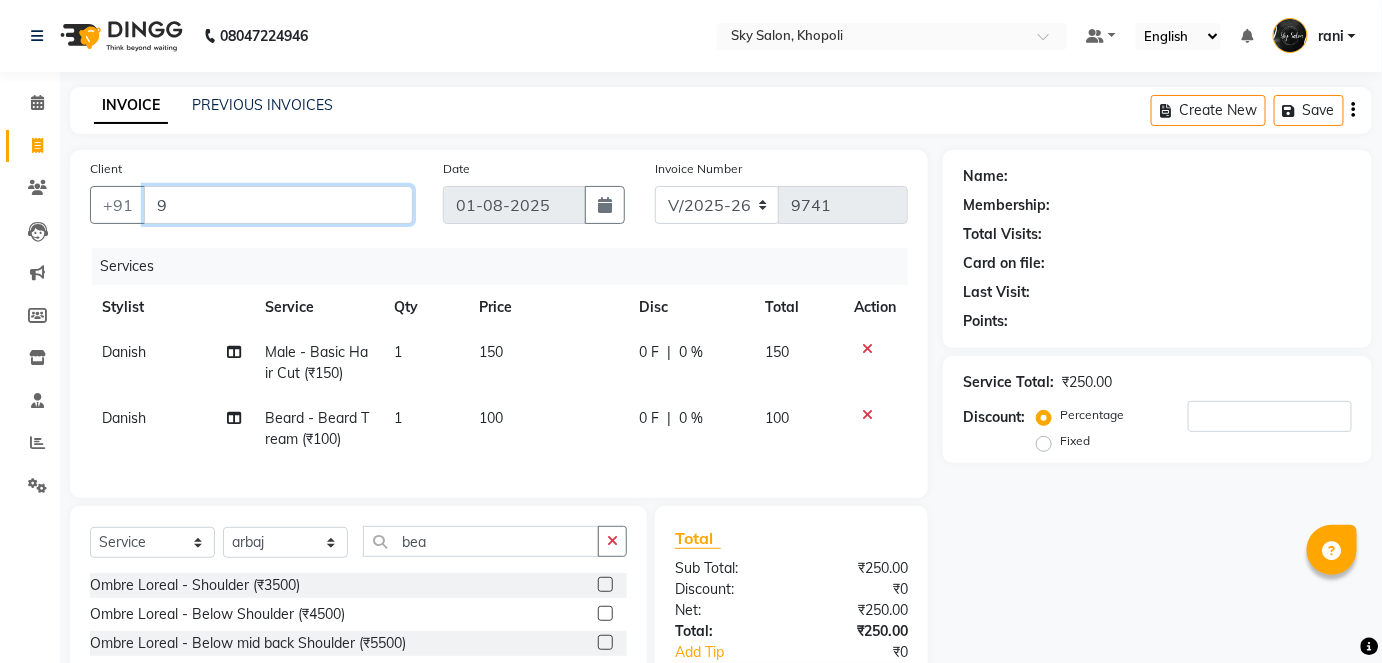 type on "0" 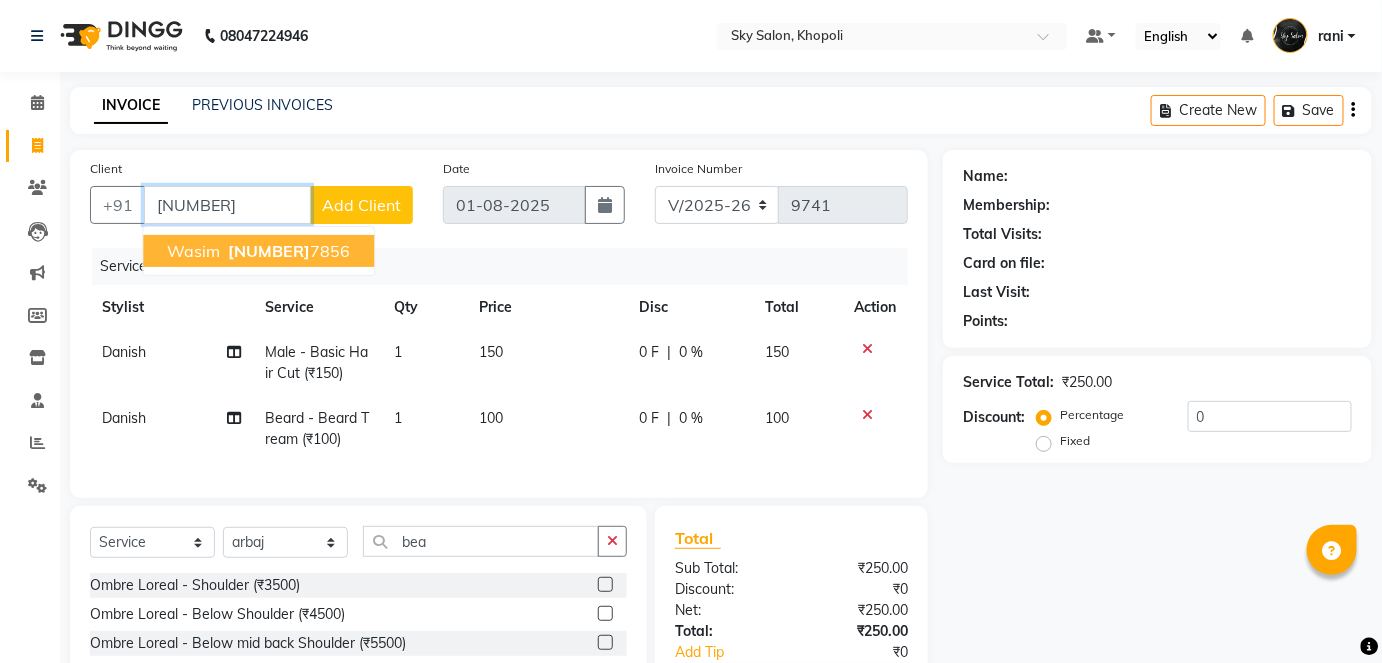 click on "wasim" at bounding box center [193, 251] 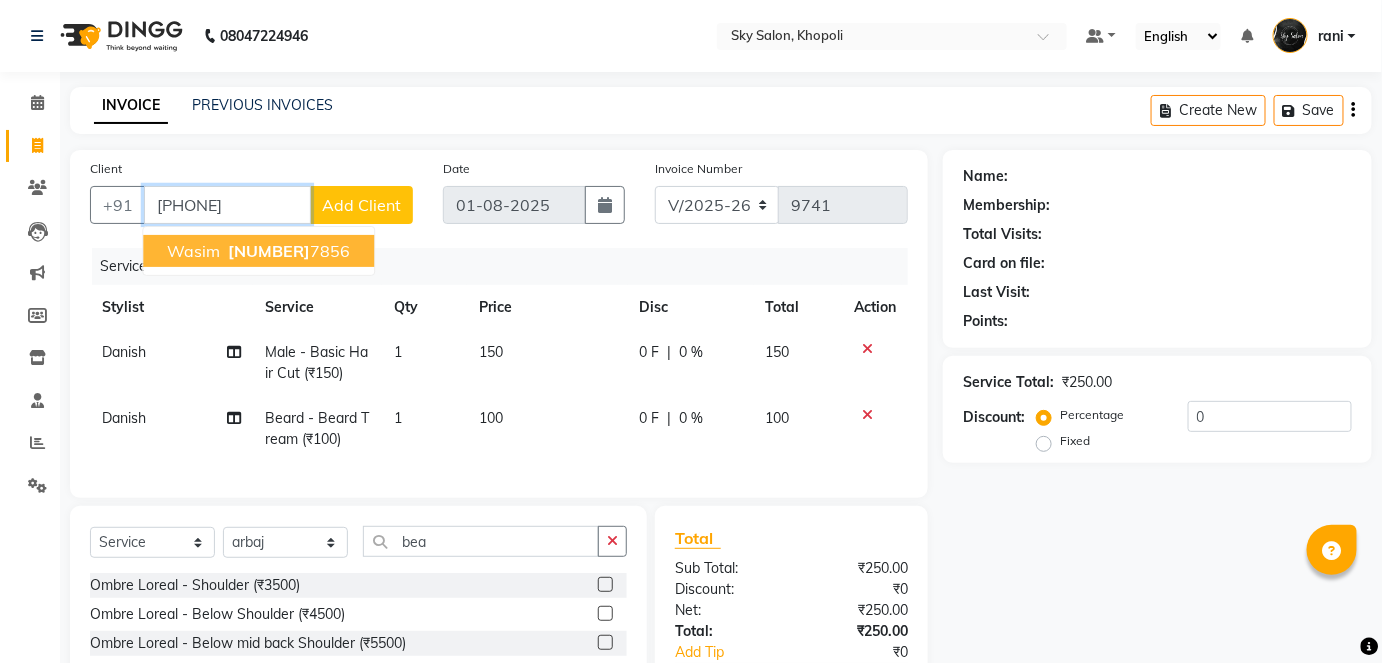 type on "[PHONE]" 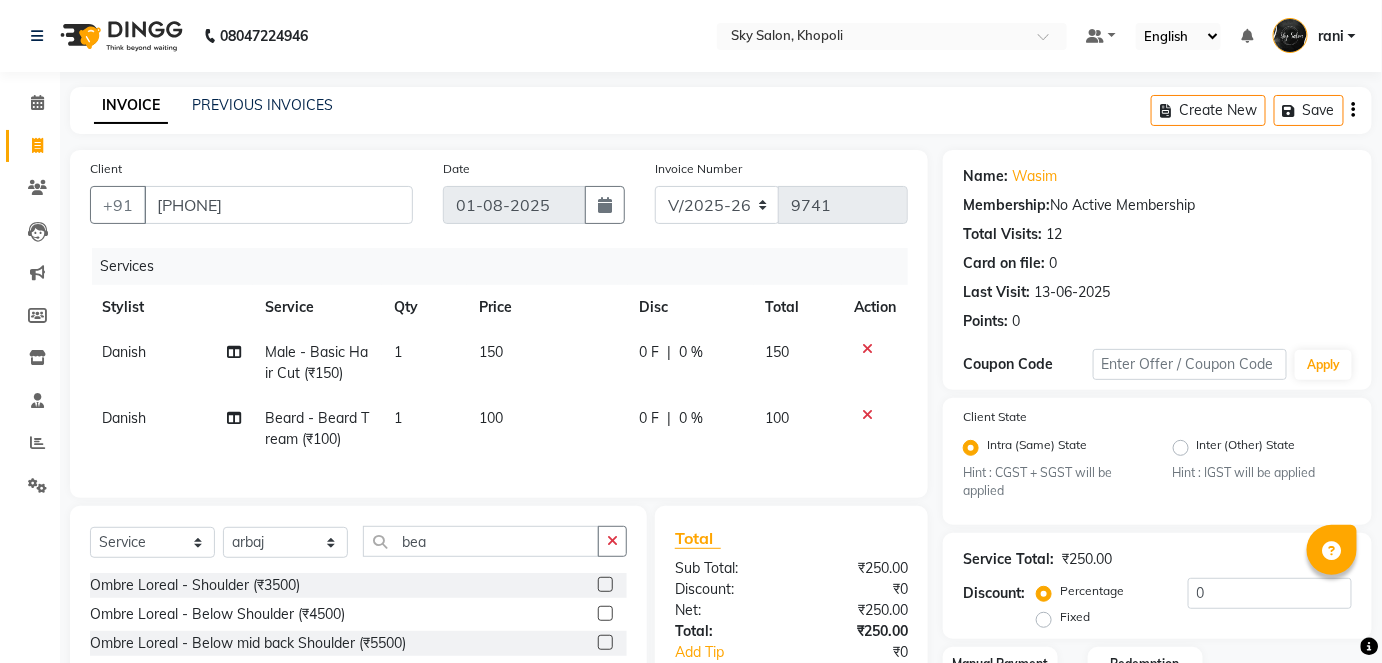 scroll, scrollTop: 0, scrollLeft: 0, axis: both 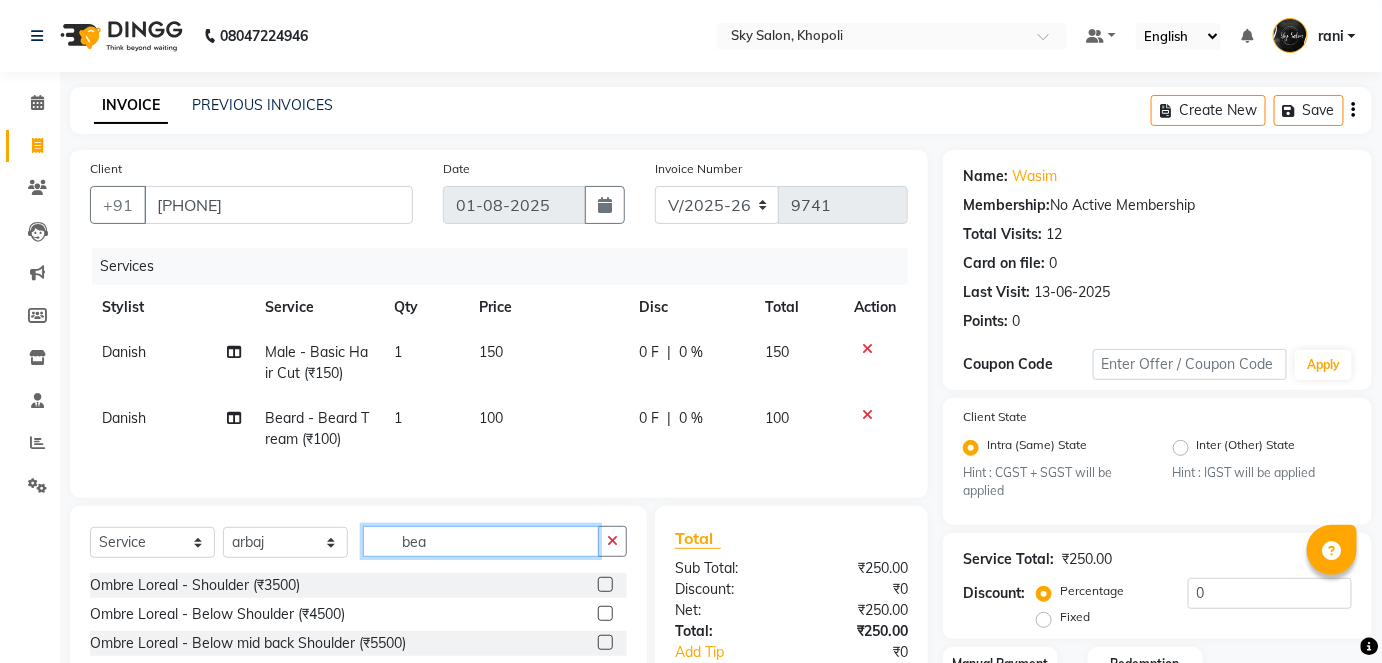 click on "bea" 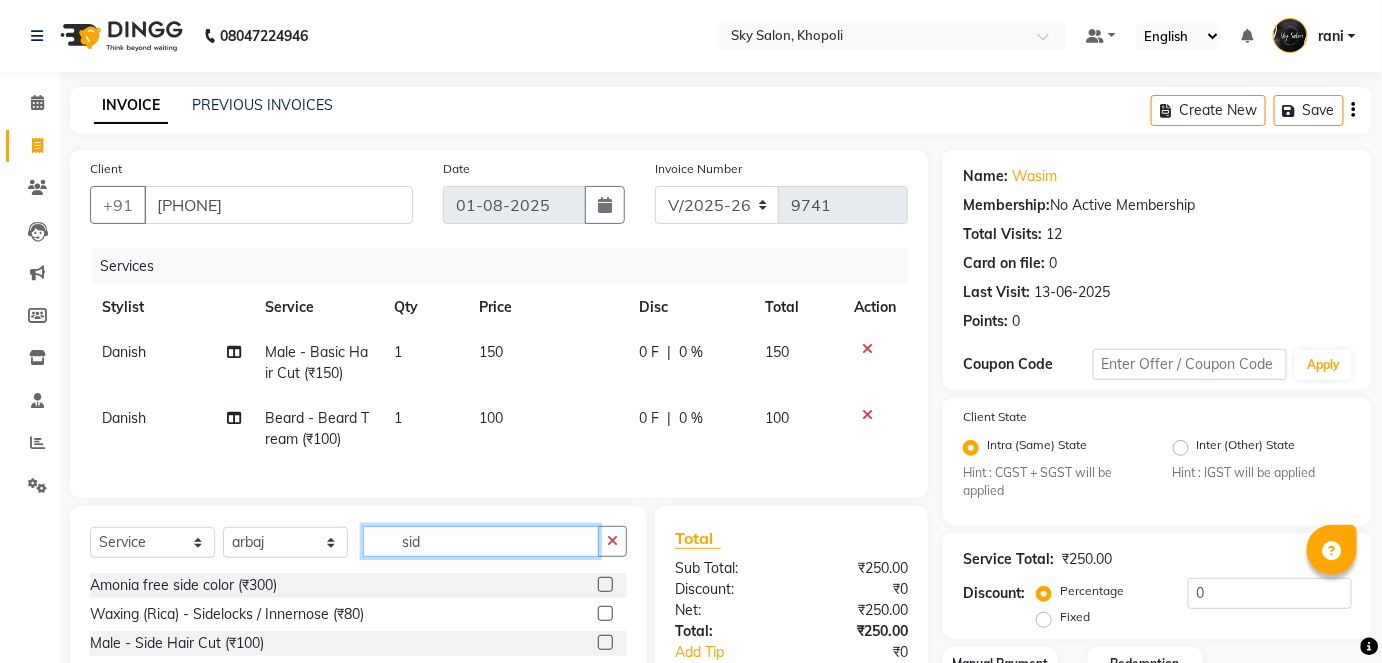 scroll, scrollTop: 147, scrollLeft: 0, axis: vertical 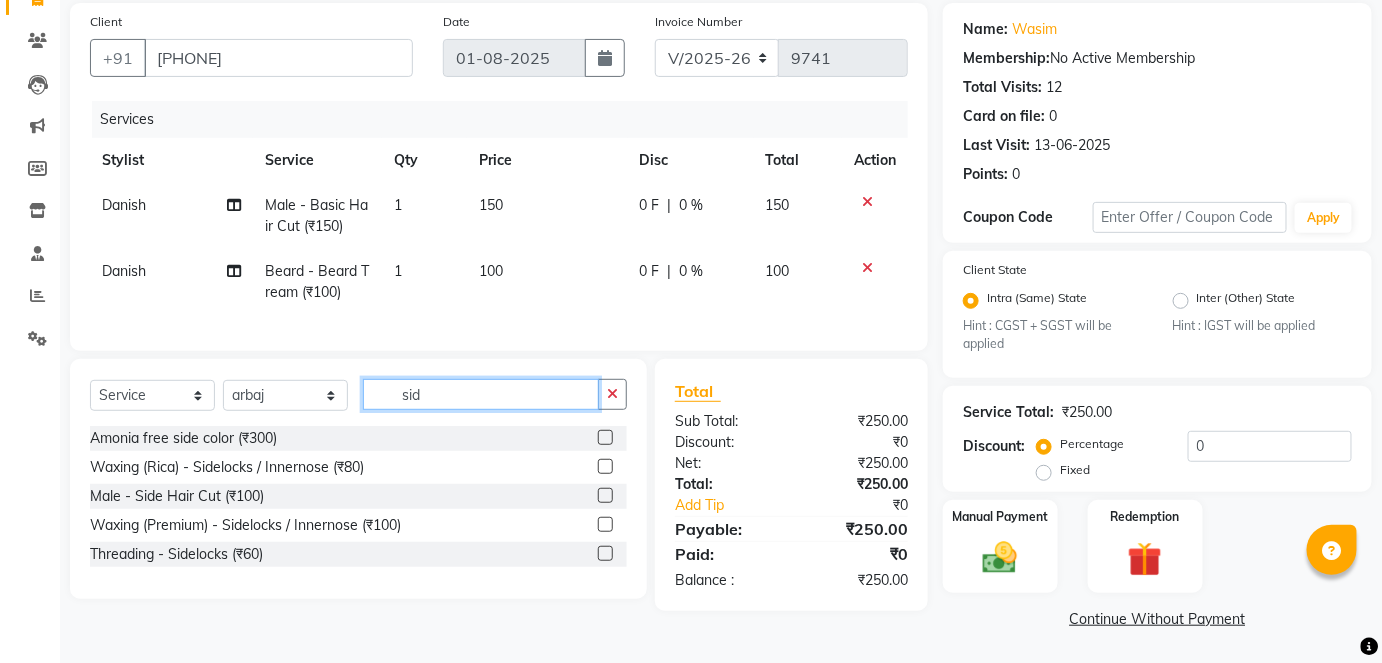 type on "sid" 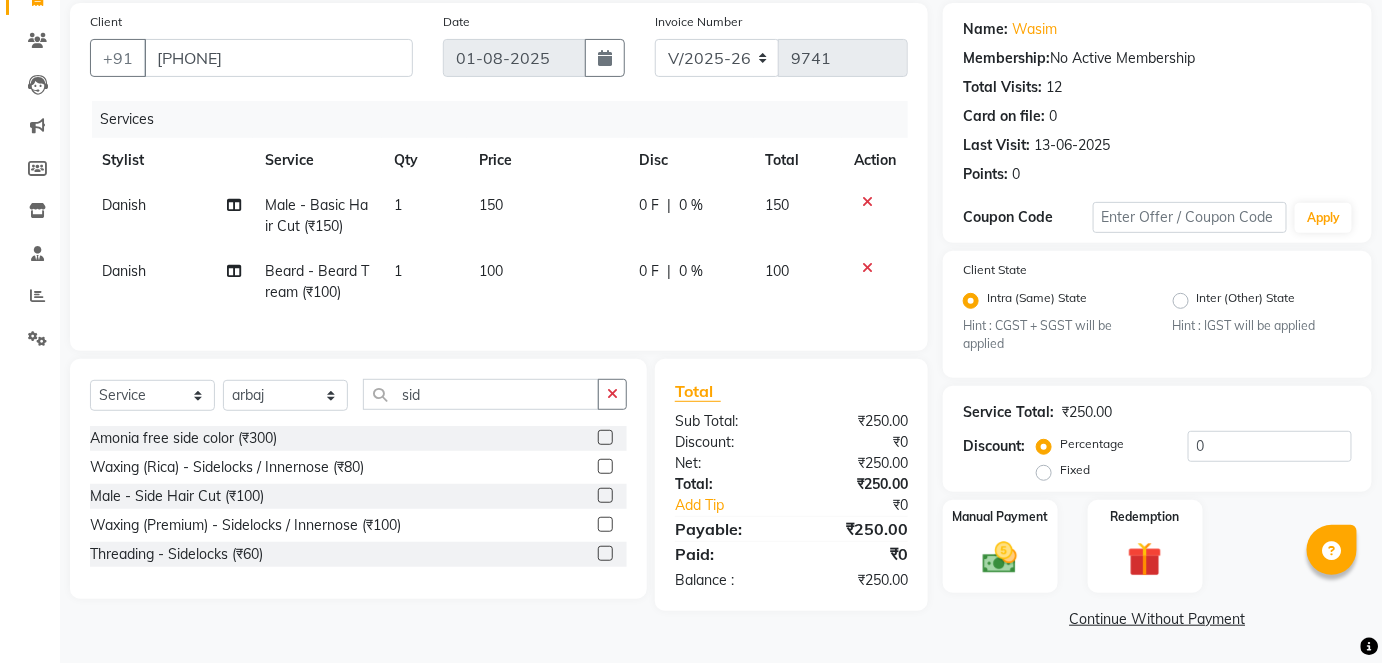 click 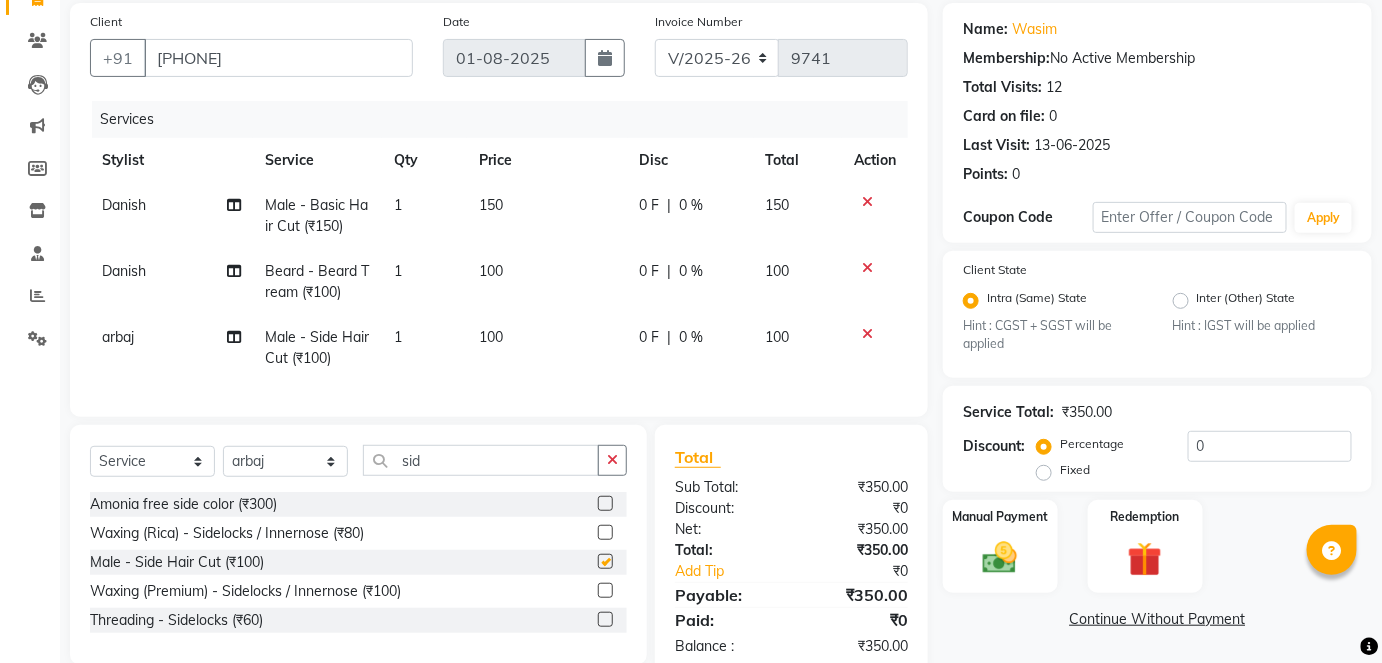 checkbox on "false" 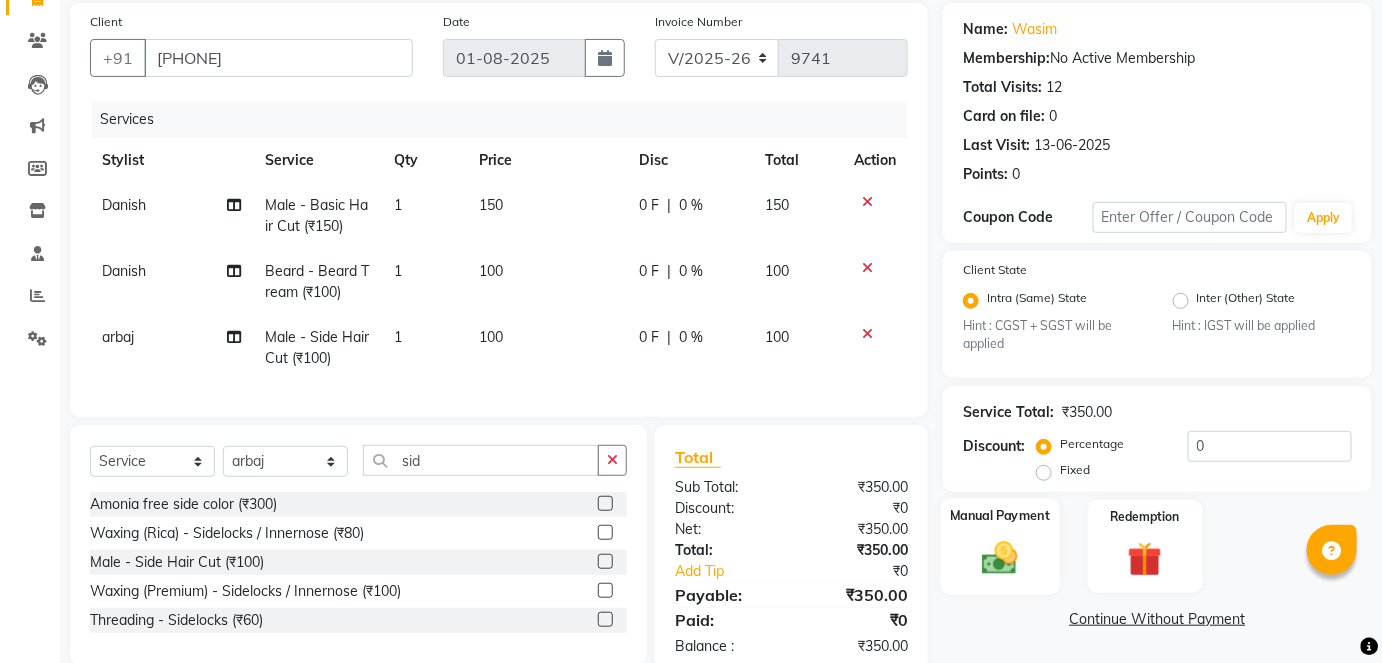 click 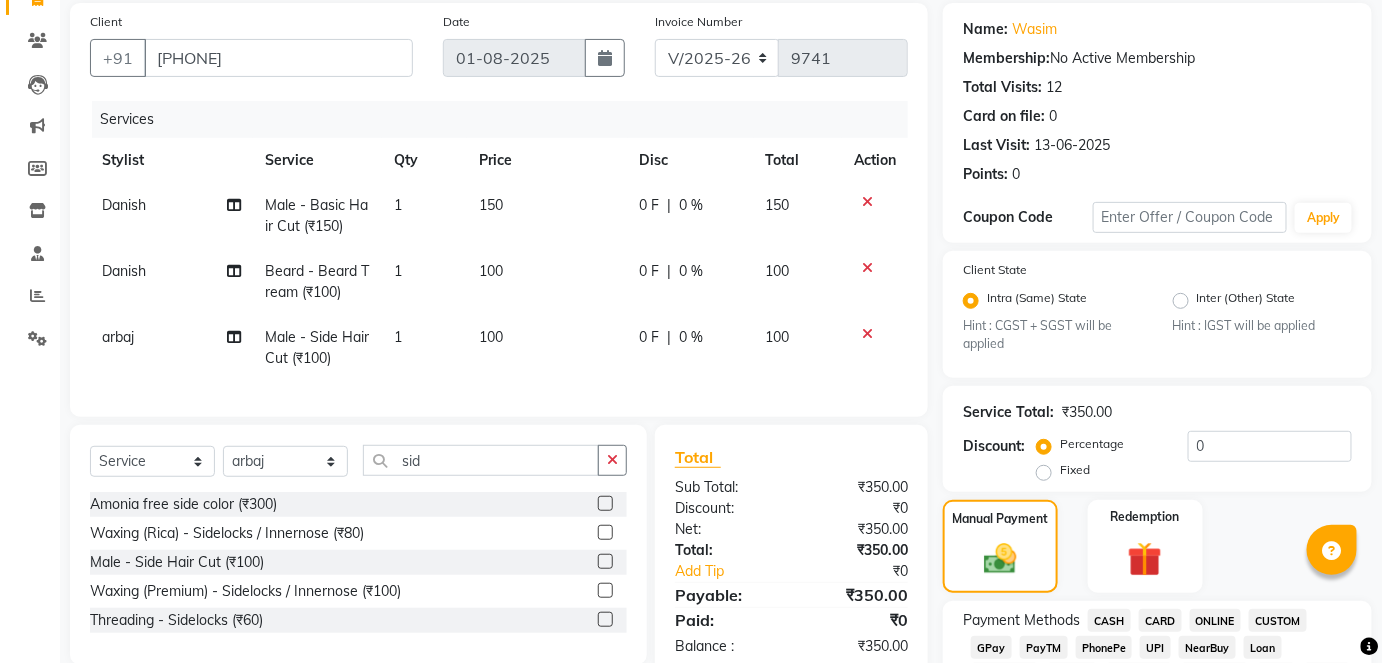 click on "GPay" 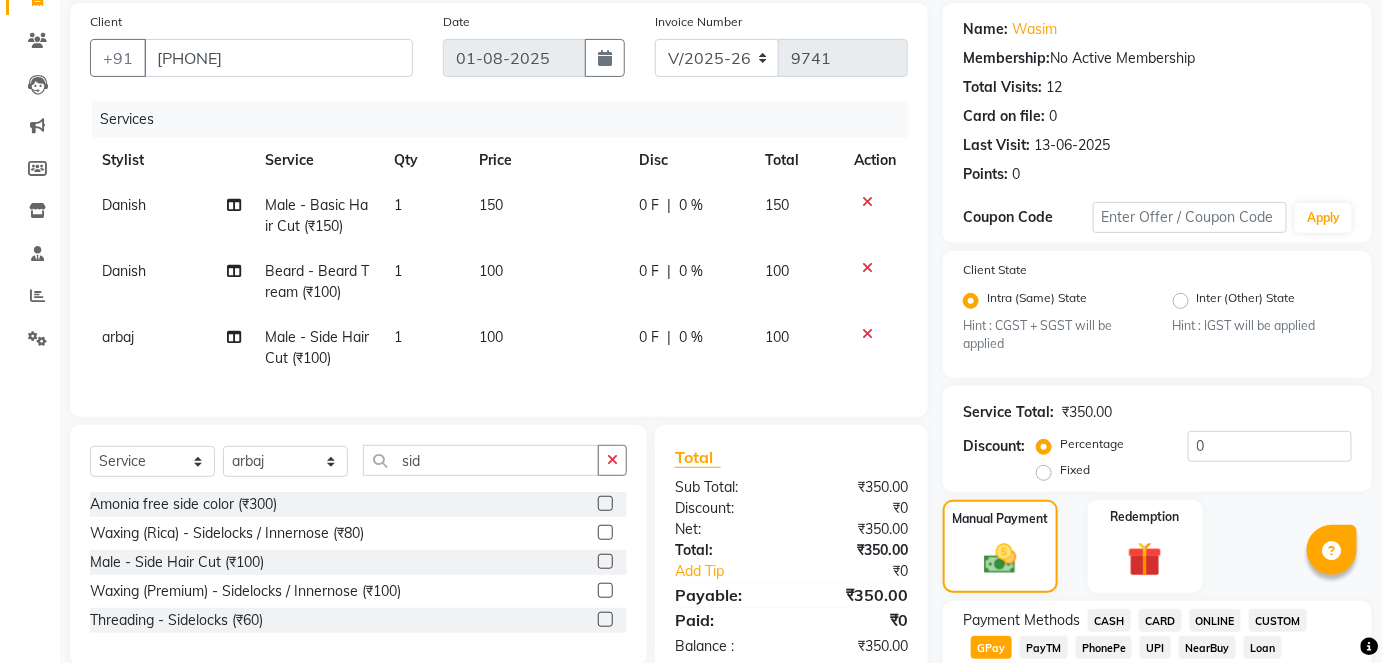 scroll, scrollTop: 950, scrollLeft: 0, axis: vertical 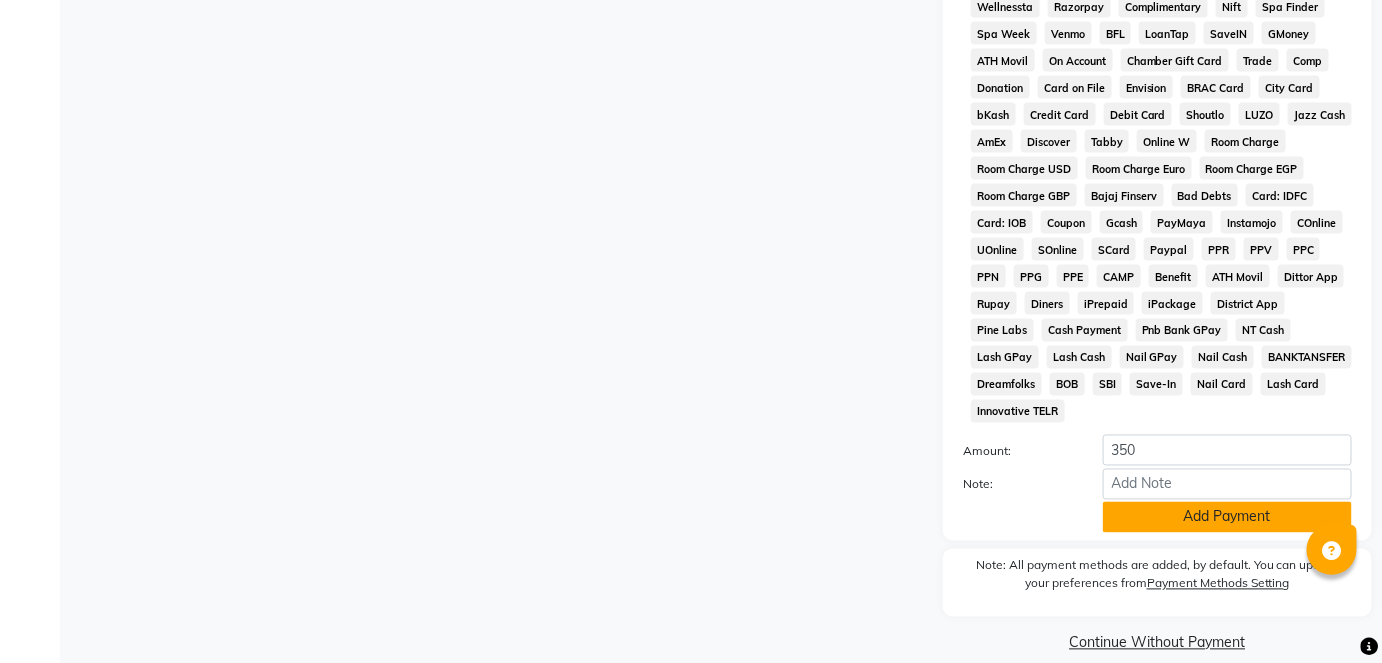 click on "Add Payment" 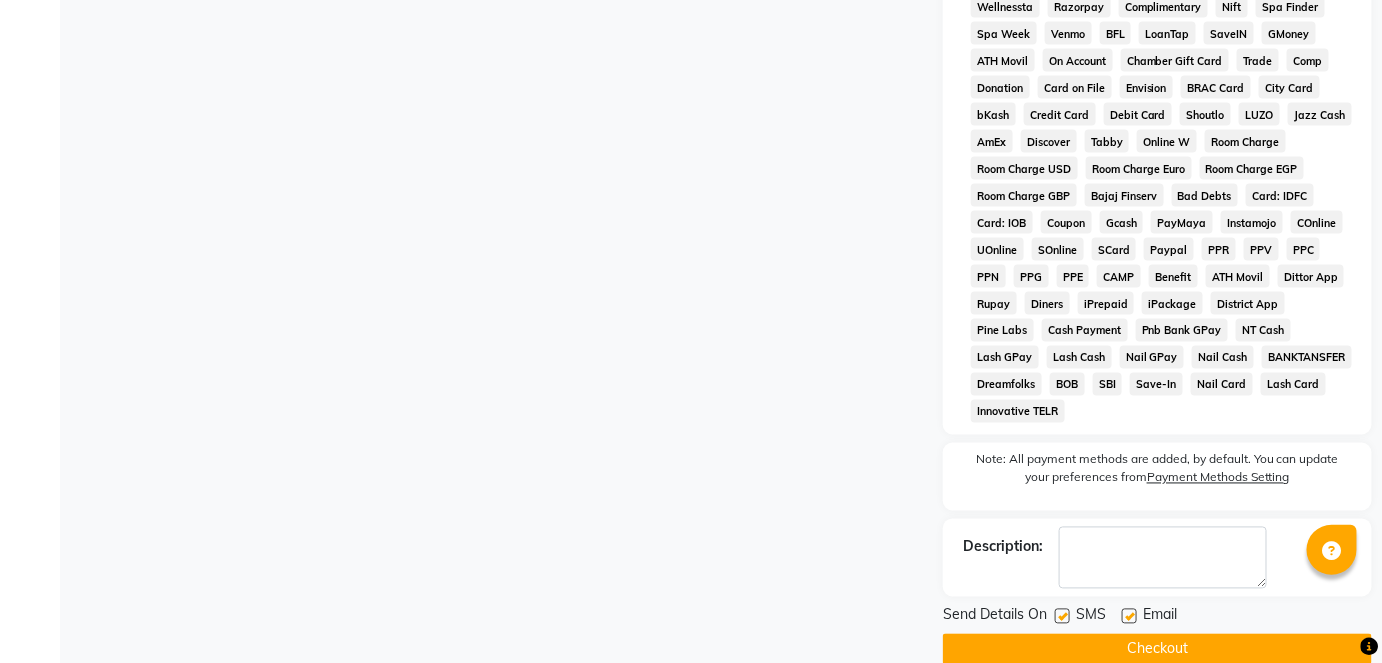 click on "Checkout" 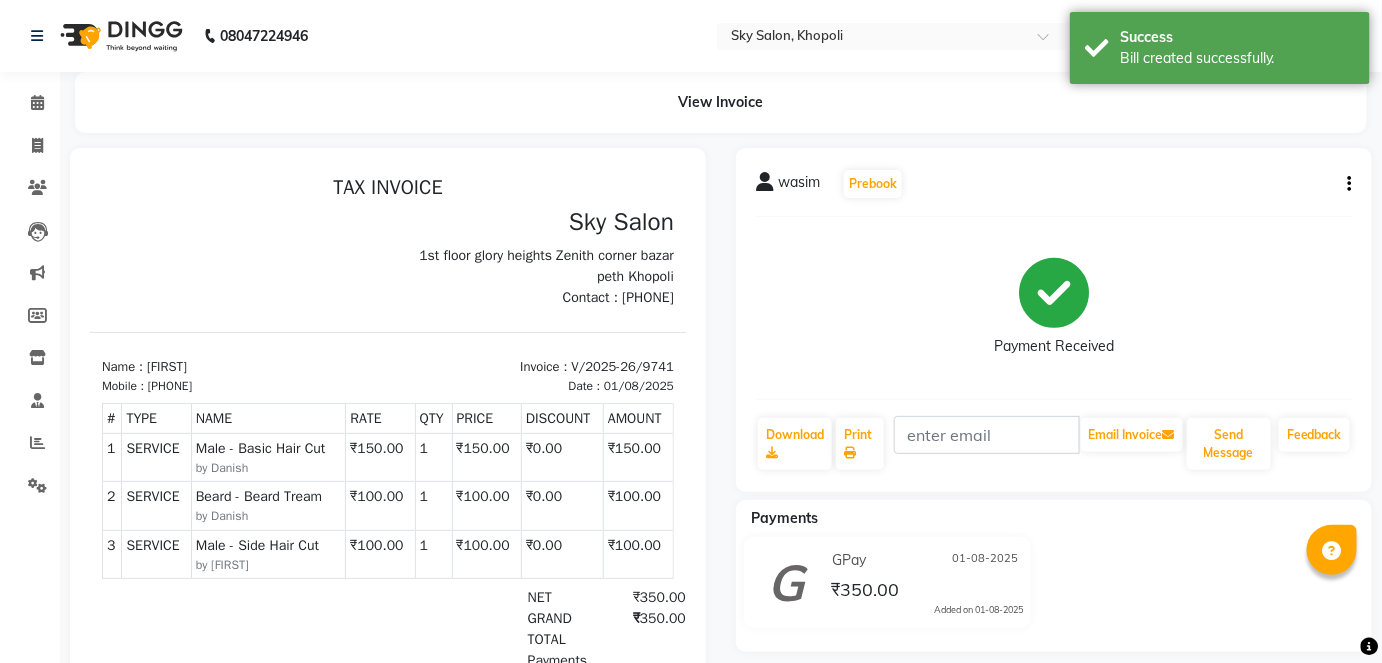 scroll, scrollTop: 0, scrollLeft: 0, axis: both 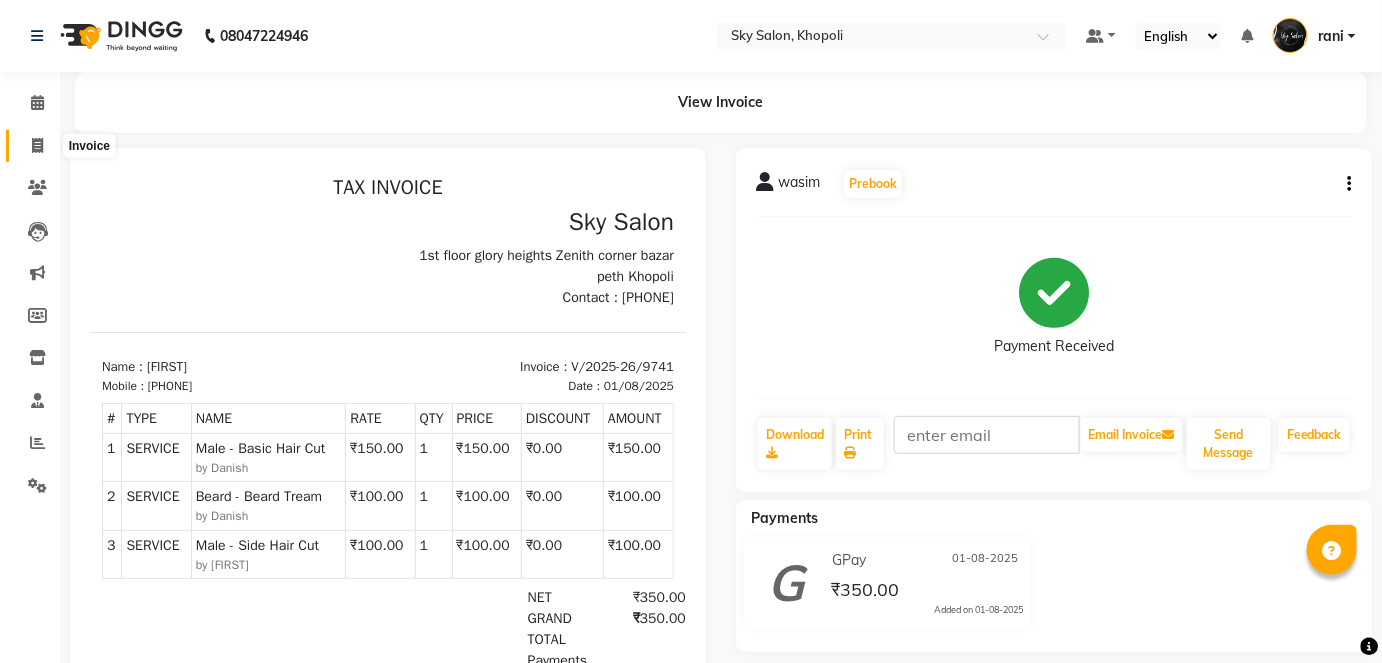 click 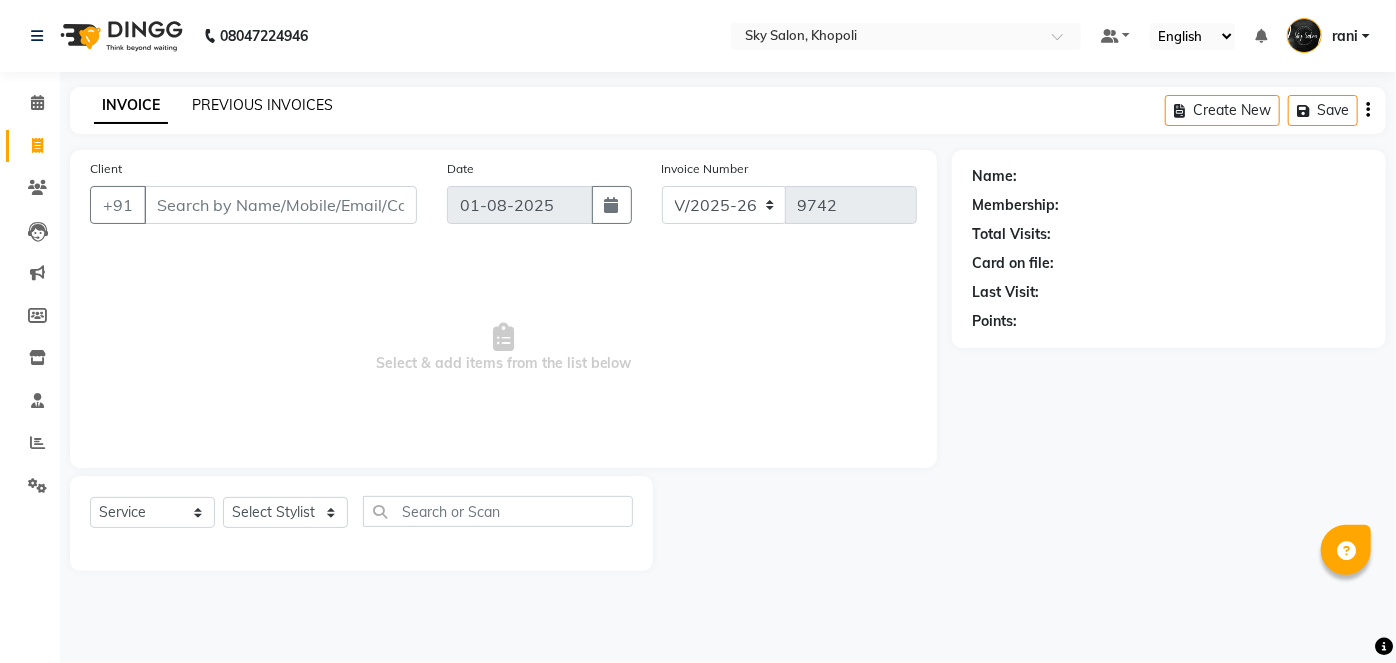 click on "PREVIOUS INVOICES" 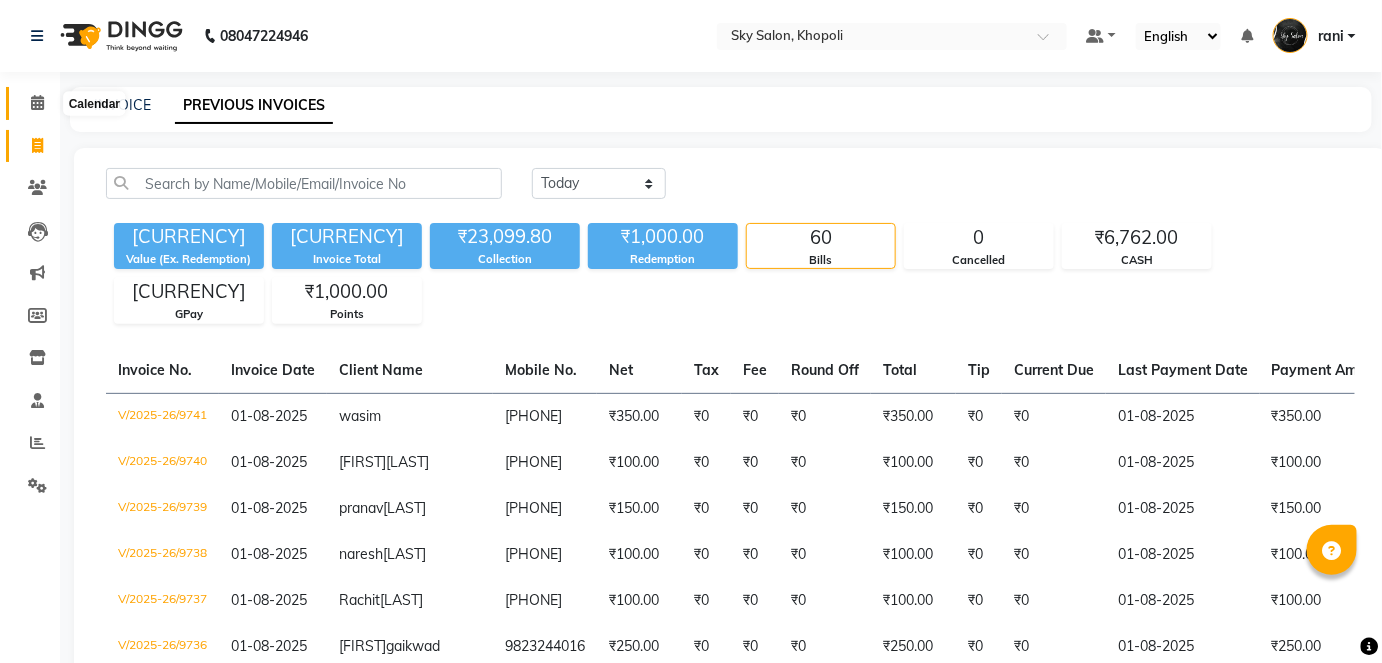 click 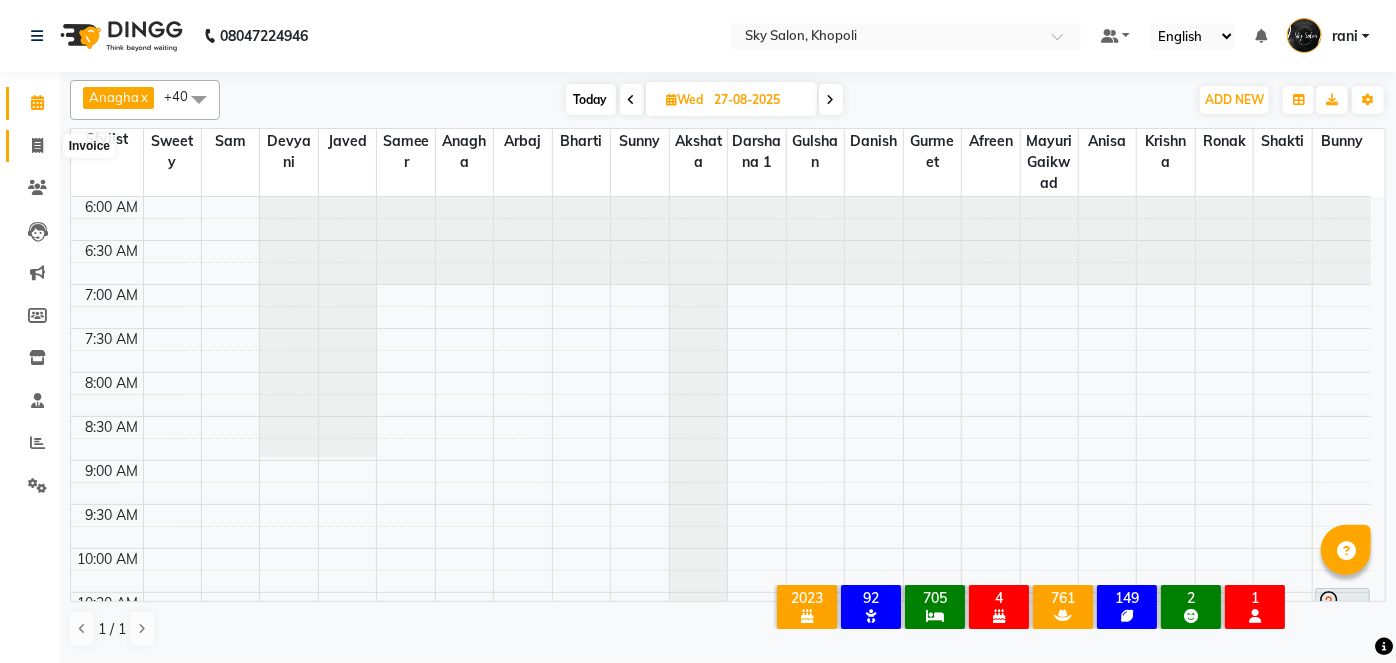 click 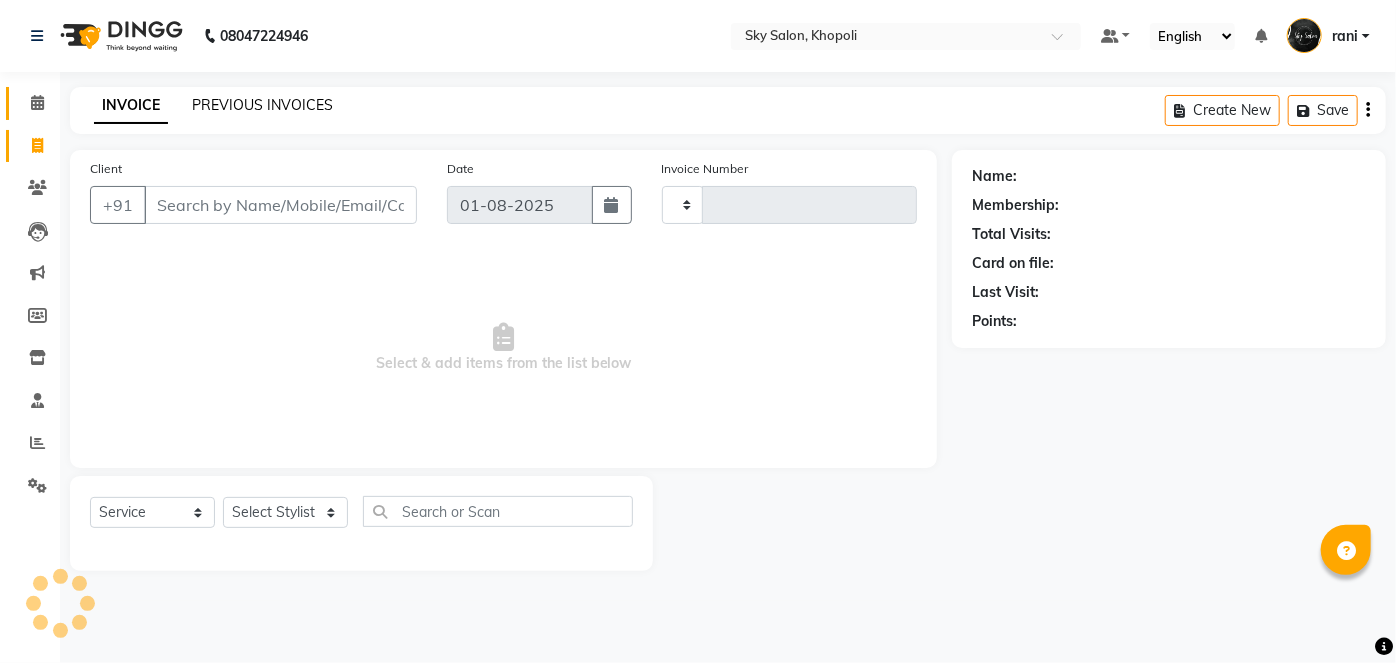 type on "9742" 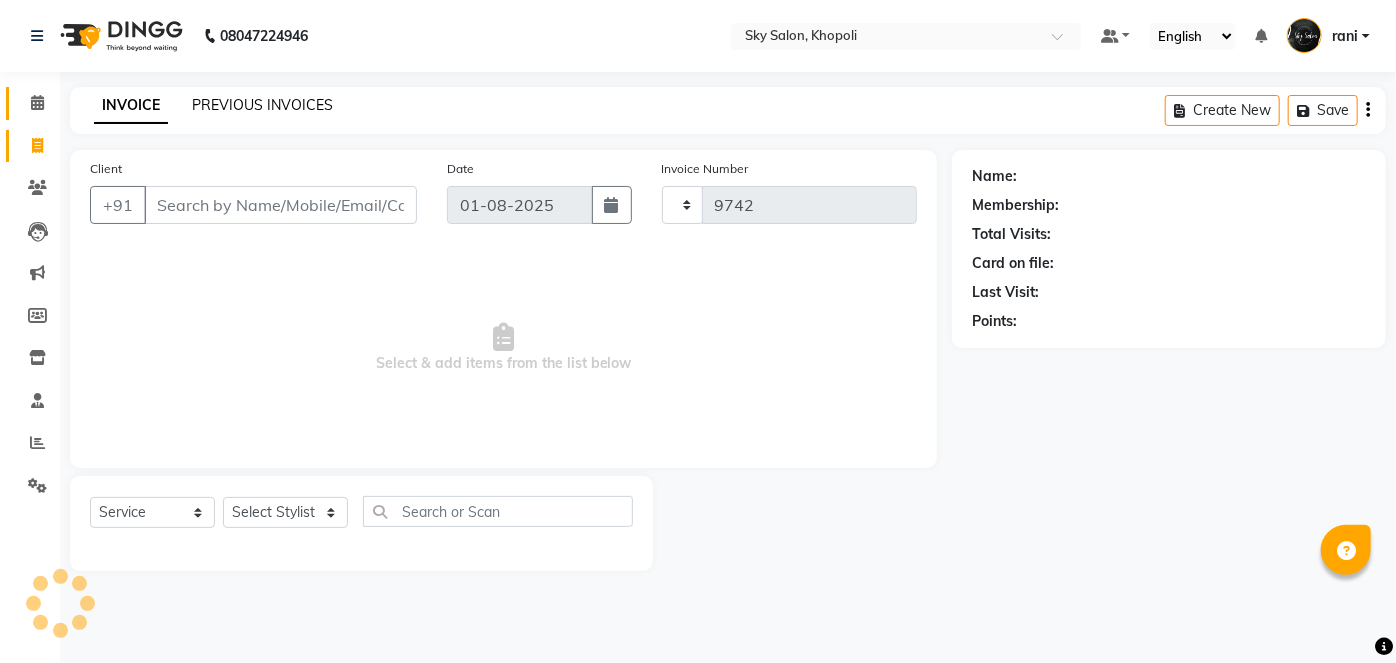 select on "3537" 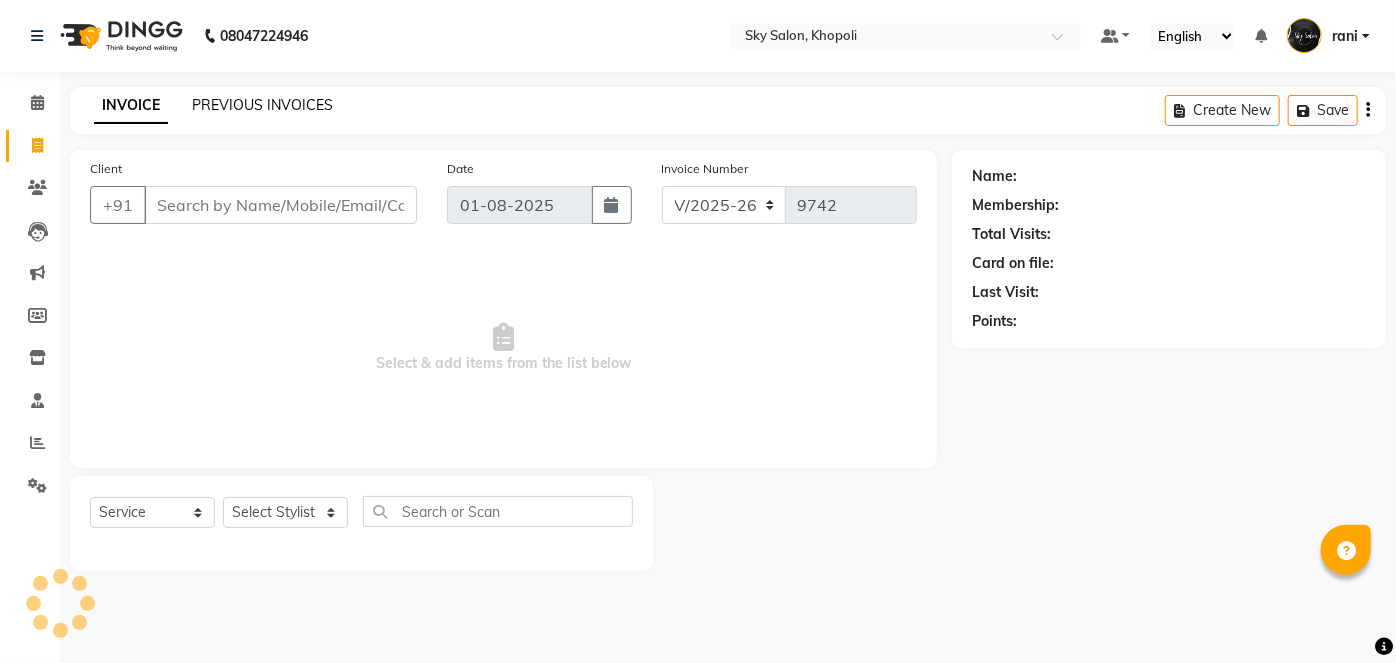click on "PREVIOUS INVOICES" 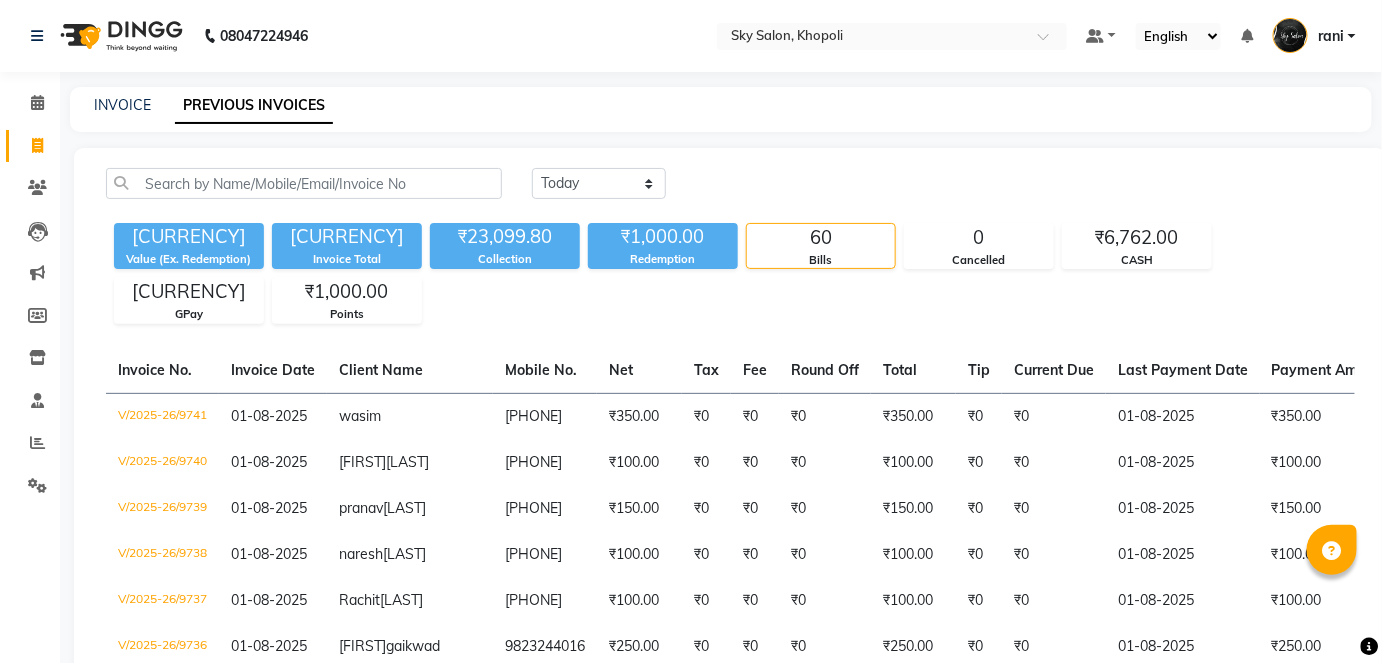 click on "[CURRENCY]" 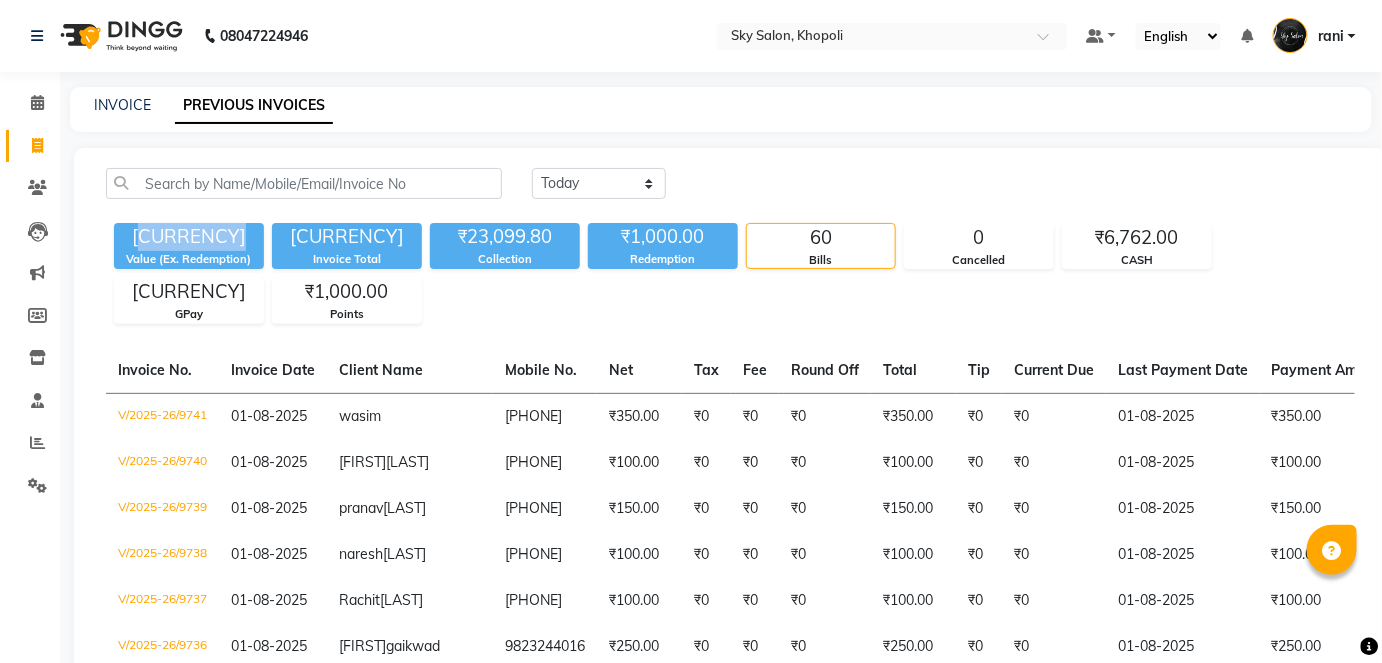 click on "[CURRENCY]" 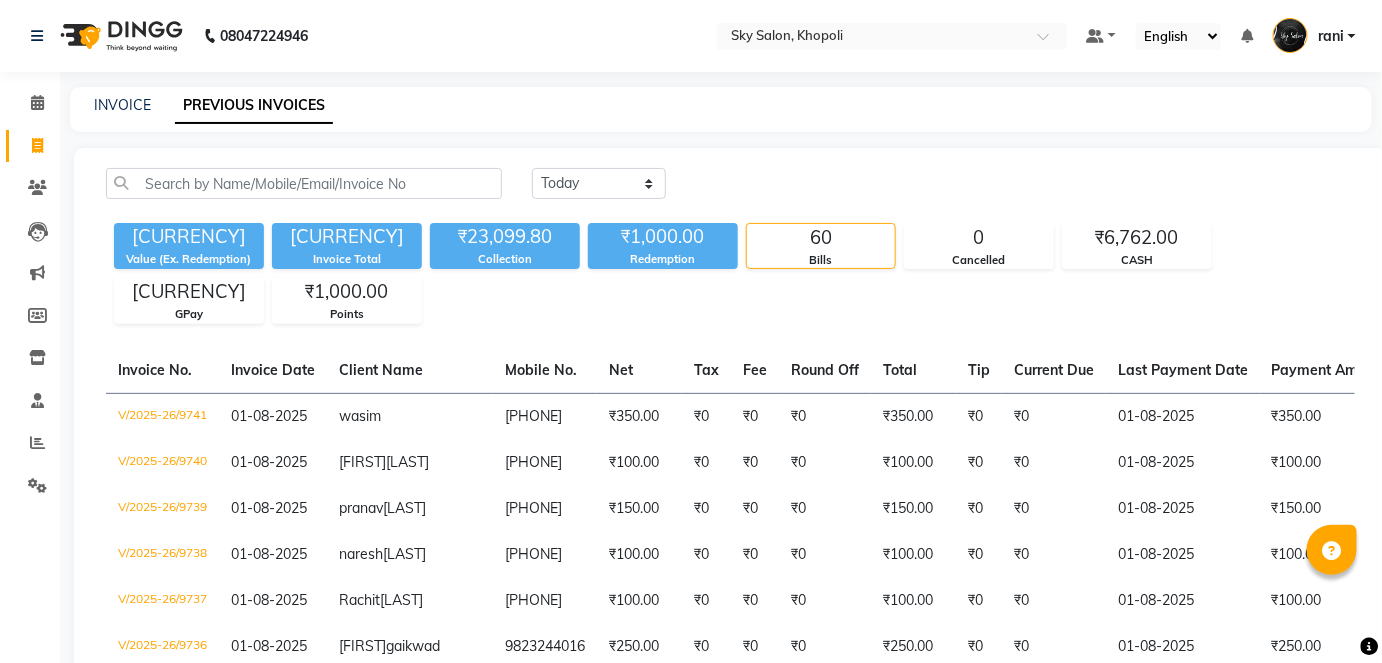 click on "[CURRENCY]" 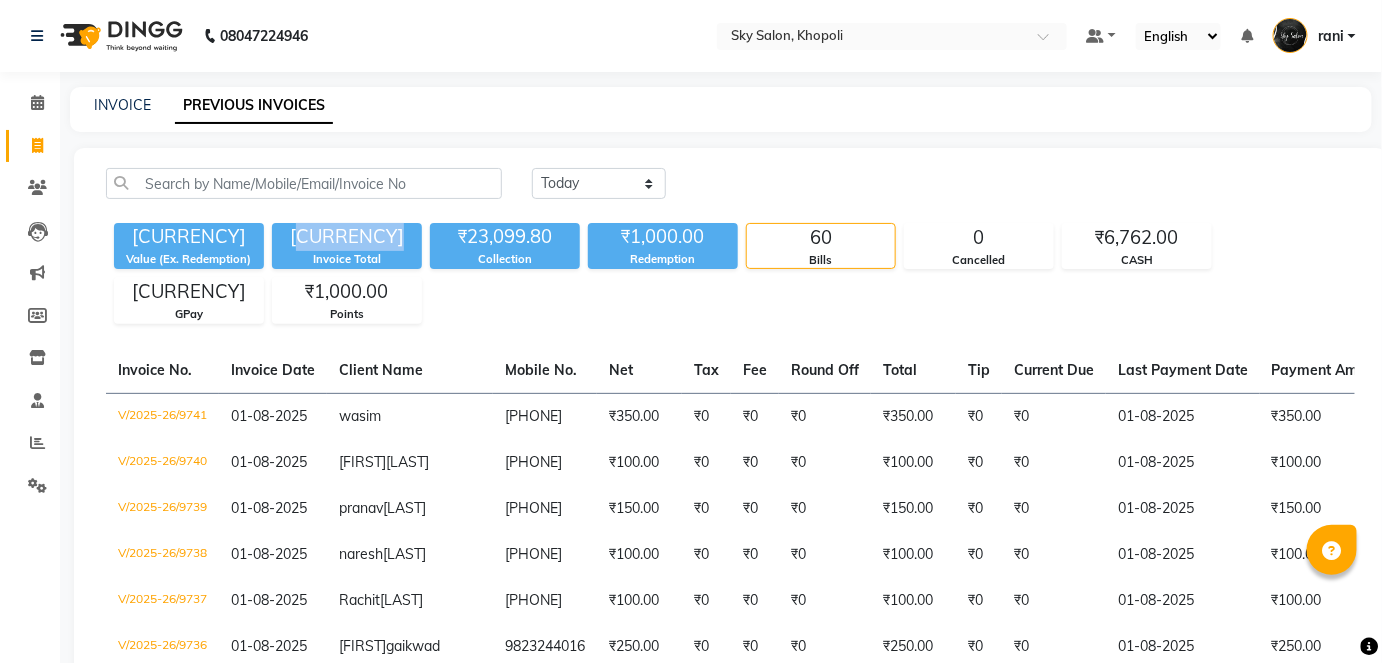 click on "[CURRENCY]" 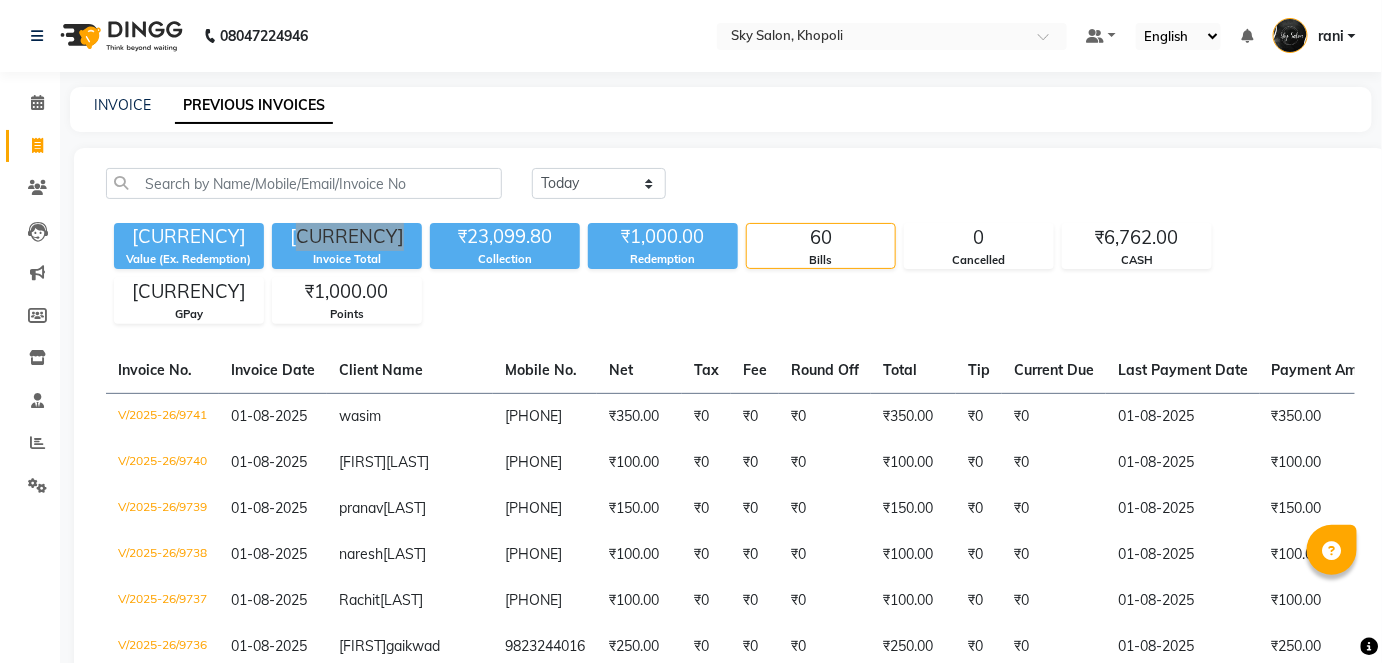 scroll, scrollTop: 346, scrollLeft: 0, axis: vertical 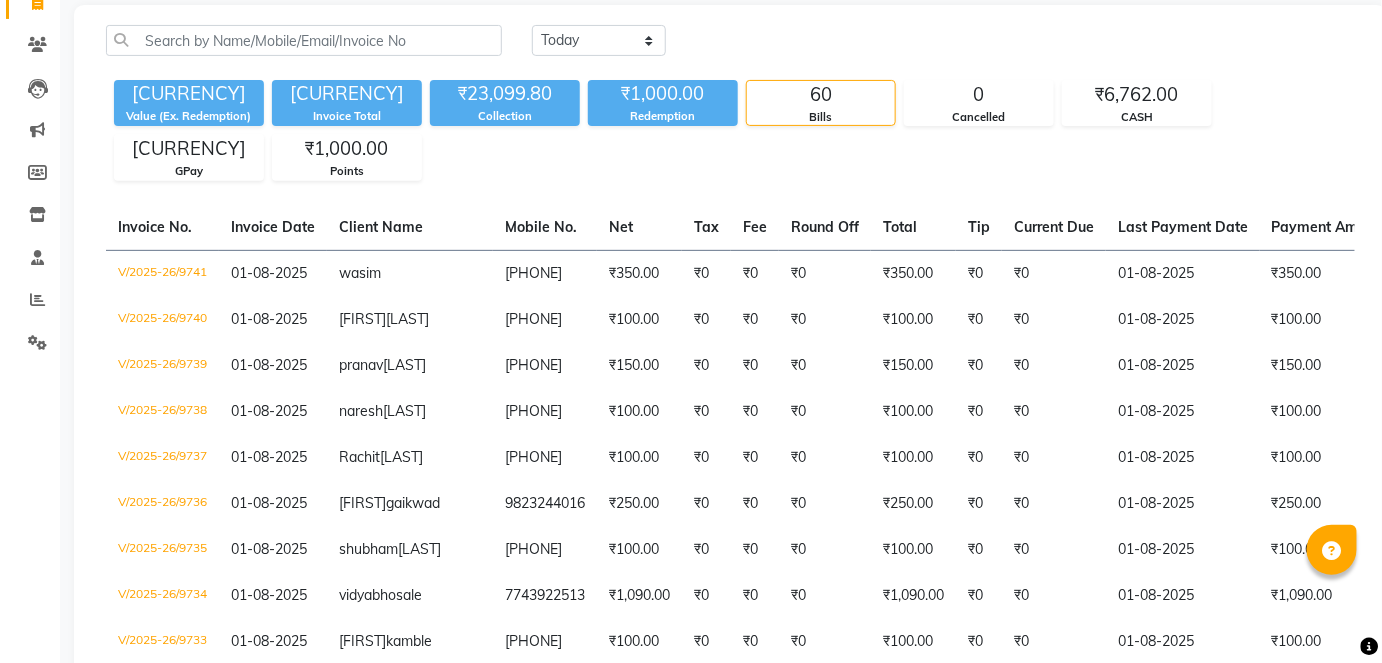 click on "₹23,099.80" 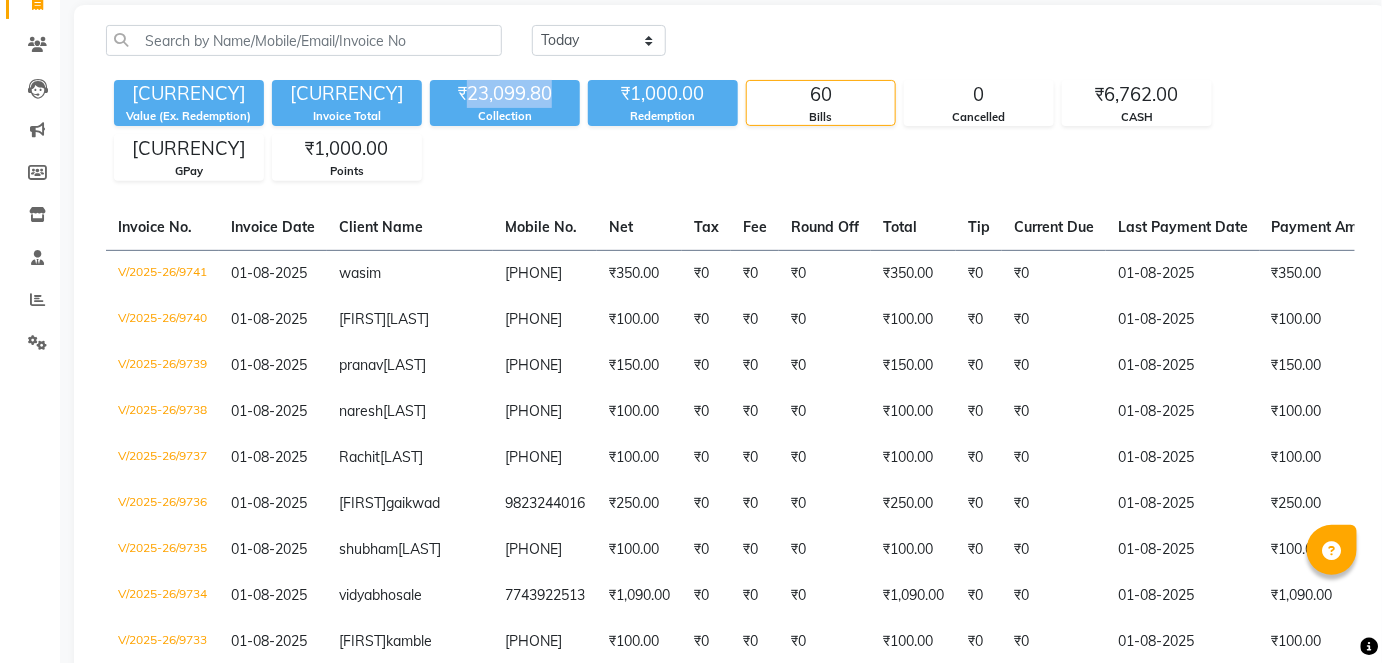 click on "₹23,099.80" 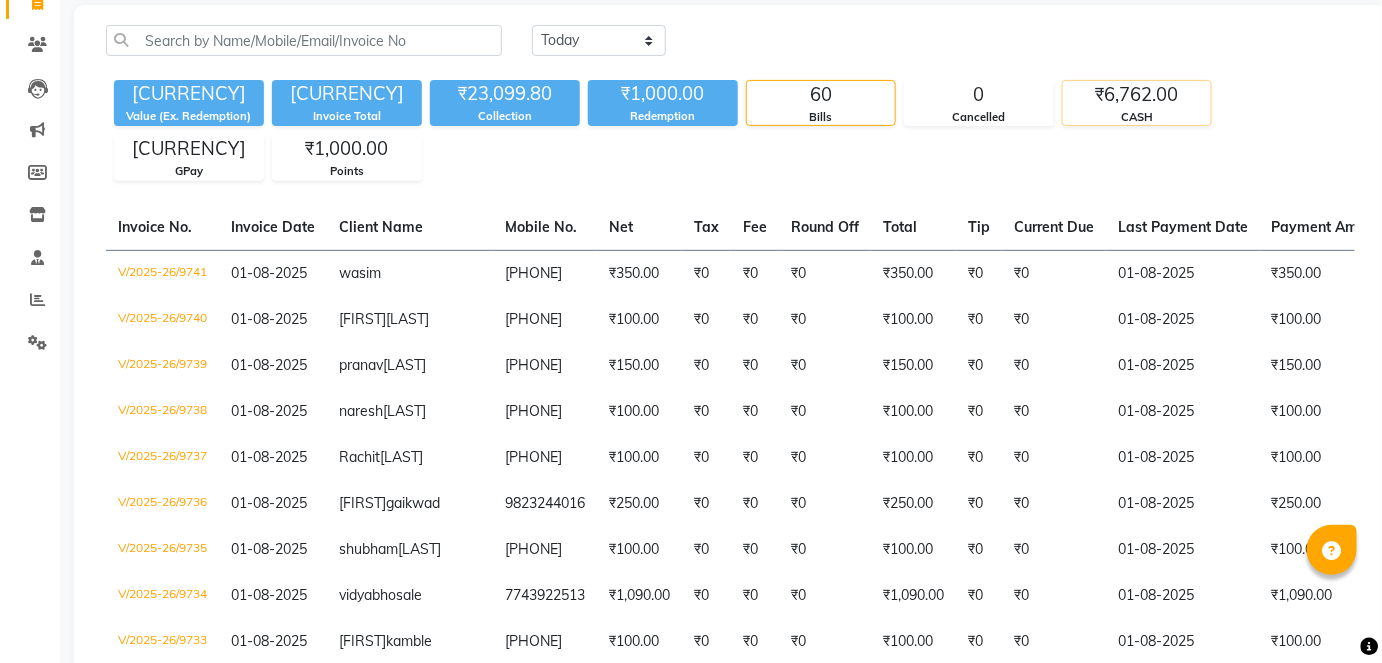 click on "₹6,762.00" 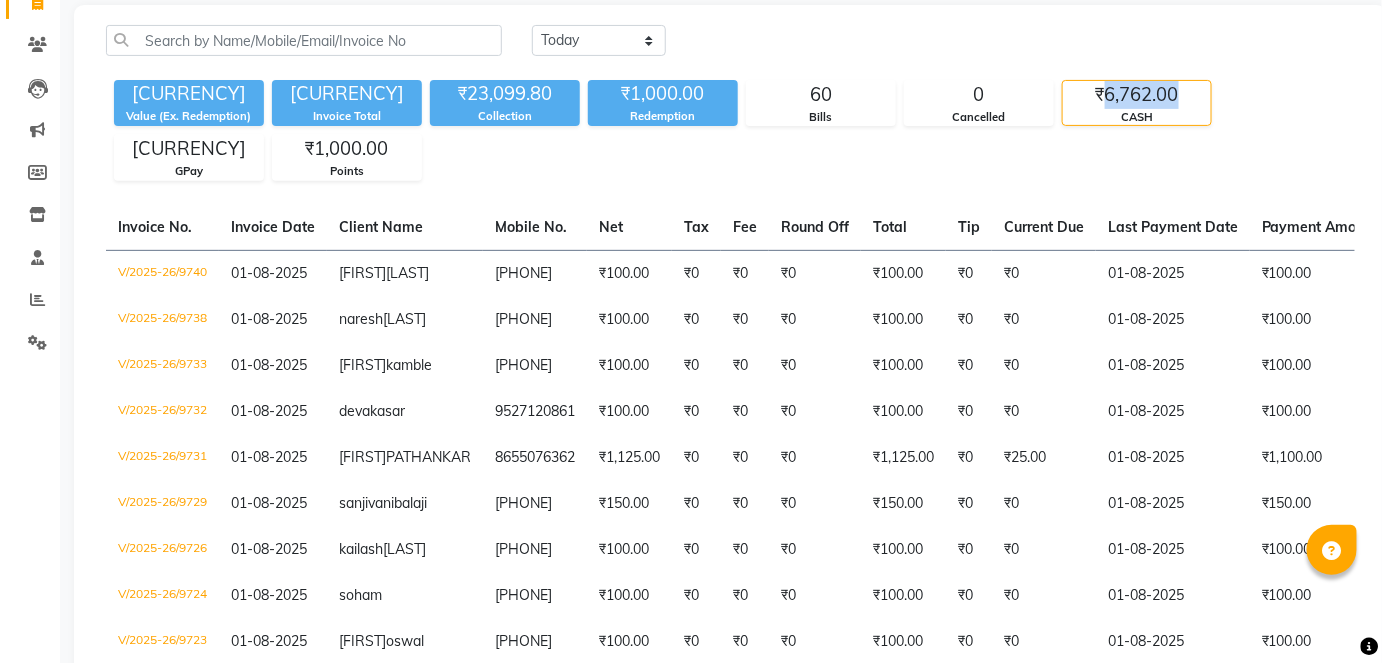 click on "₹6,762.00" 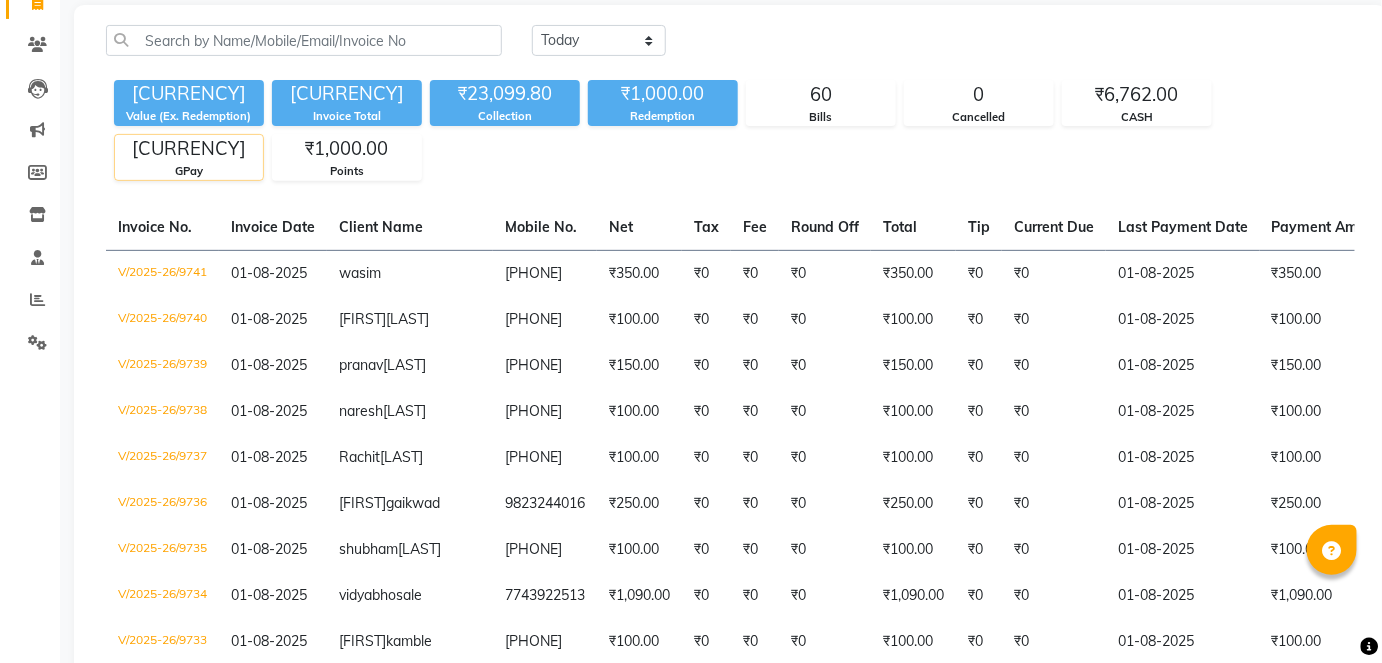 click on "[CURRENCY]" 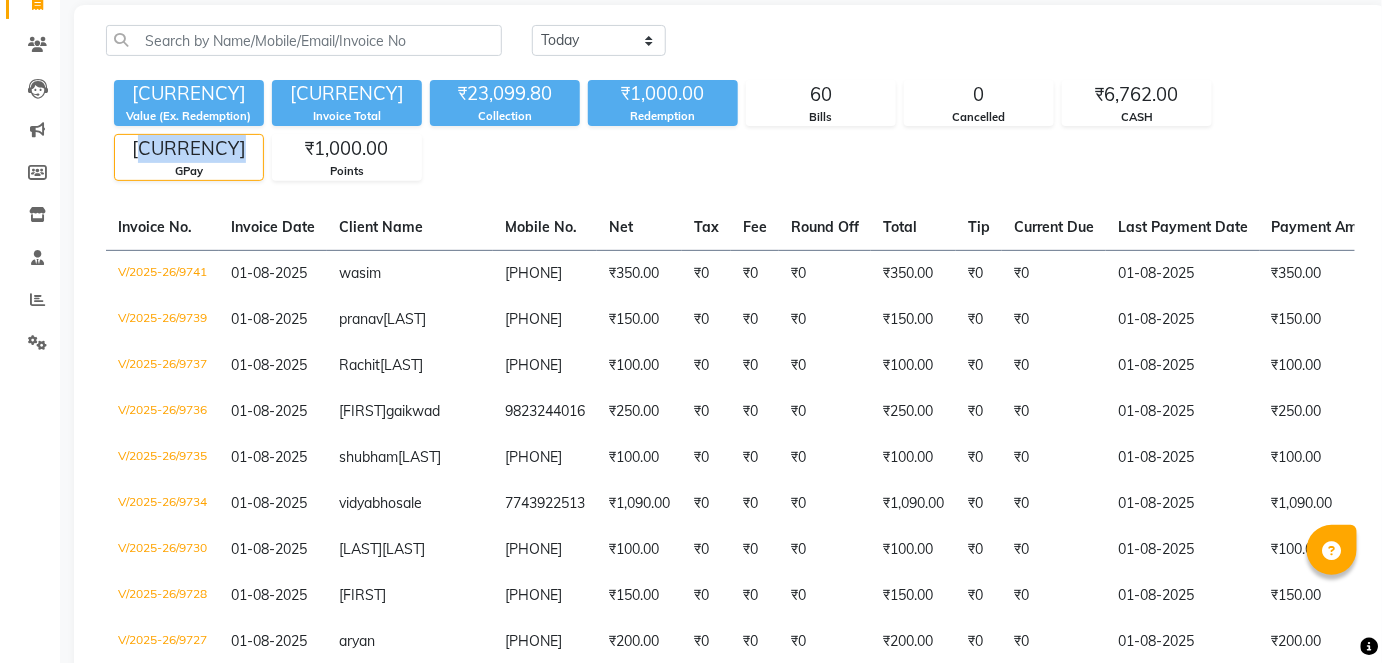 click on "[CURRENCY]" 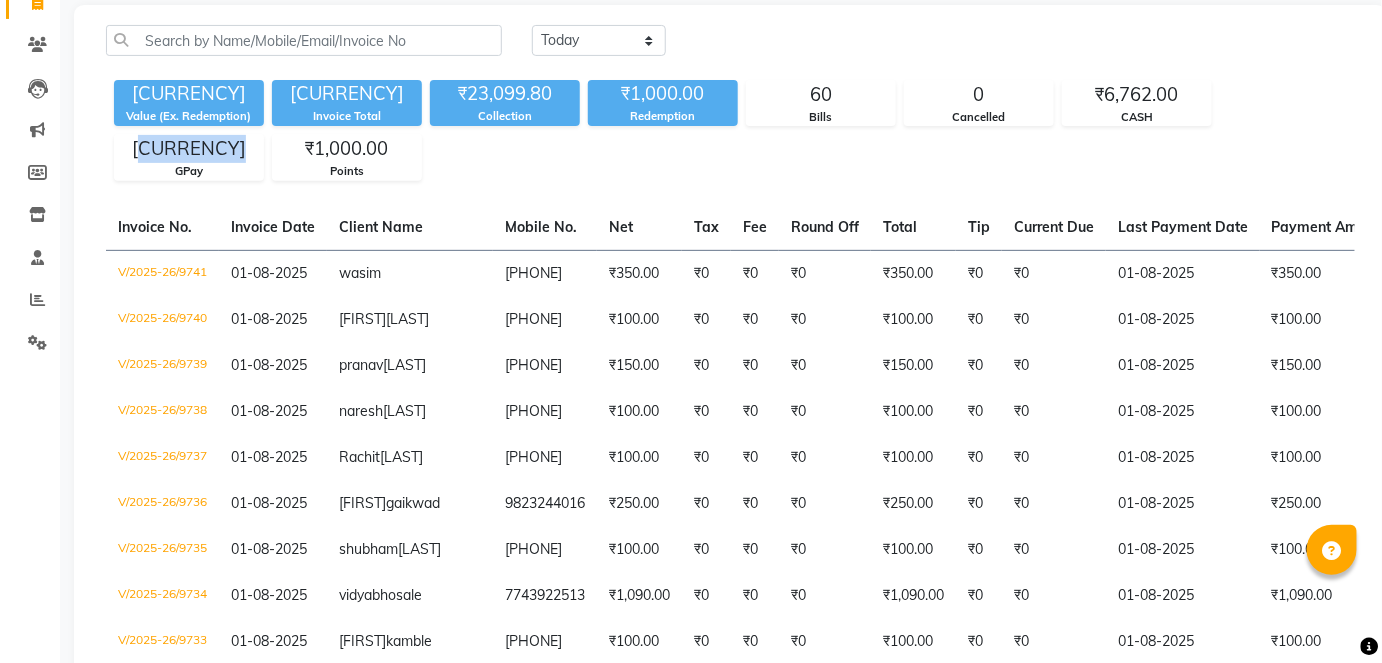 click 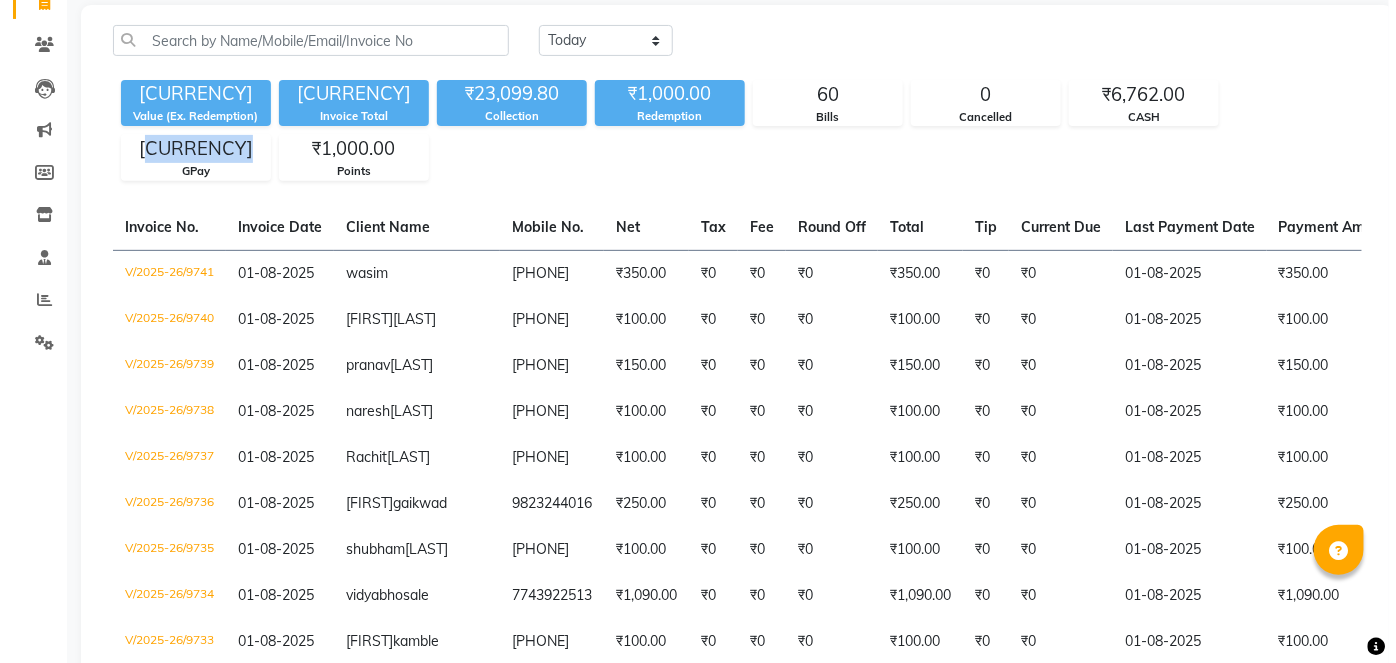 scroll, scrollTop: 0, scrollLeft: 0, axis: both 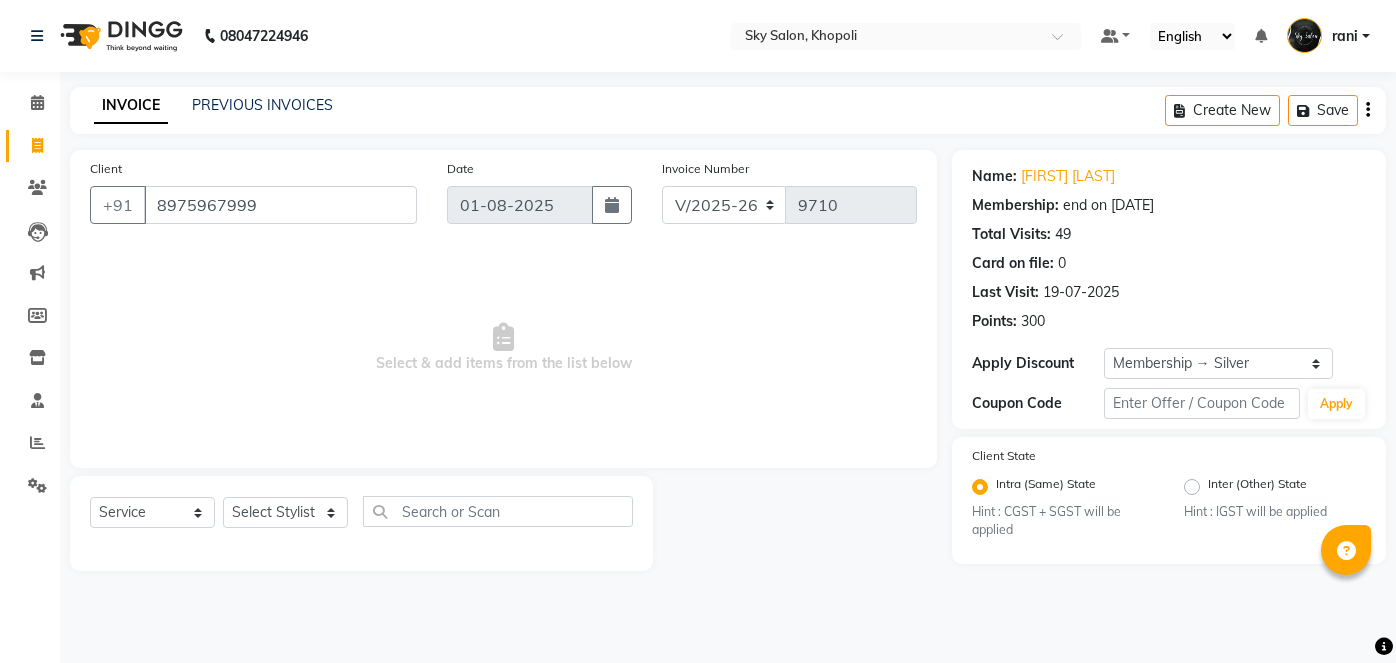 select on "3537" 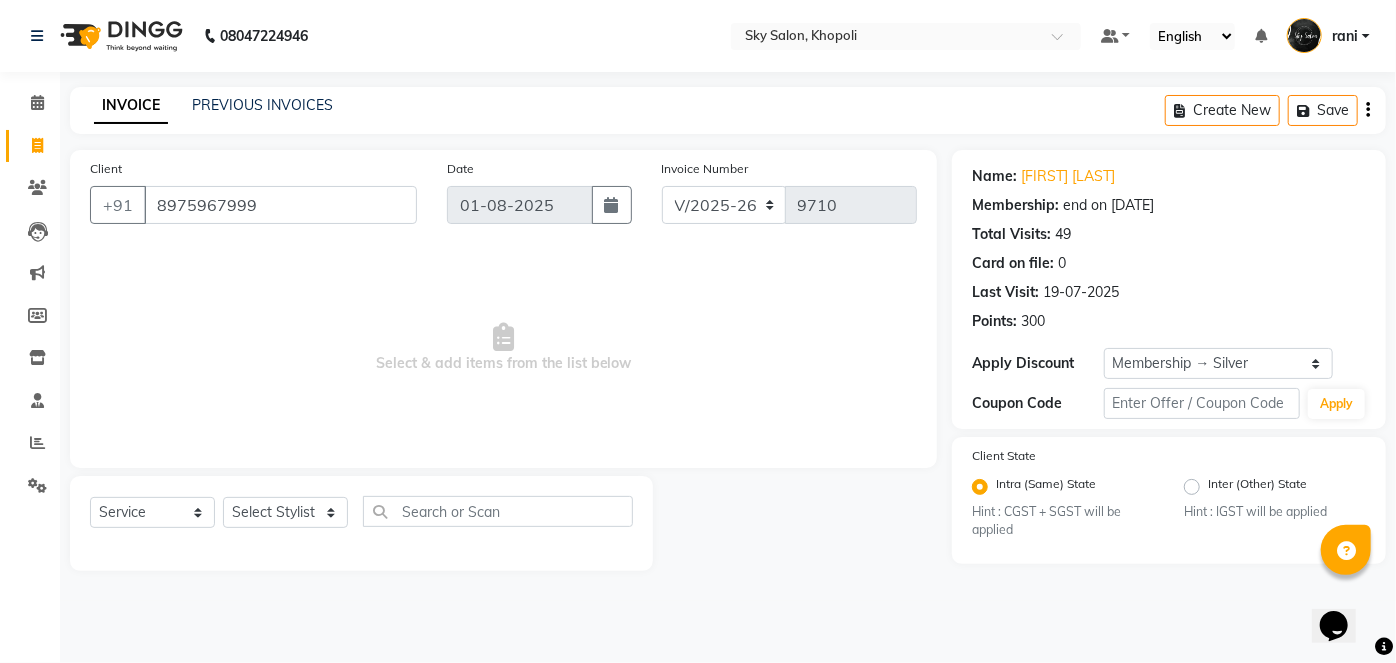 scroll, scrollTop: 0, scrollLeft: 0, axis: both 